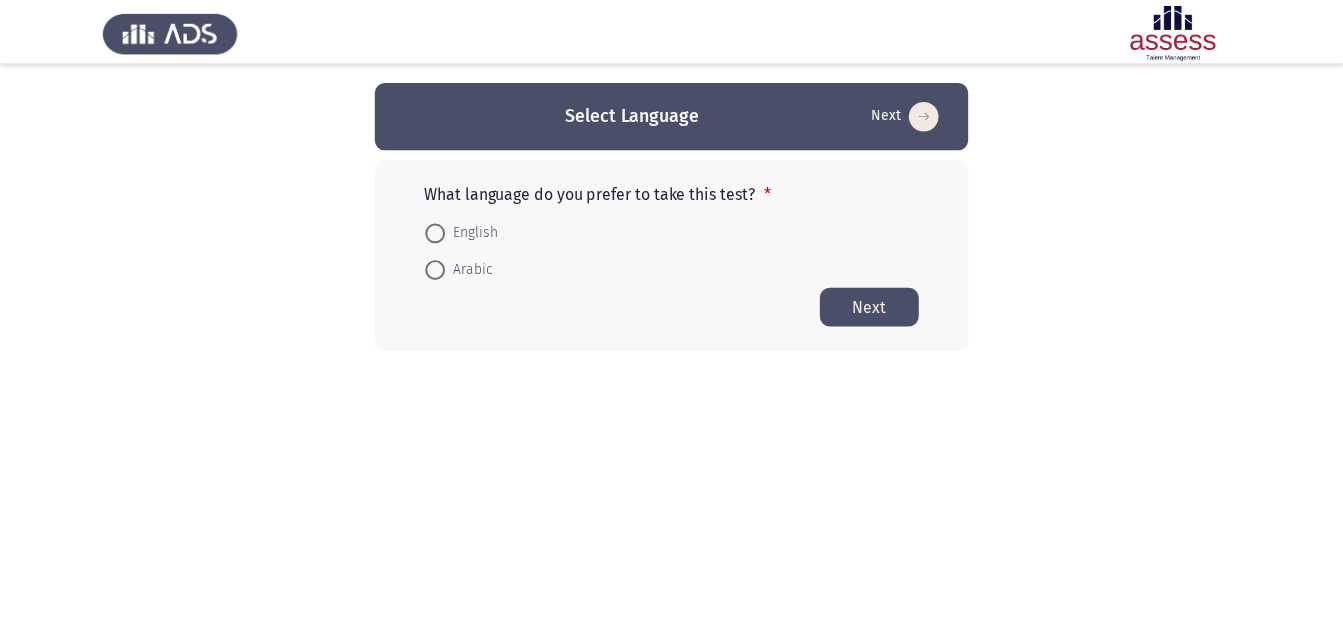 scroll, scrollTop: 0, scrollLeft: 0, axis: both 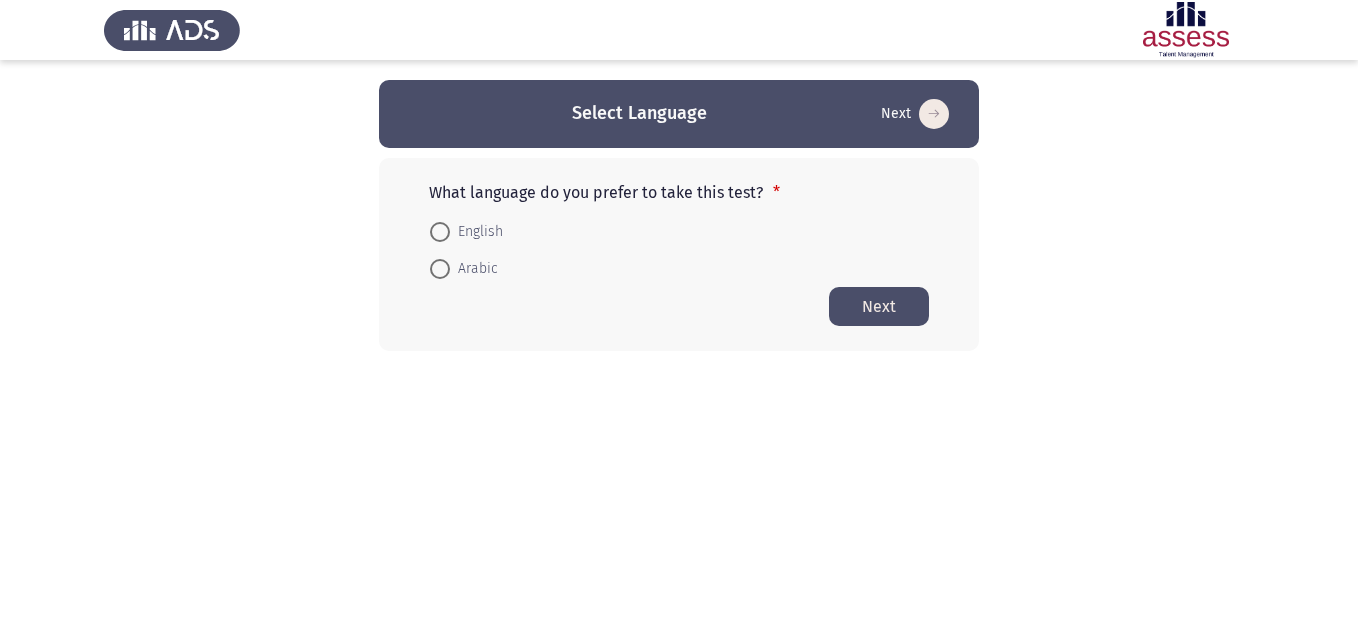 click at bounding box center (440, 269) 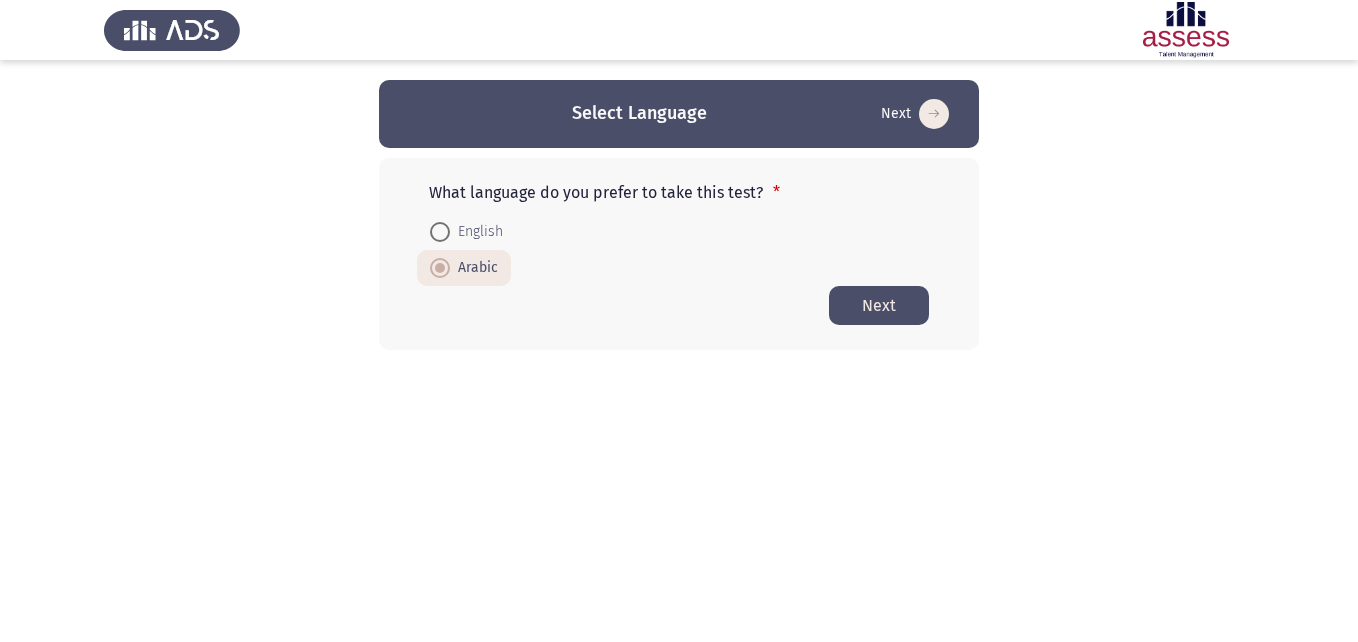 click on "Next" 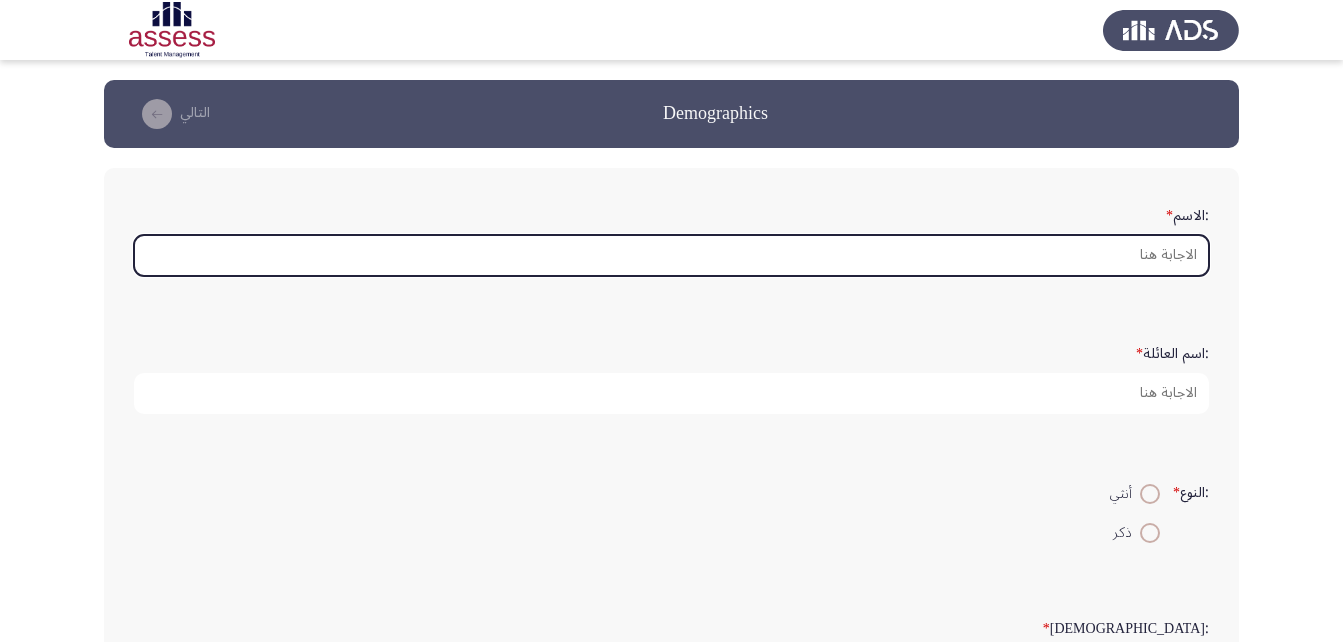 click on ":الاسم   *" at bounding box center (671, 255) 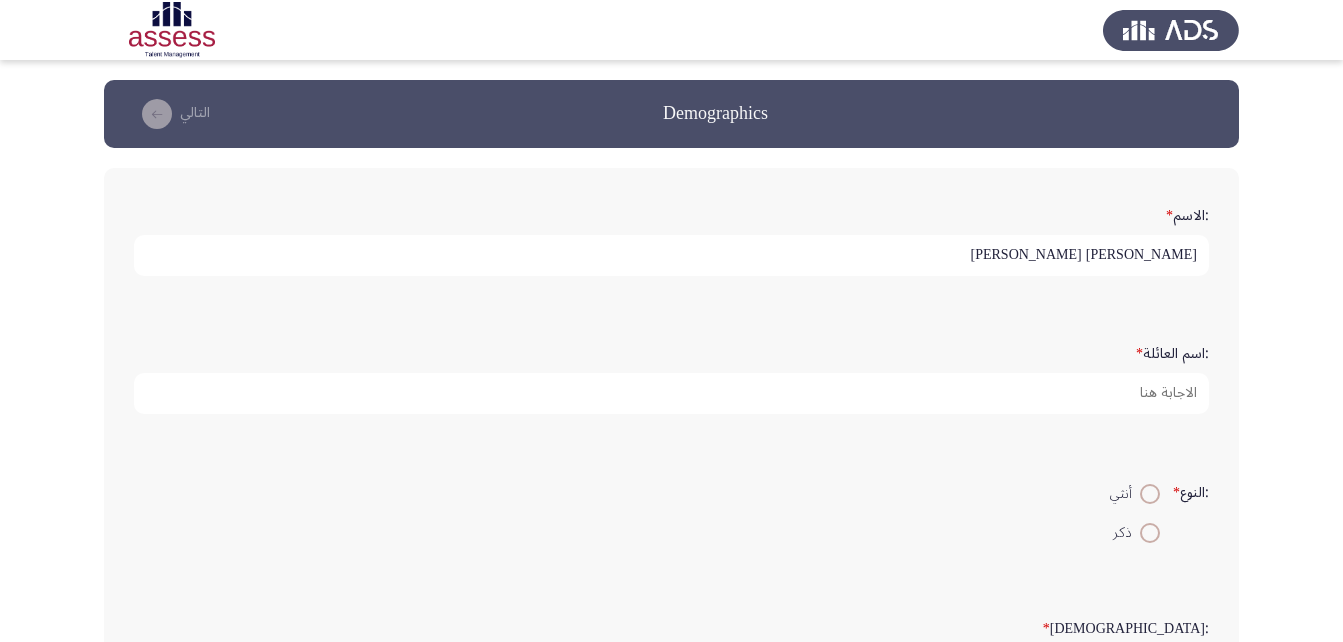 type on "[PERSON_NAME] [PERSON_NAME]" 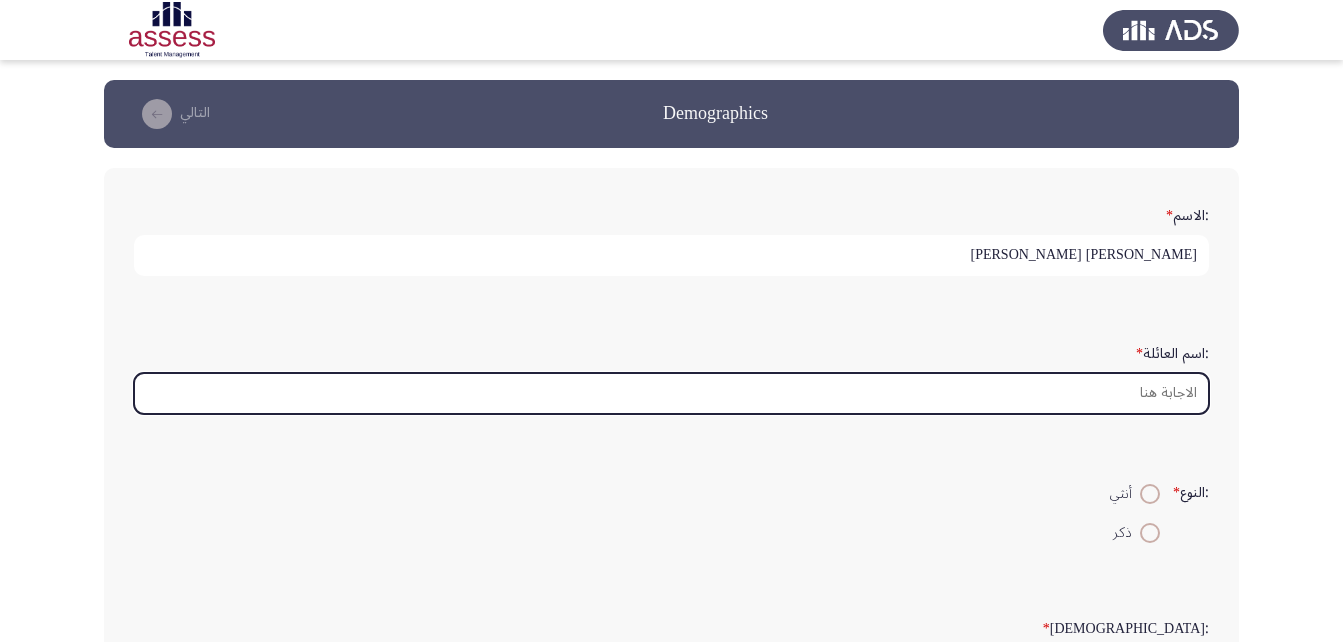 click on ":اسم العائلة   *" at bounding box center [671, 393] 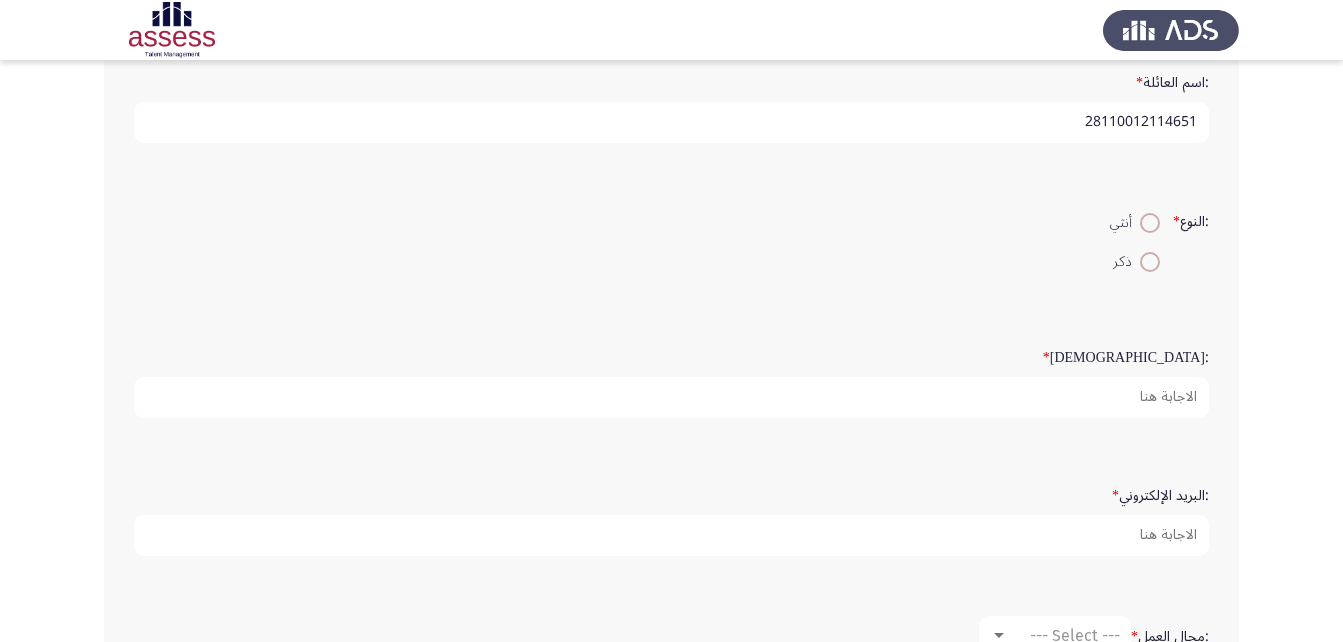 scroll, scrollTop: 300, scrollLeft: 0, axis: vertical 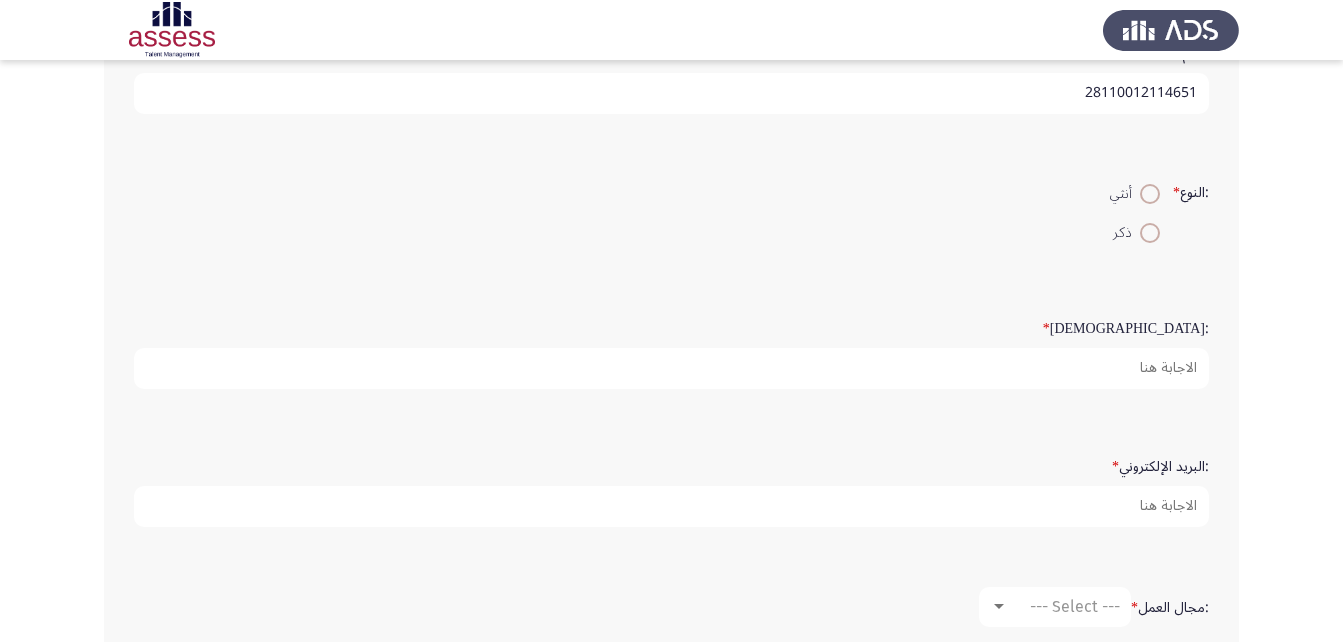 type on "28110012114651" 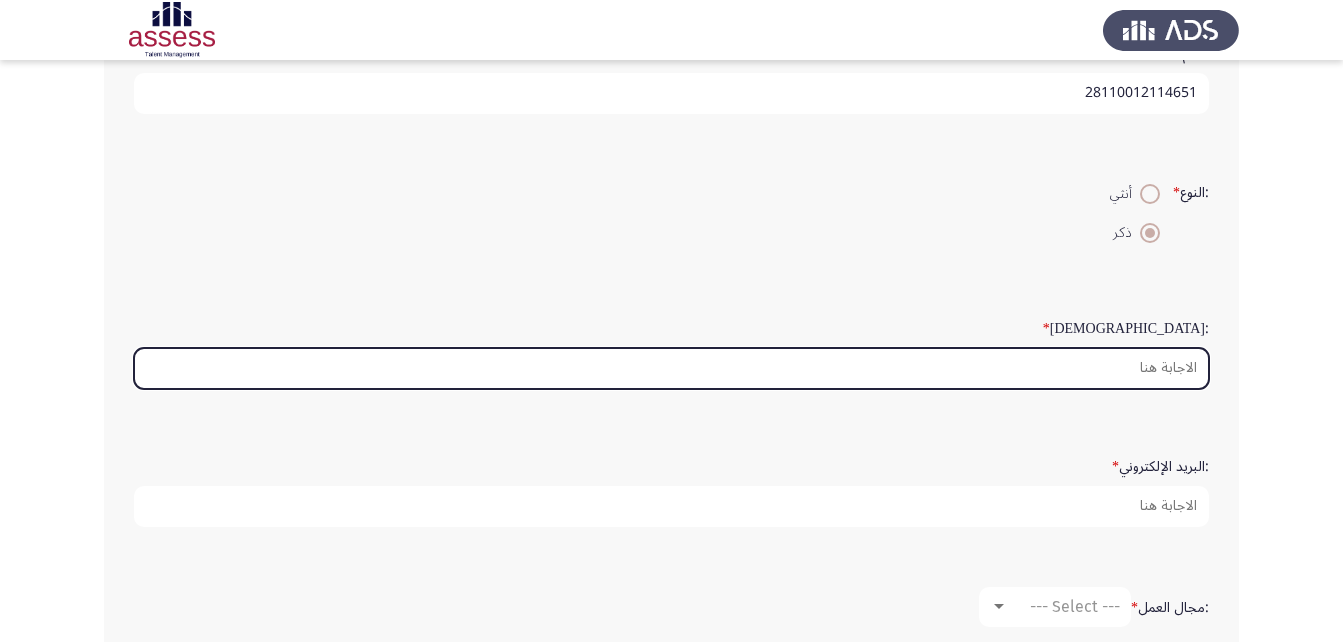 click on ":السن   *" at bounding box center (671, 368) 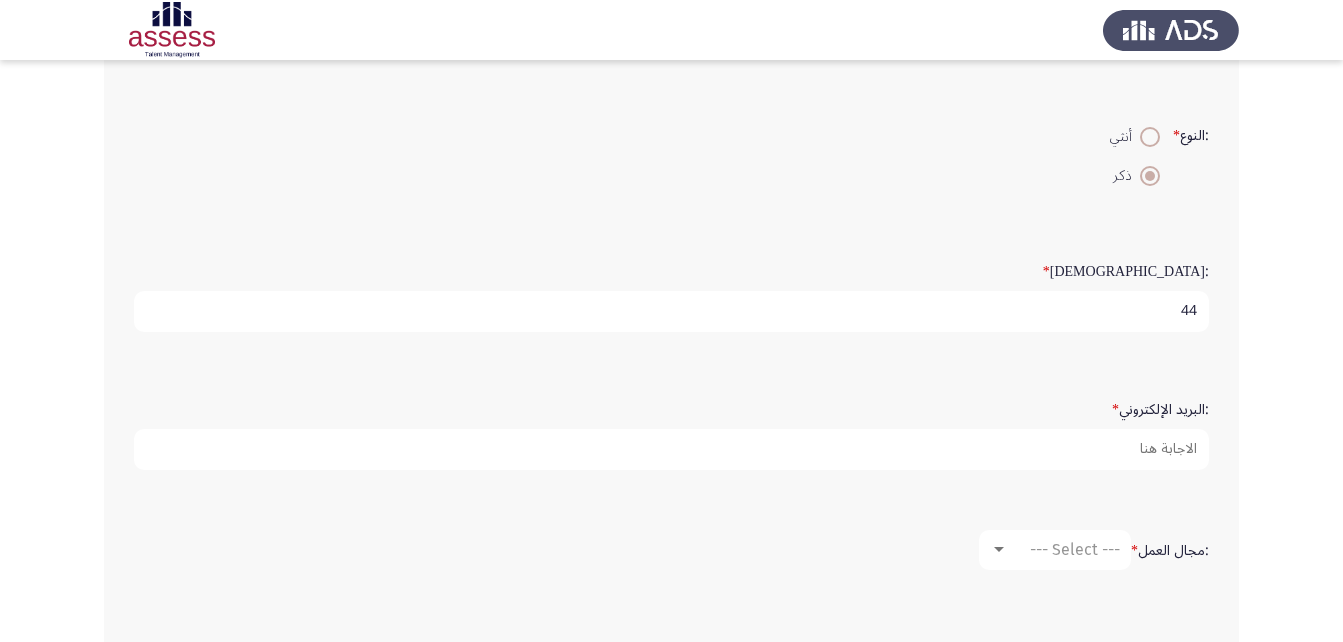 scroll, scrollTop: 400, scrollLeft: 0, axis: vertical 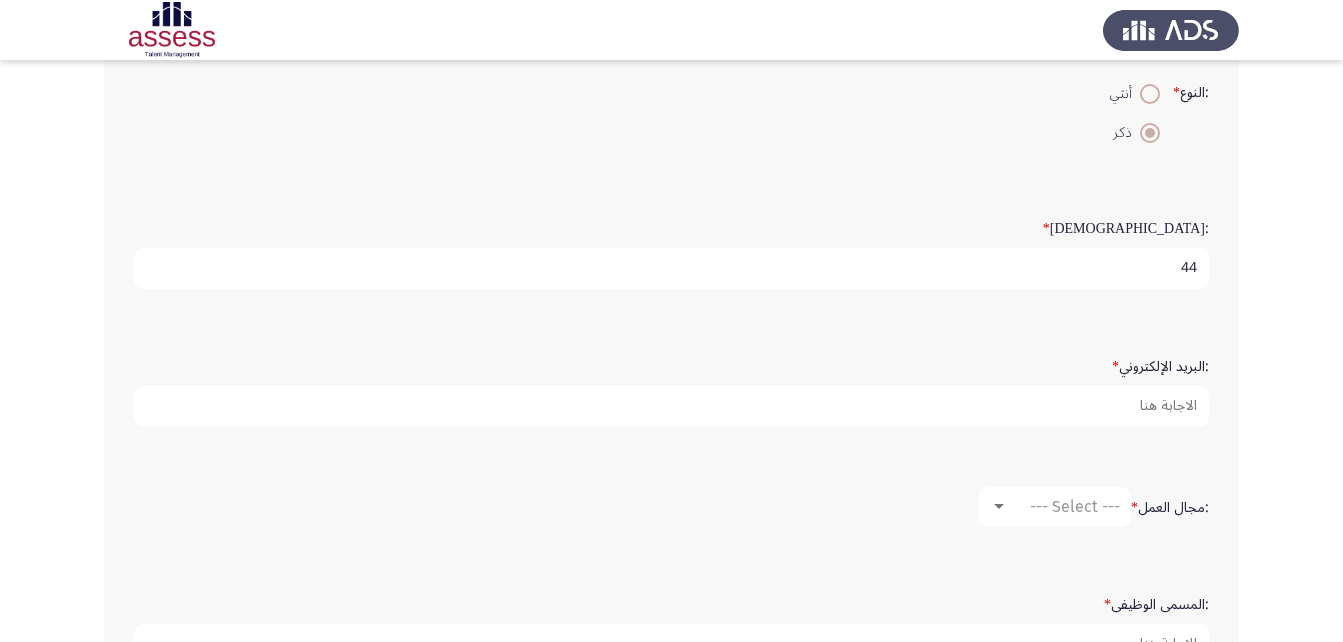 type on "44" 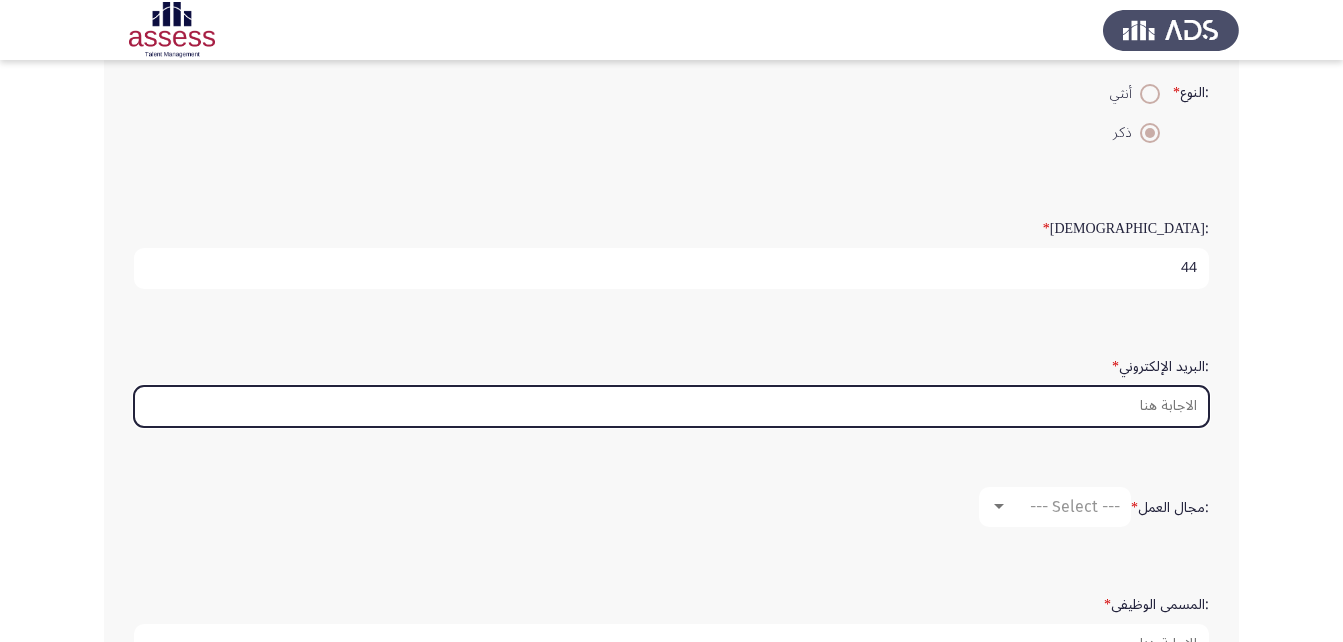 click on ":البريد الإلكتروني   *" at bounding box center [671, 406] 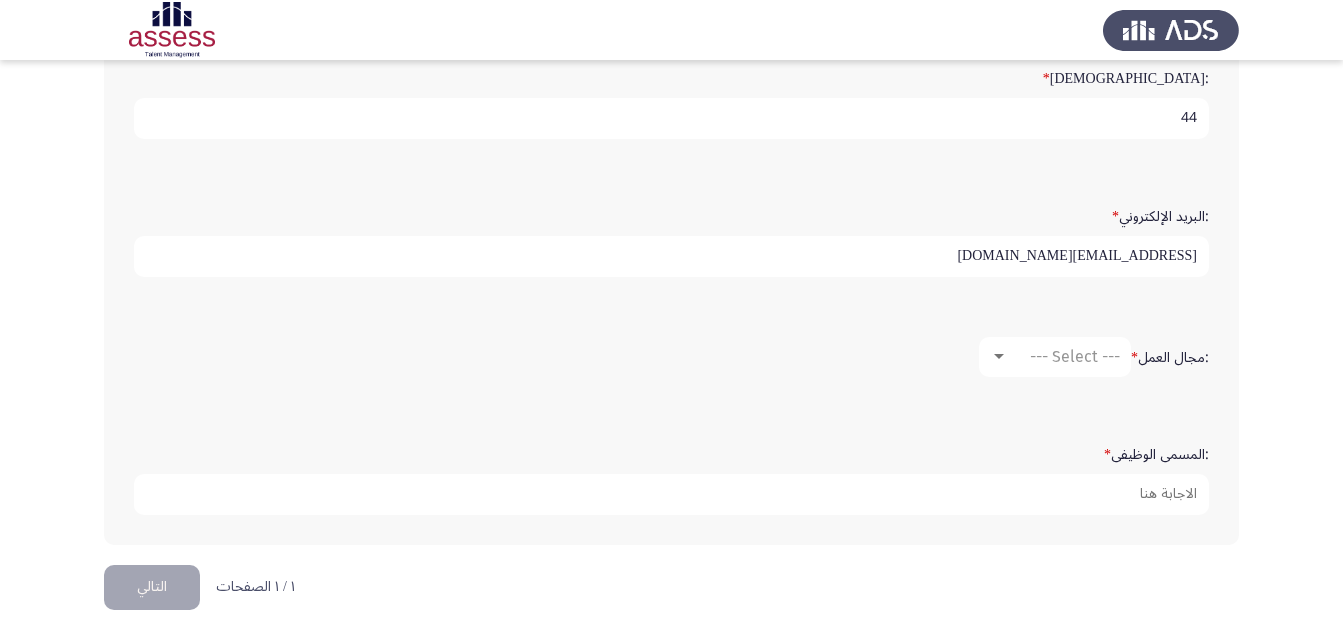 scroll, scrollTop: 553, scrollLeft: 0, axis: vertical 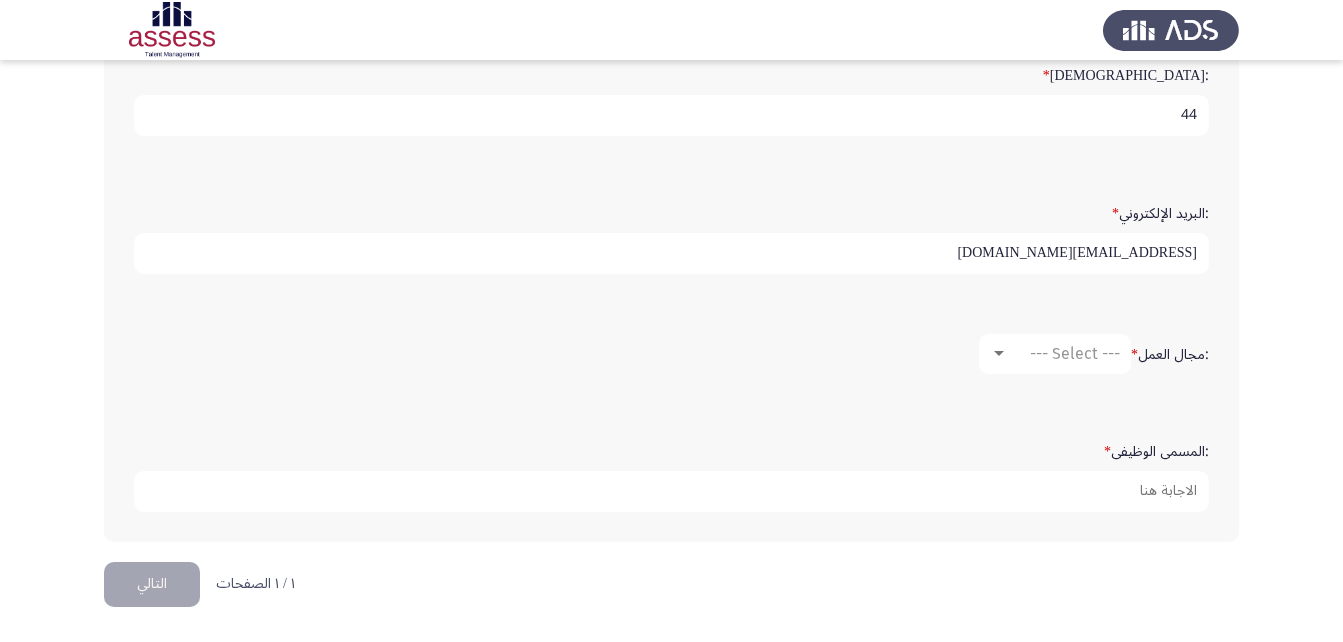 type on "[EMAIL_ADDRESS][DOMAIN_NAME]" 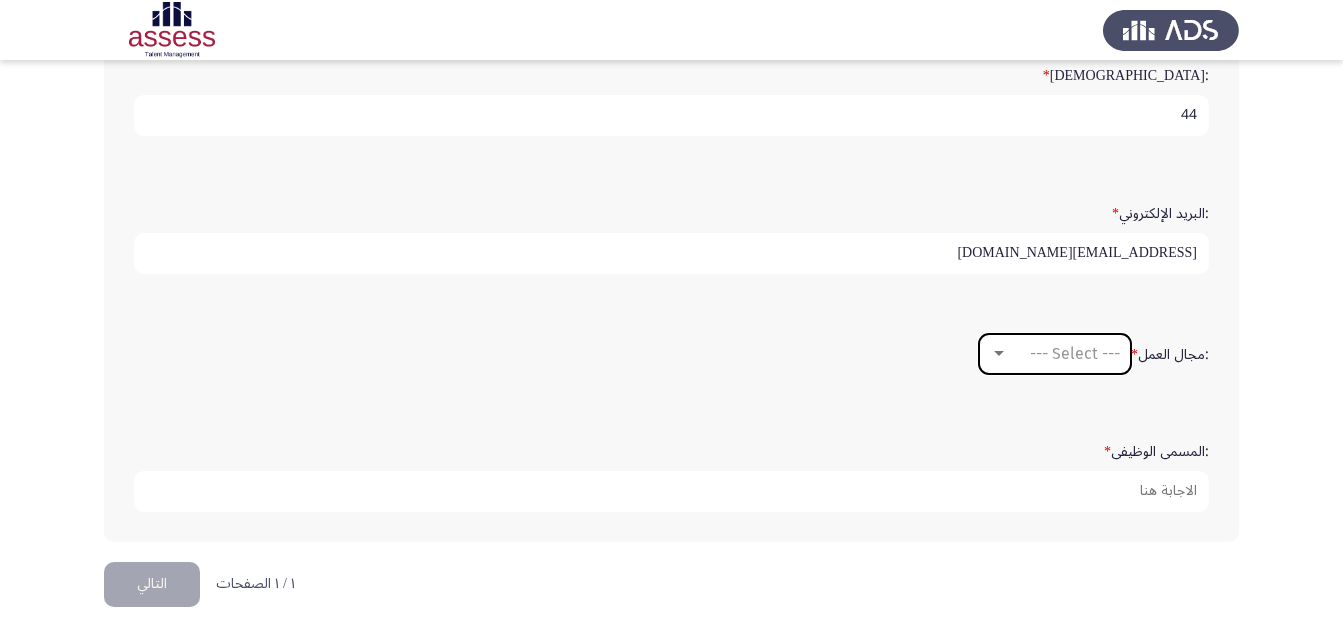 click on "--- Select ---" at bounding box center [1075, 353] 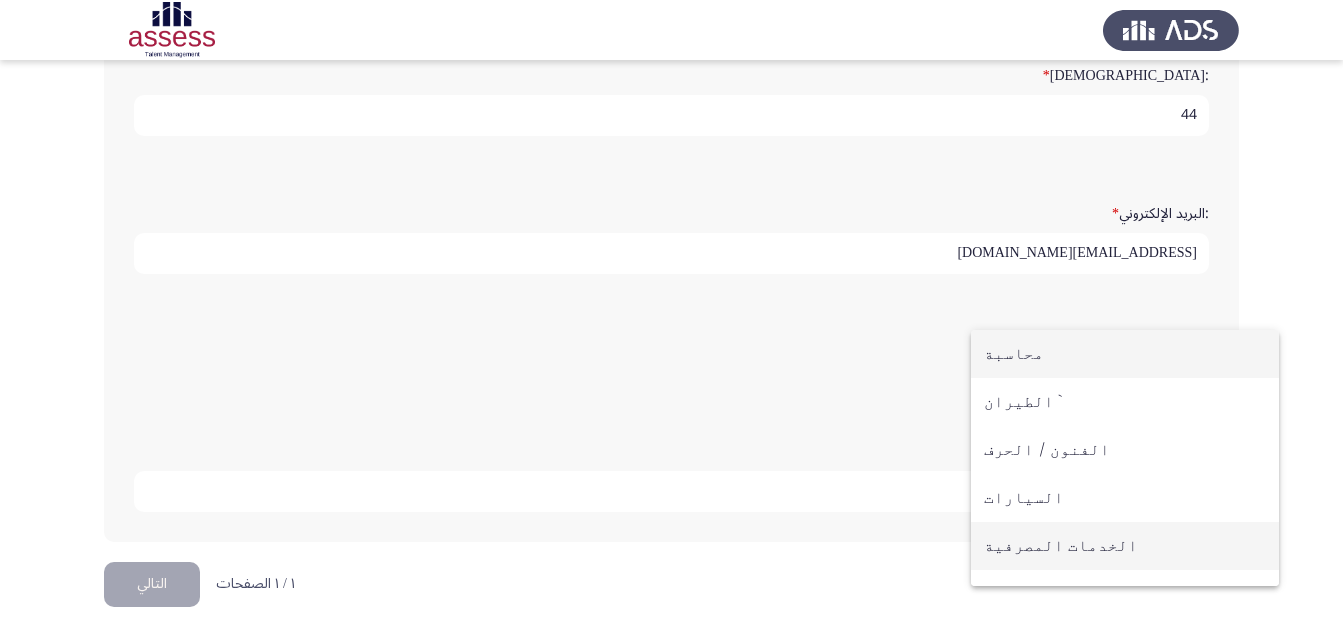 click on "الخدمات المصرفية" at bounding box center [1125, 546] 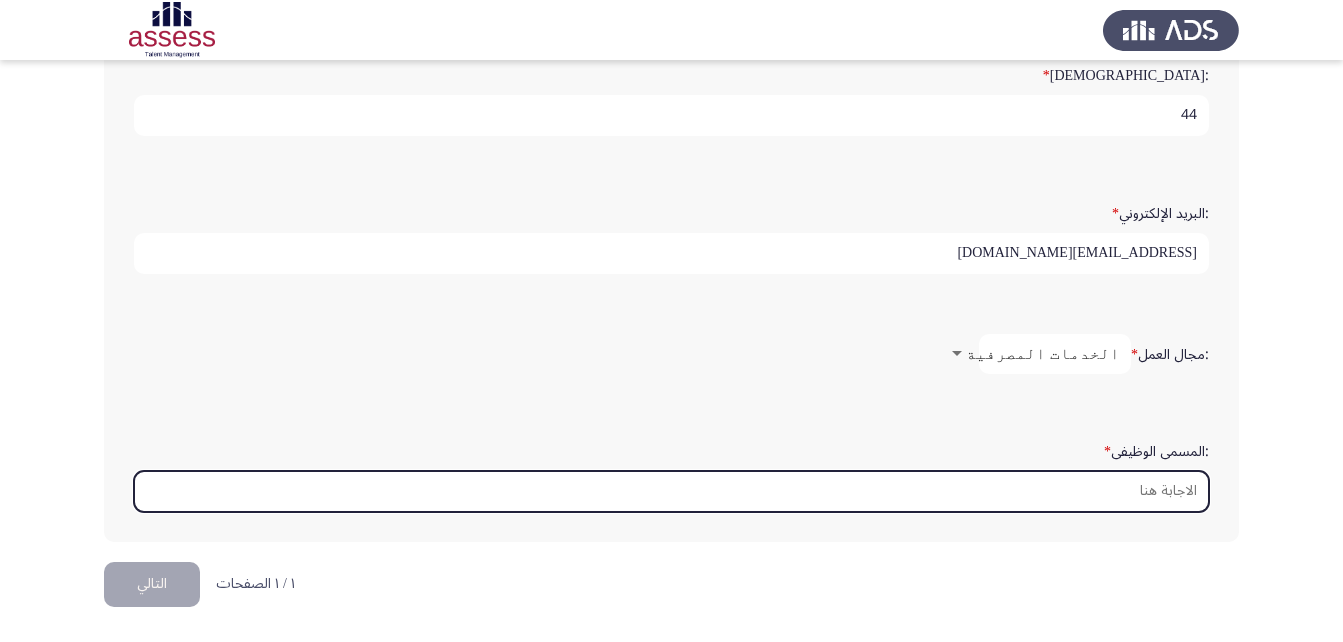 click on ":المسمى الوظيفى   *" at bounding box center [671, 491] 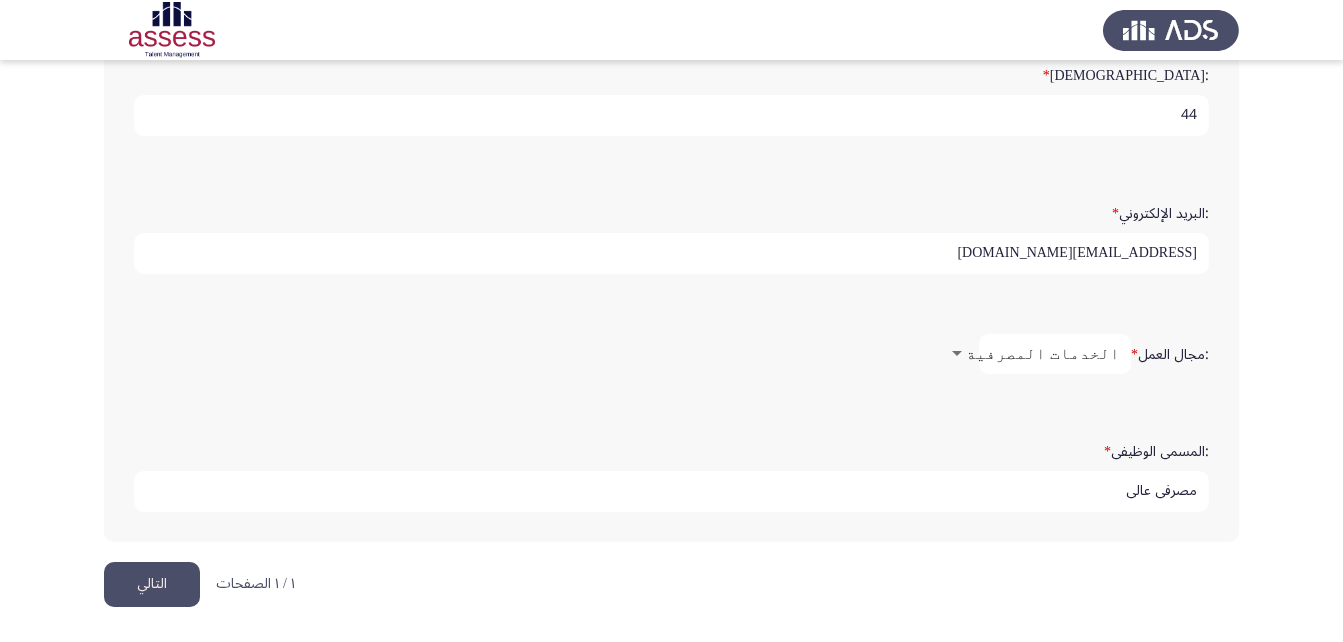 type on "مصرفي عالي" 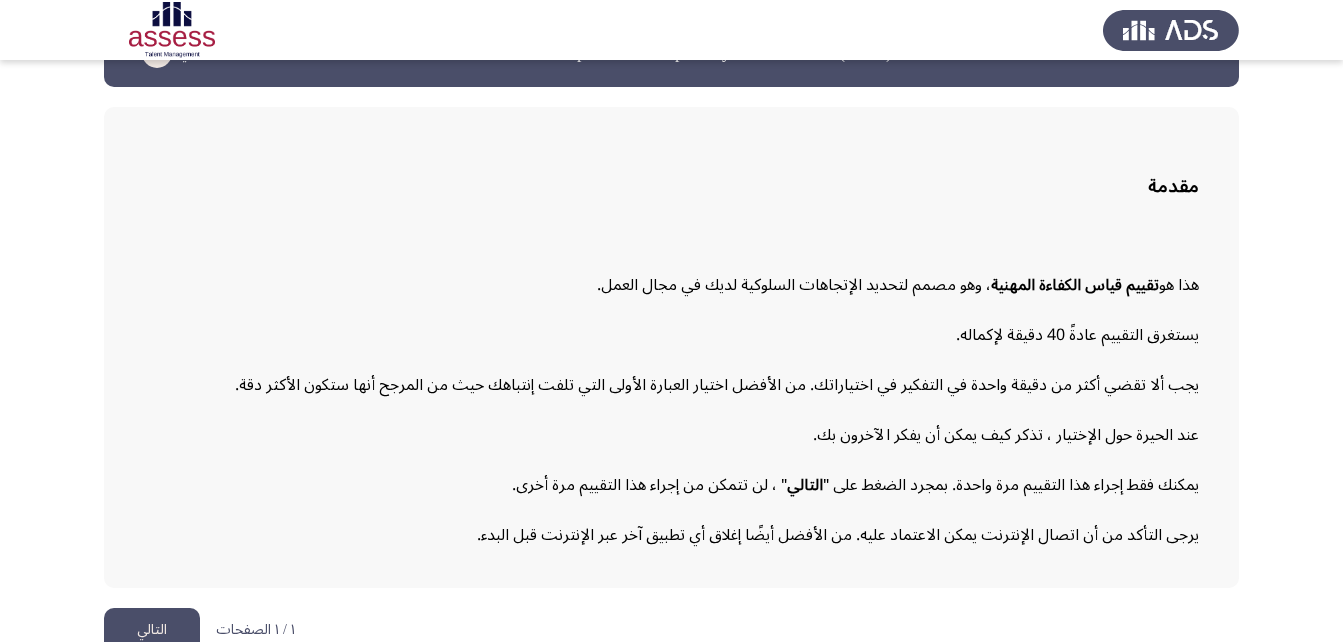 scroll, scrollTop: 92, scrollLeft: 0, axis: vertical 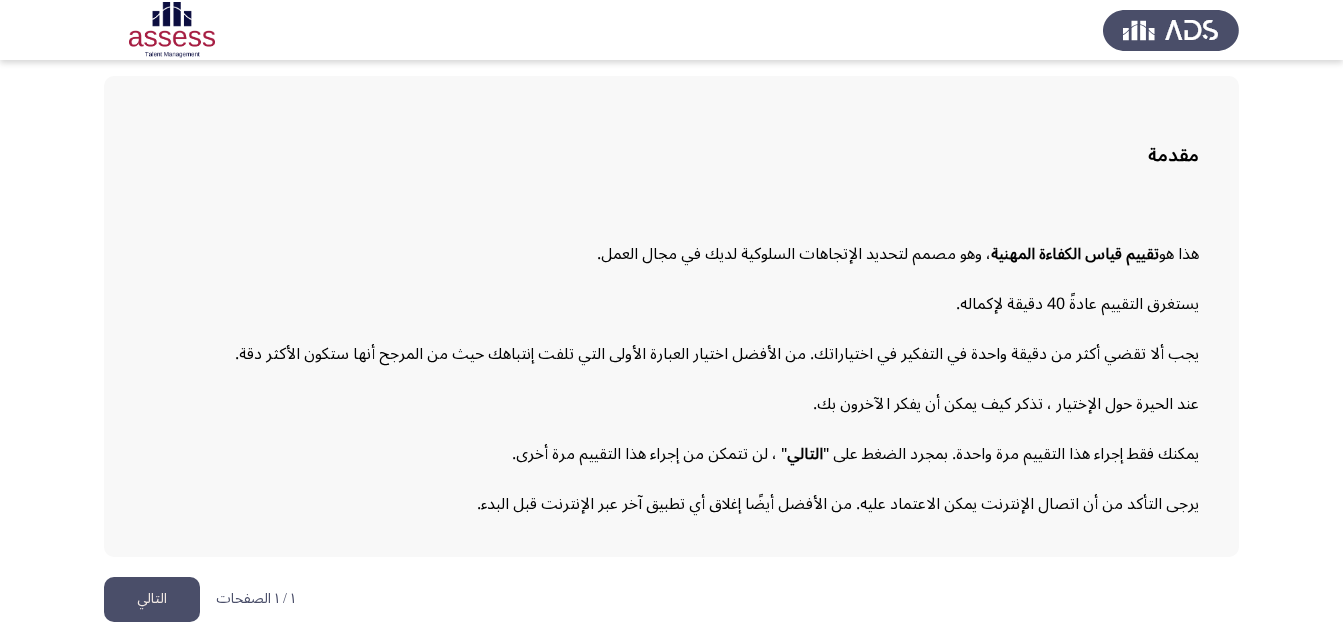 click on "التالي" 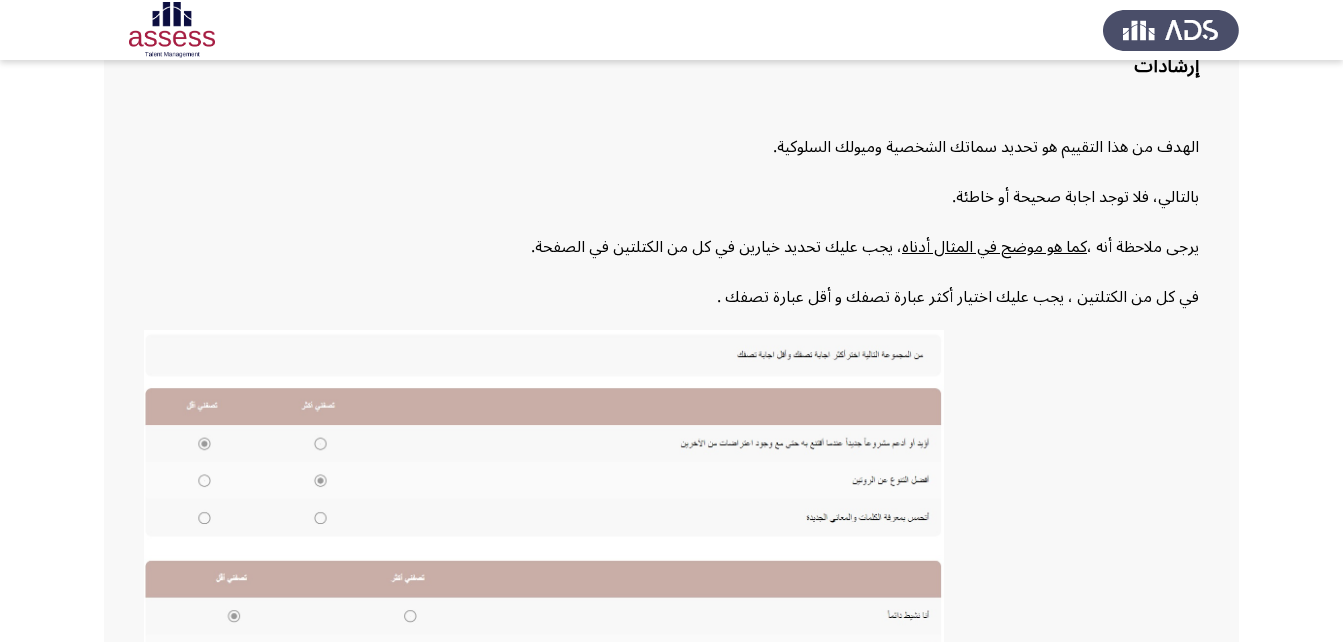 scroll, scrollTop: 434, scrollLeft: 0, axis: vertical 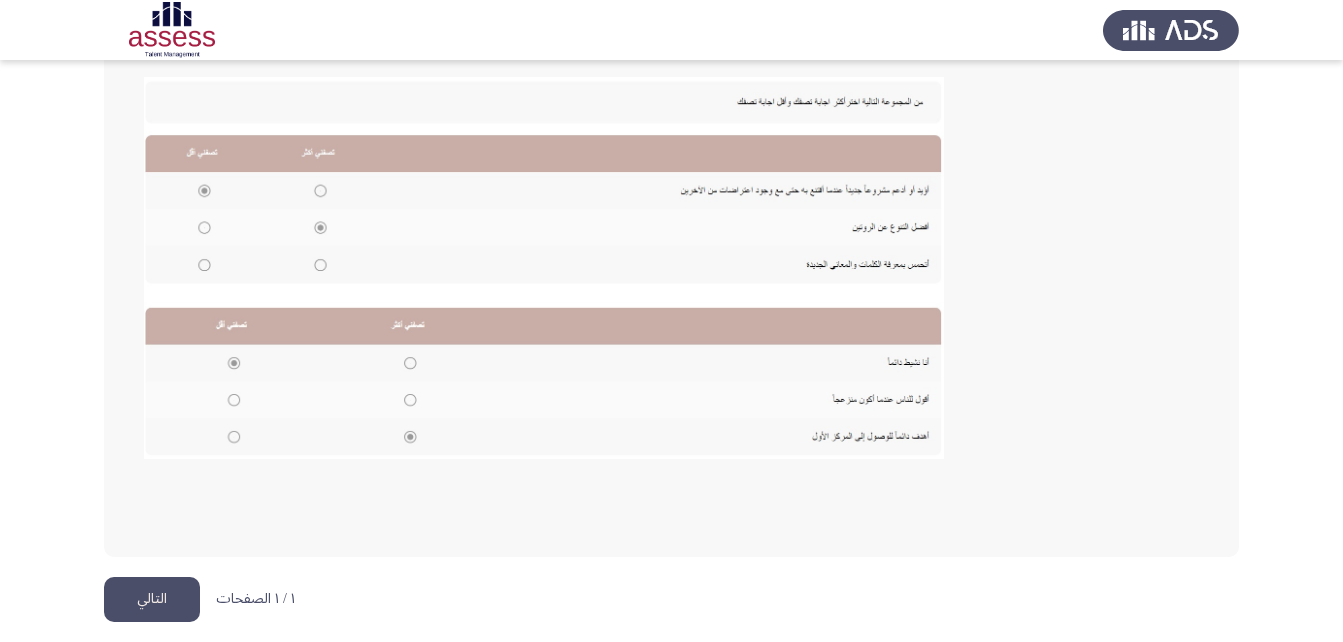 click on "التالي" 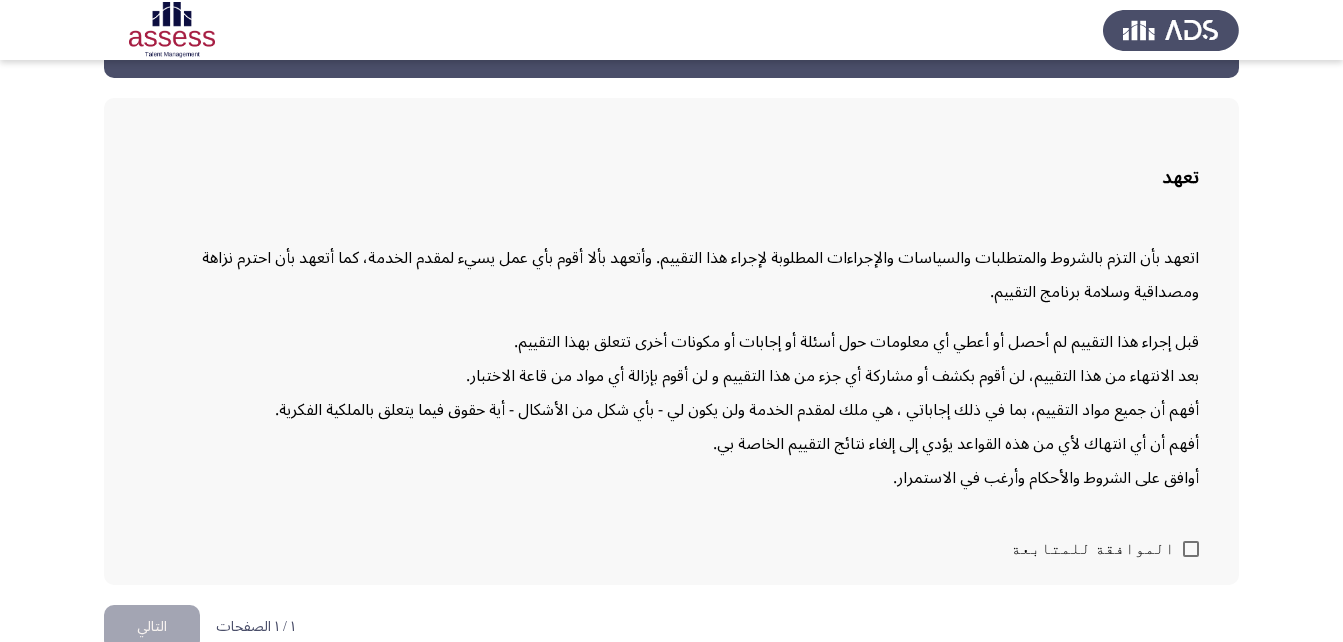 scroll, scrollTop: 98, scrollLeft: 0, axis: vertical 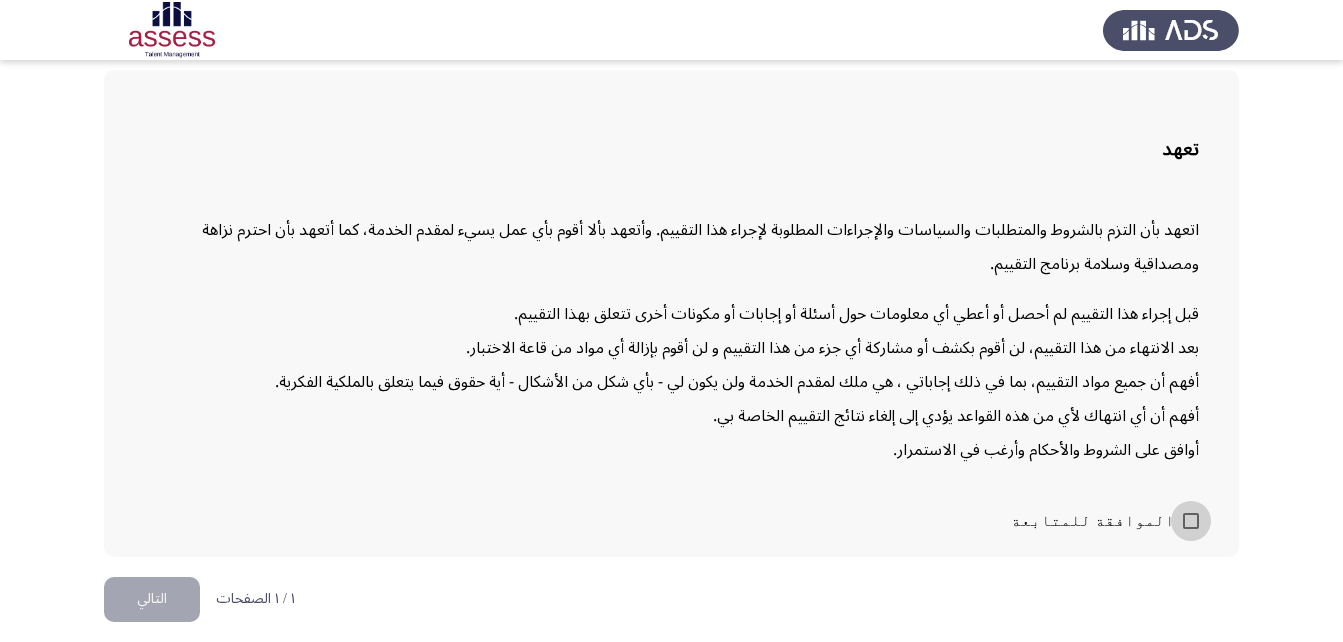click at bounding box center [1191, 521] 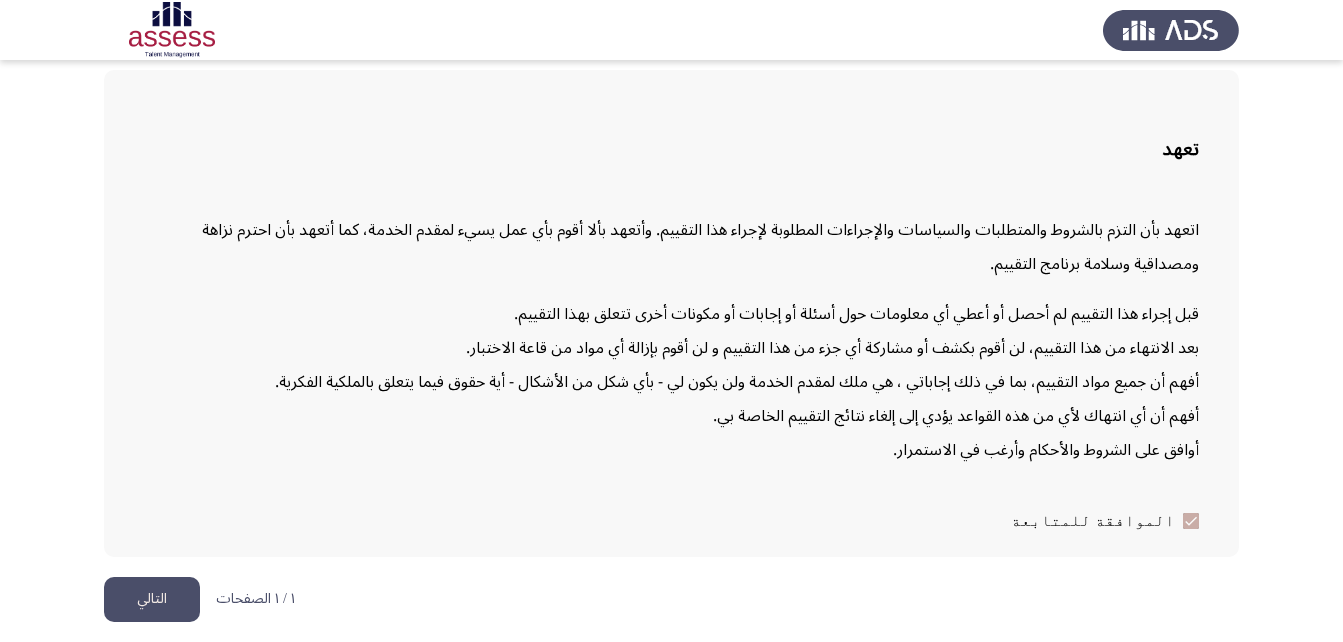 click on "التالي" 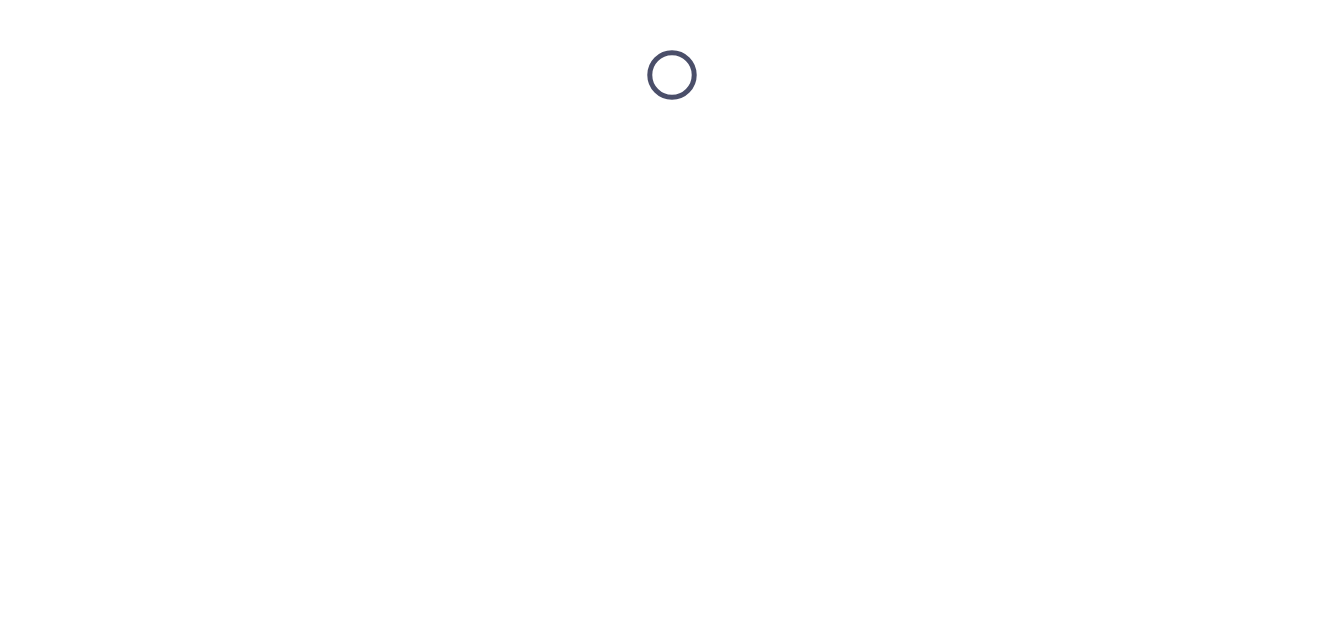 scroll, scrollTop: 0, scrollLeft: 0, axis: both 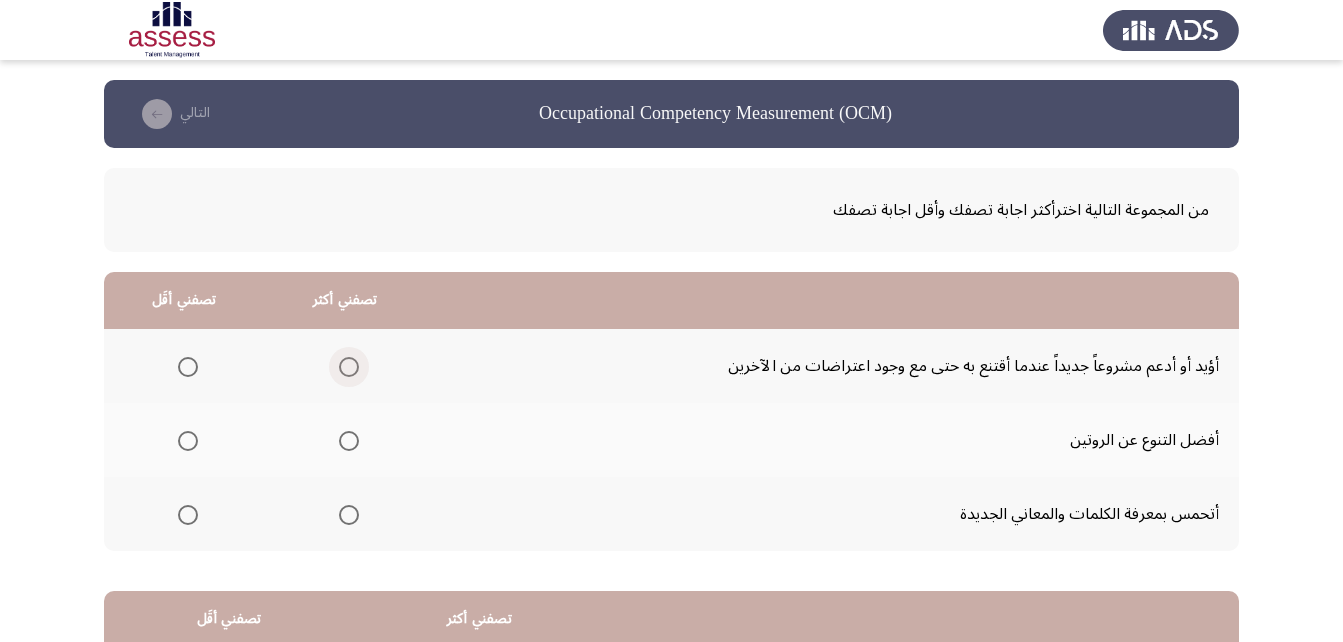 click at bounding box center (349, 367) 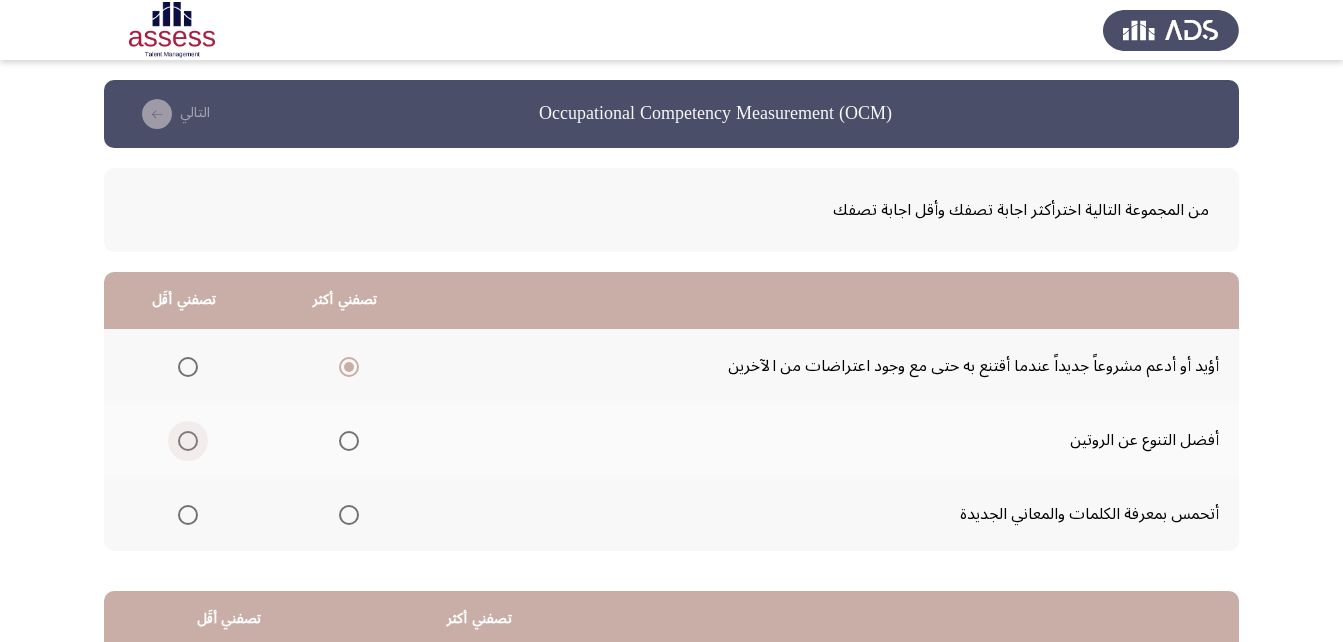 click at bounding box center [188, 441] 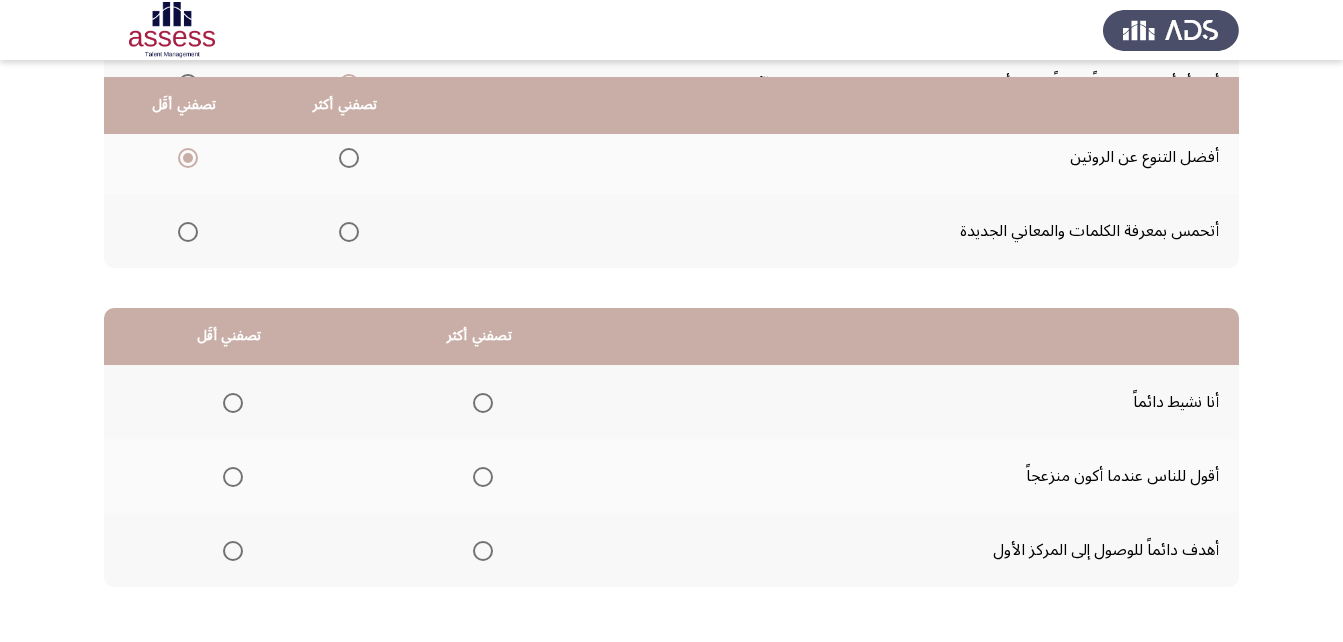 scroll, scrollTop: 300, scrollLeft: 0, axis: vertical 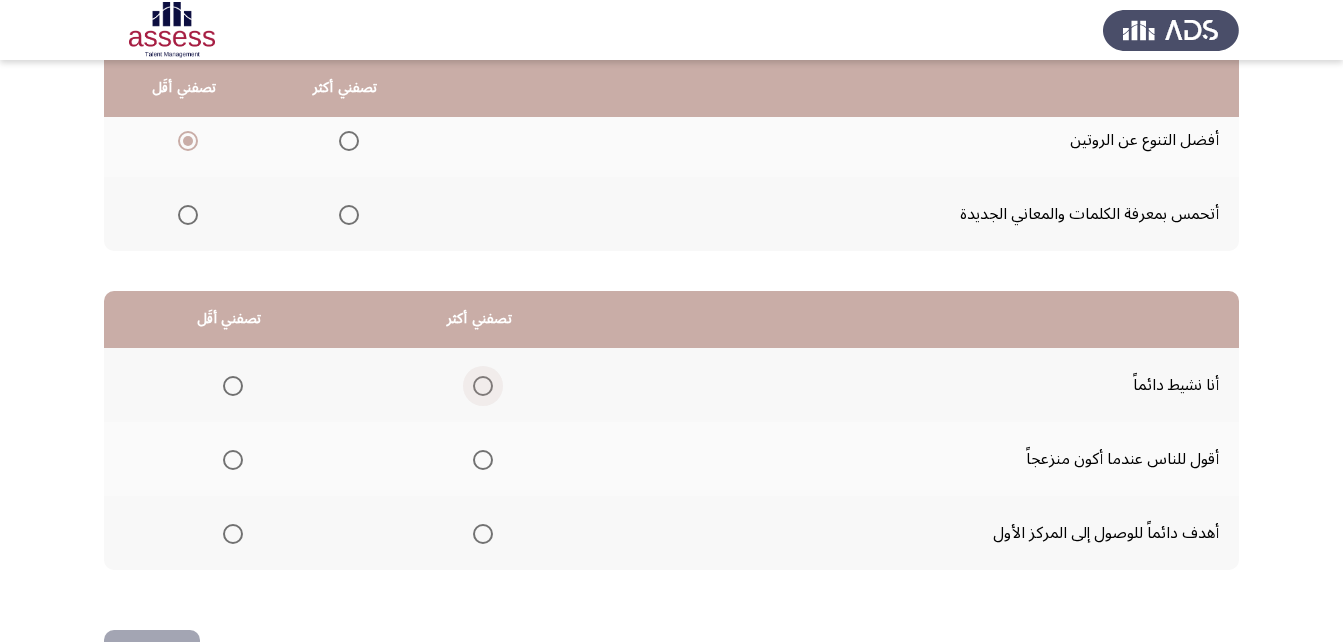 click at bounding box center [483, 386] 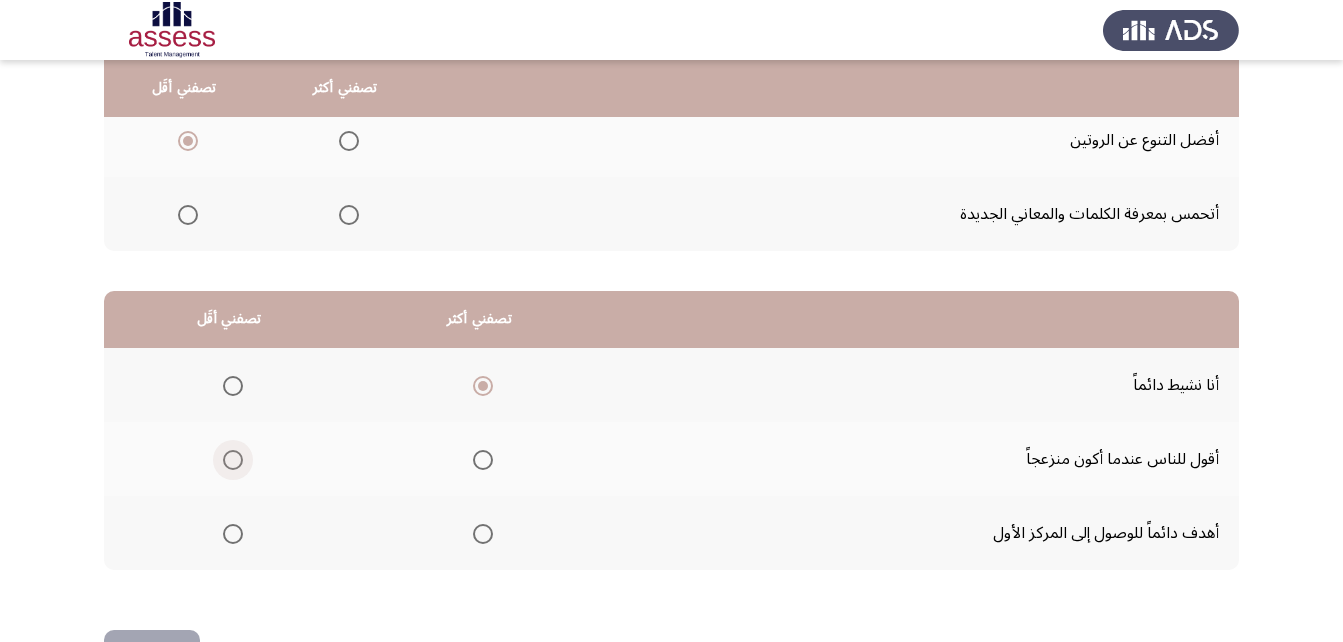 click at bounding box center (233, 460) 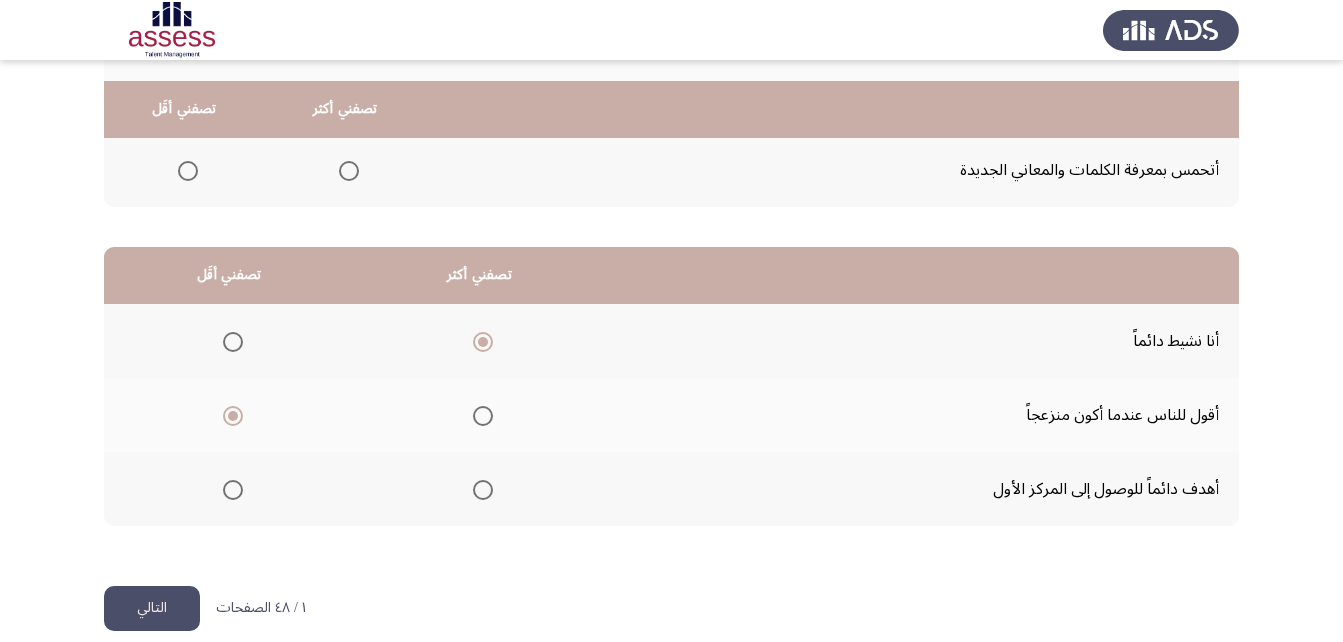scroll, scrollTop: 368, scrollLeft: 0, axis: vertical 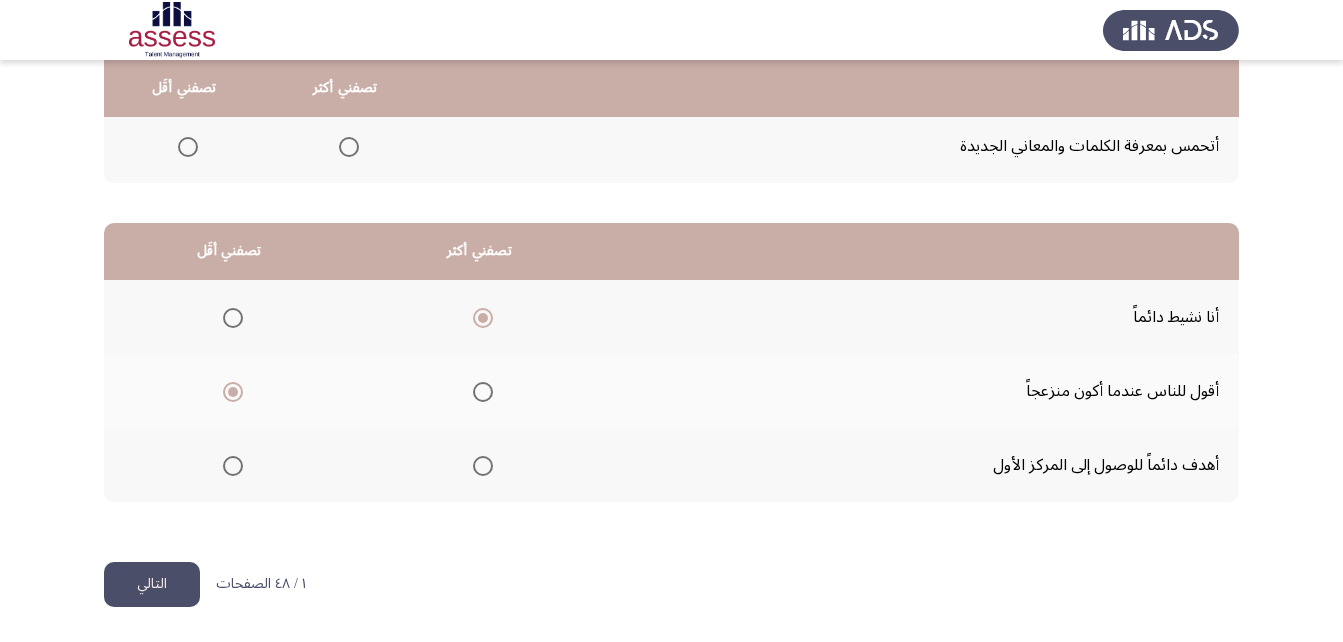 click on "التالي" 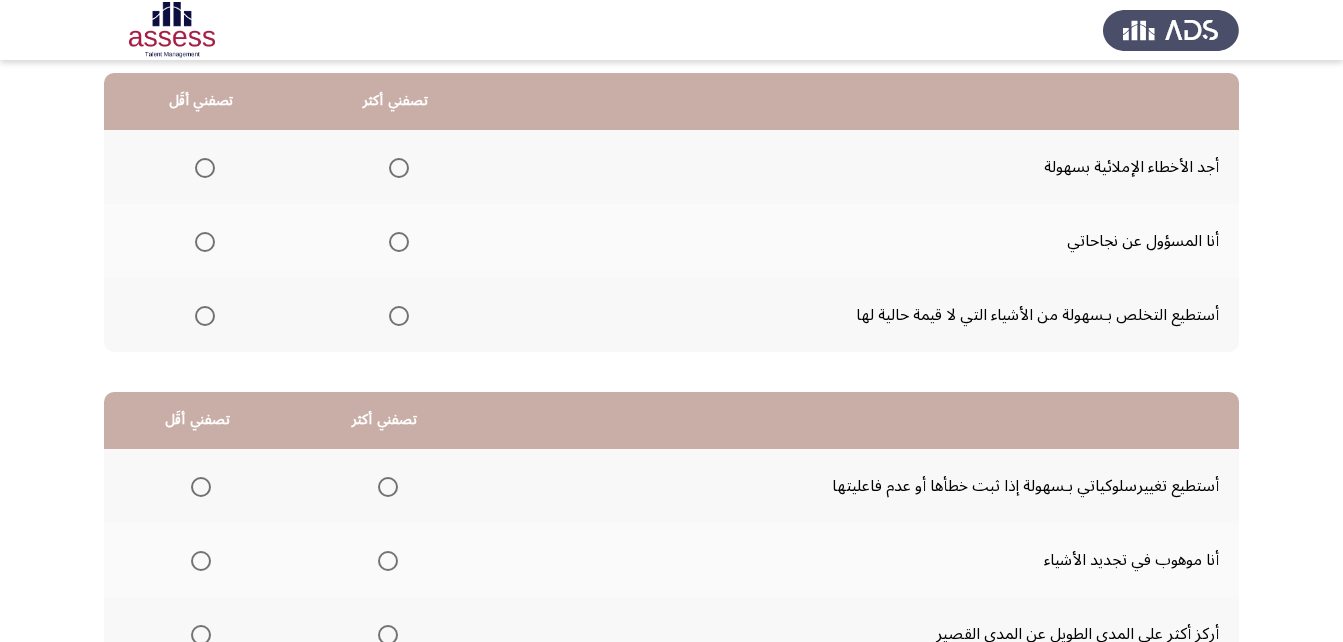 scroll, scrollTop: 200, scrollLeft: 0, axis: vertical 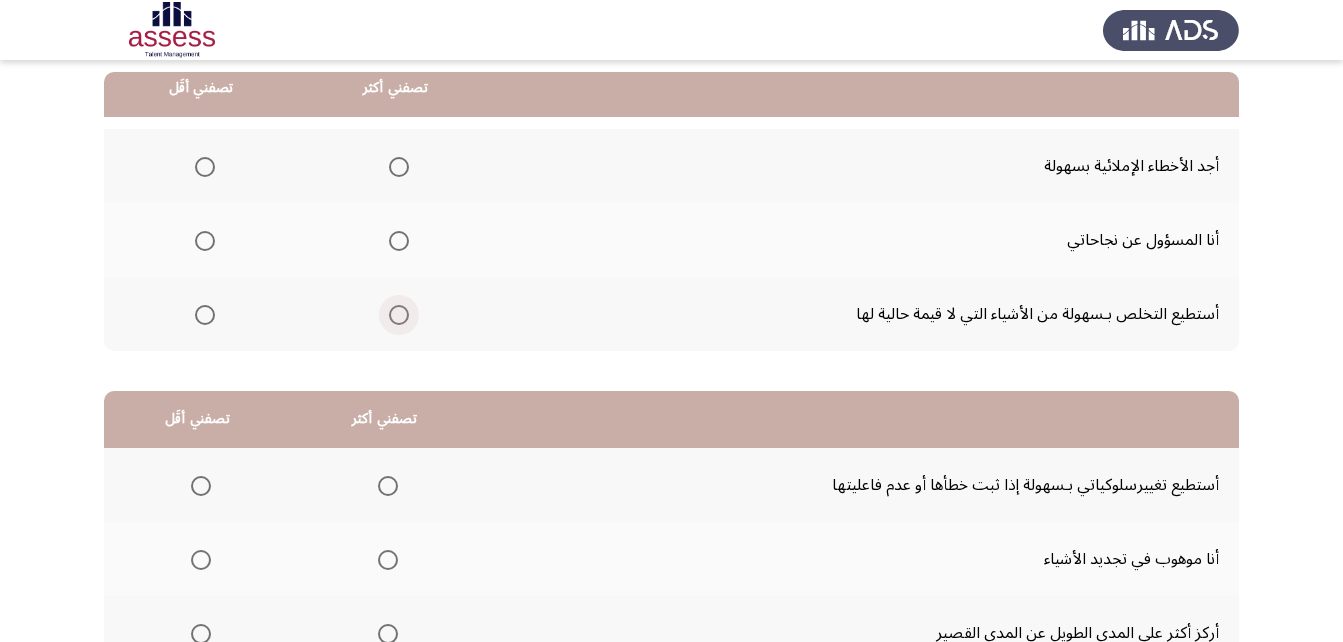 click at bounding box center (399, 315) 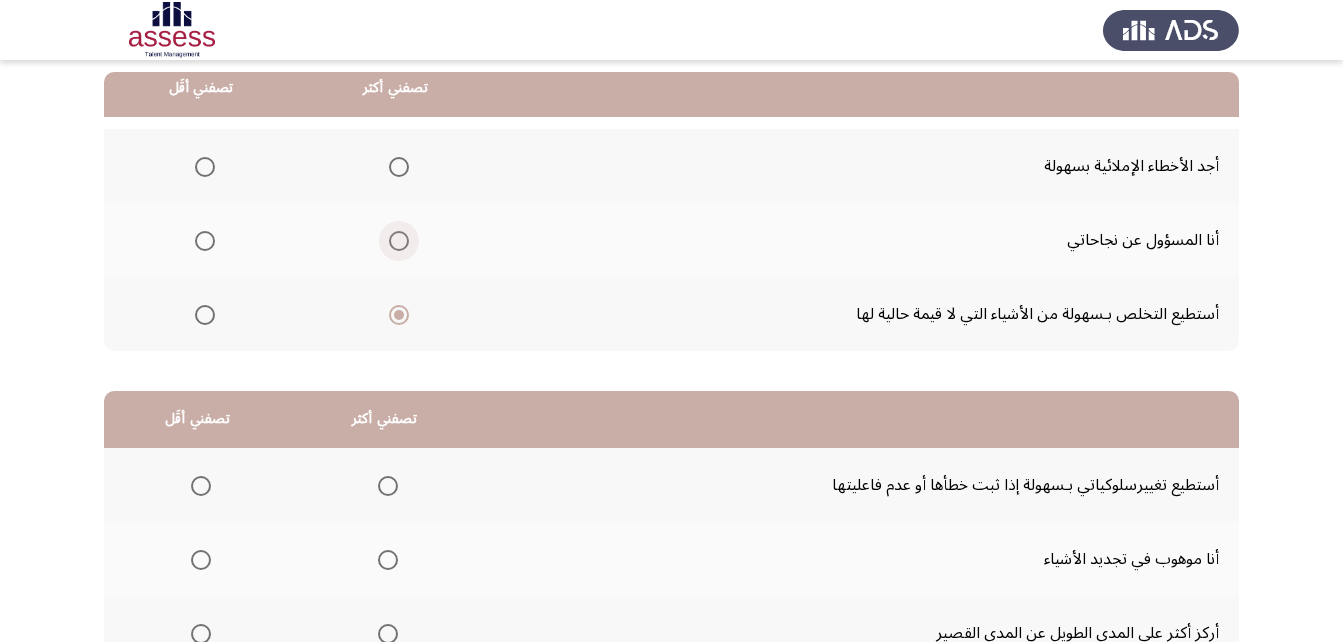 click at bounding box center [399, 241] 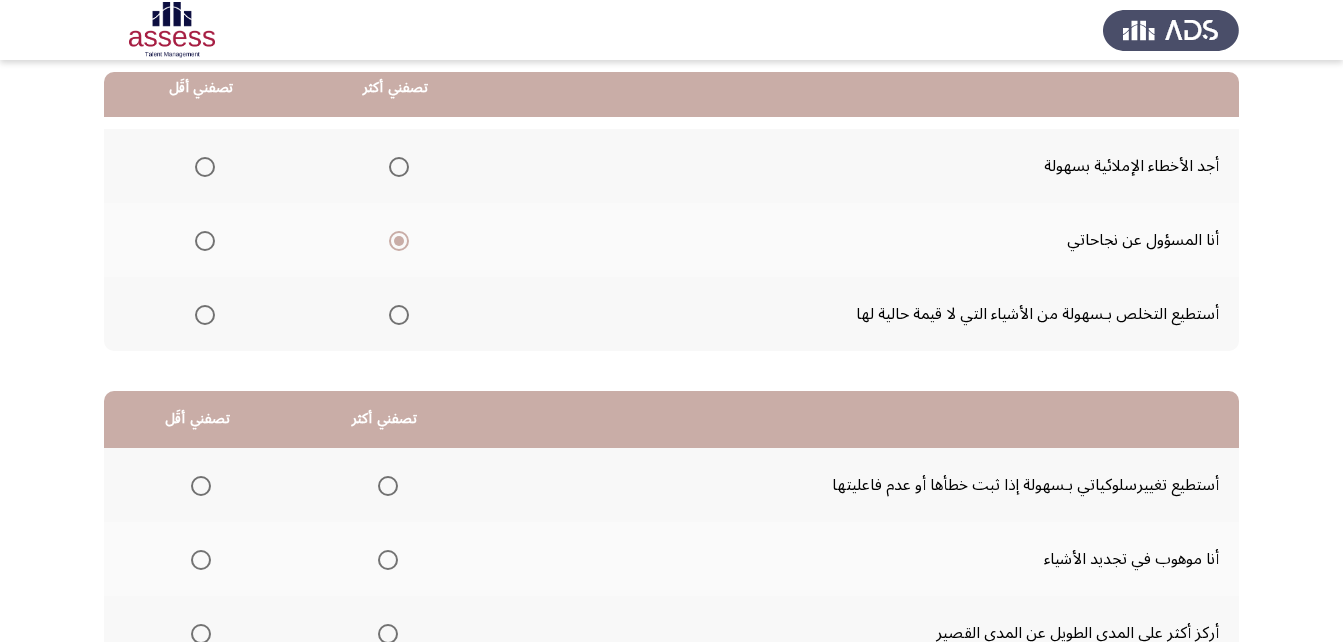 click at bounding box center [205, 315] 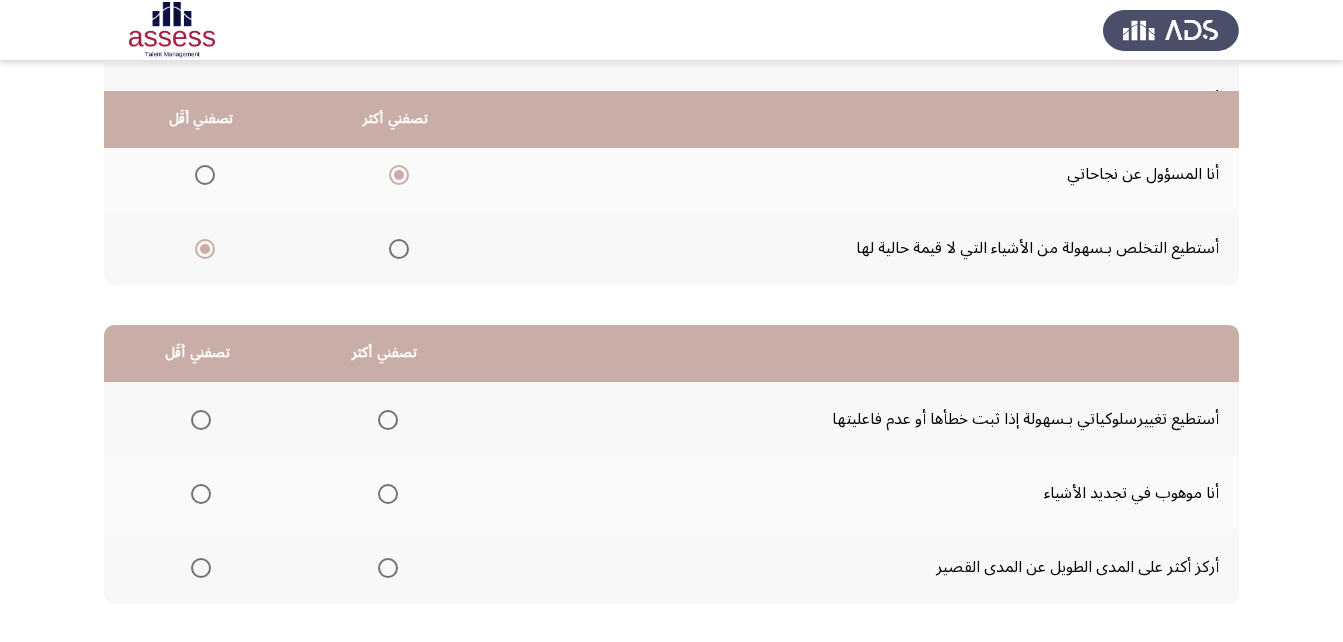 scroll, scrollTop: 368, scrollLeft: 0, axis: vertical 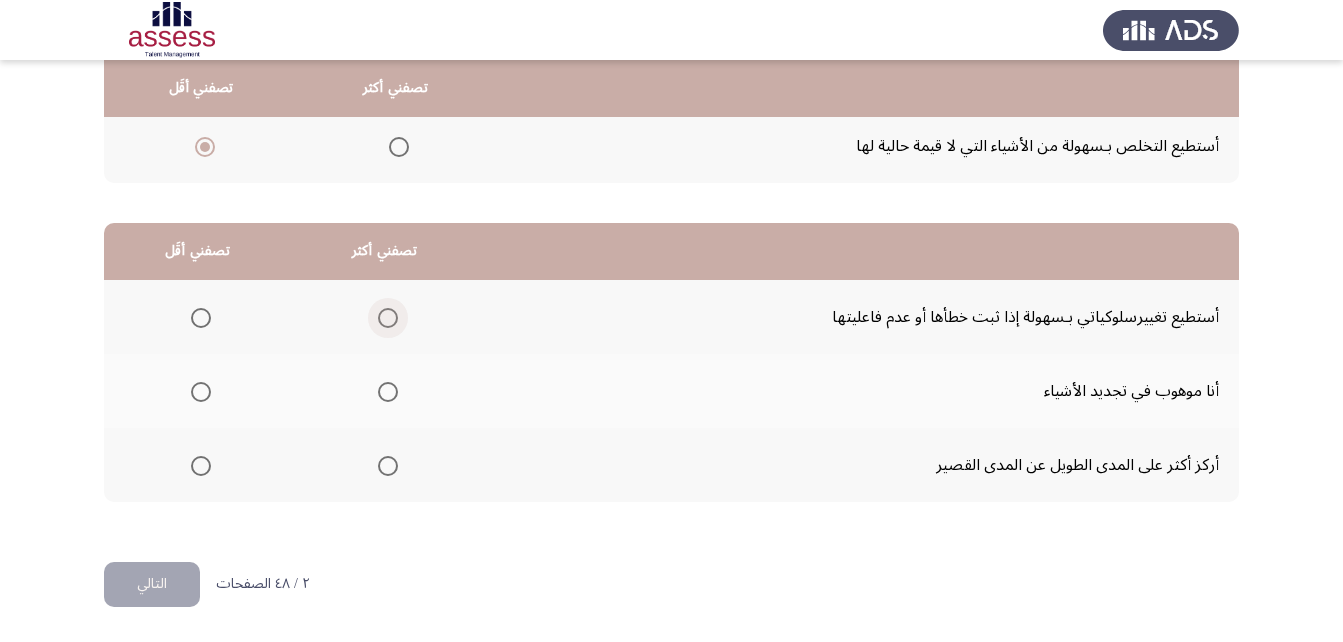 click at bounding box center [388, 318] 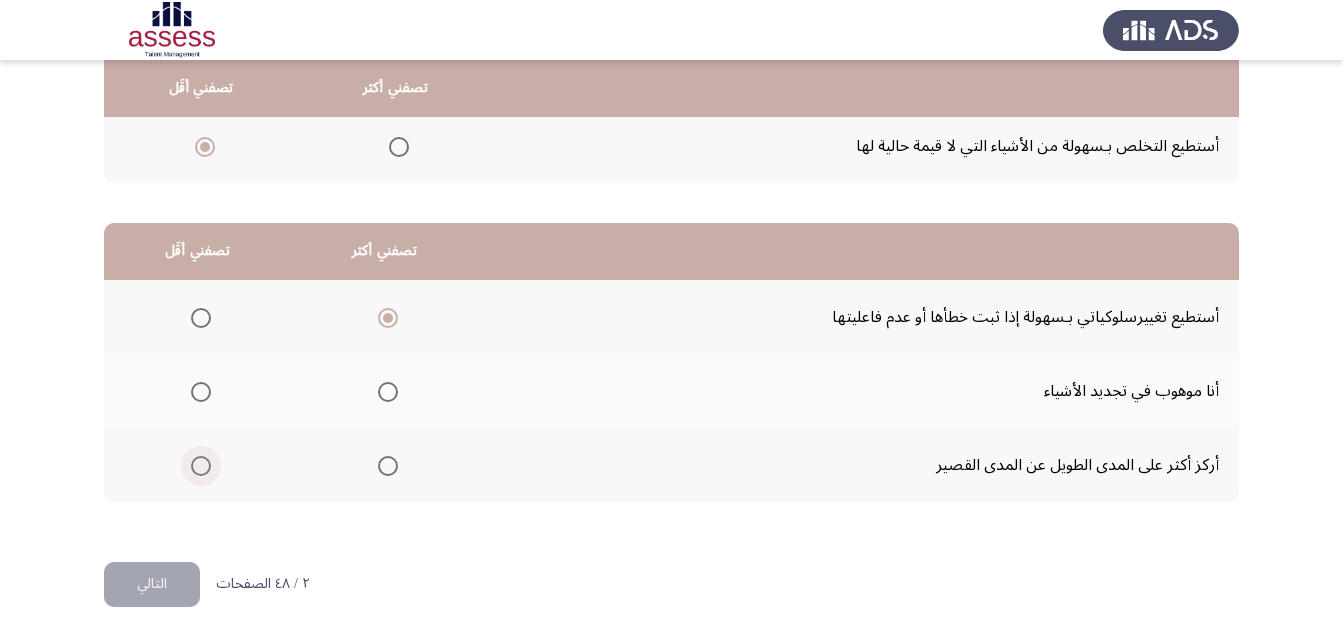 click at bounding box center [201, 466] 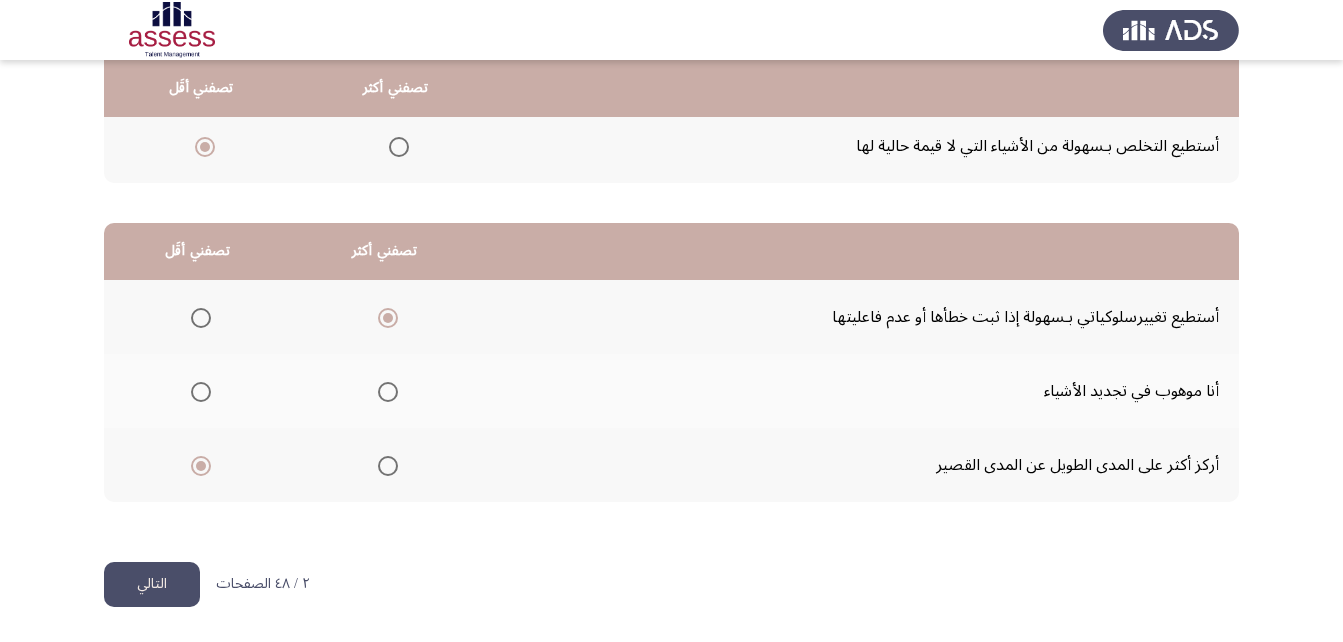 click on "التالي" 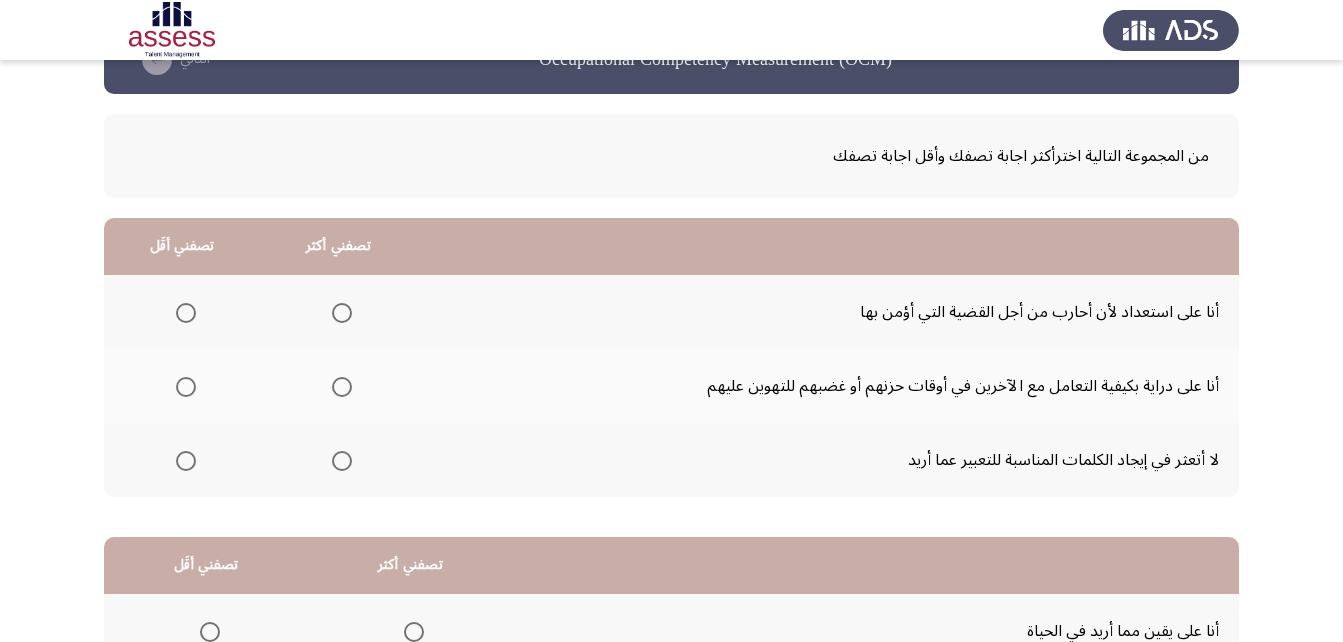scroll, scrollTop: 100, scrollLeft: 0, axis: vertical 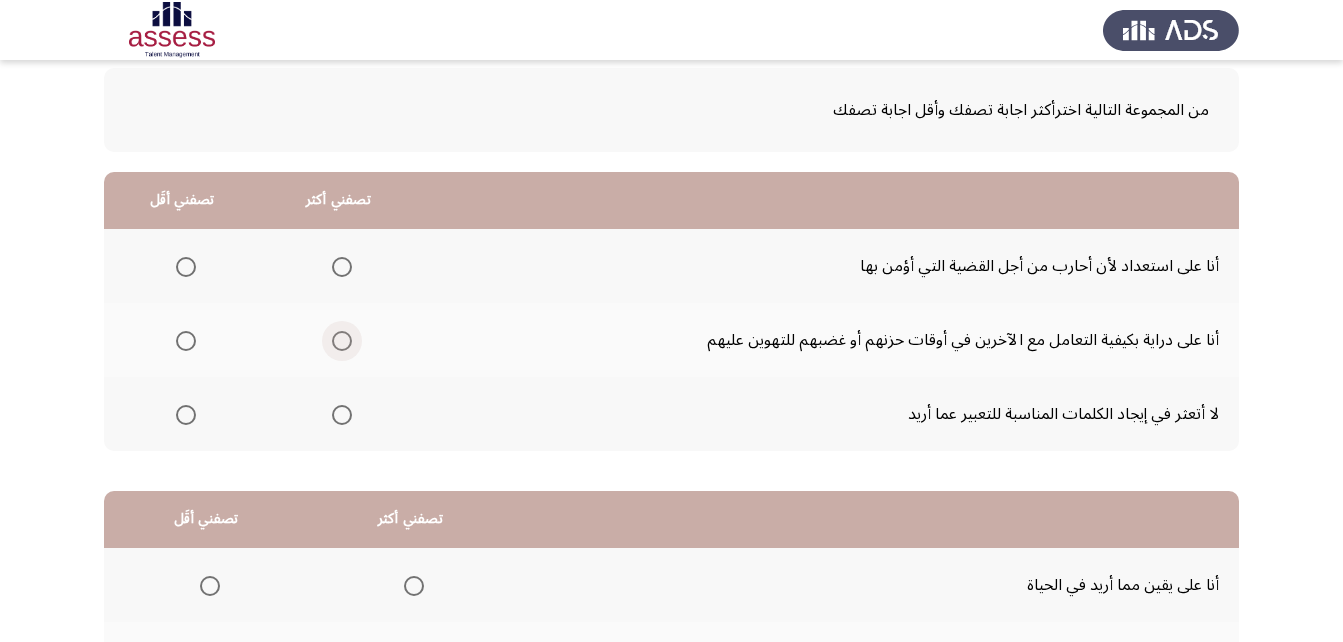 click at bounding box center (342, 341) 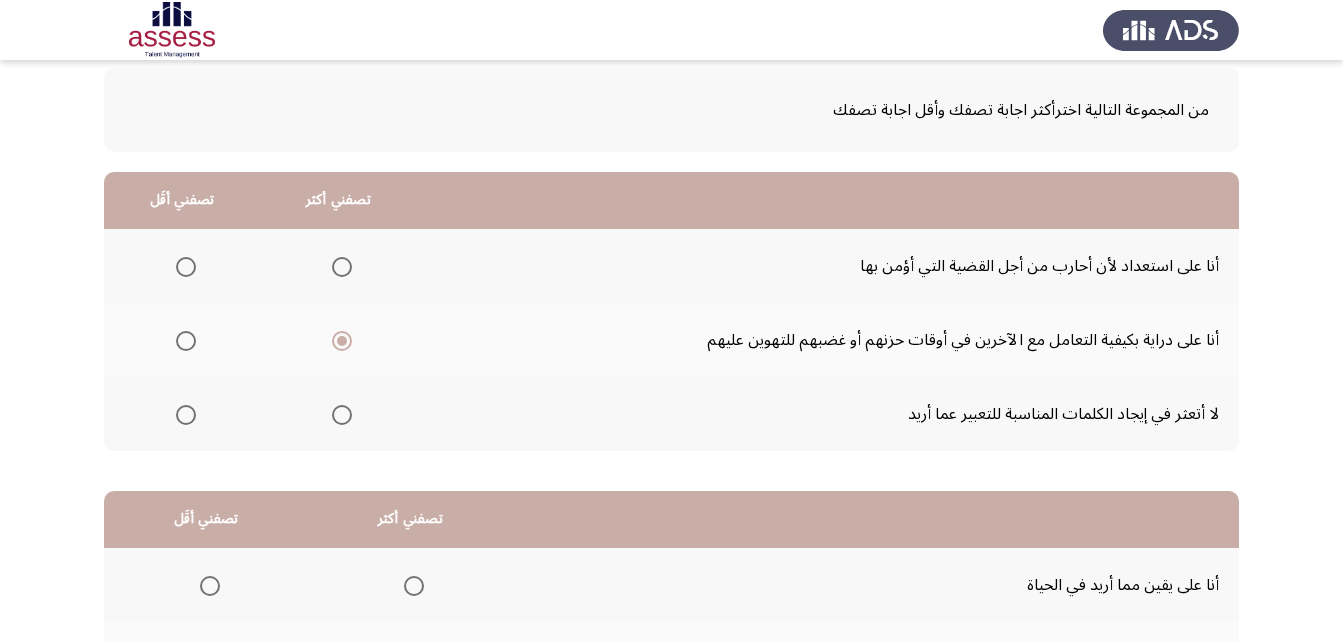 click at bounding box center (186, 267) 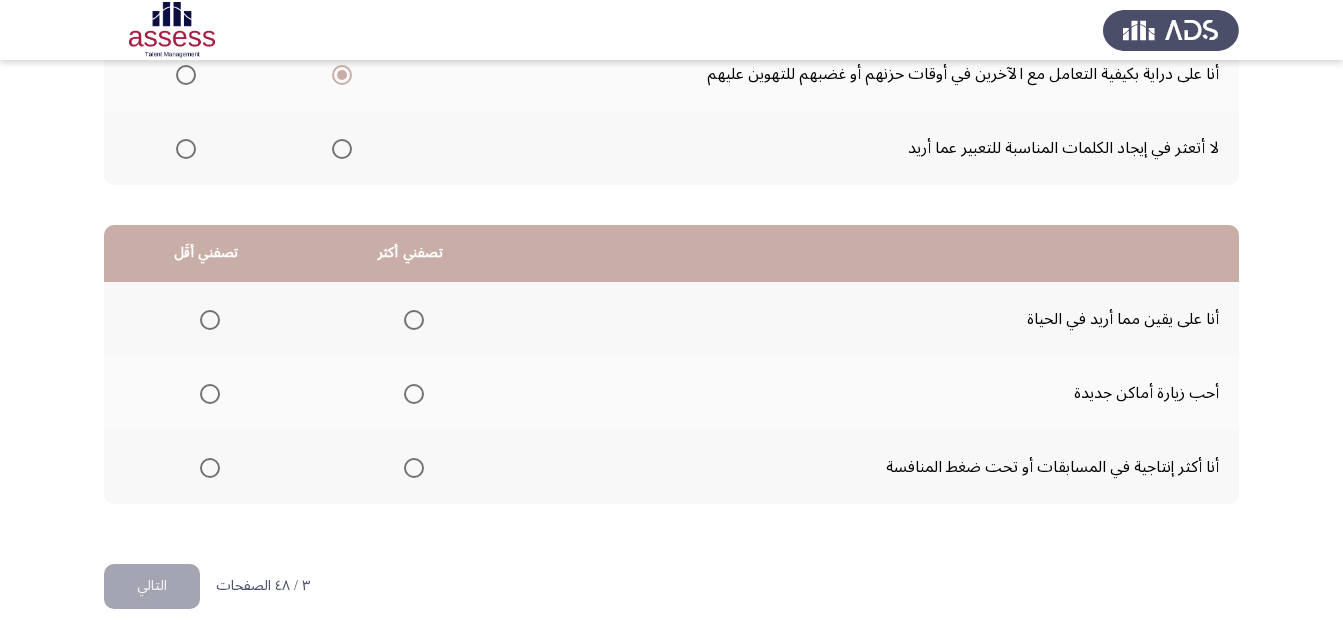 scroll, scrollTop: 368, scrollLeft: 0, axis: vertical 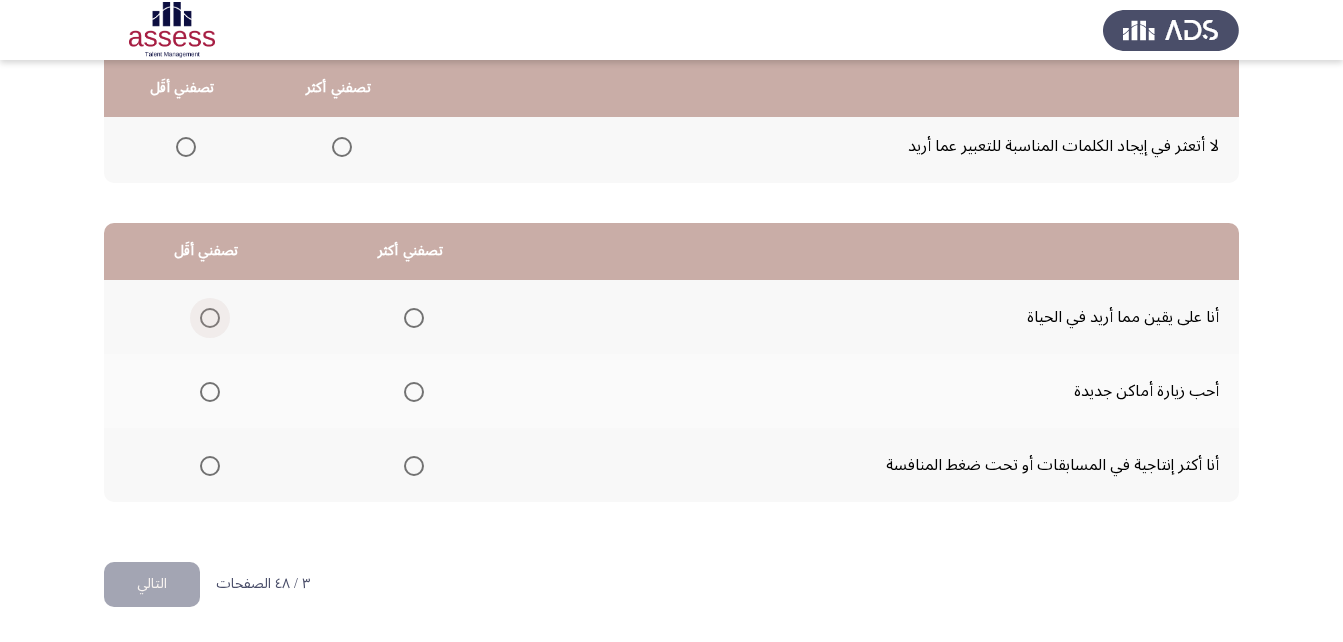 click at bounding box center (210, 318) 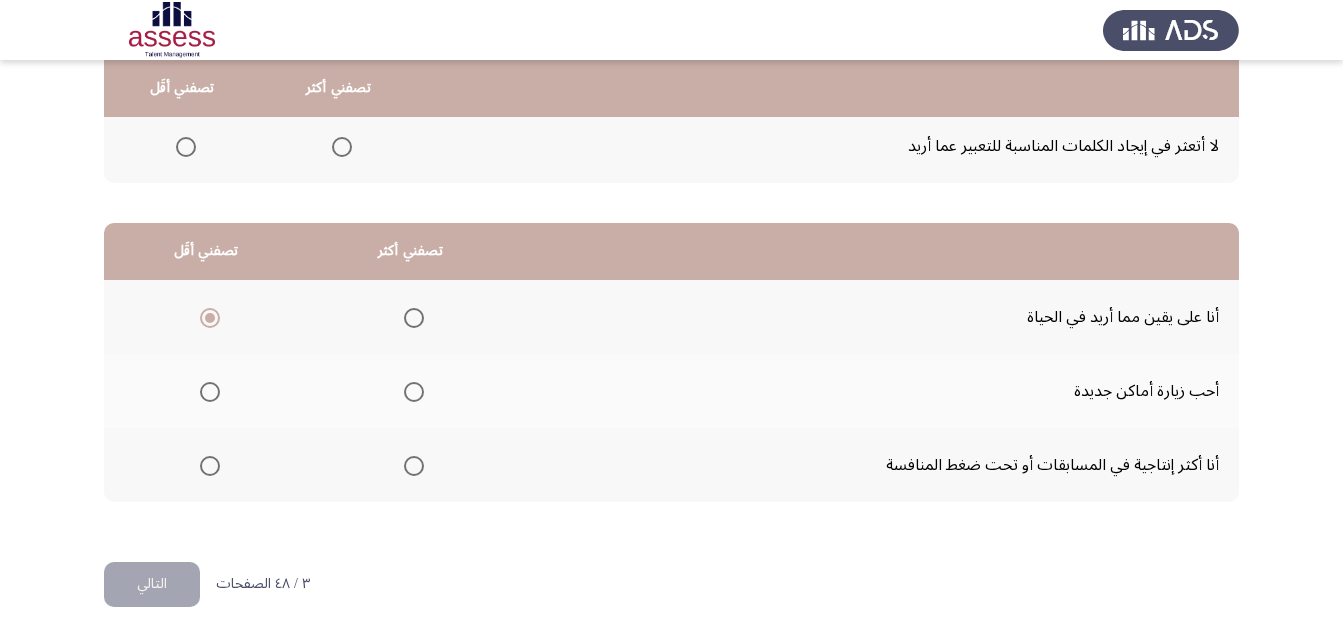 click at bounding box center (414, 392) 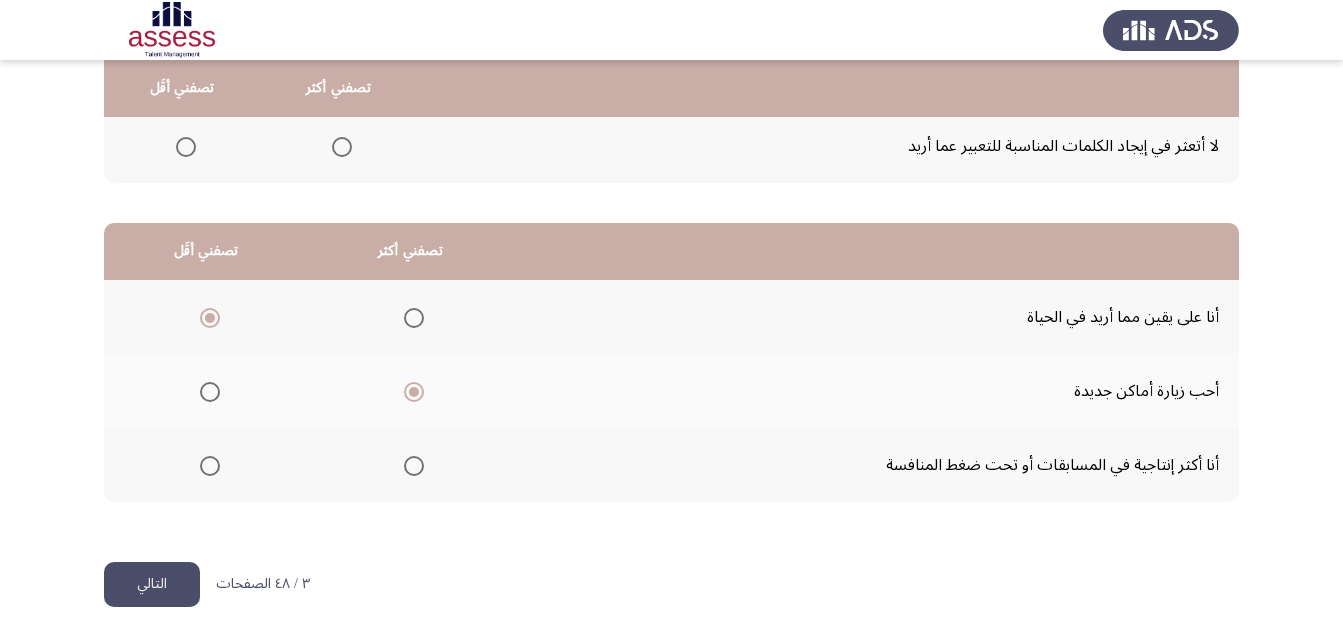 click on "التالي" 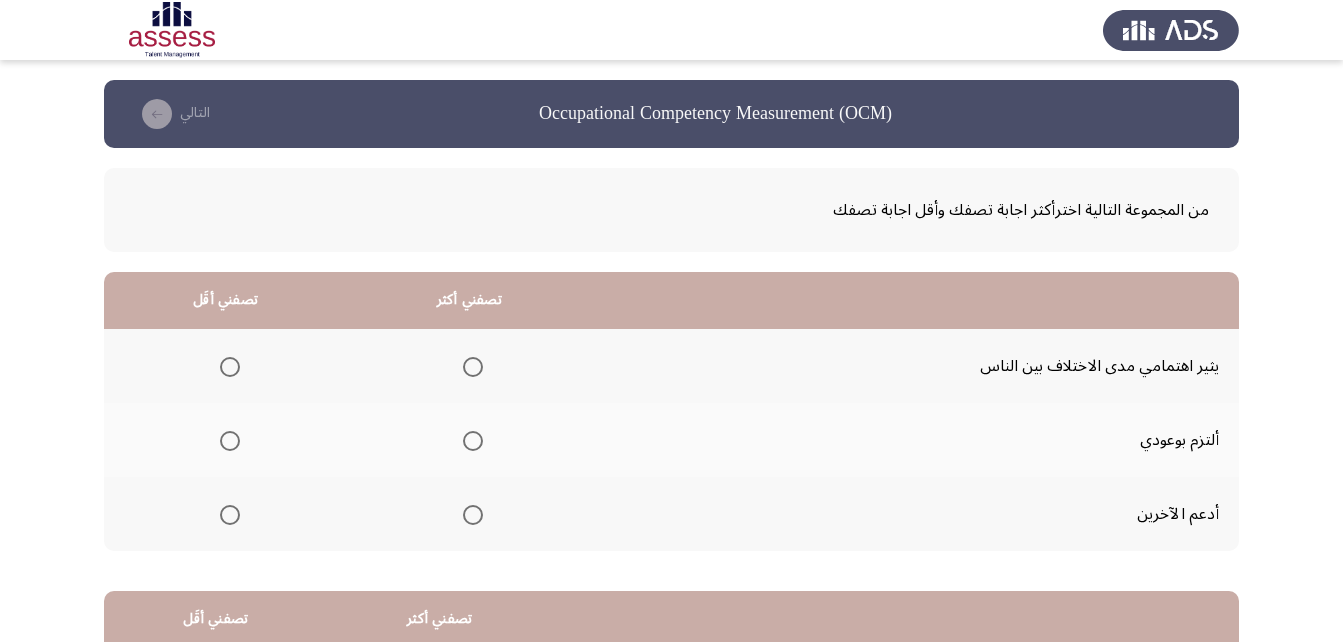 scroll, scrollTop: 100, scrollLeft: 0, axis: vertical 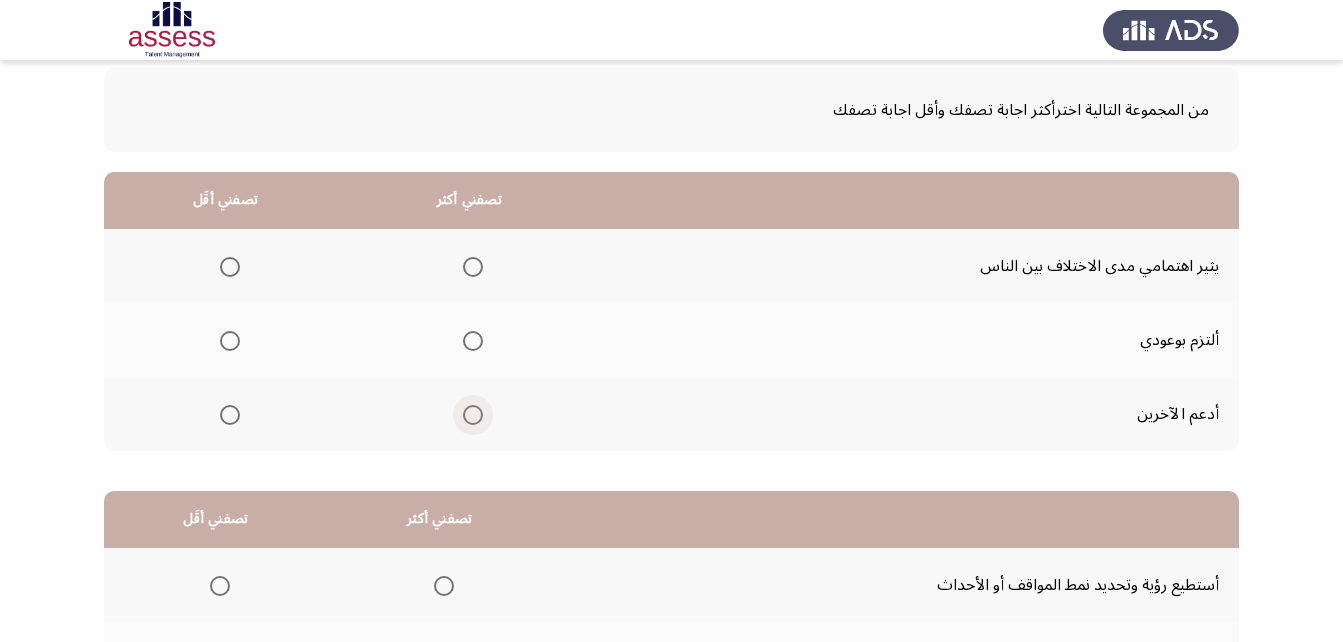 click at bounding box center [473, 415] 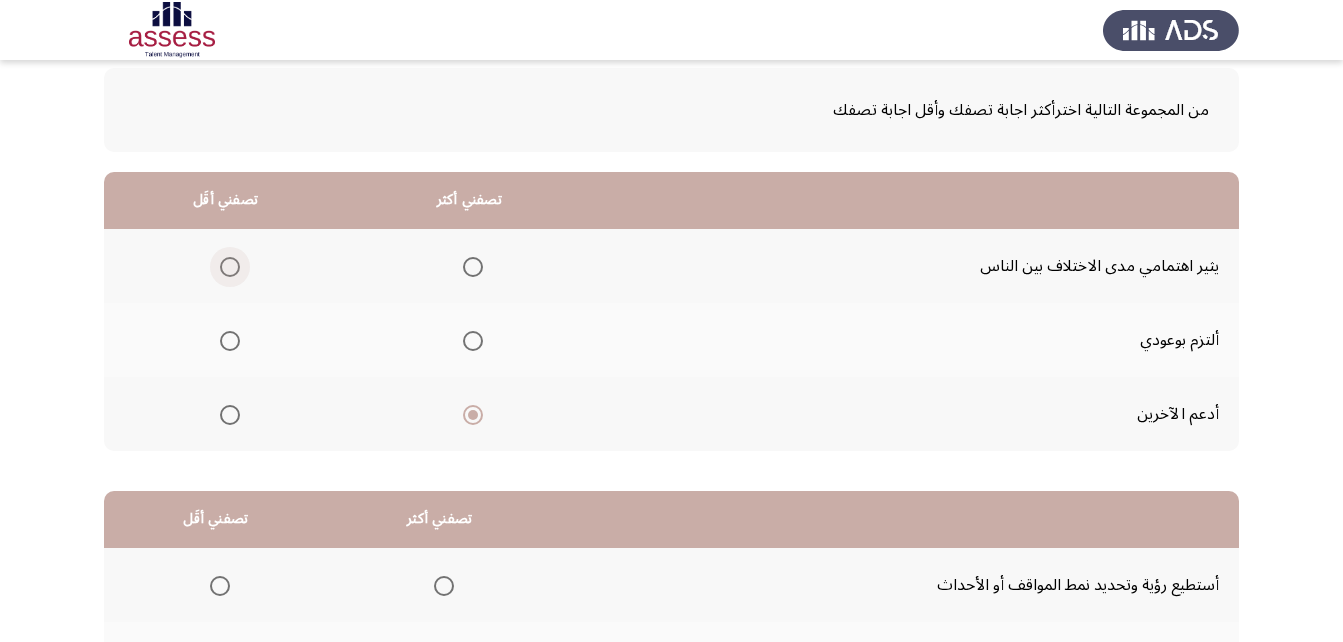 click at bounding box center [230, 267] 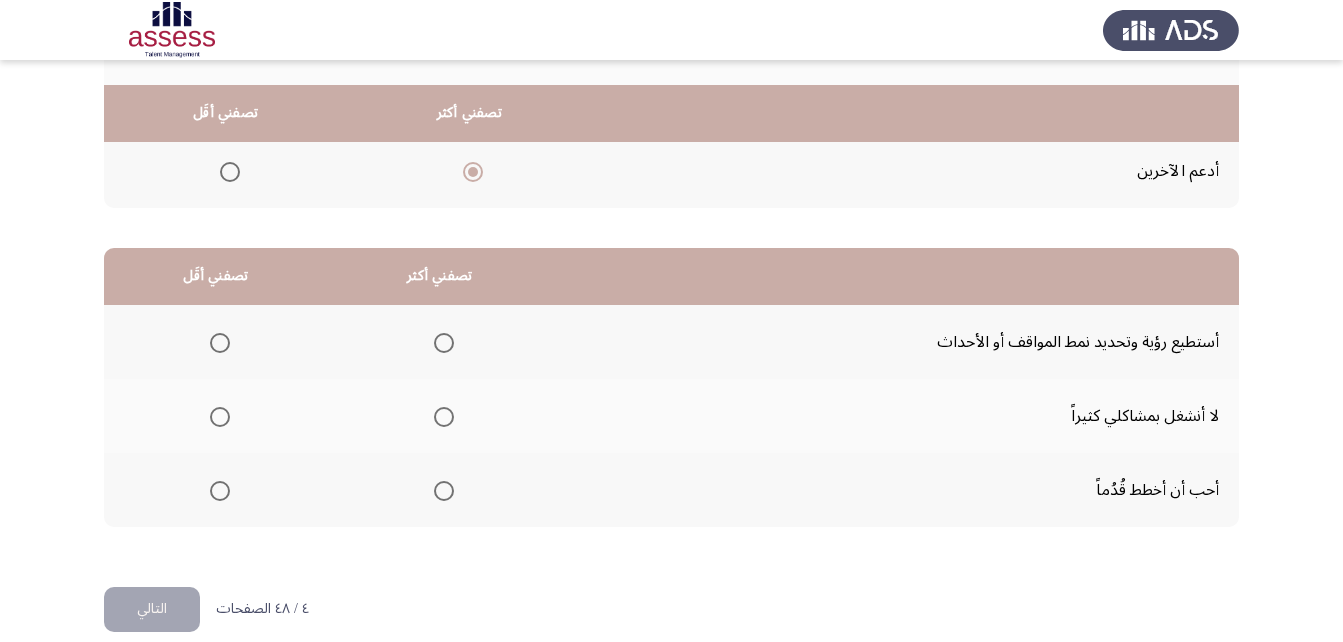 scroll, scrollTop: 368, scrollLeft: 0, axis: vertical 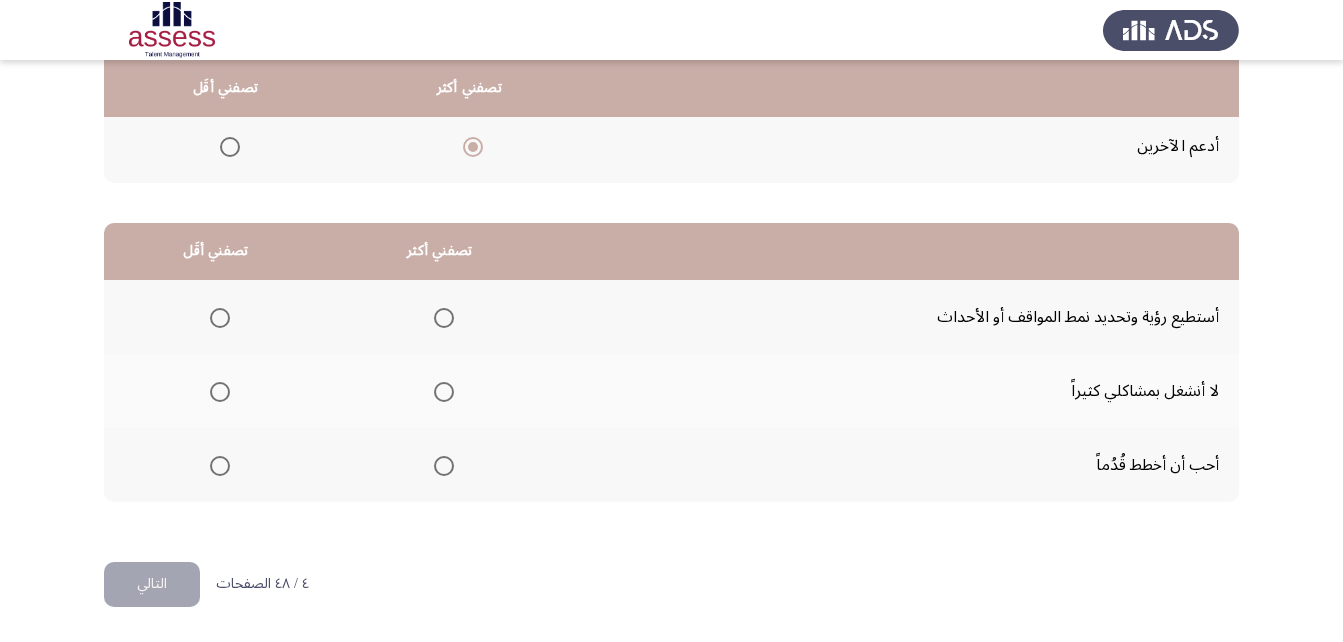 click at bounding box center (220, 318) 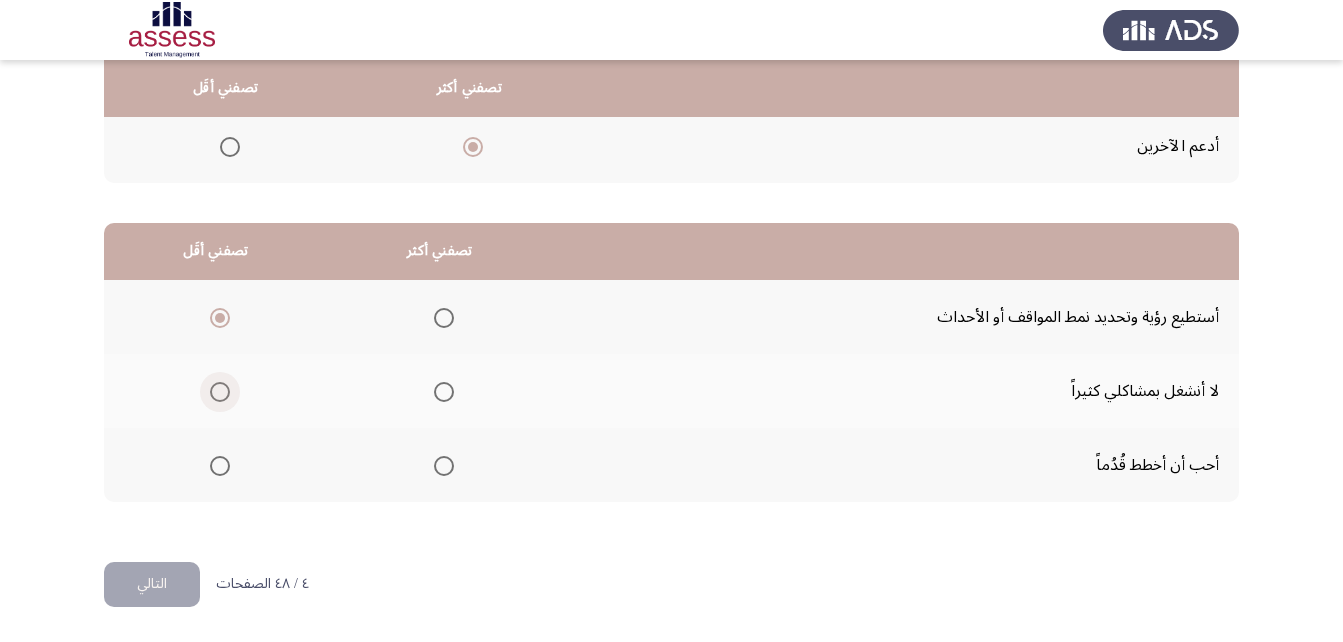 click at bounding box center [220, 392] 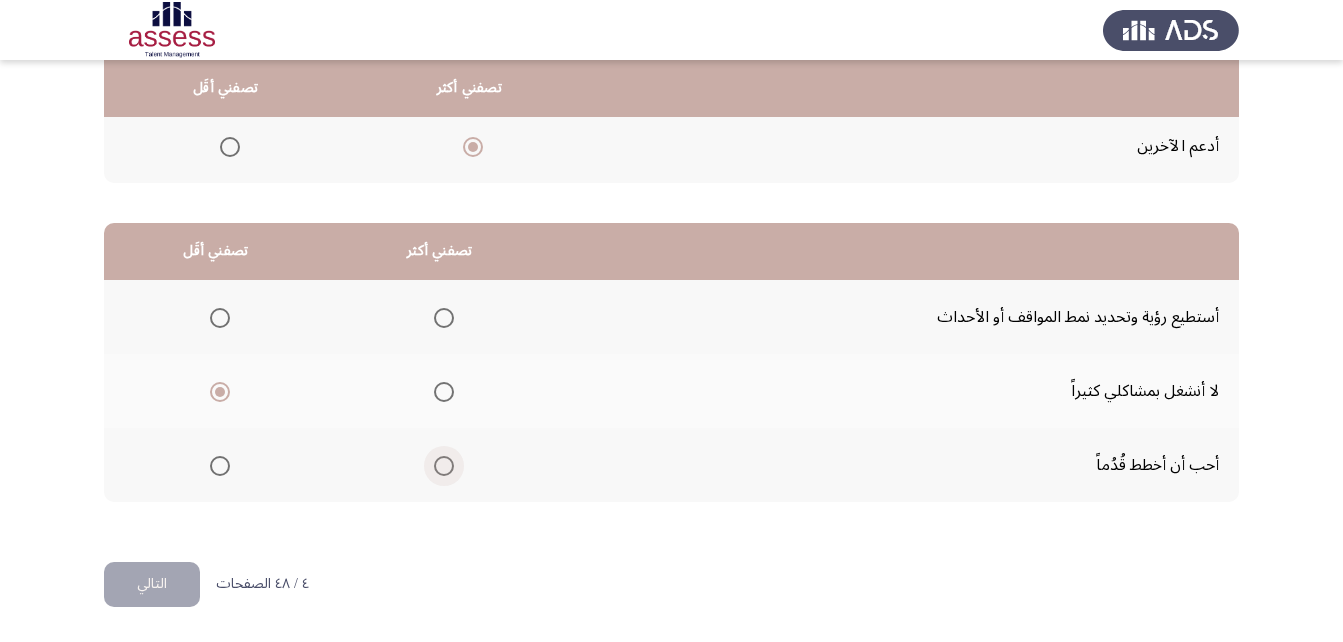 click at bounding box center (444, 466) 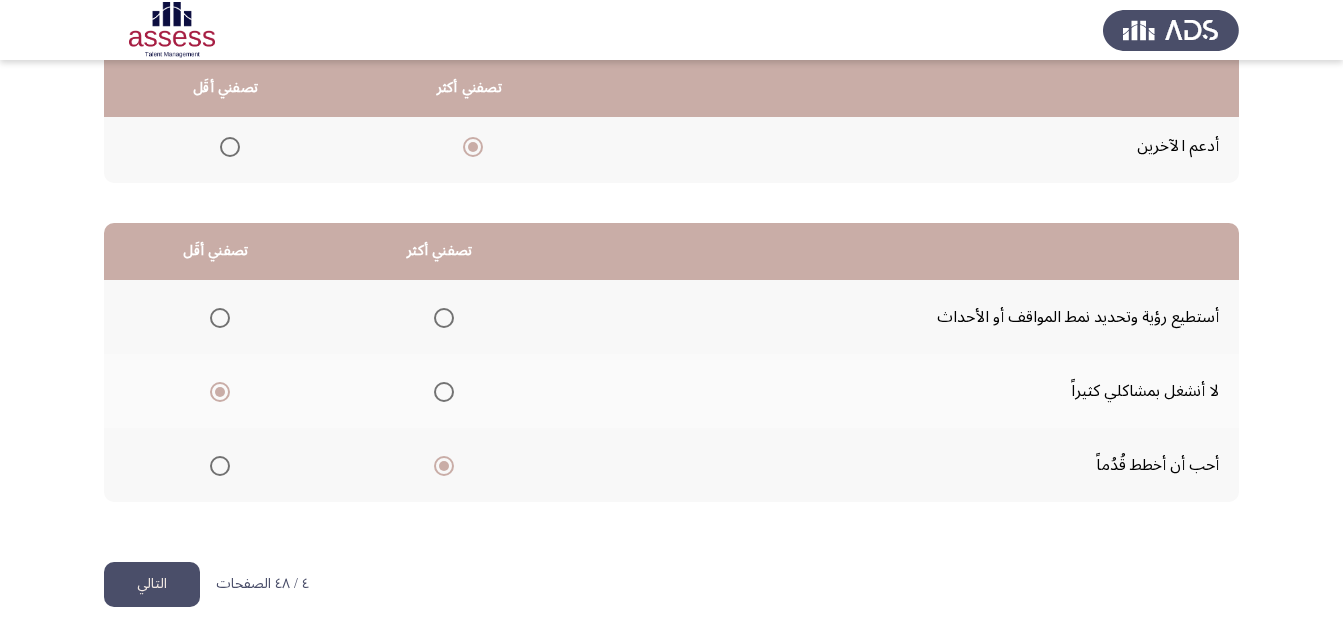 click on "التالي" 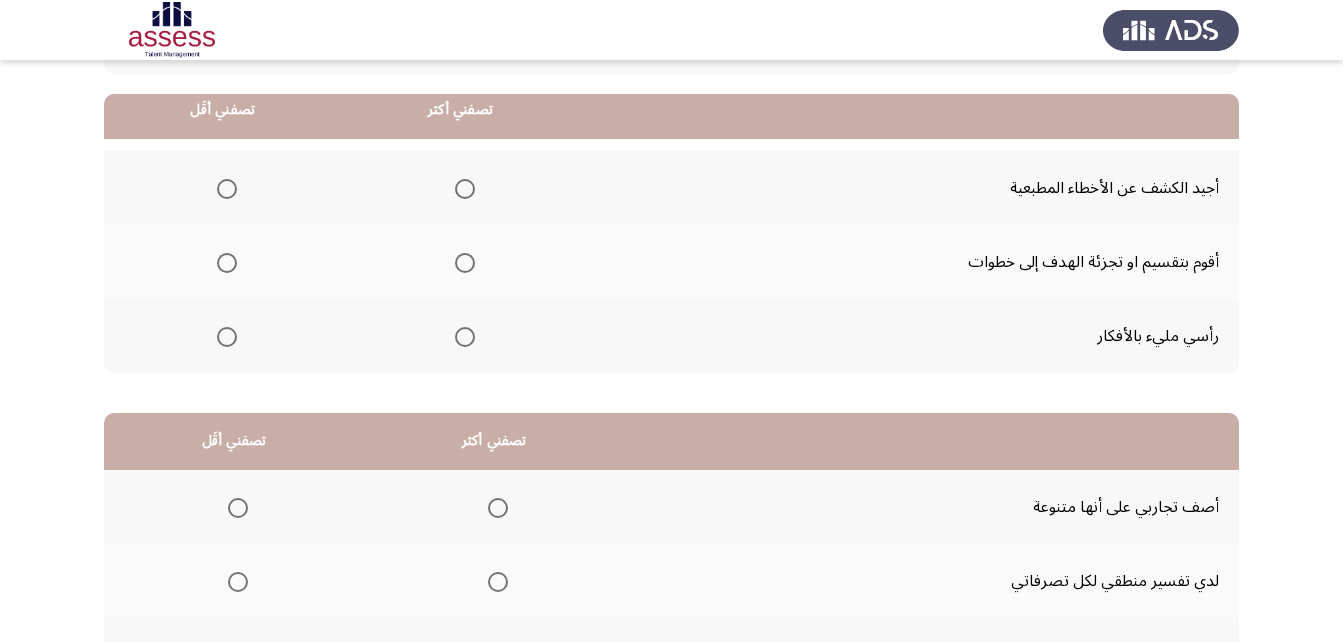 scroll, scrollTop: 200, scrollLeft: 0, axis: vertical 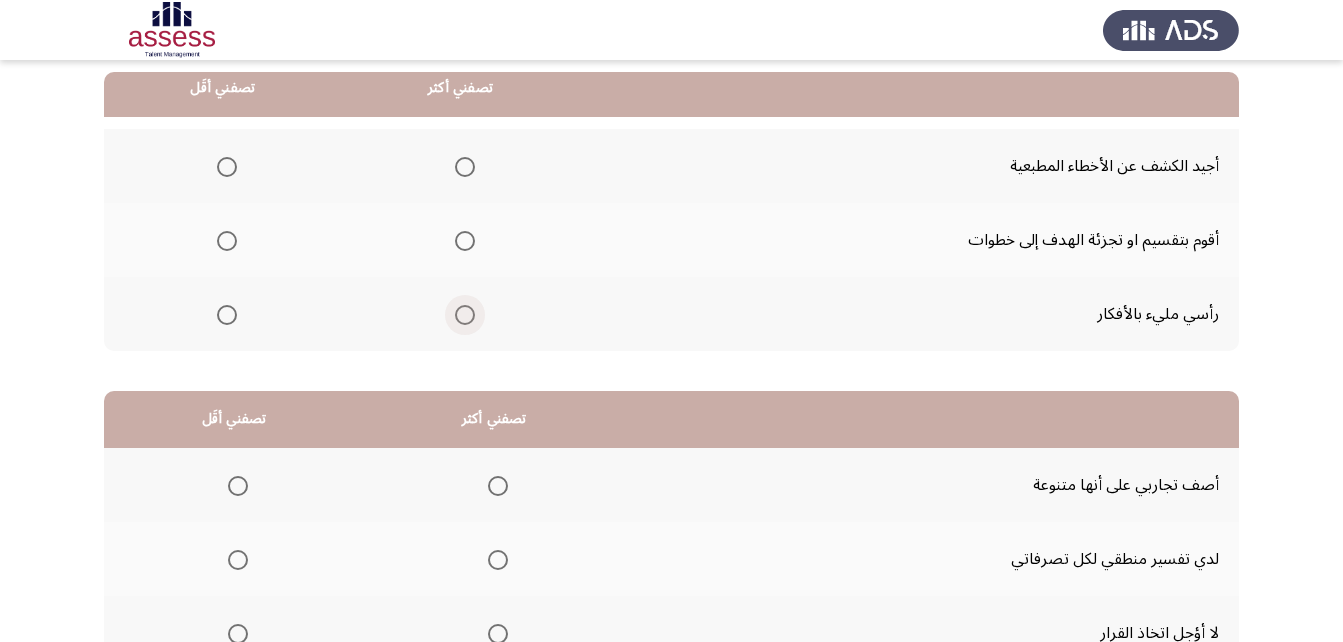 click at bounding box center [465, 315] 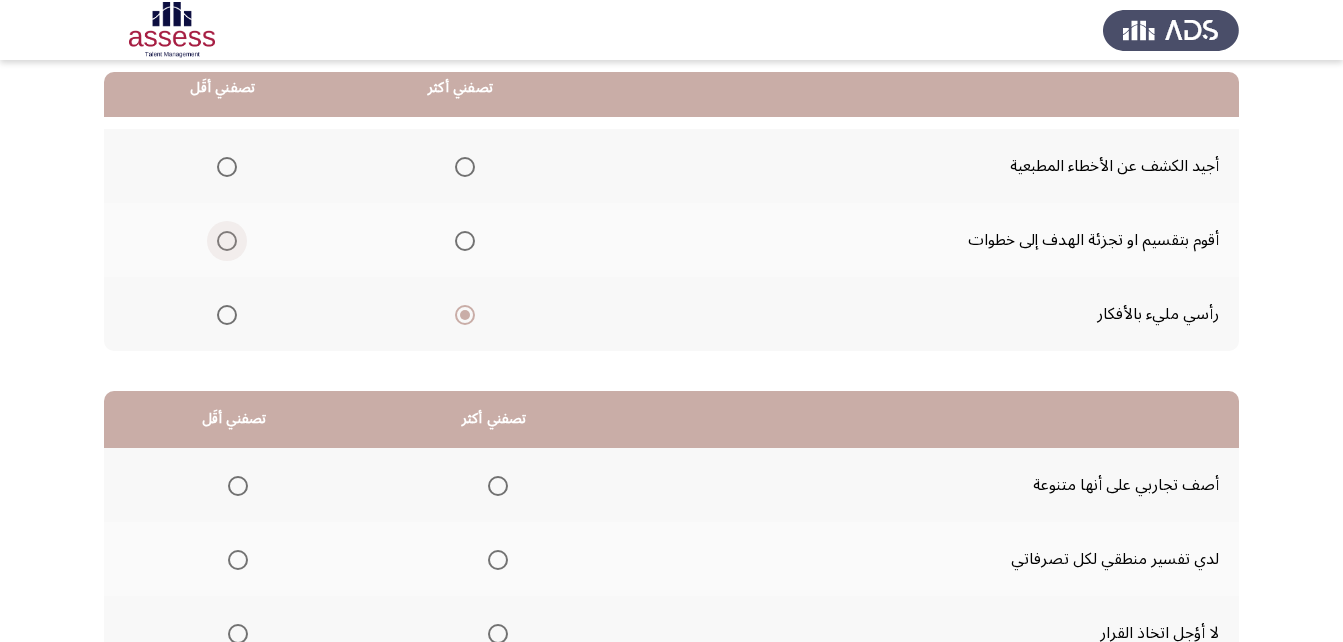 click at bounding box center (227, 241) 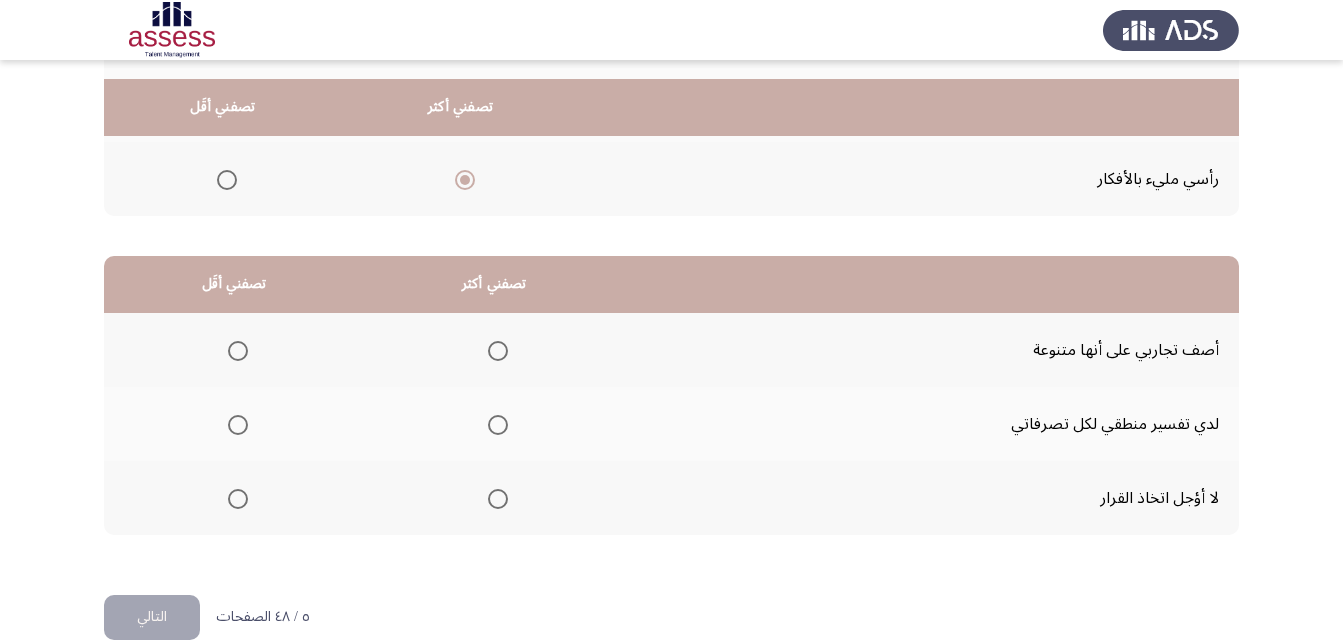 scroll, scrollTop: 368, scrollLeft: 0, axis: vertical 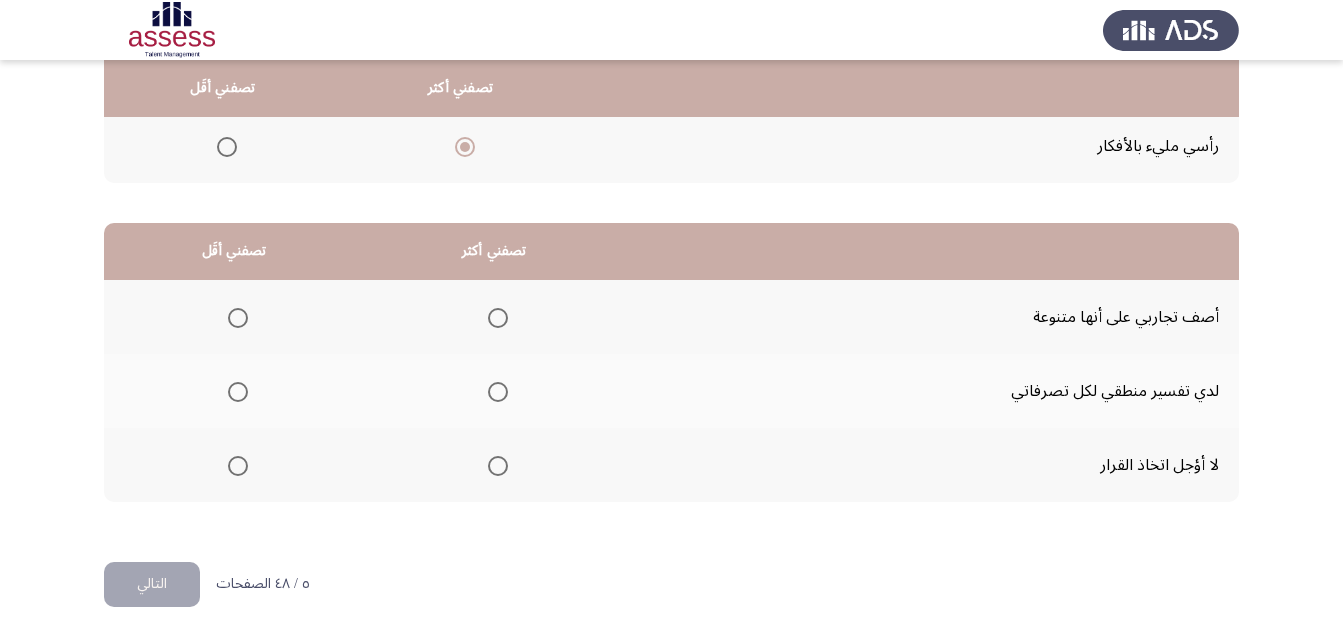 click at bounding box center (498, 318) 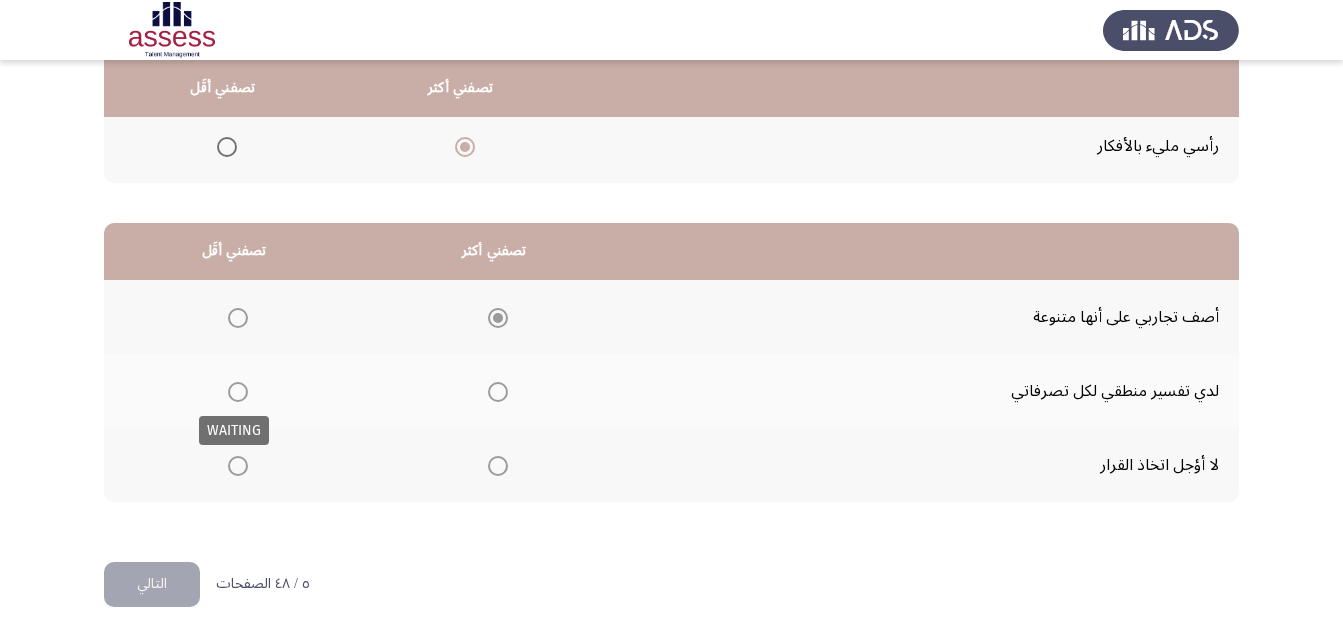 click at bounding box center [238, 392] 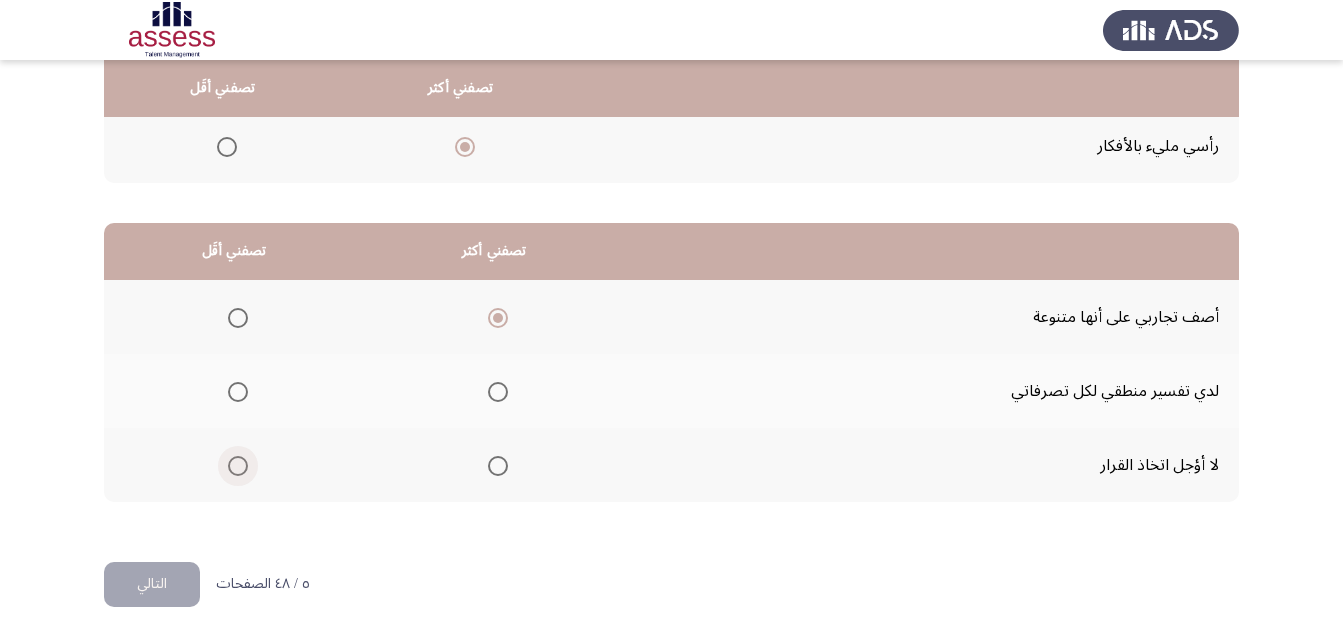 click at bounding box center [238, 466] 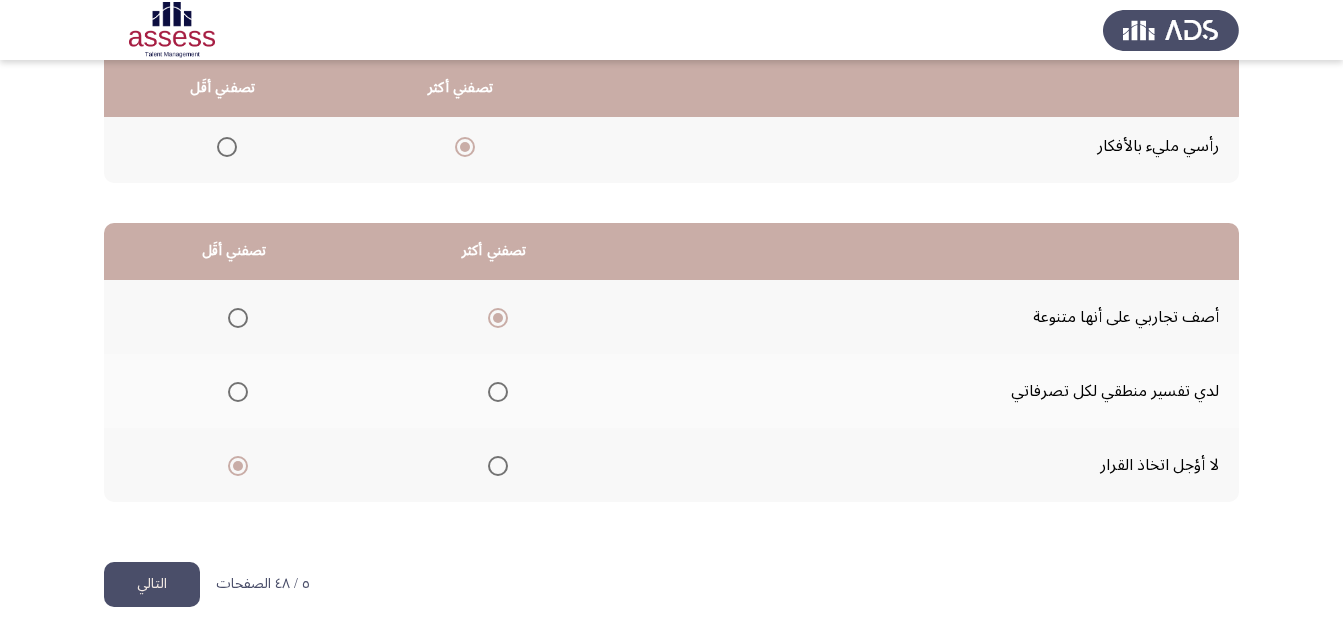 click on "التالي" 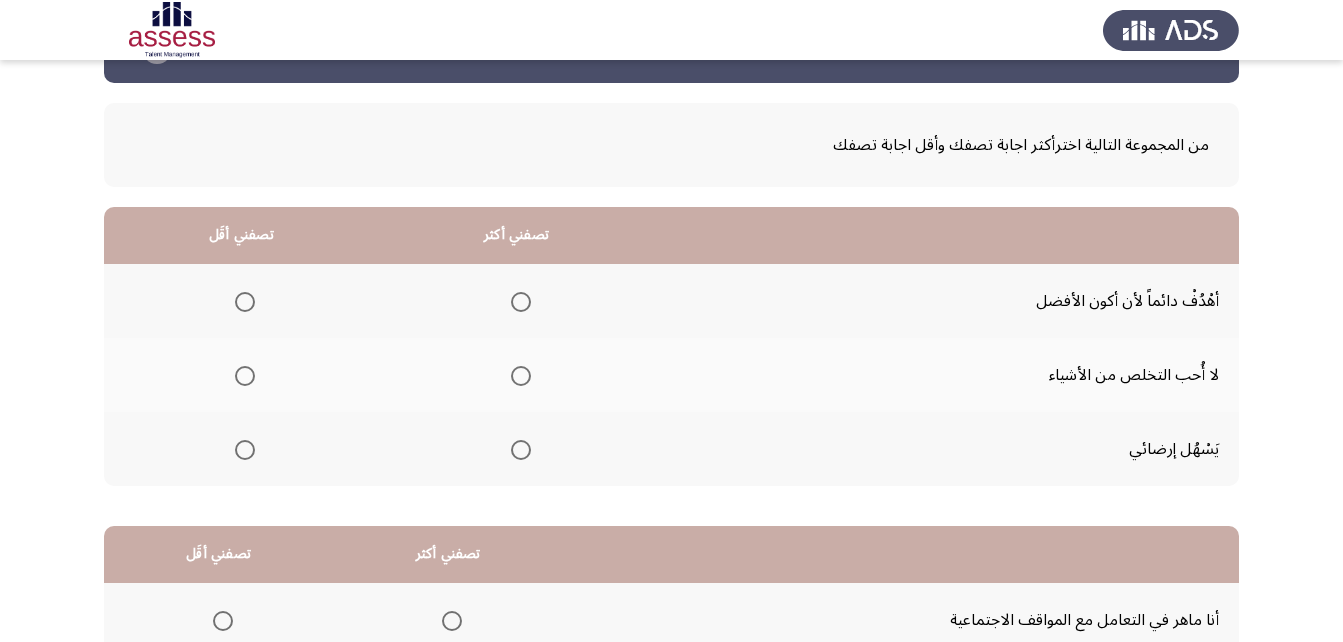 scroll, scrollTop: 100, scrollLeft: 0, axis: vertical 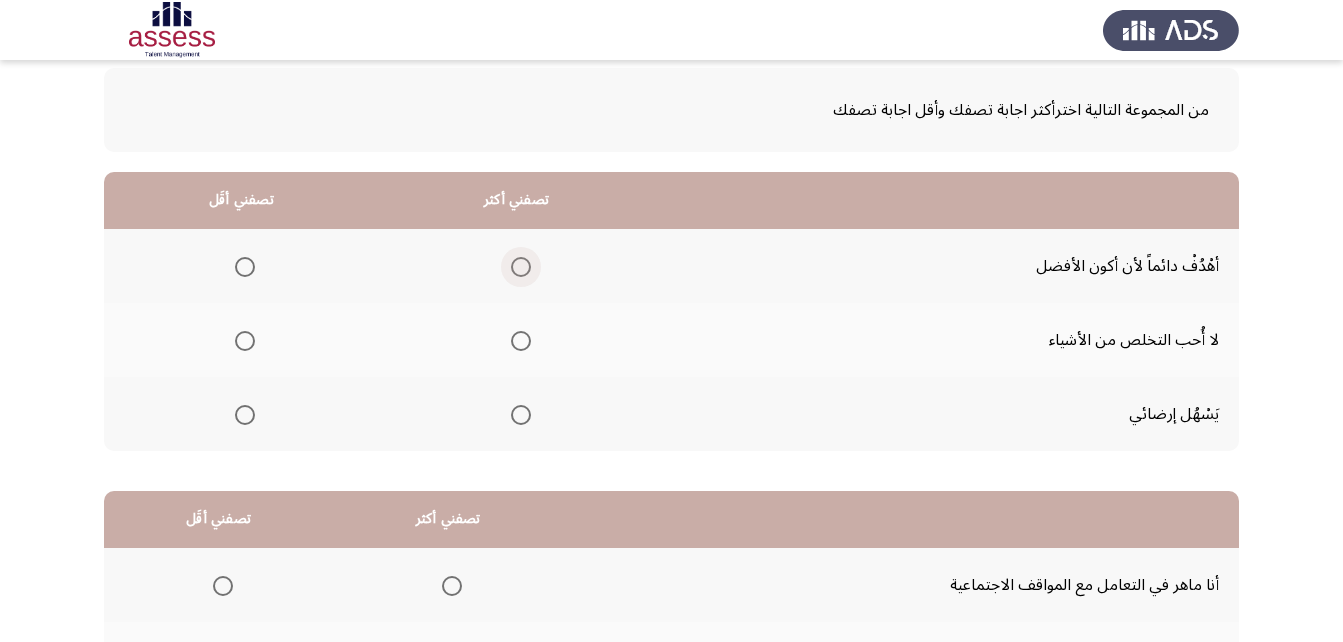 click at bounding box center [521, 267] 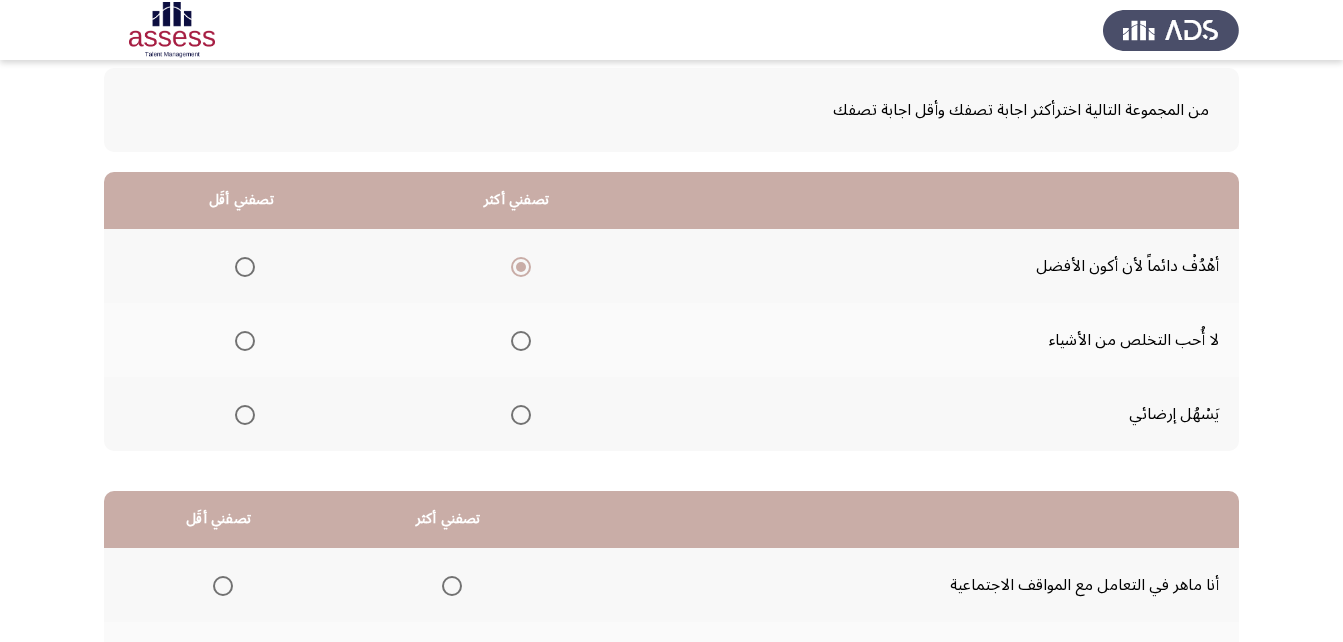 click at bounding box center (245, 341) 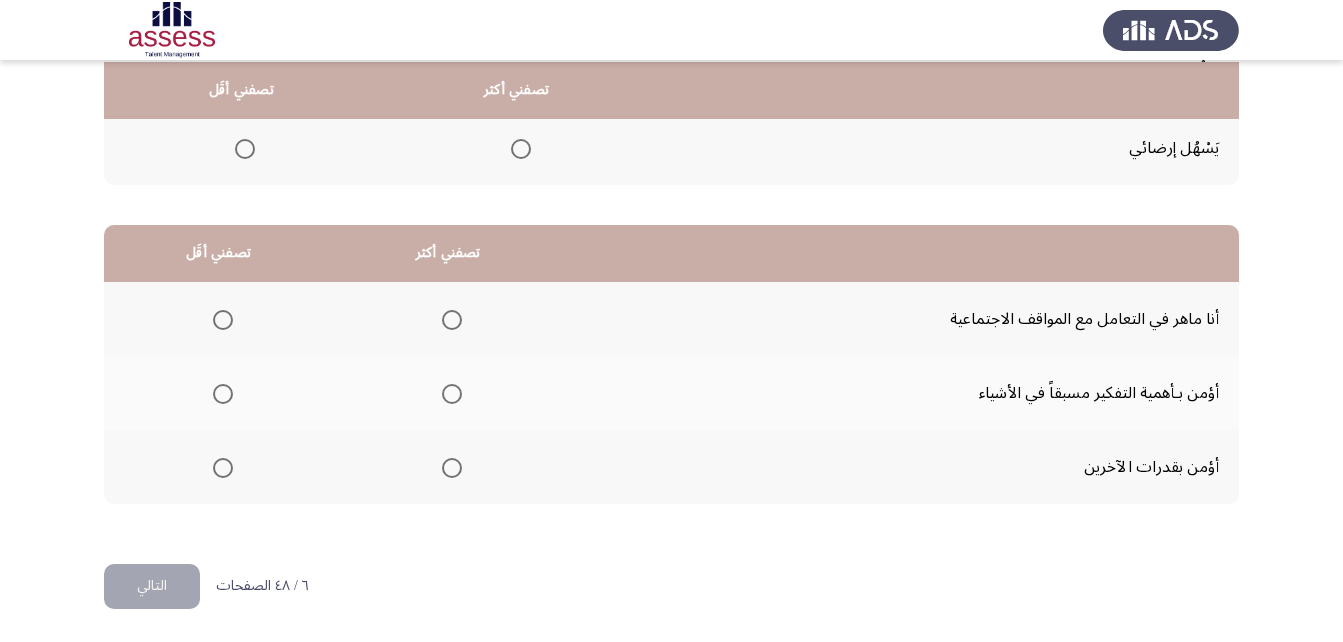 scroll, scrollTop: 368, scrollLeft: 0, axis: vertical 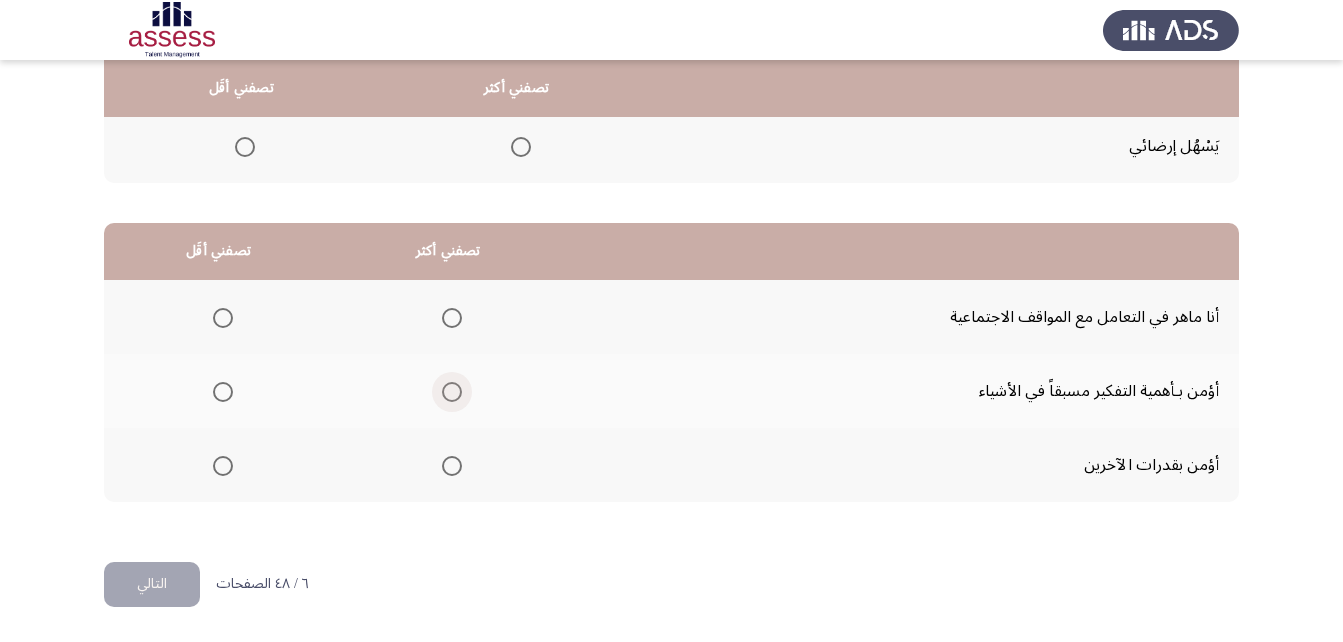 click at bounding box center [452, 392] 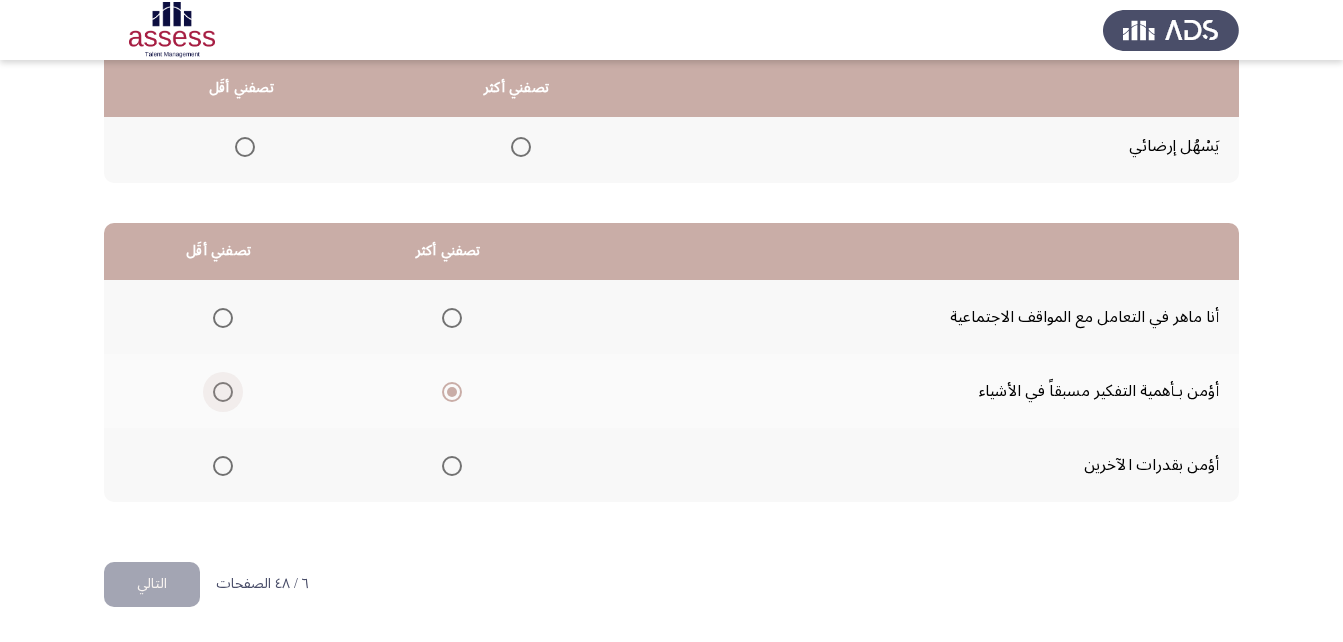 click at bounding box center [223, 392] 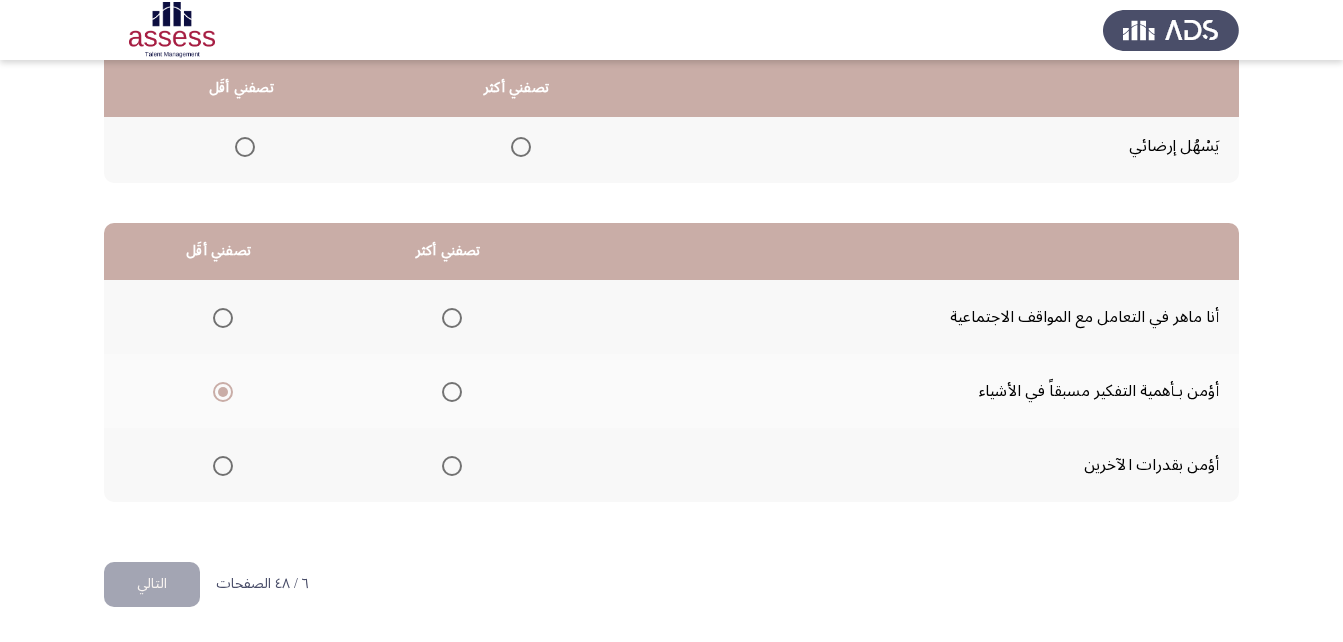 click 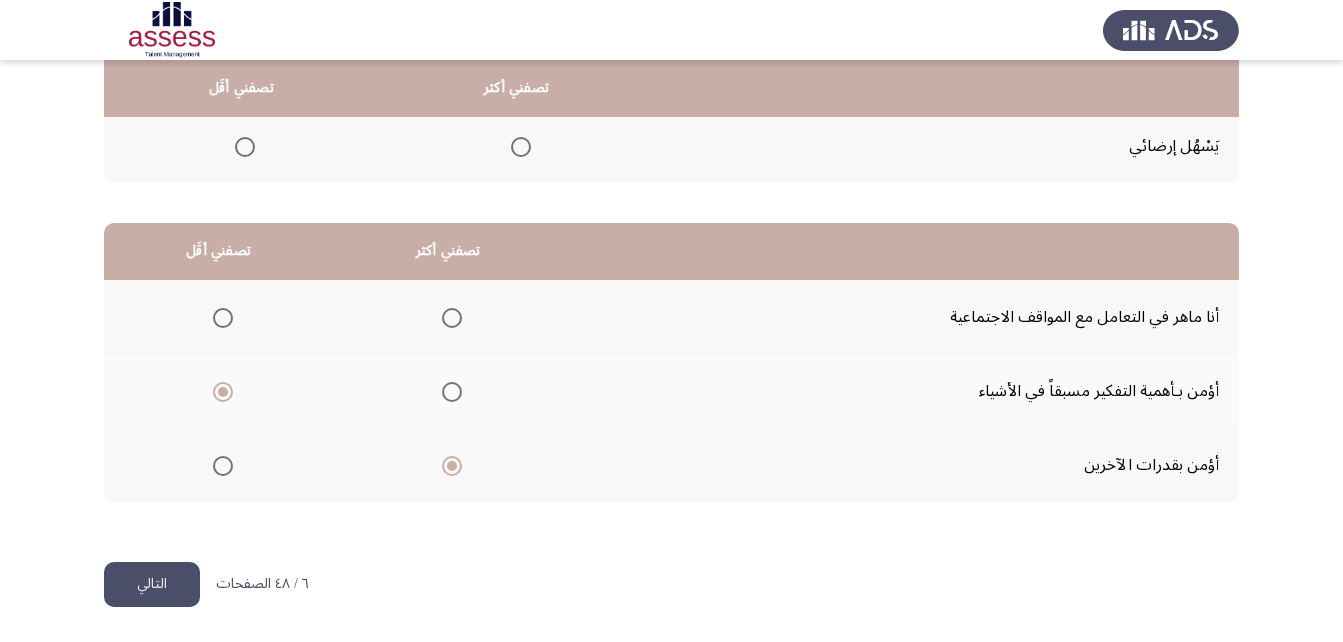 click on "التالي" 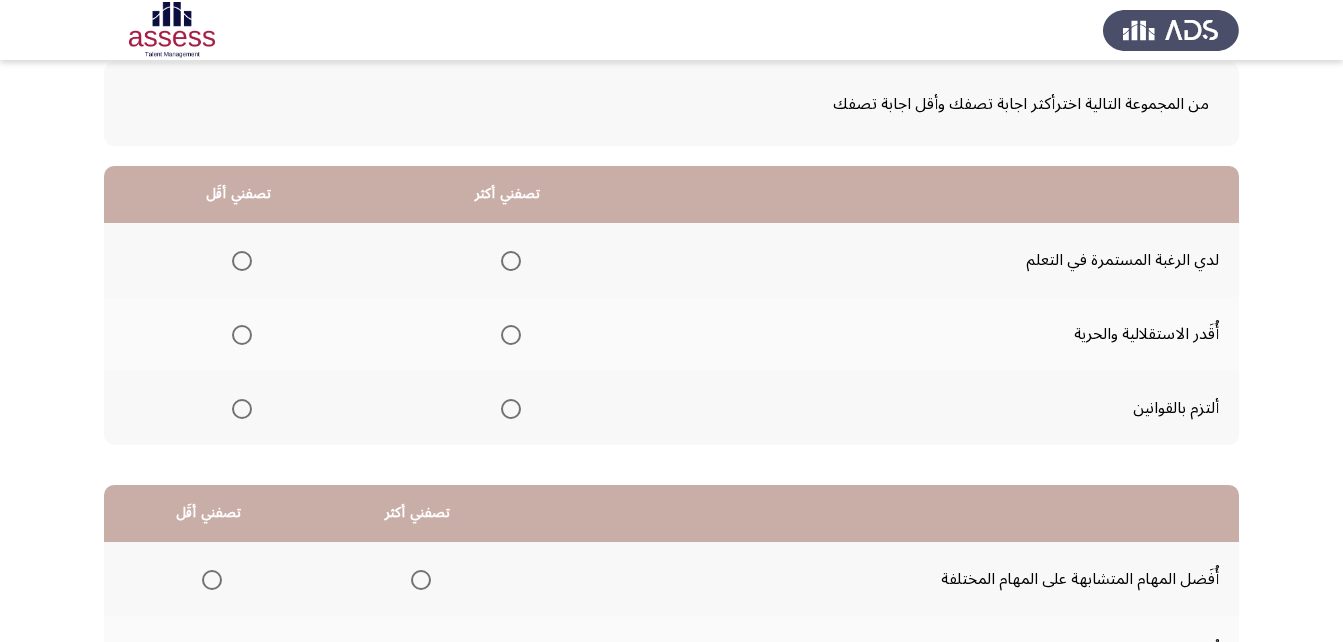 scroll, scrollTop: 200, scrollLeft: 0, axis: vertical 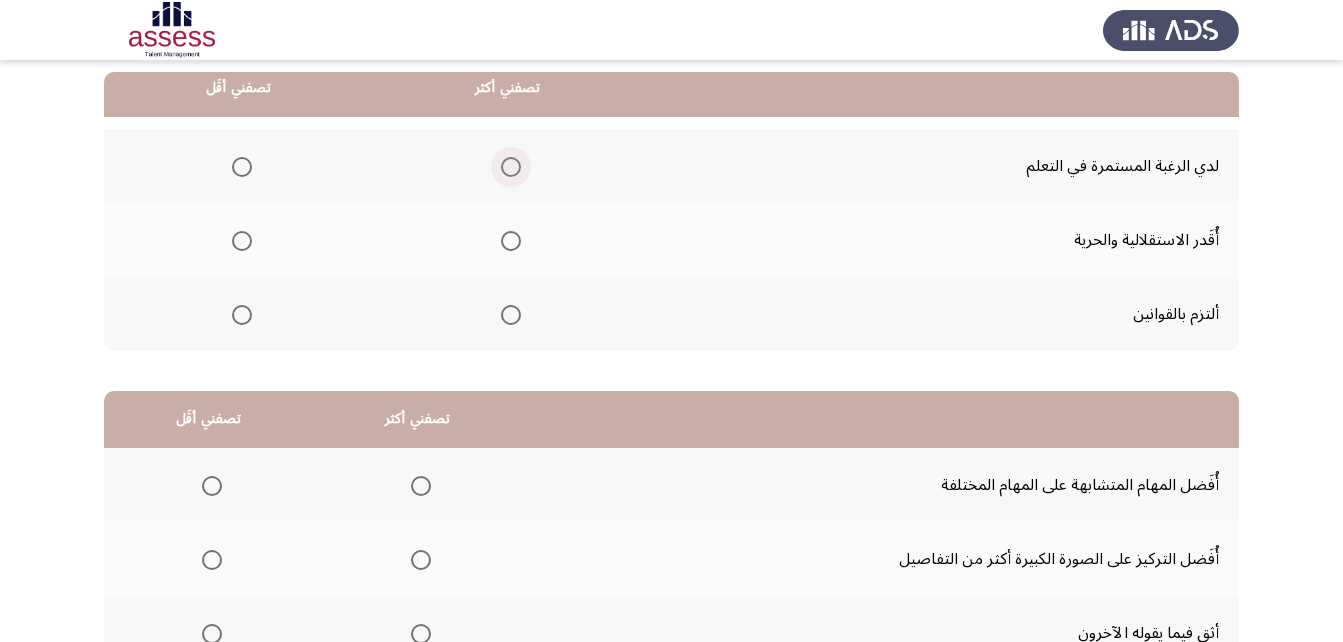 click at bounding box center [511, 167] 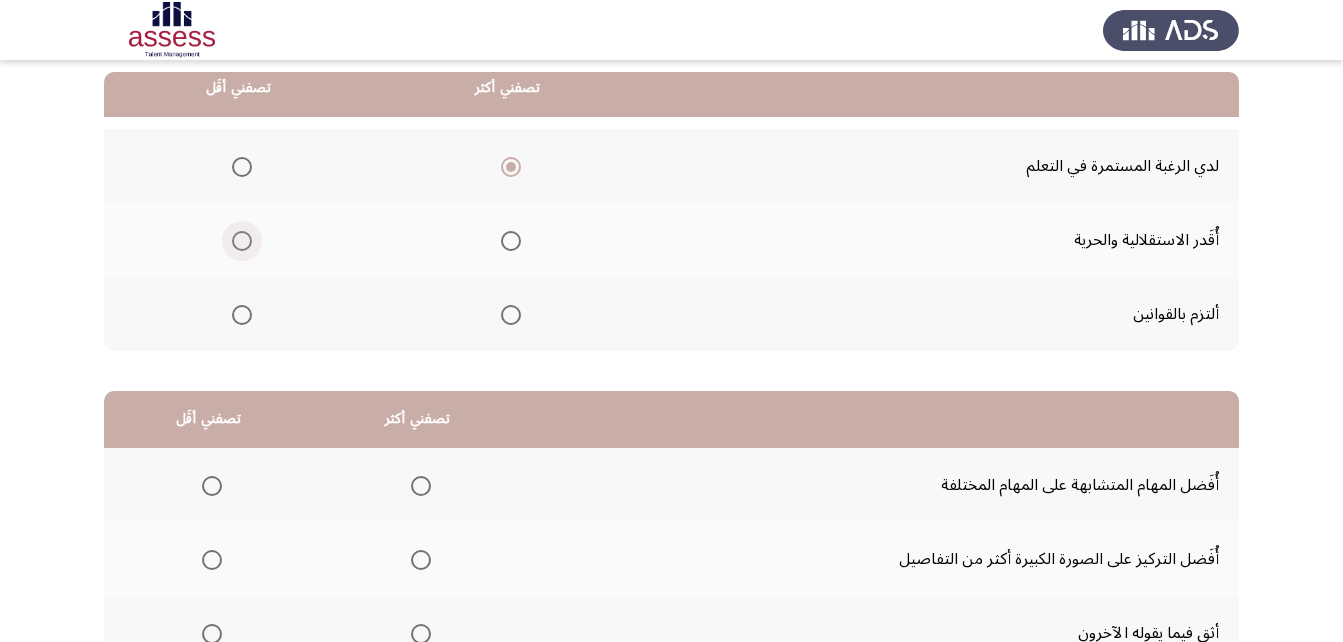 click at bounding box center (242, 241) 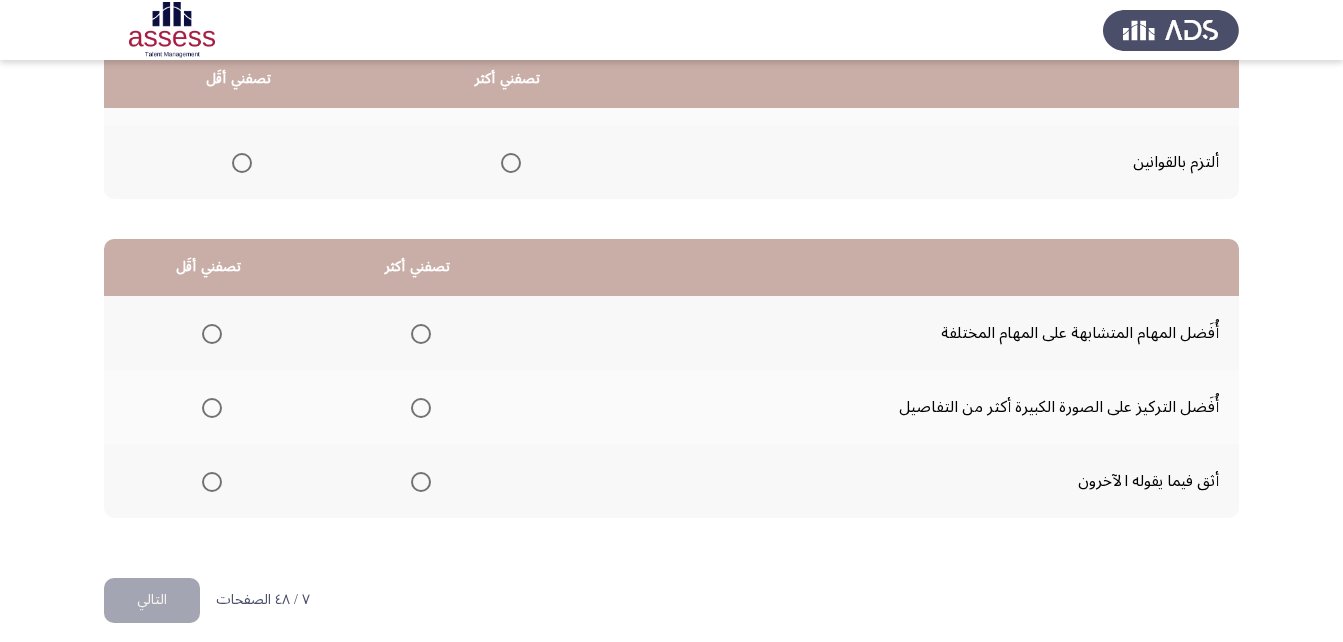 scroll, scrollTop: 368, scrollLeft: 0, axis: vertical 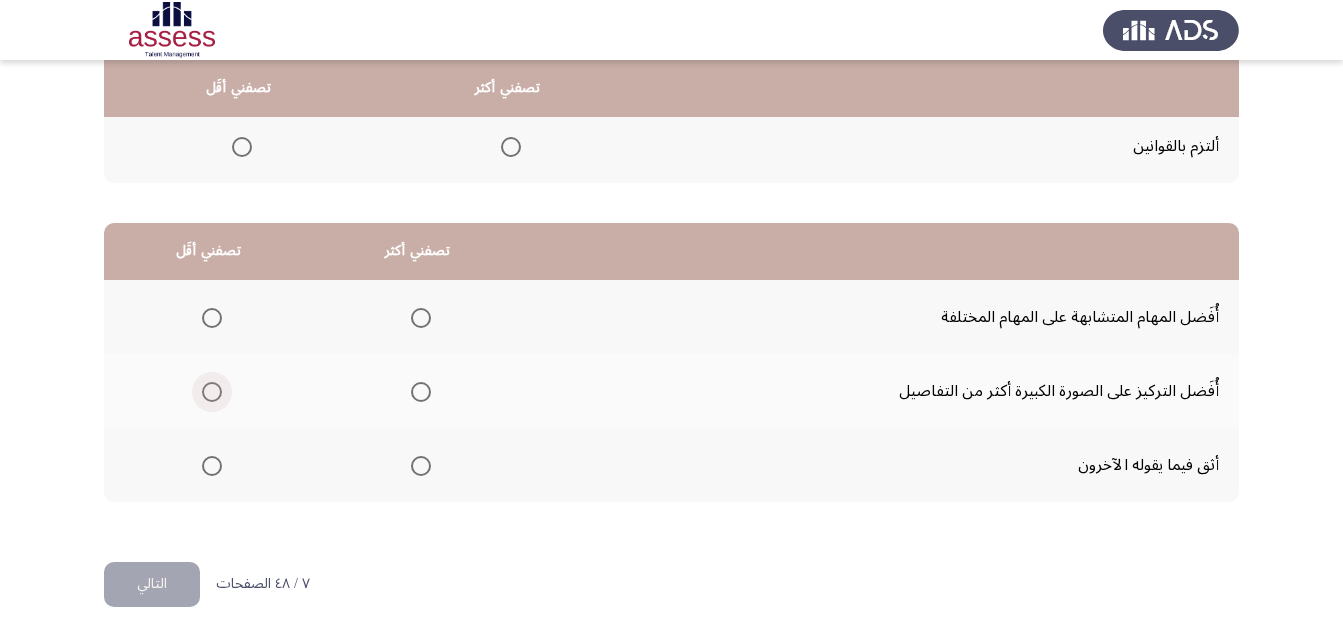 click at bounding box center [212, 392] 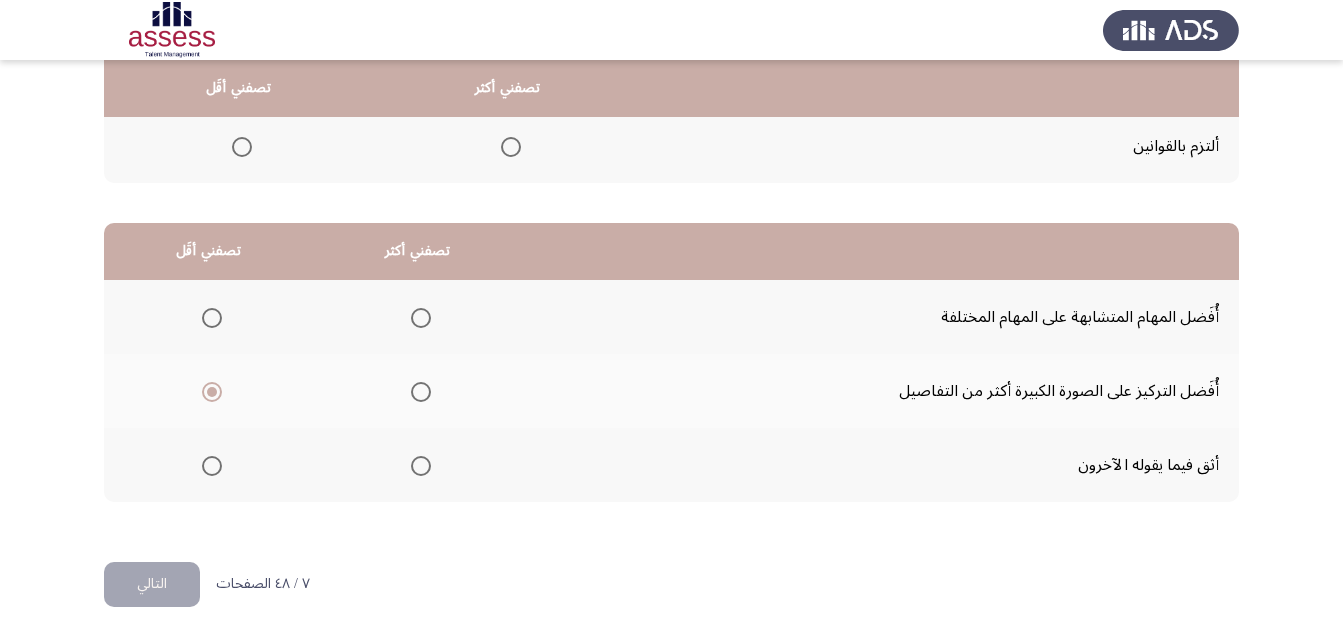 click at bounding box center [421, 318] 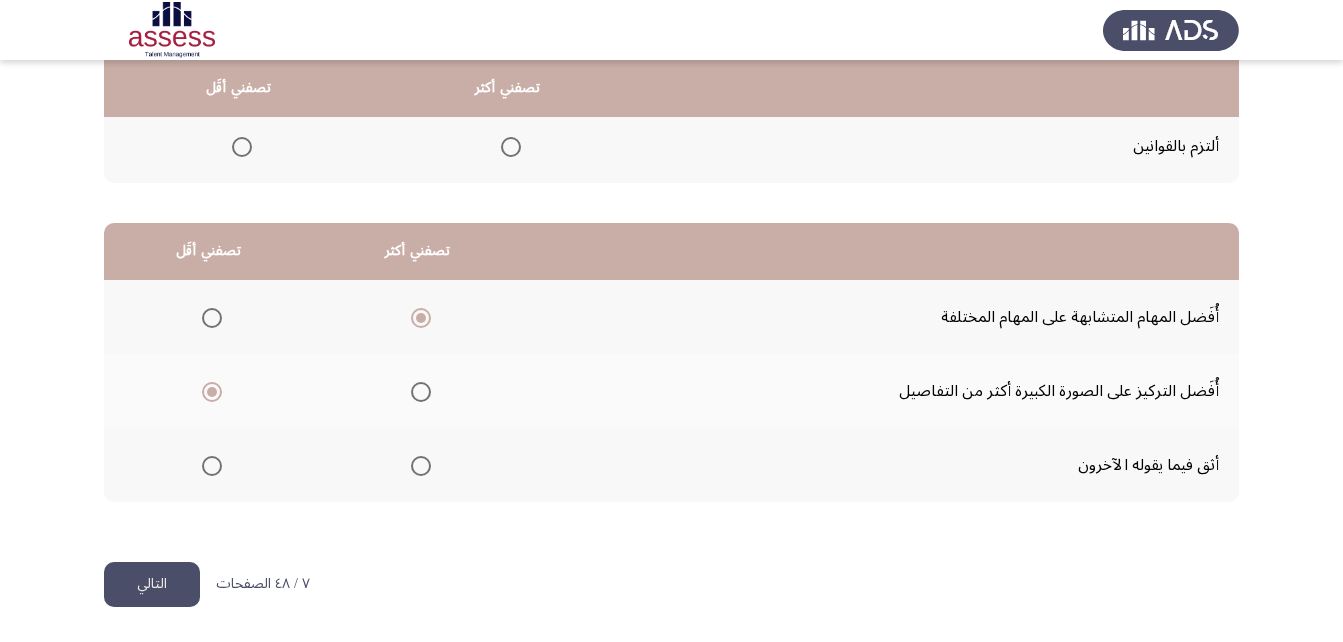 click on "التالي" 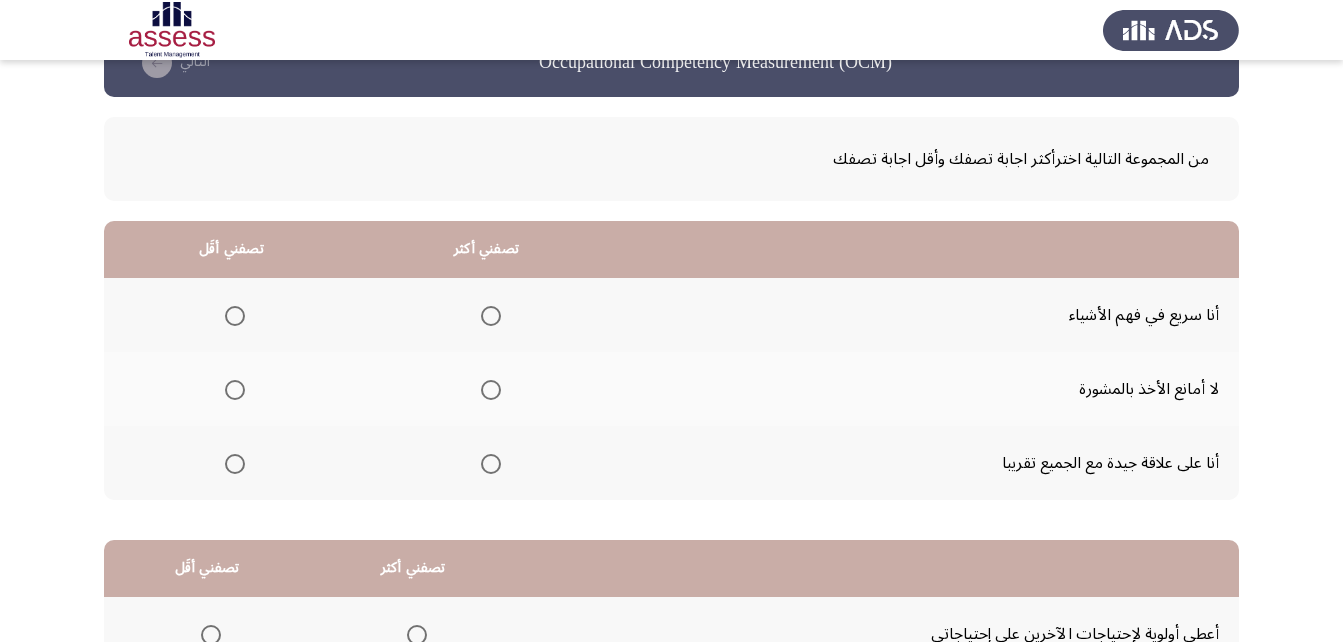 scroll, scrollTop: 100, scrollLeft: 0, axis: vertical 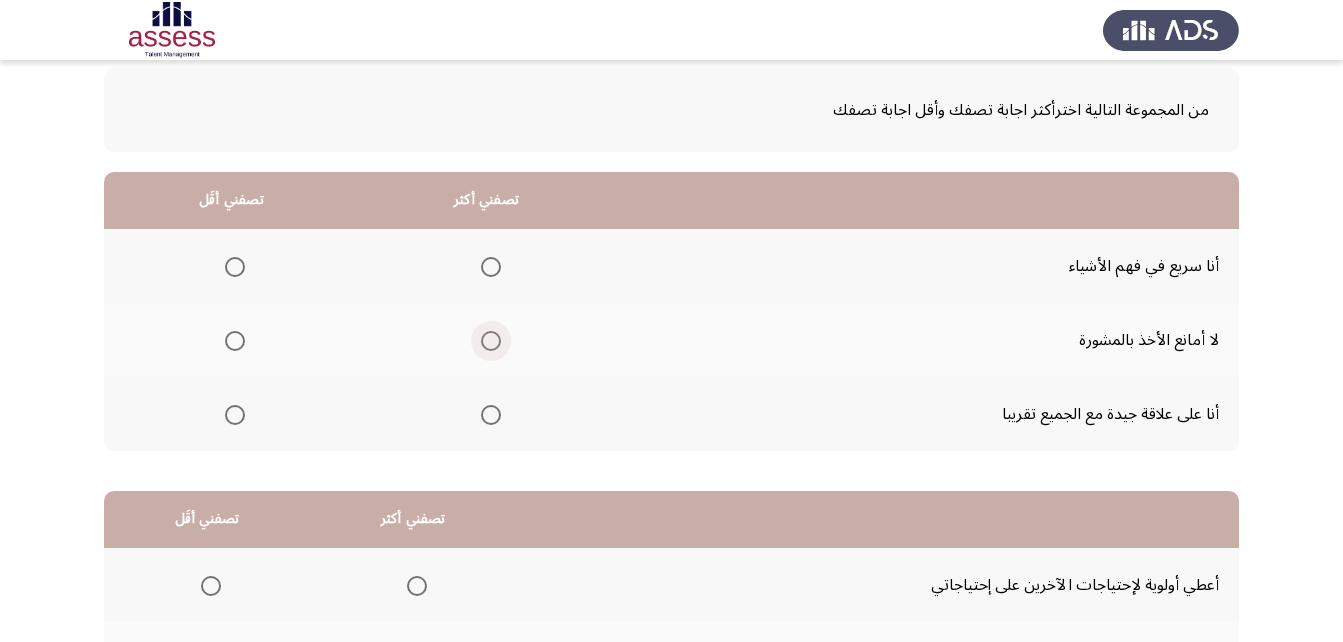 click at bounding box center [491, 341] 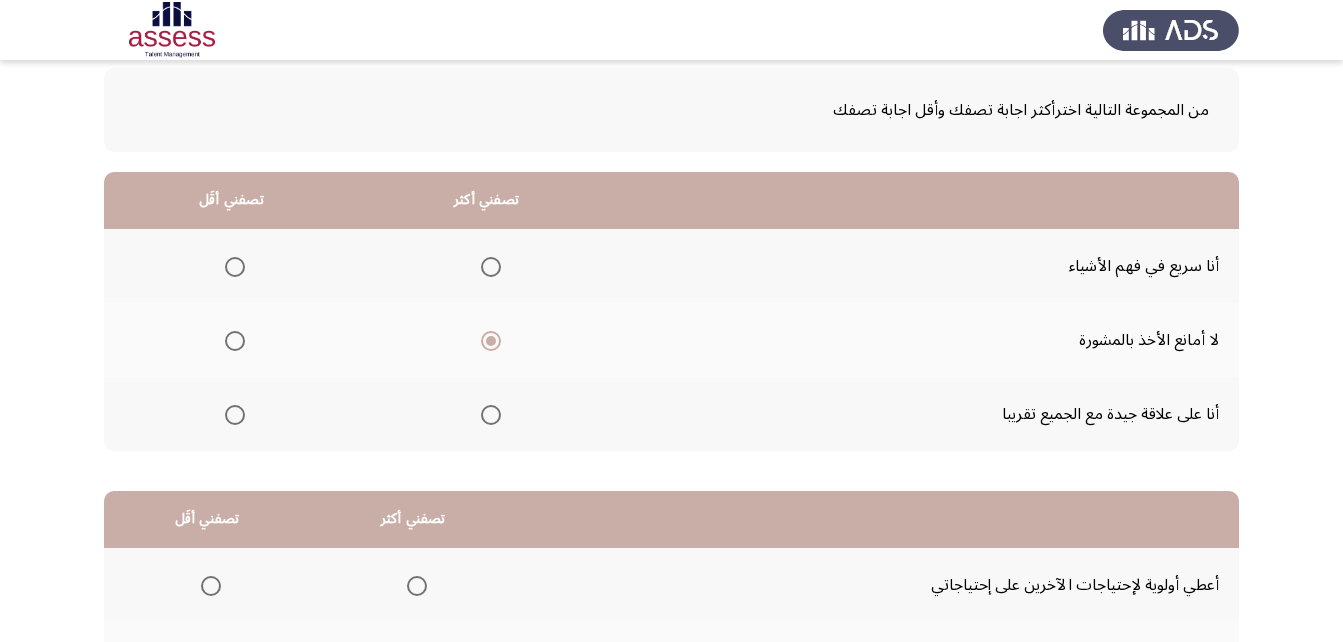 click at bounding box center [235, 267] 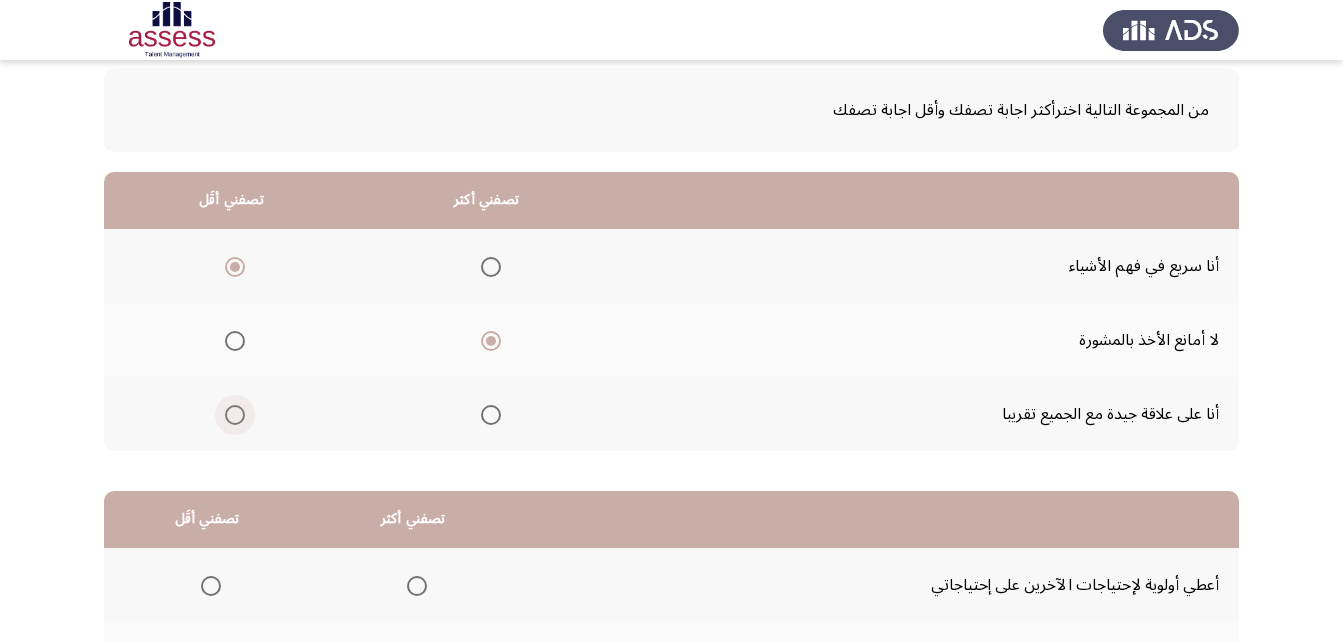 click at bounding box center (235, 415) 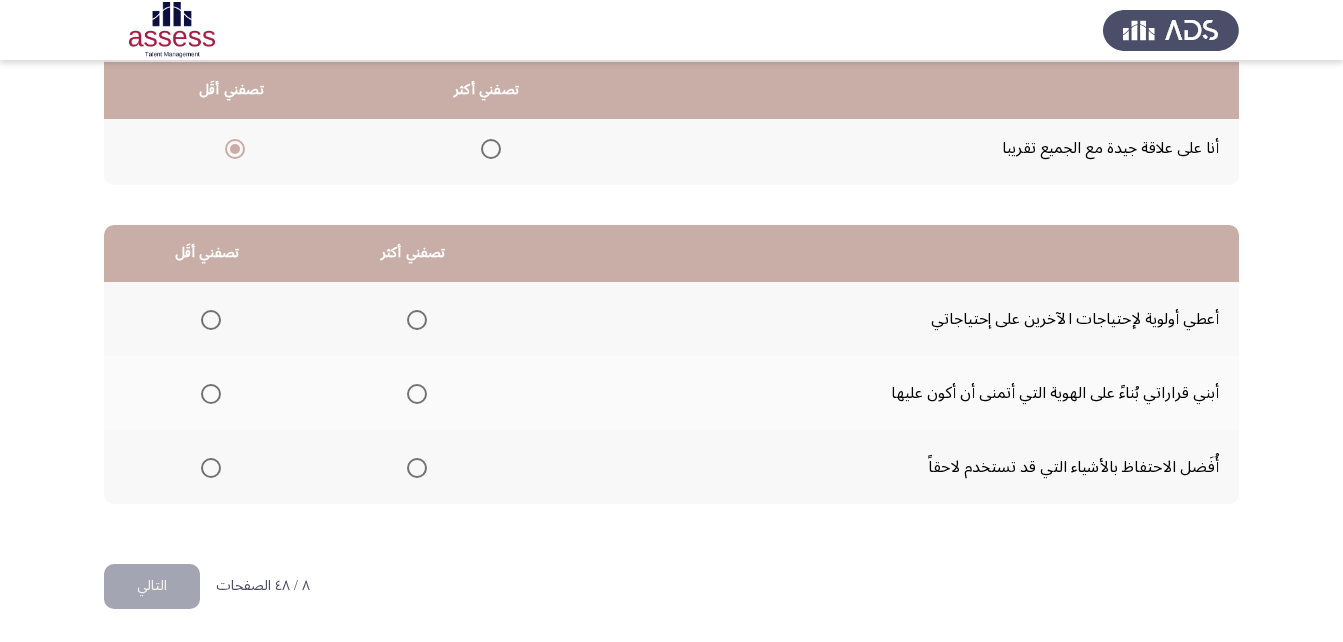 scroll, scrollTop: 368, scrollLeft: 0, axis: vertical 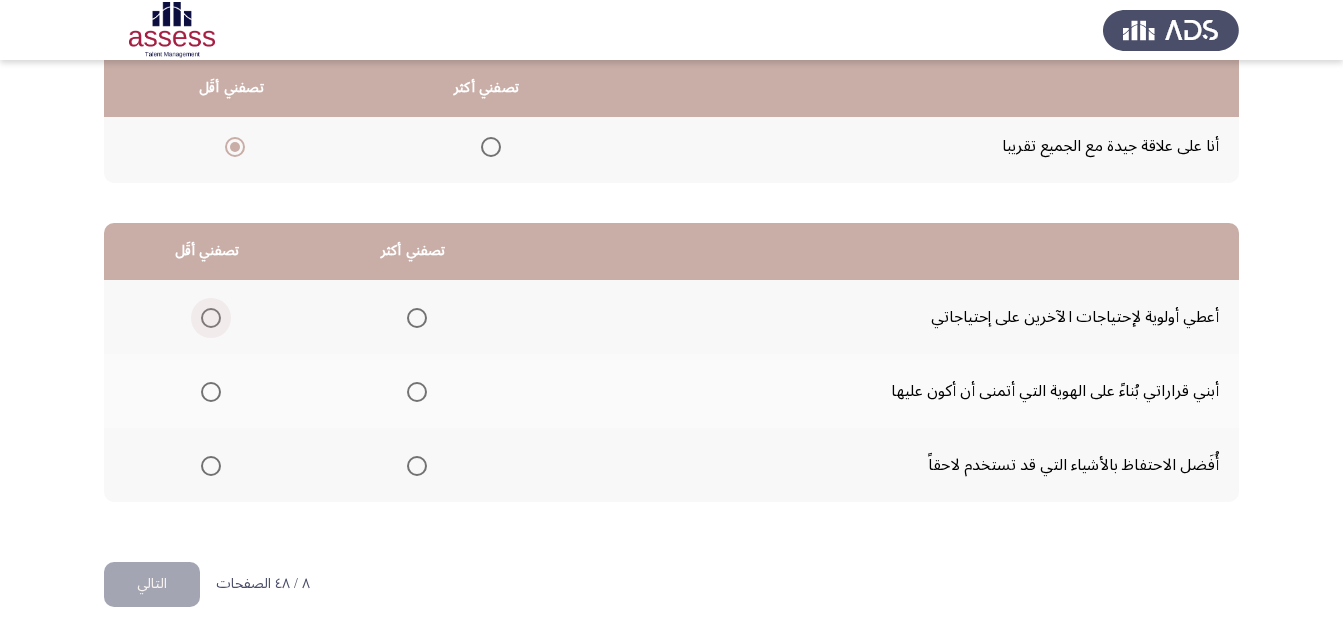 click at bounding box center [211, 318] 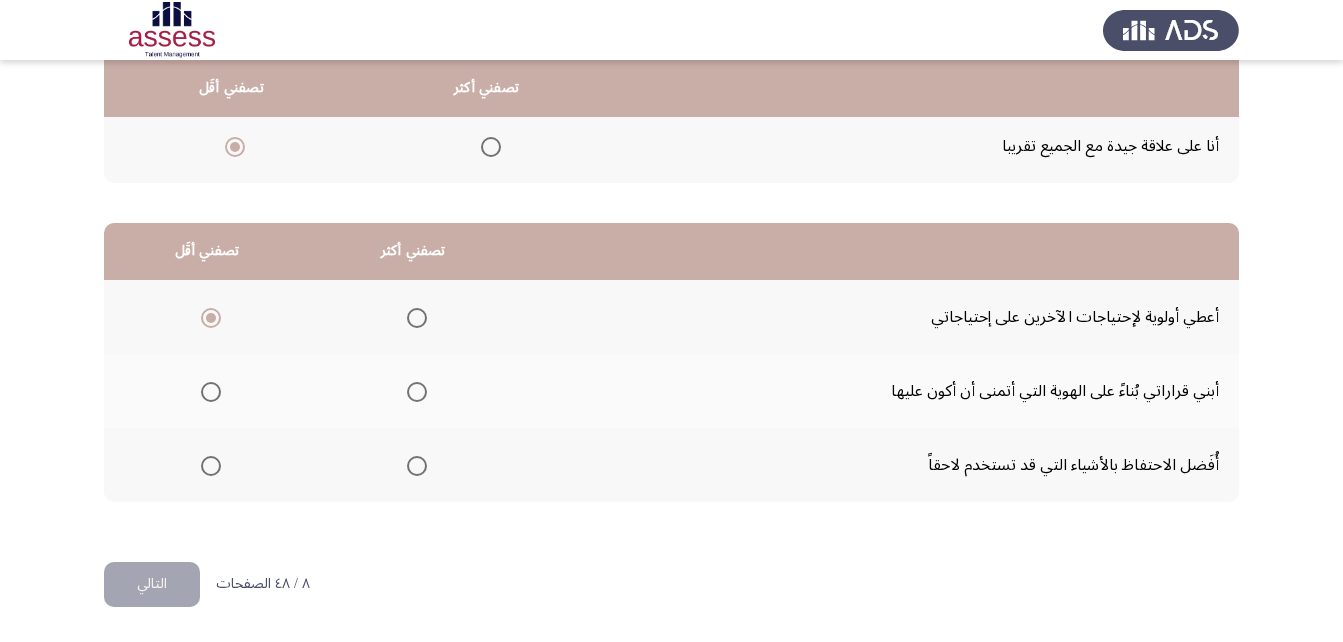 click at bounding box center [417, 392] 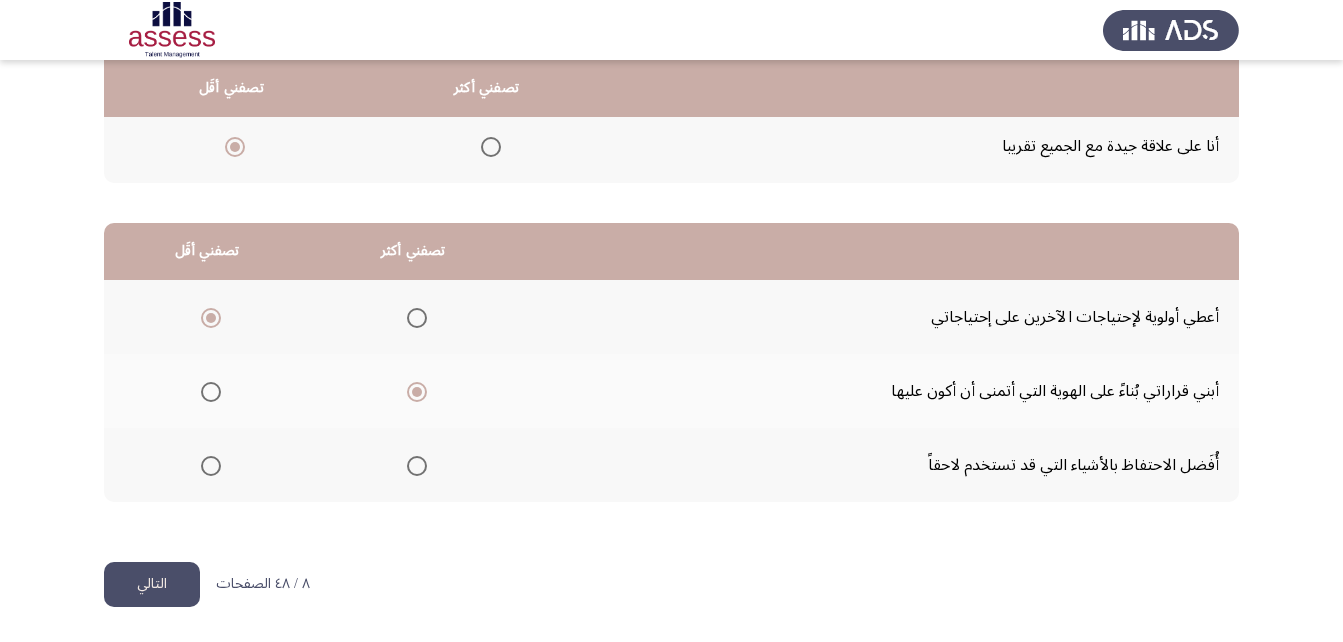 click on "التالي" 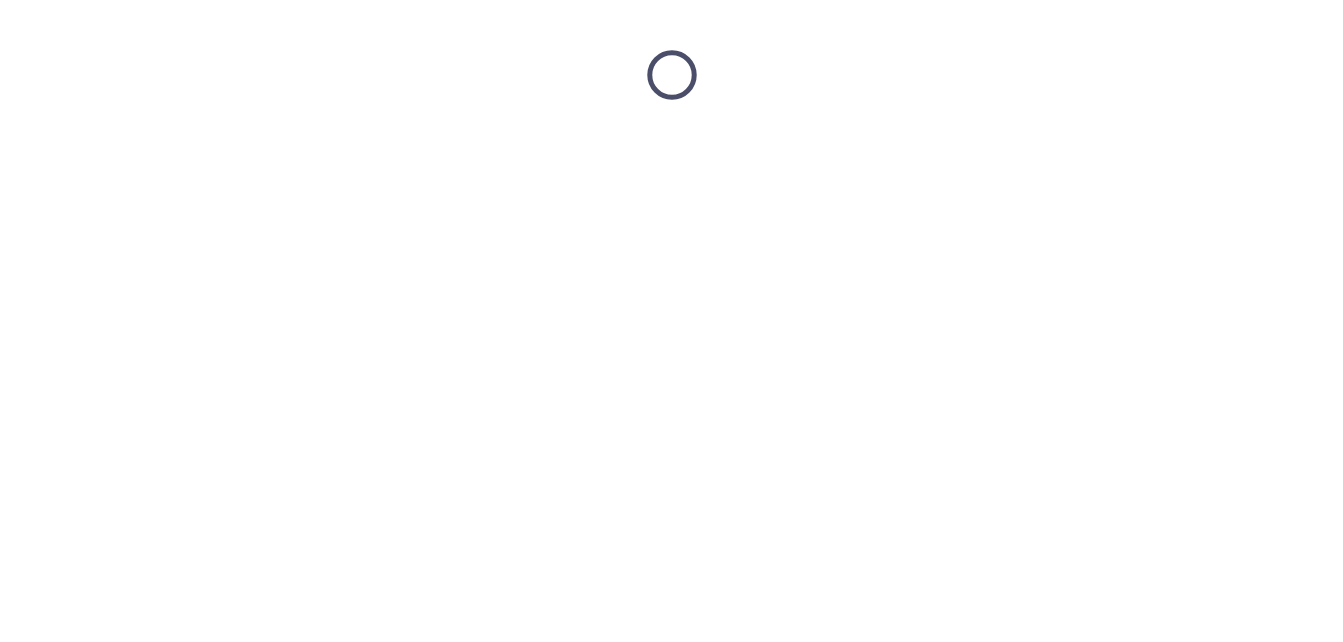 scroll, scrollTop: 0, scrollLeft: 0, axis: both 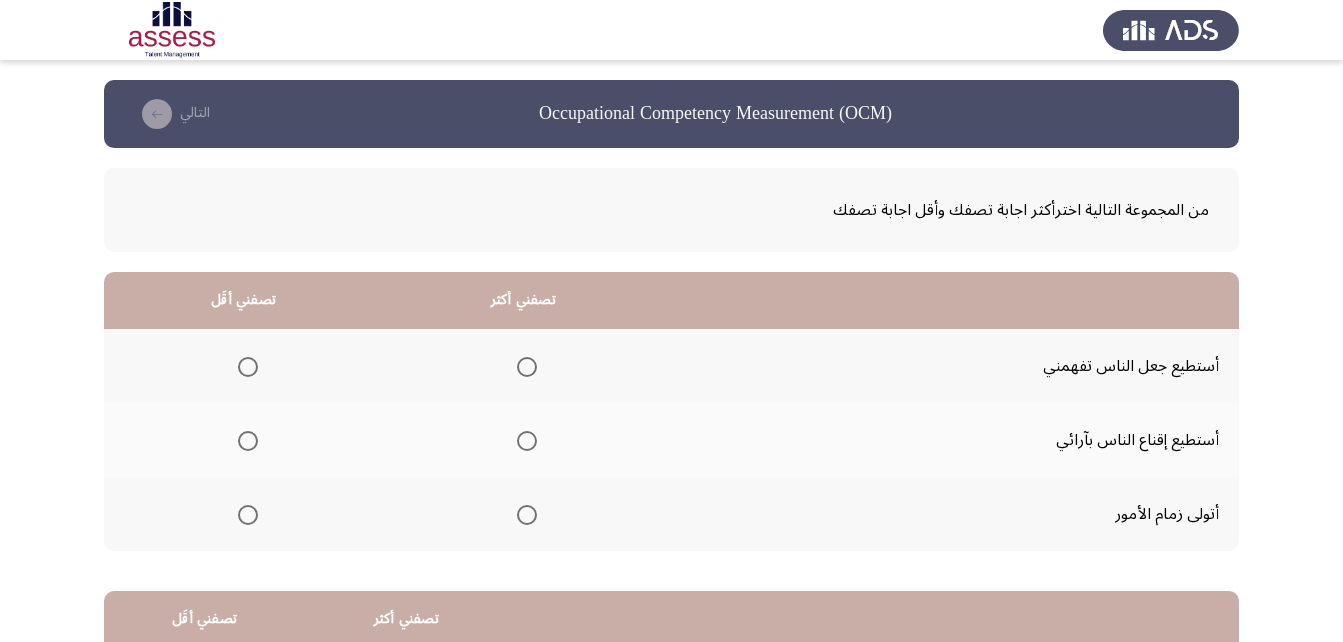 click at bounding box center (248, 515) 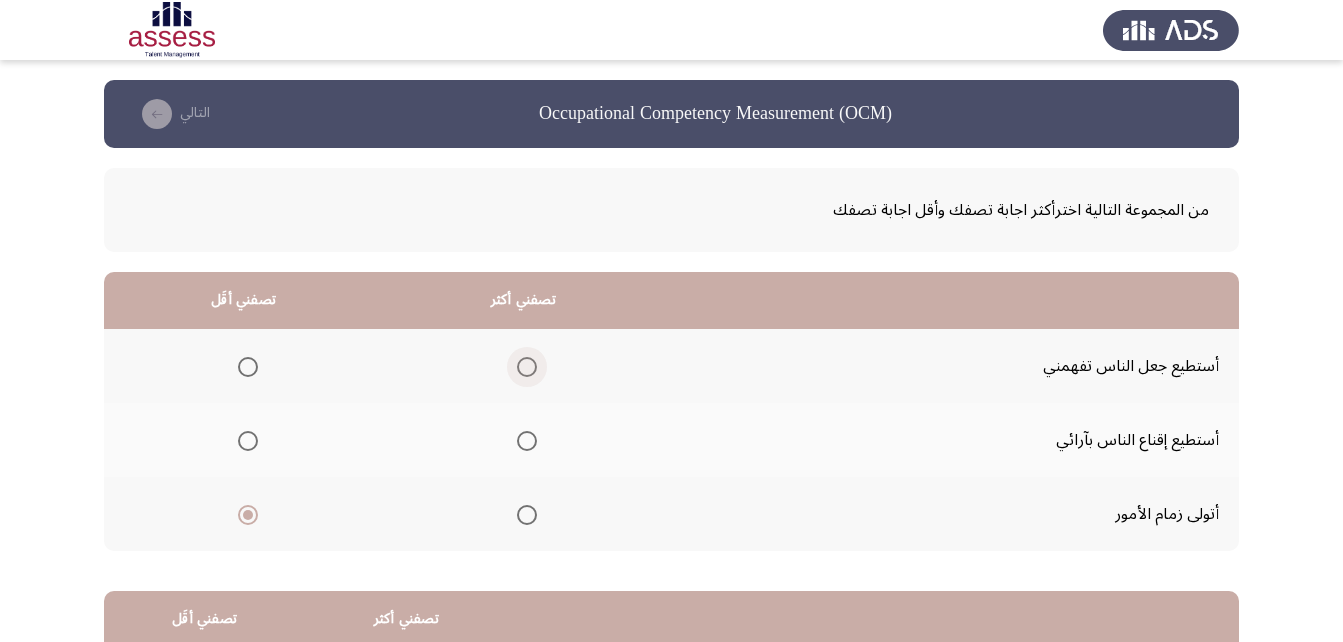 click at bounding box center [527, 367] 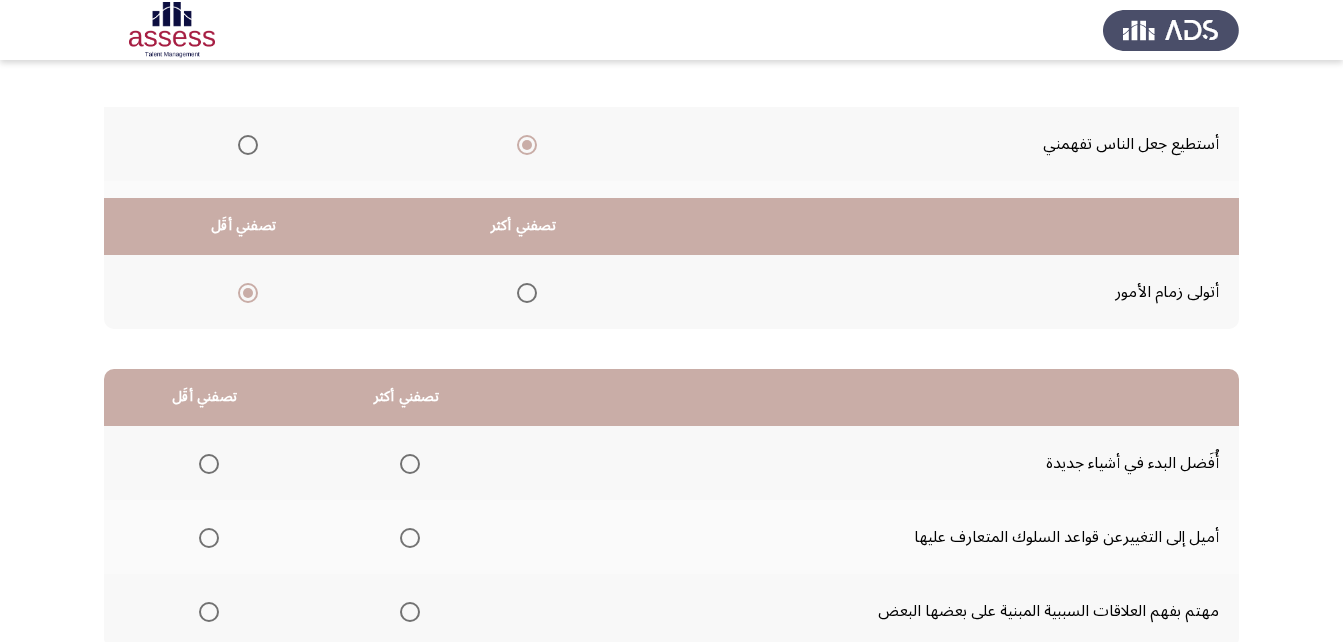 scroll, scrollTop: 368, scrollLeft: 0, axis: vertical 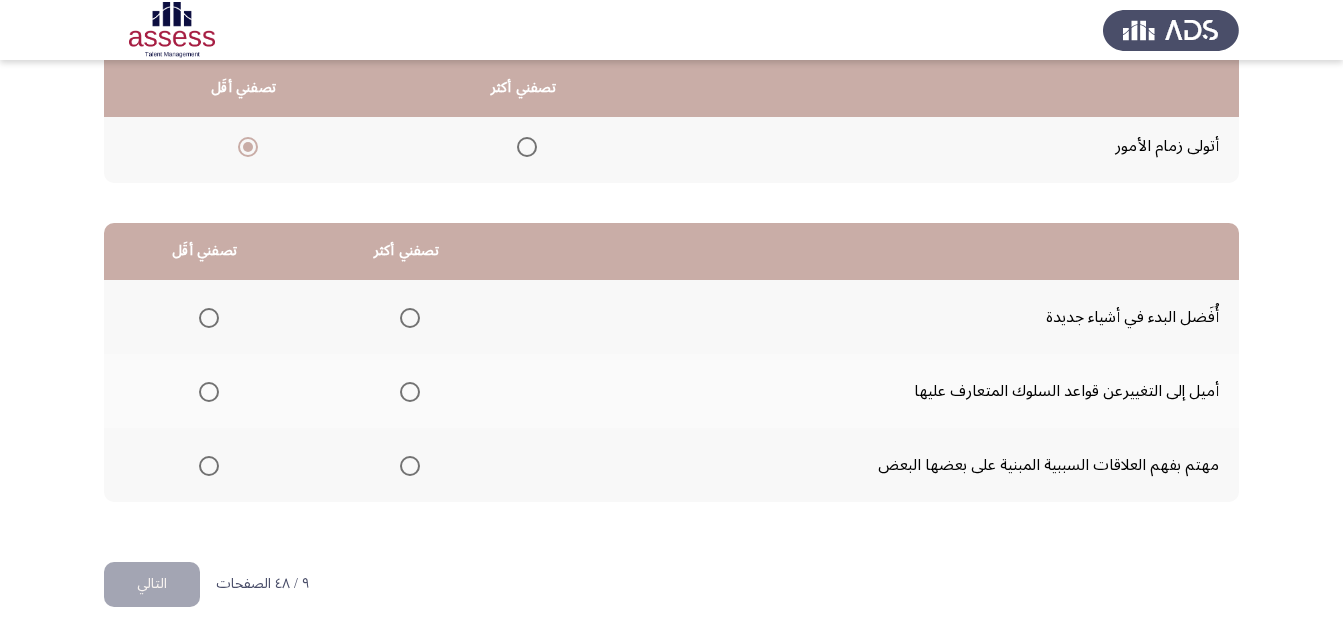 click at bounding box center (209, 466) 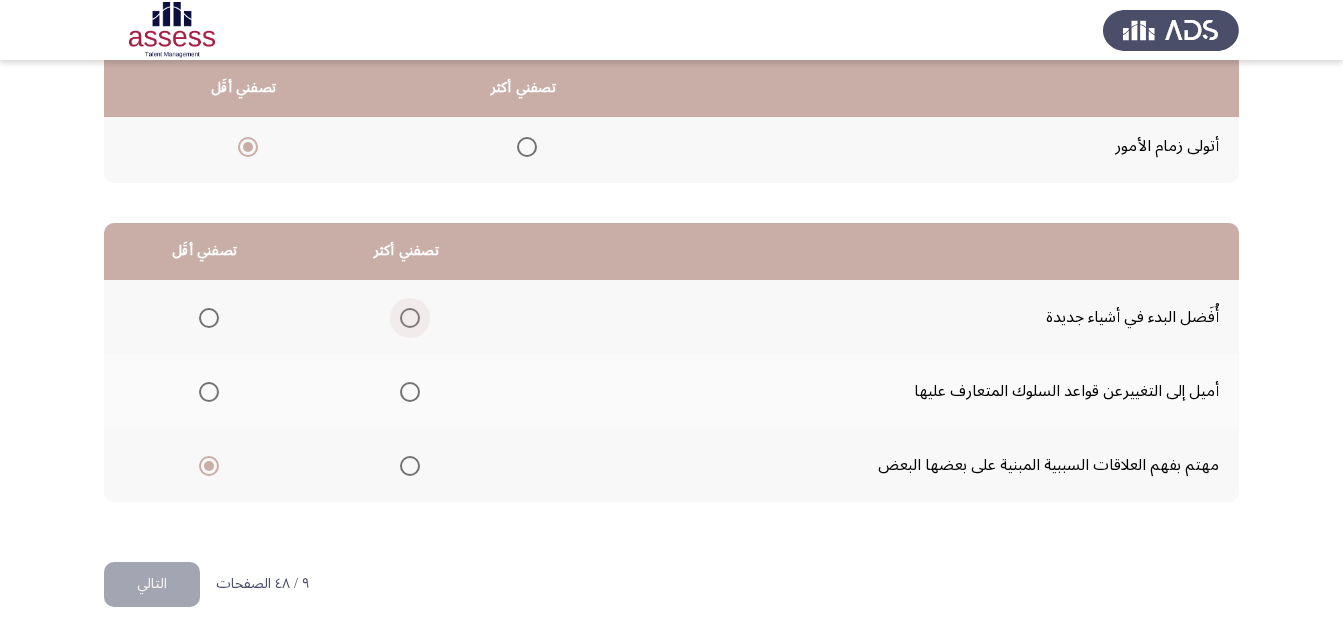click at bounding box center [410, 318] 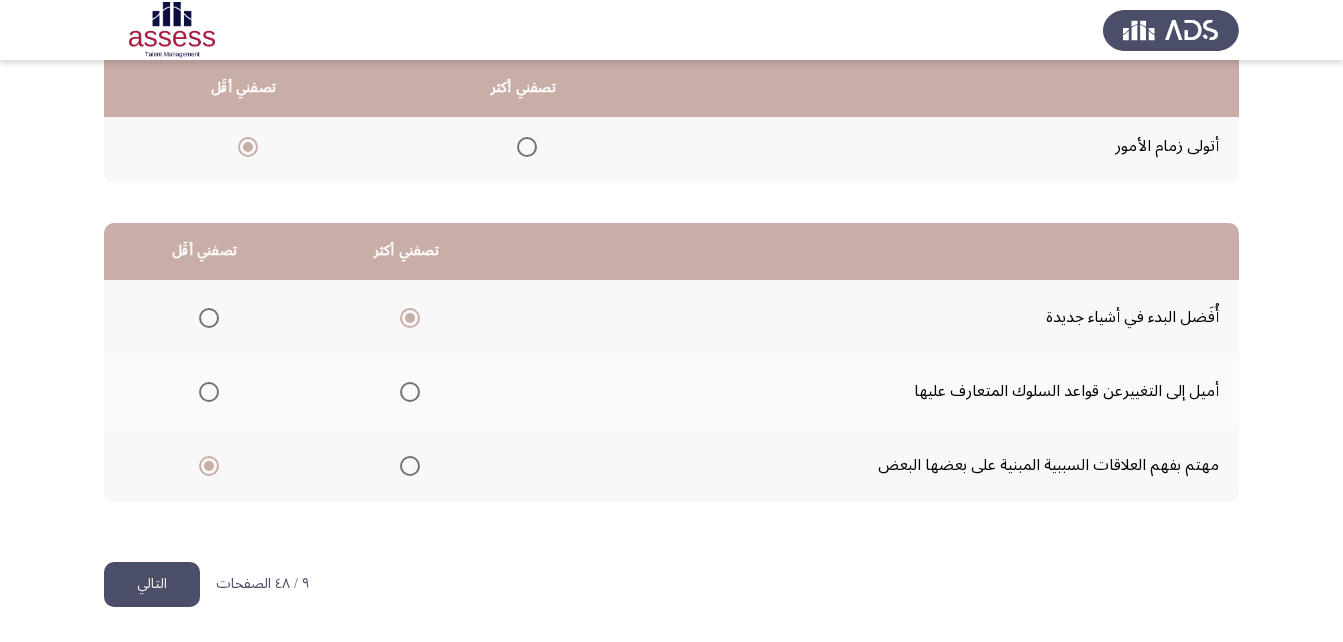 click on "التالي" 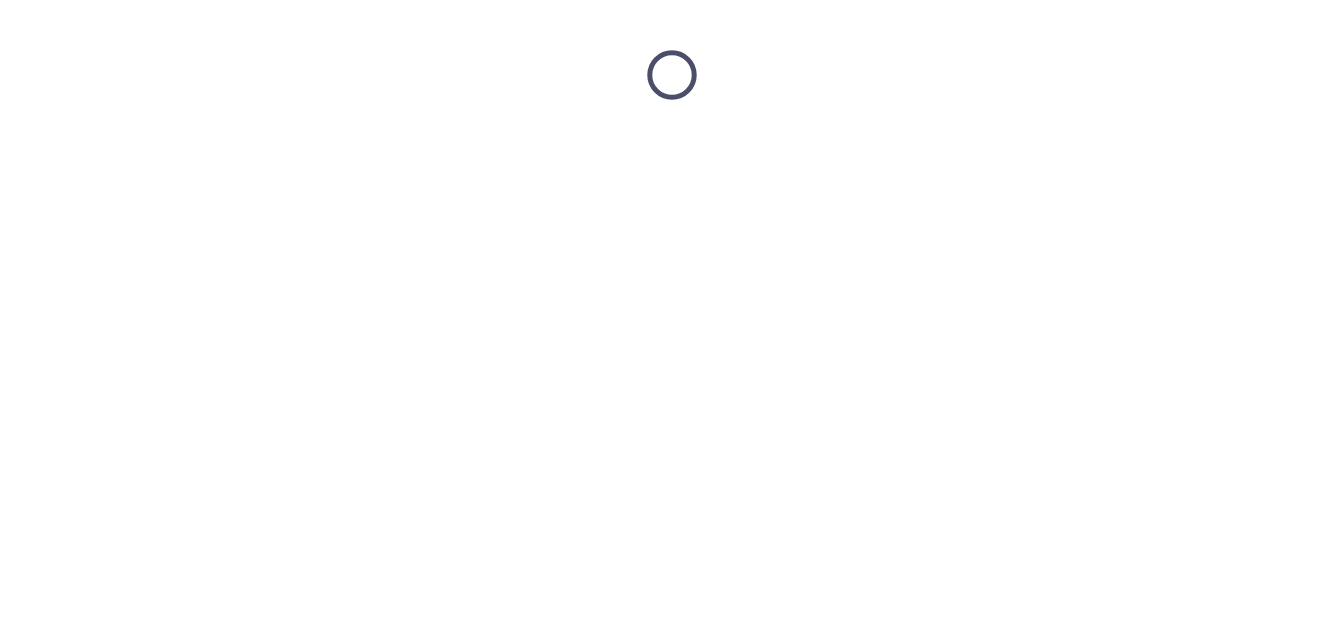 scroll, scrollTop: 0, scrollLeft: 0, axis: both 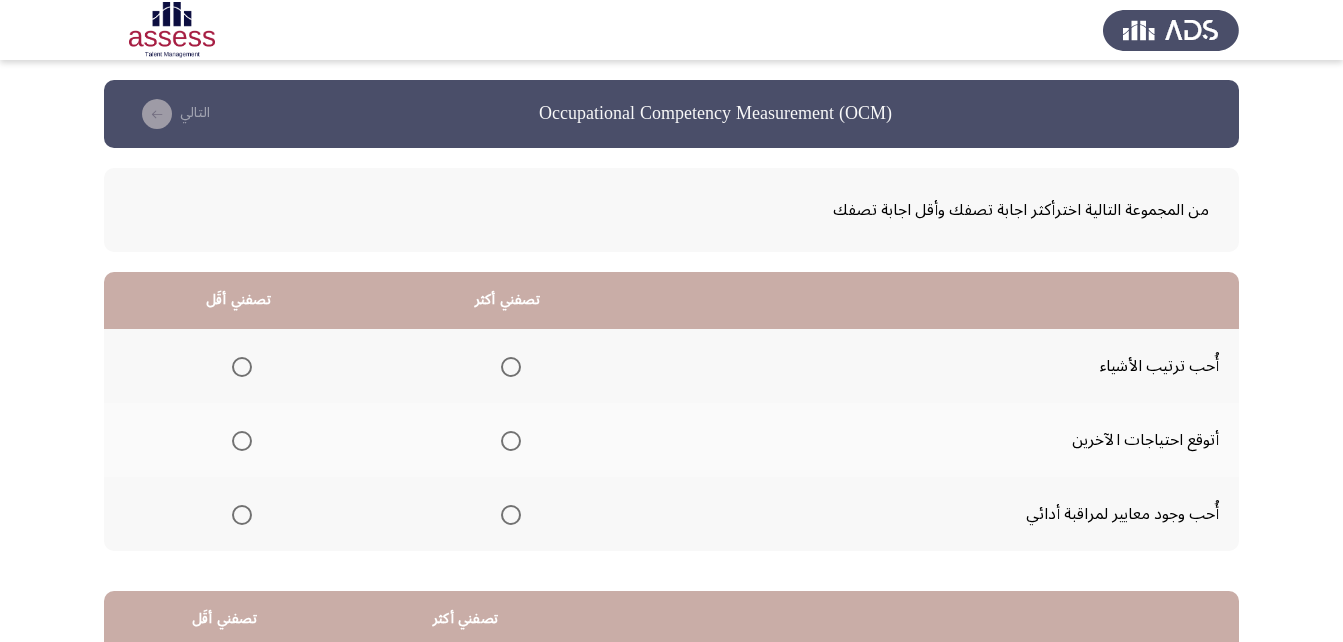 click at bounding box center (511, 367) 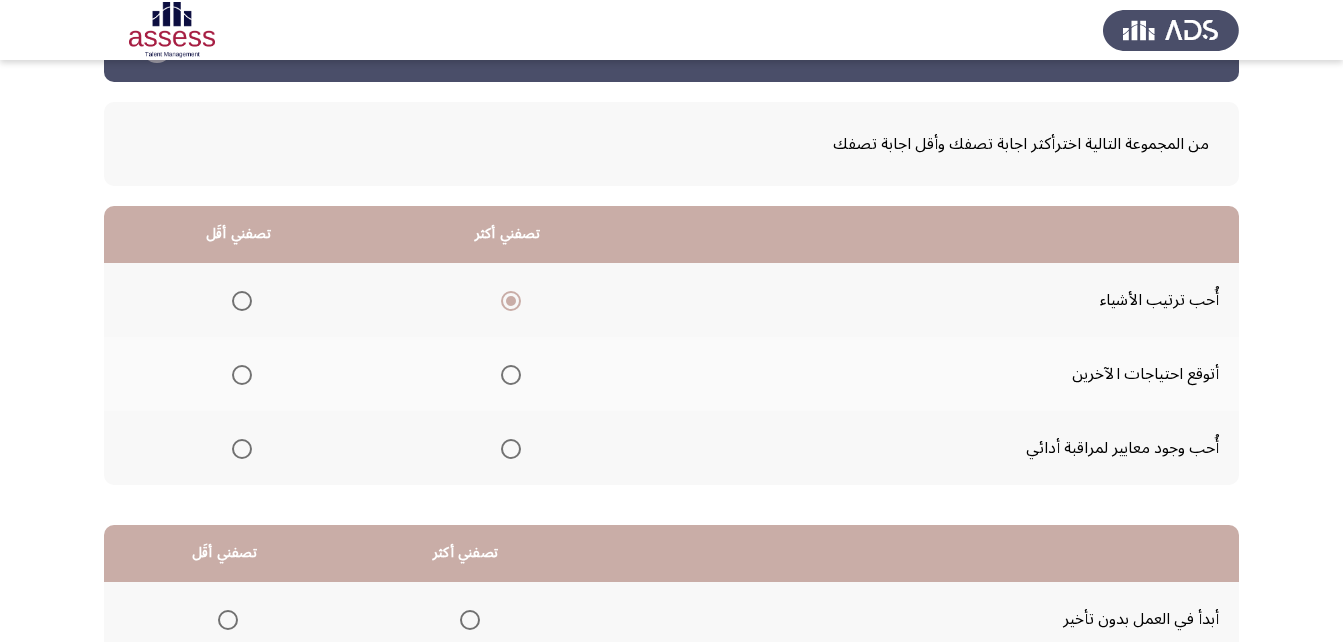 scroll, scrollTop: 100, scrollLeft: 0, axis: vertical 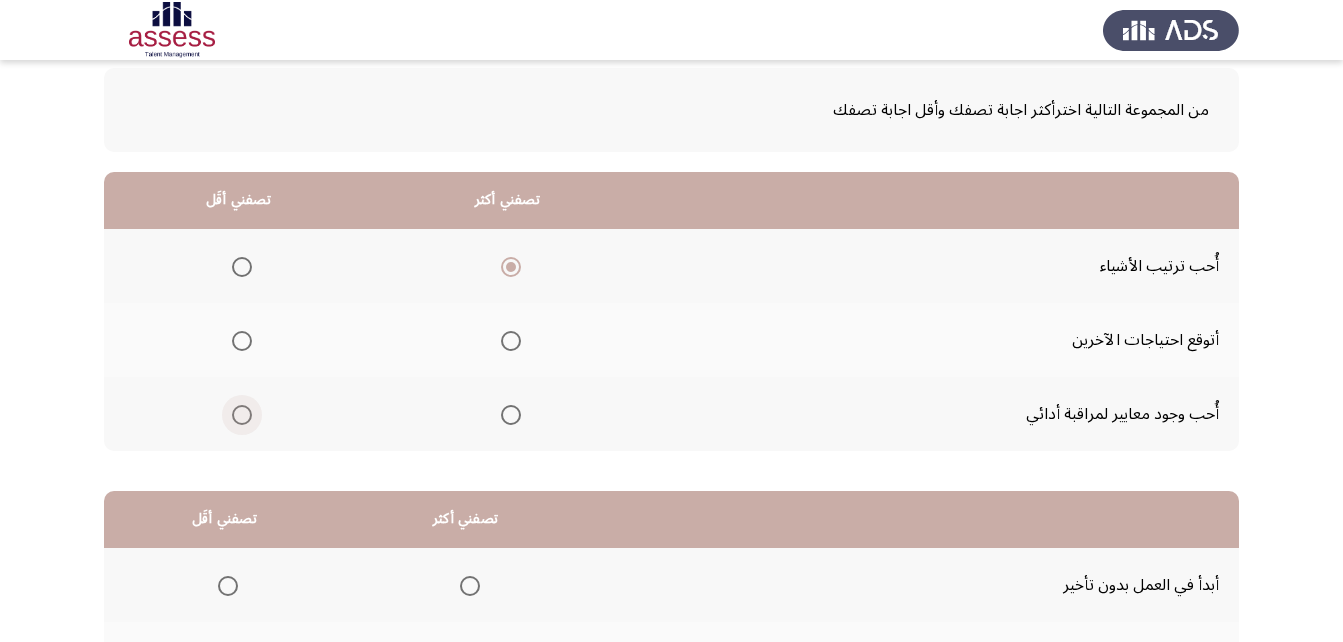click at bounding box center [242, 415] 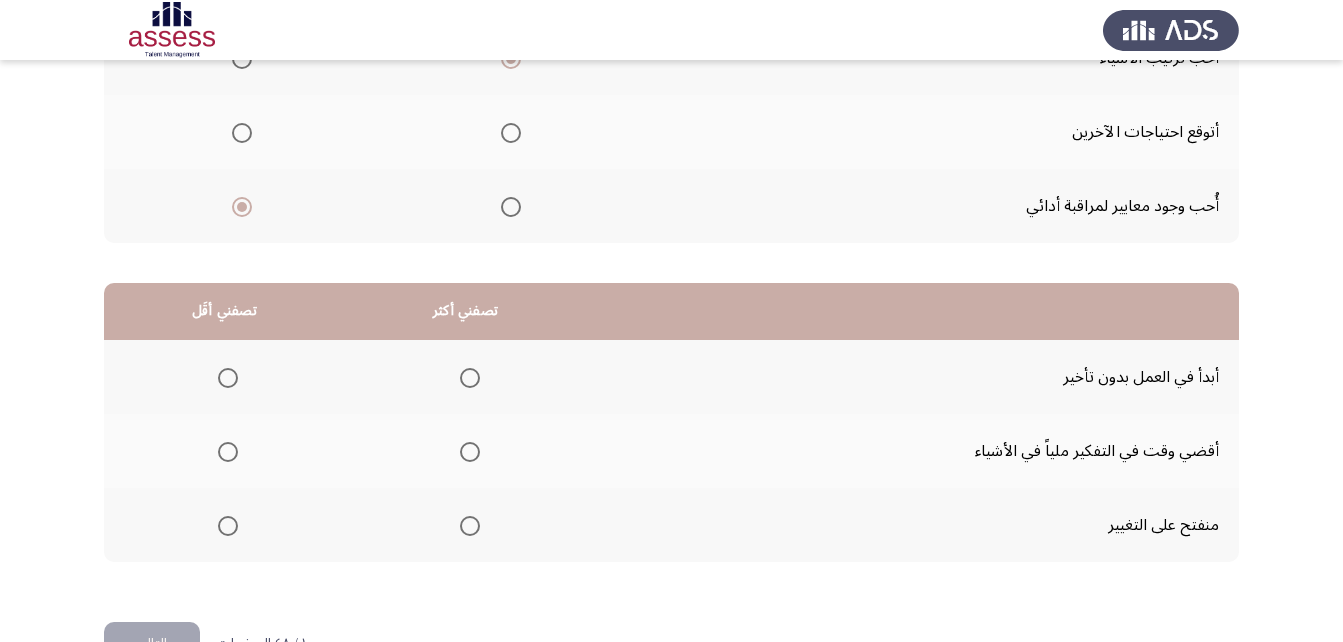 scroll, scrollTop: 368, scrollLeft: 0, axis: vertical 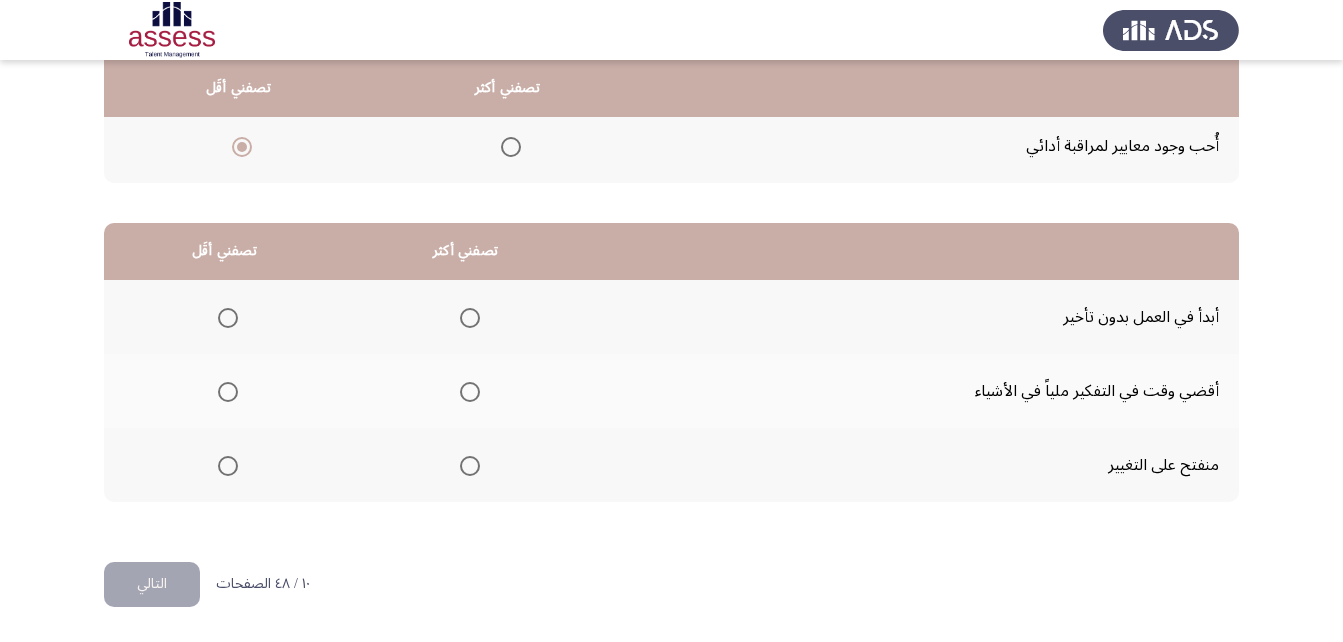 click at bounding box center [470, 392] 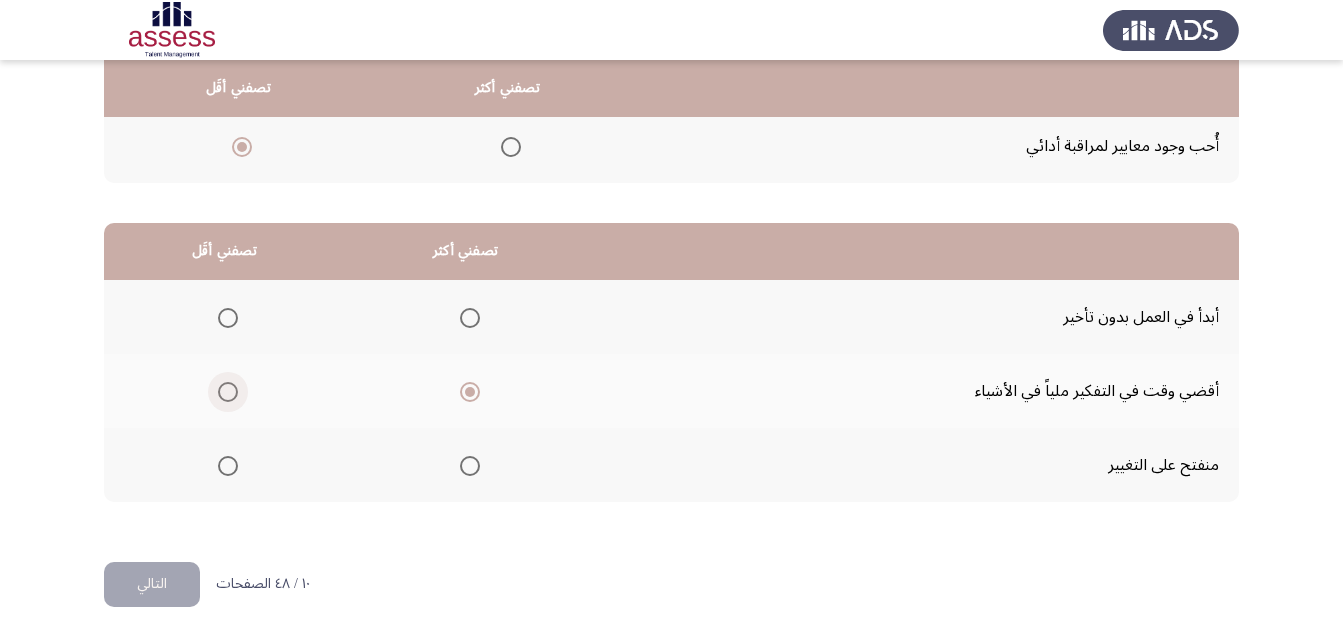click at bounding box center (228, 392) 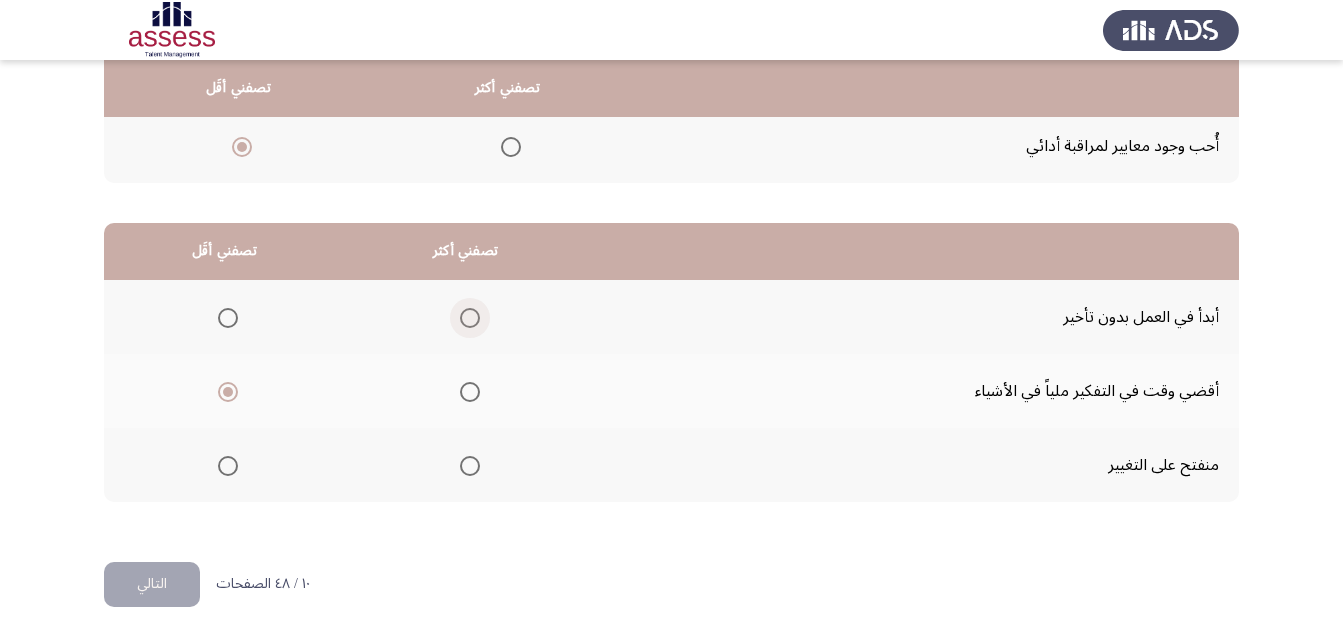 click at bounding box center [470, 318] 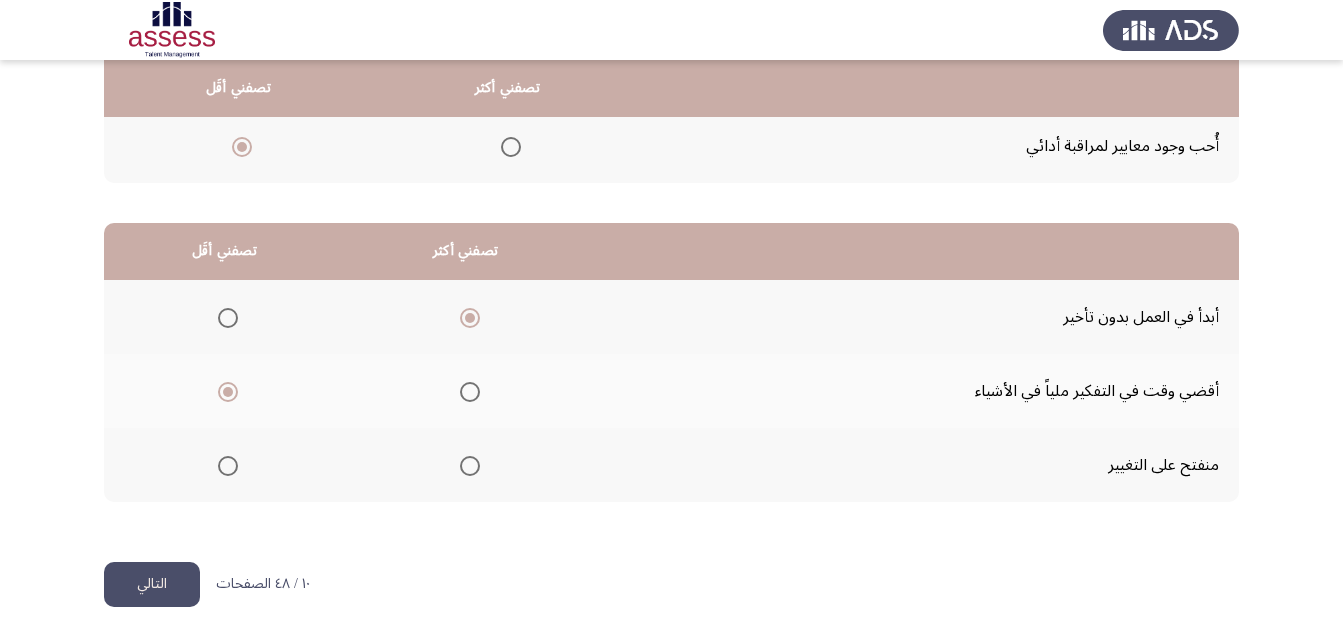 click on "التالي" 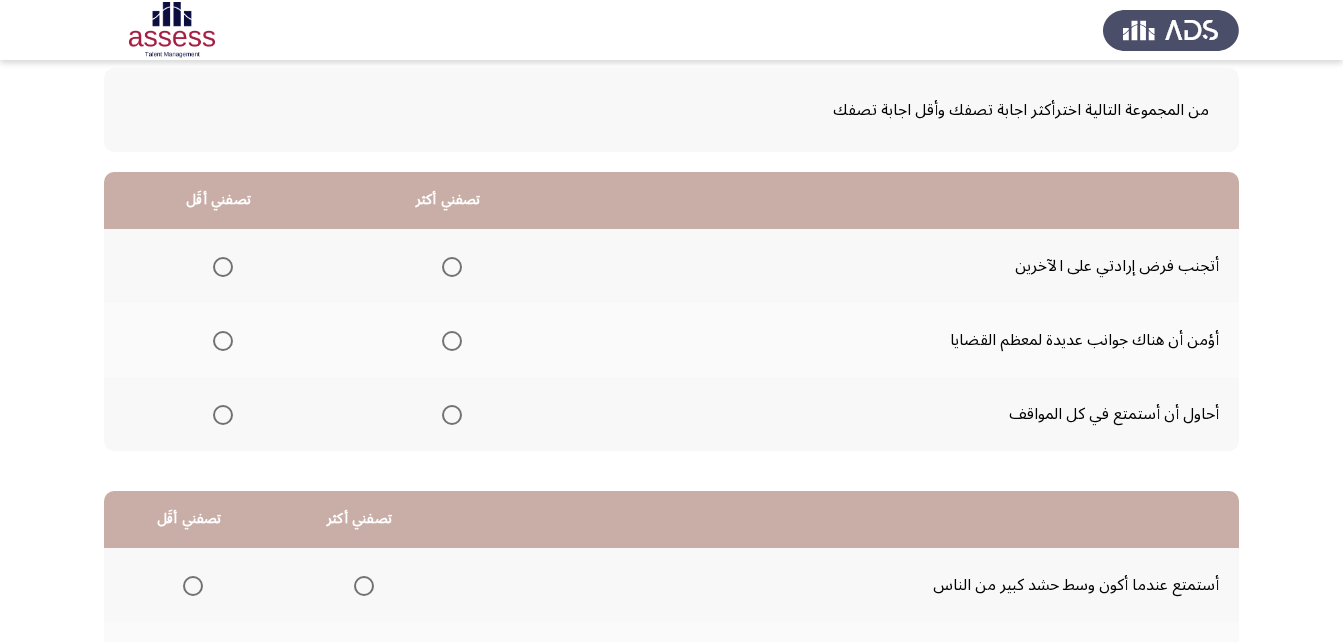 scroll, scrollTop: 200, scrollLeft: 0, axis: vertical 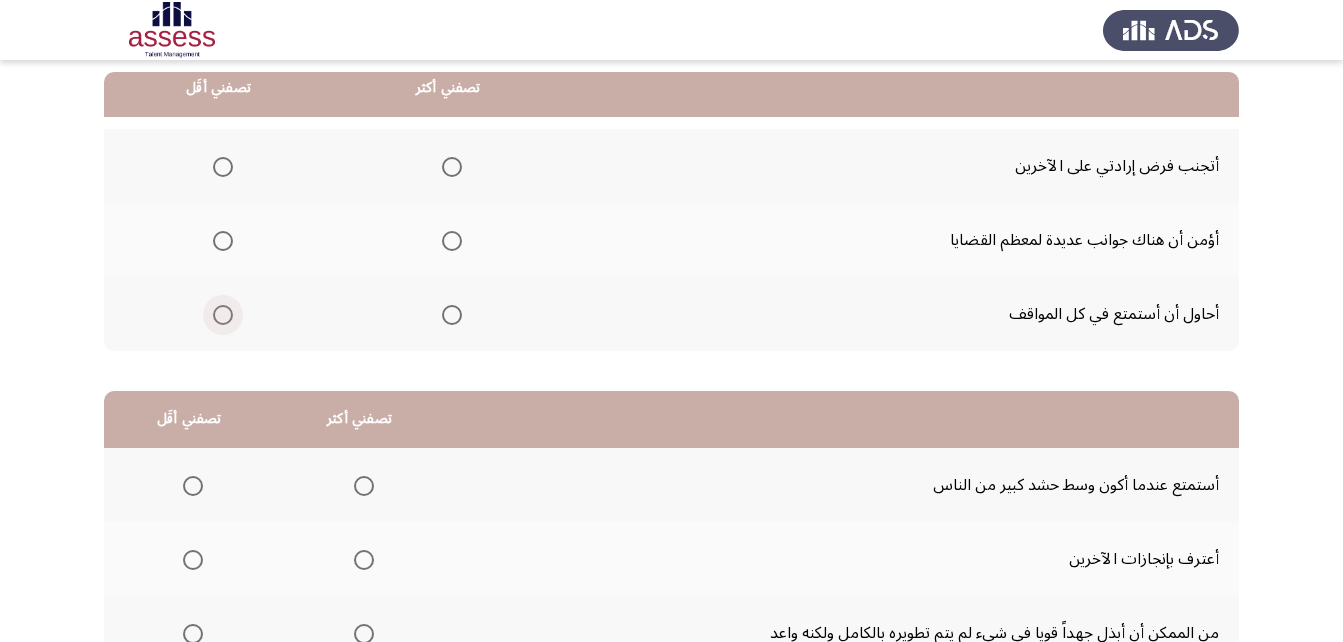 click at bounding box center (223, 315) 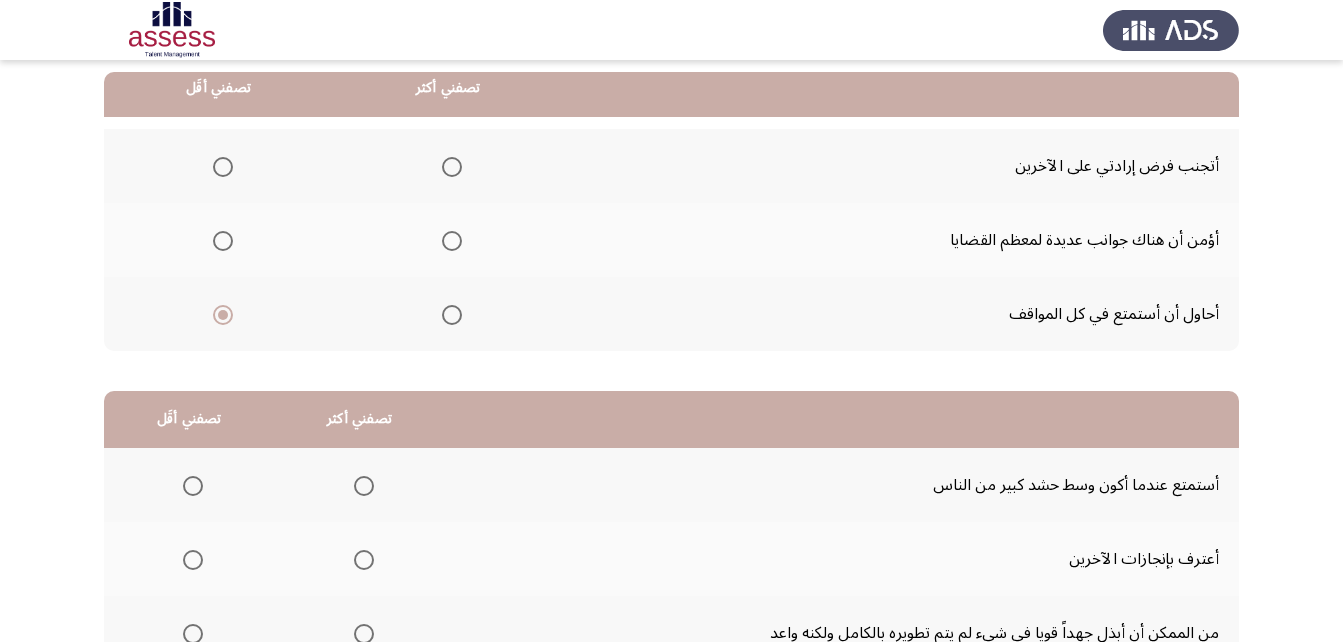 click at bounding box center (452, 241) 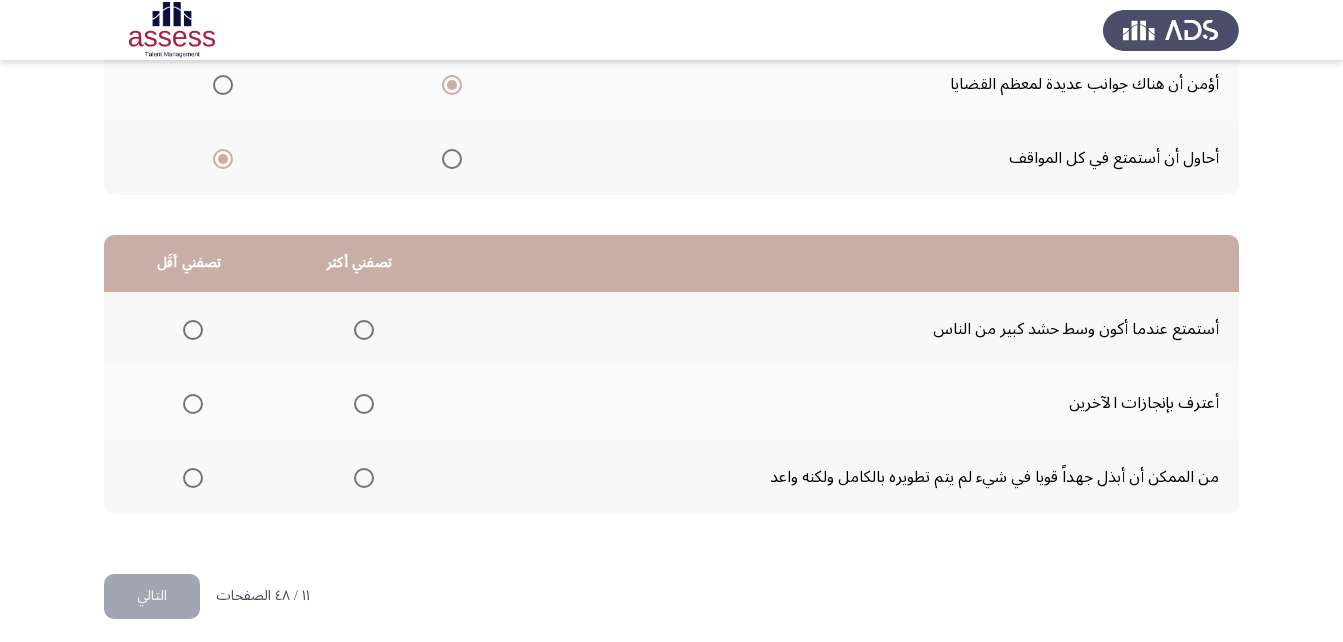 scroll, scrollTop: 368, scrollLeft: 0, axis: vertical 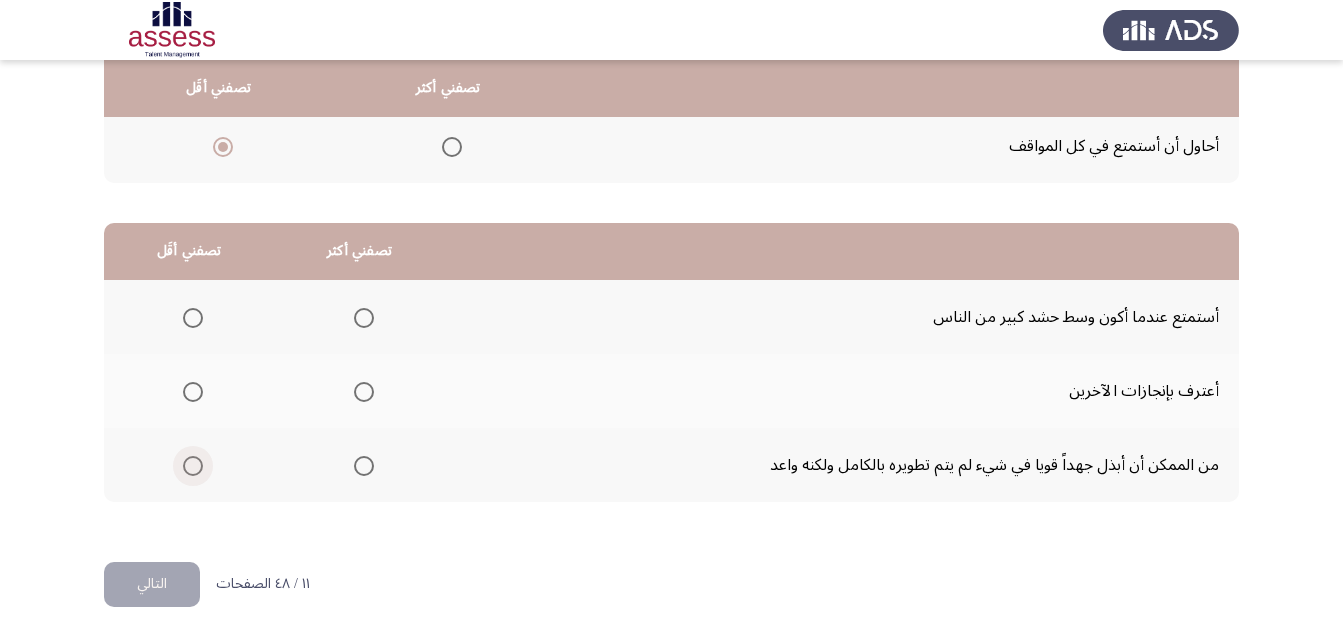 click at bounding box center (193, 466) 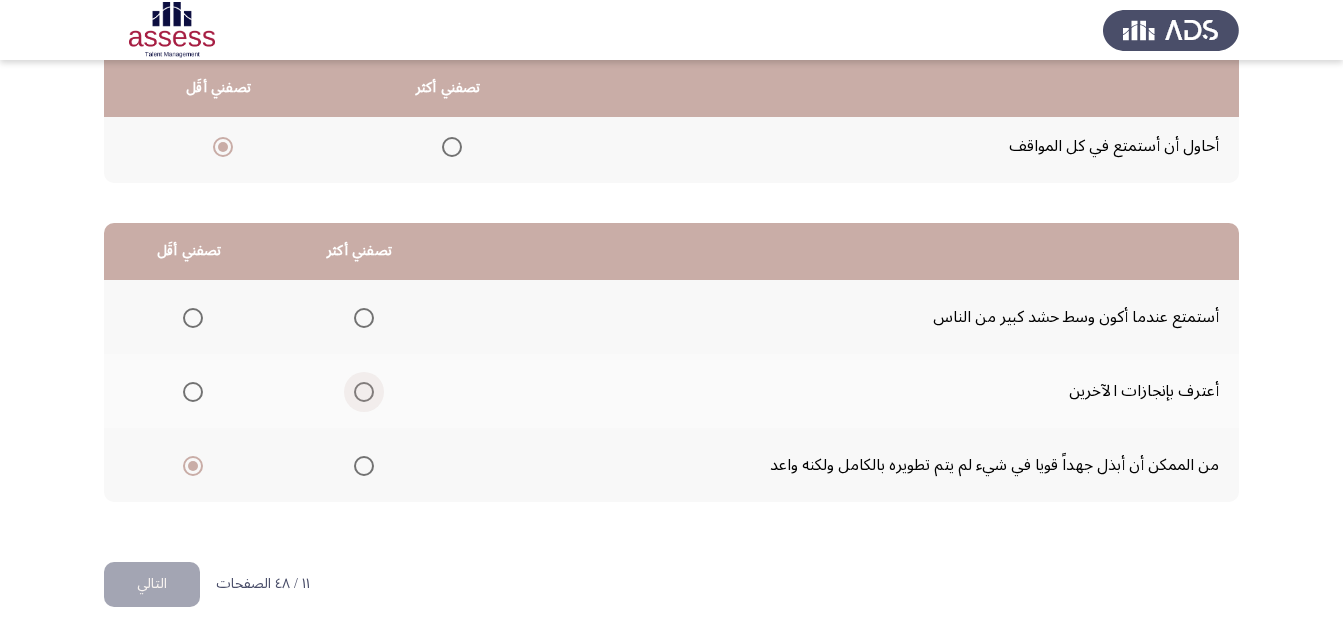 click at bounding box center (364, 392) 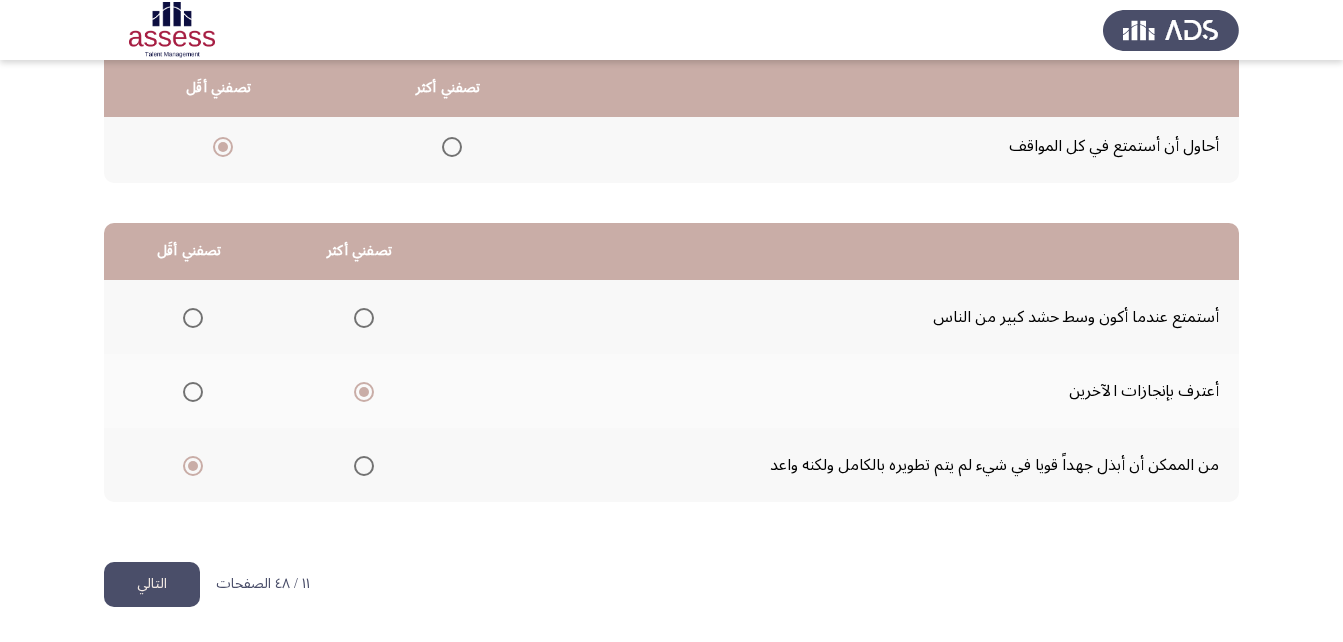 click on "التالي" 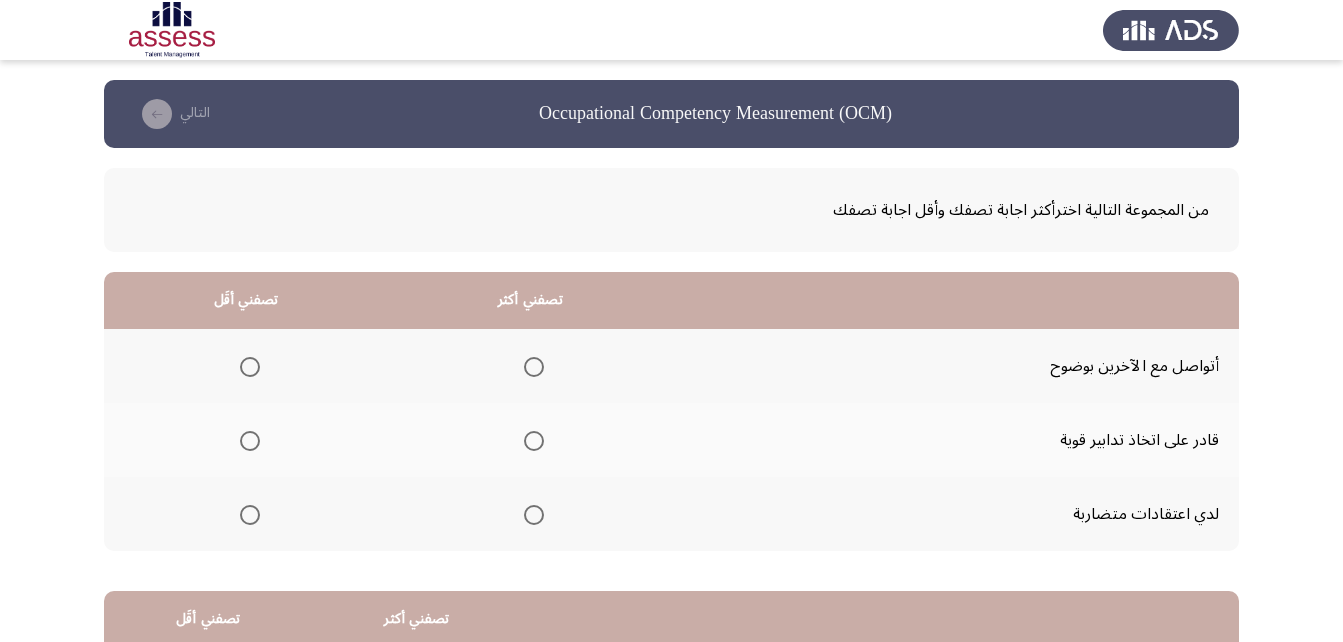 click at bounding box center (534, 367) 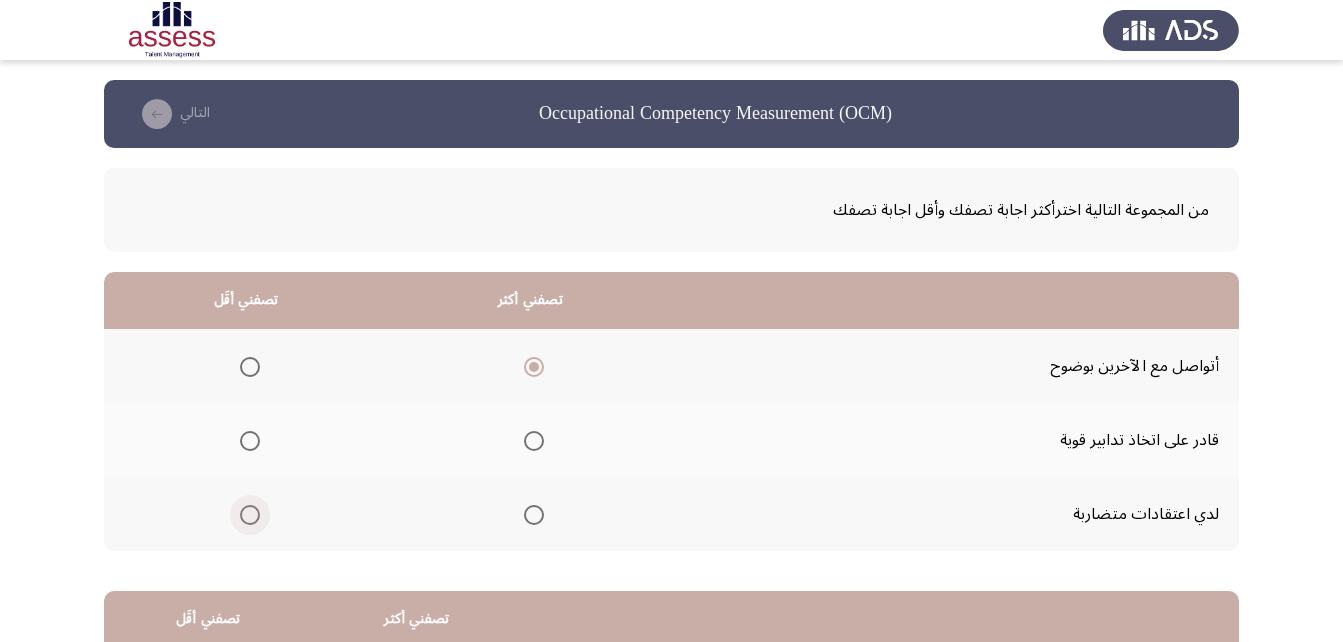 click at bounding box center (250, 515) 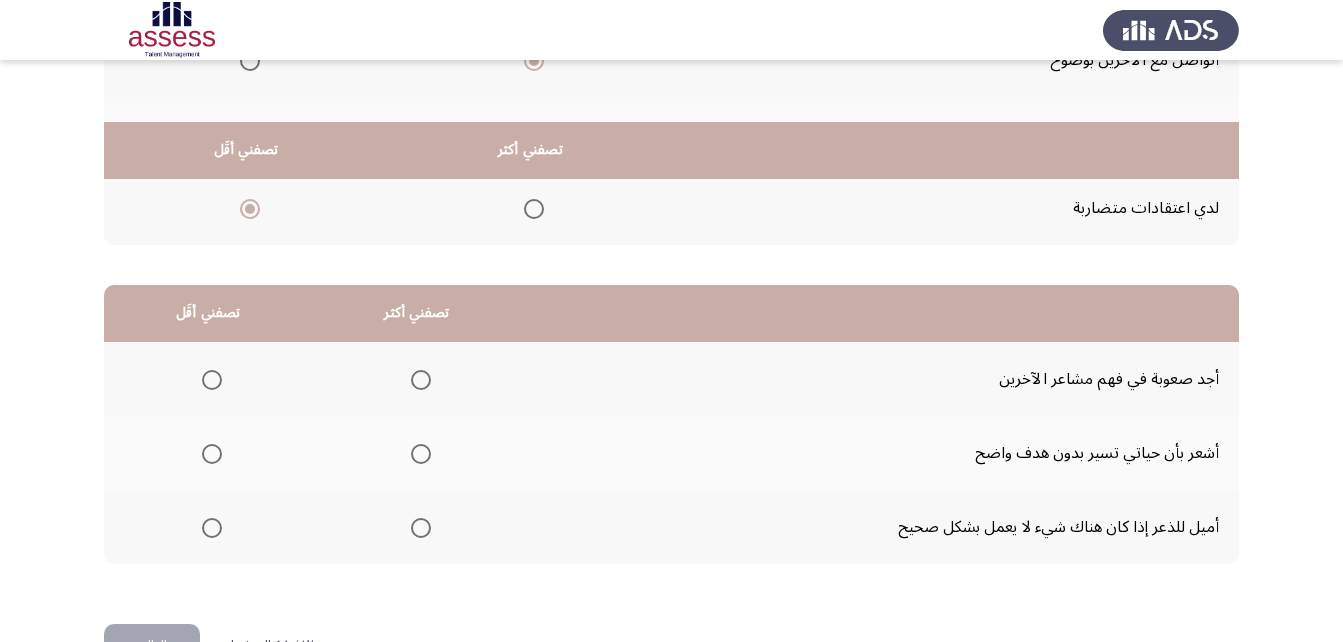 scroll, scrollTop: 368, scrollLeft: 0, axis: vertical 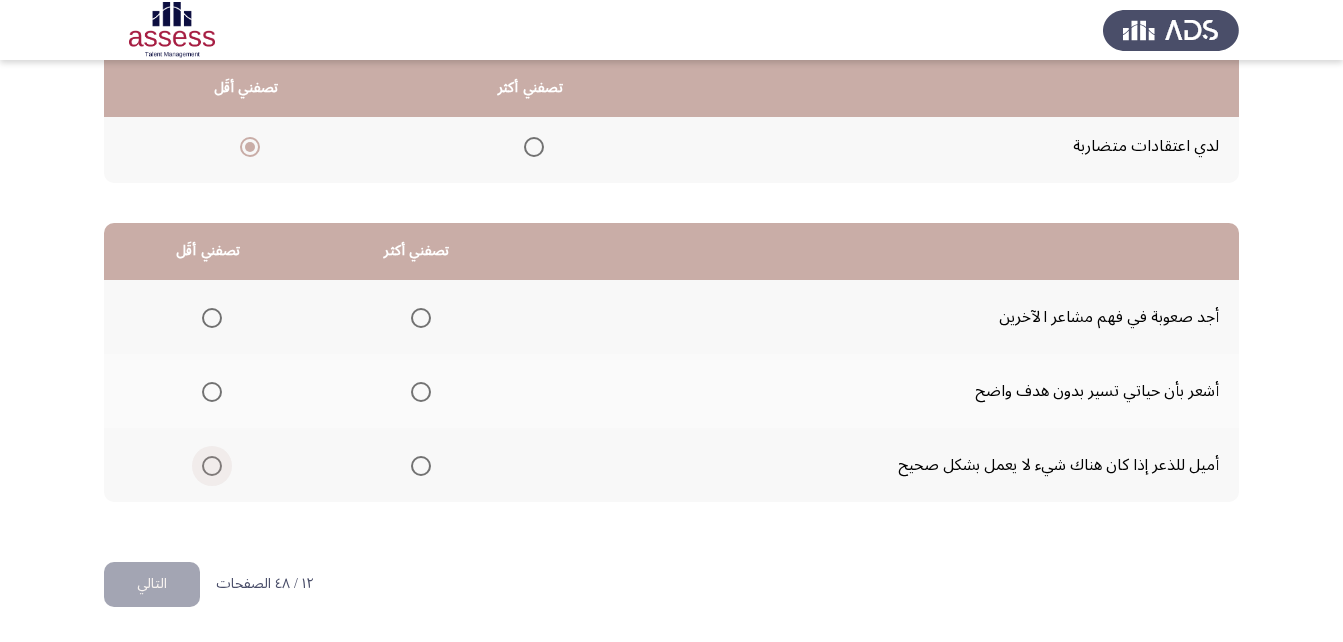 click at bounding box center [212, 466] 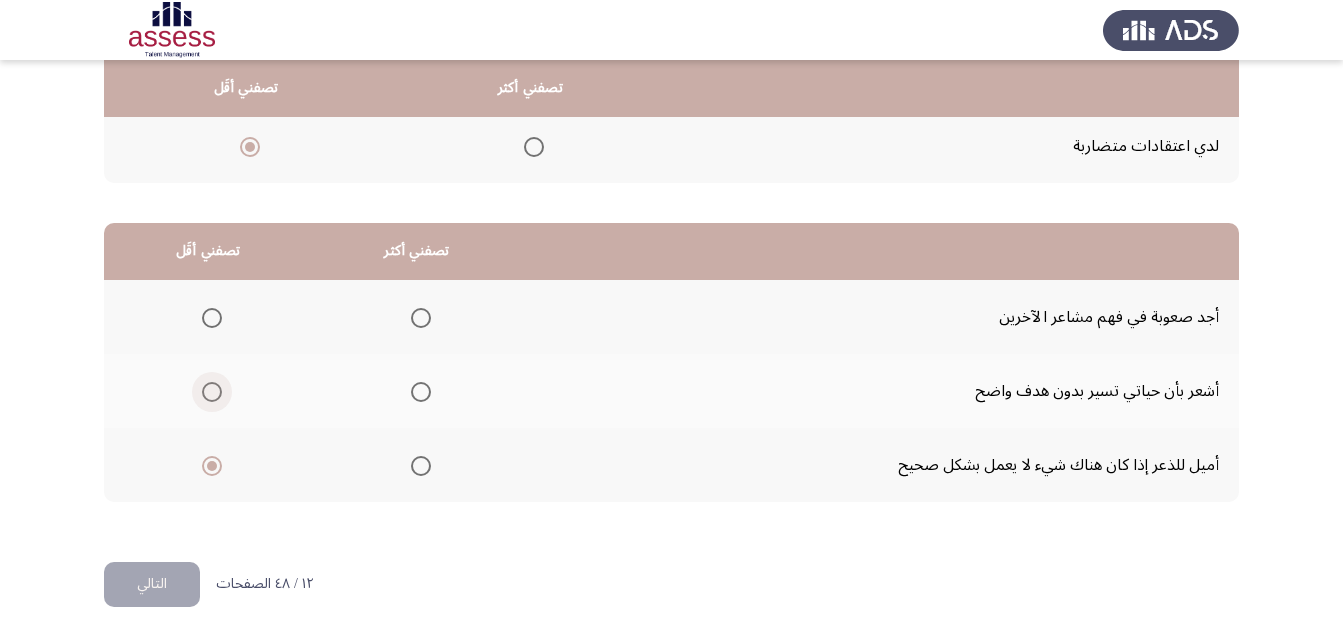 click at bounding box center [212, 392] 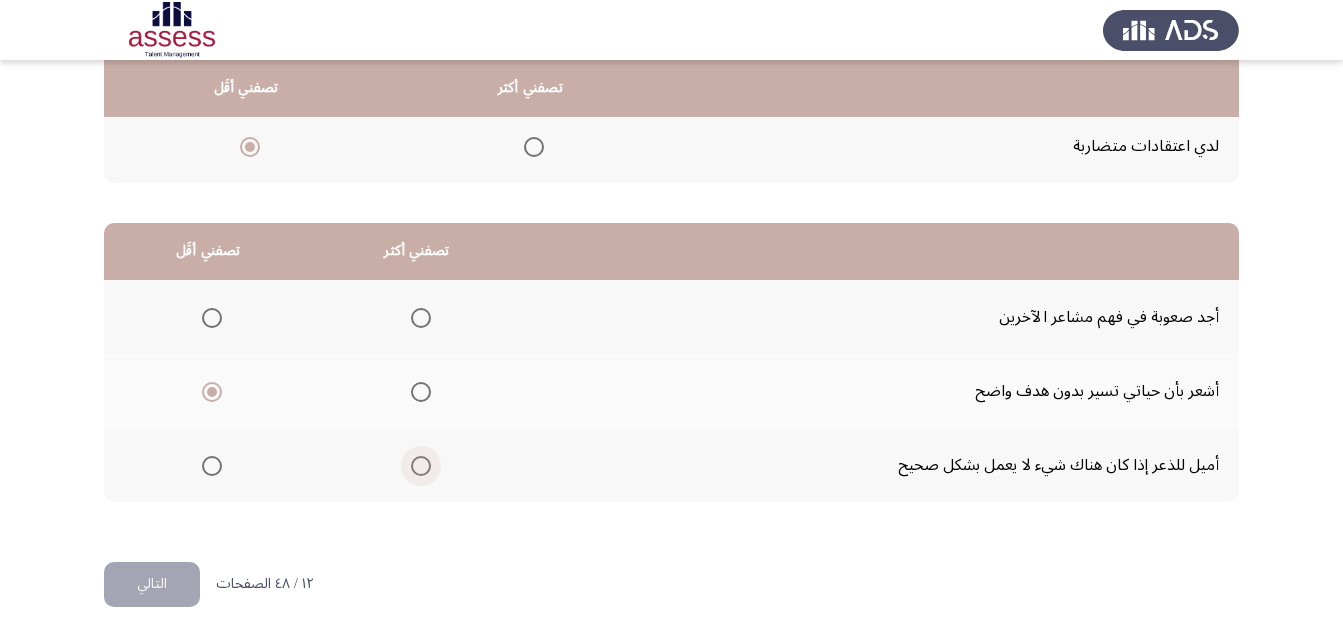 click at bounding box center (421, 466) 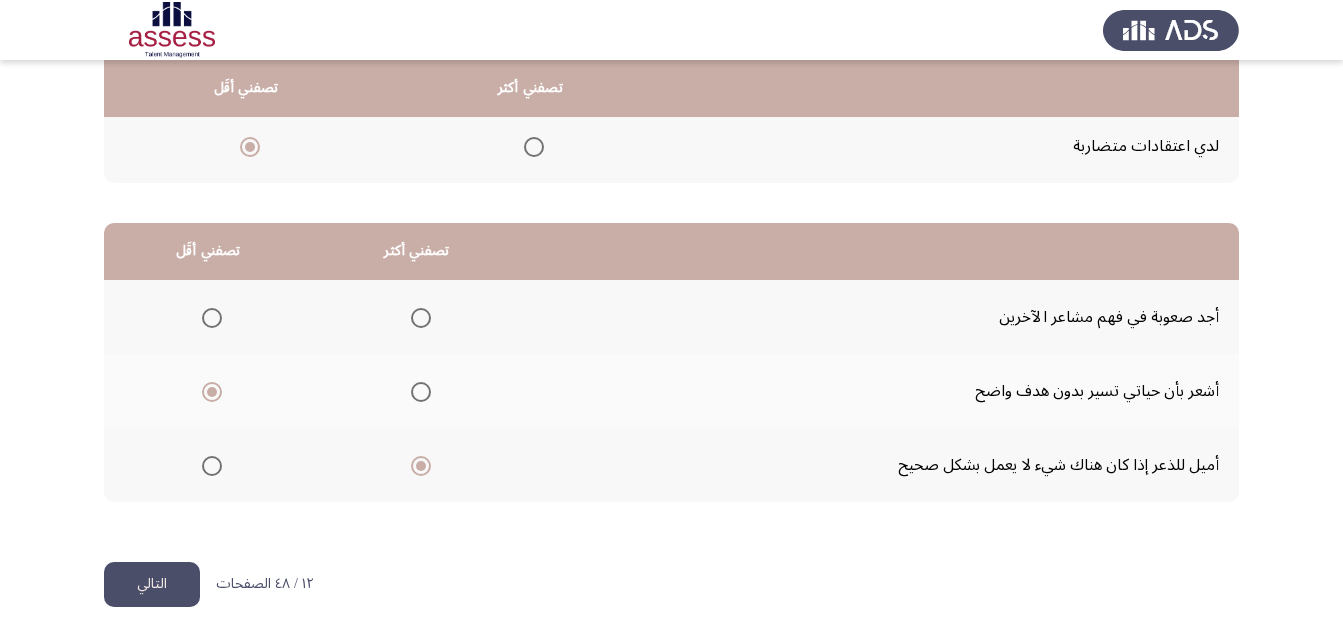 click on "التالي" 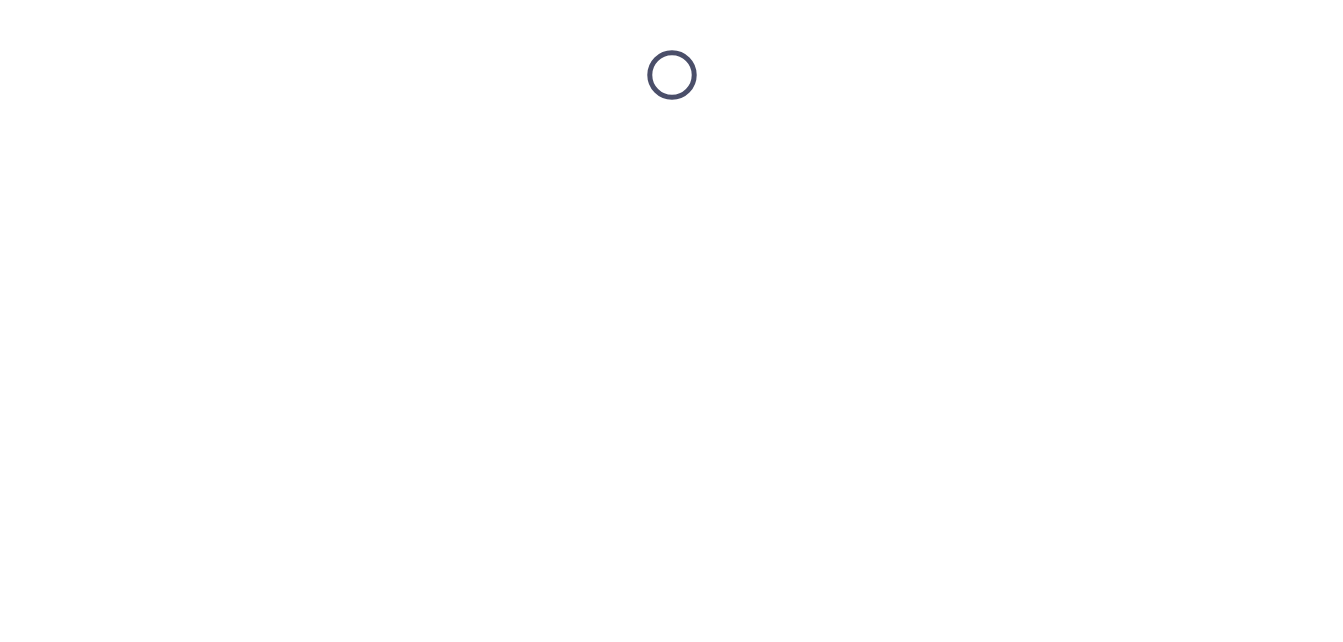 scroll, scrollTop: 0, scrollLeft: 0, axis: both 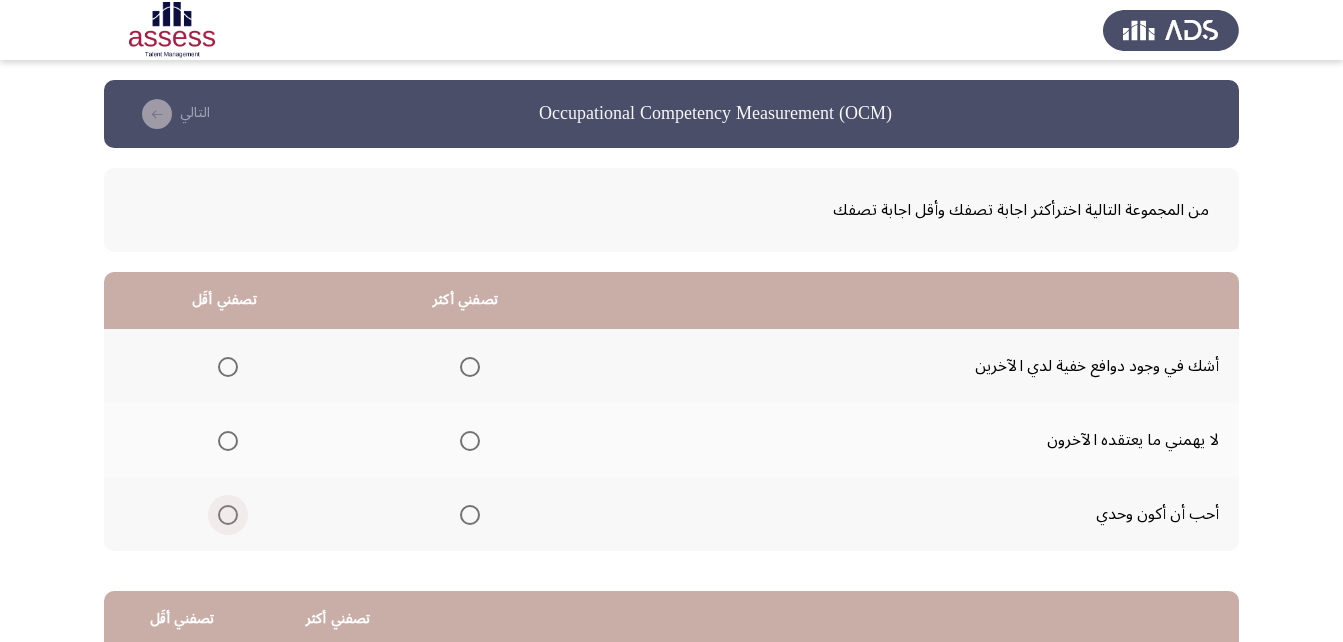 click at bounding box center [228, 515] 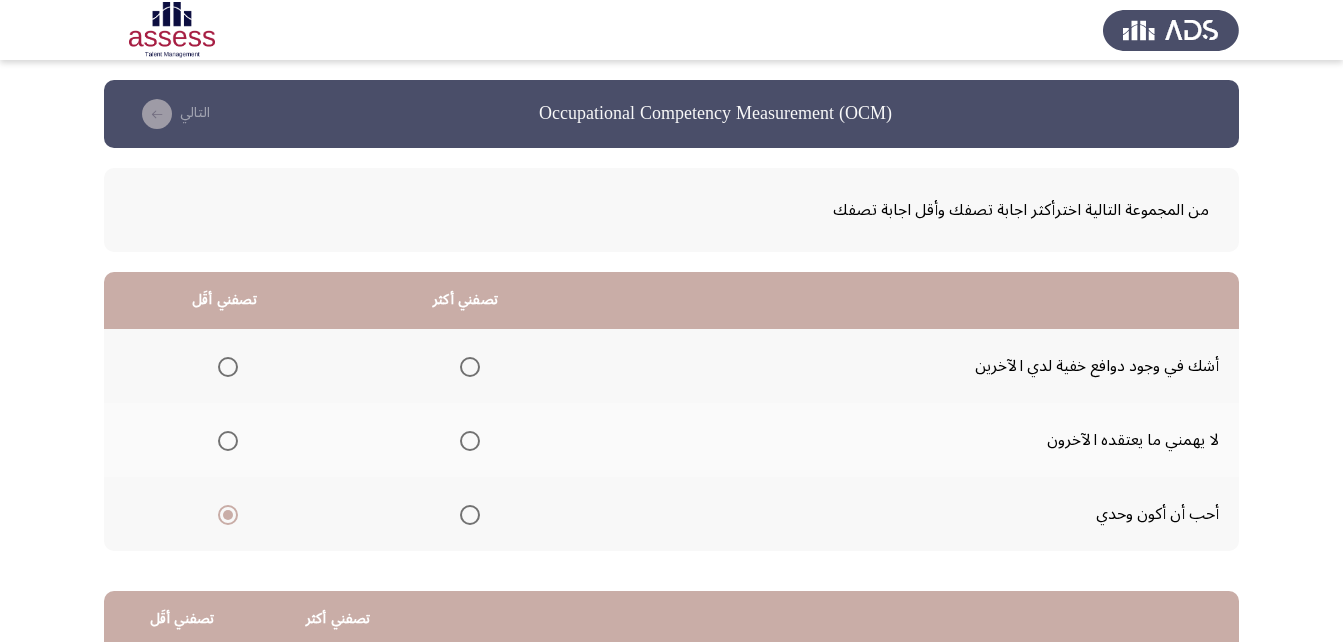 click at bounding box center (470, 441) 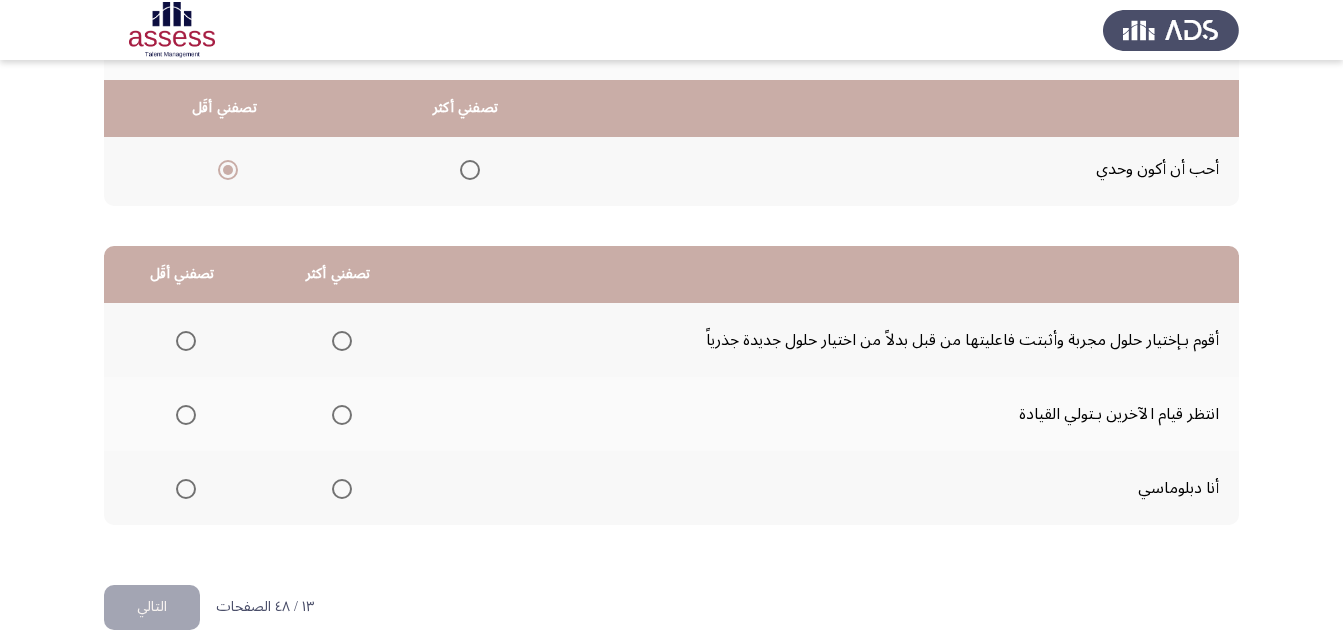 scroll, scrollTop: 368, scrollLeft: 0, axis: vertical 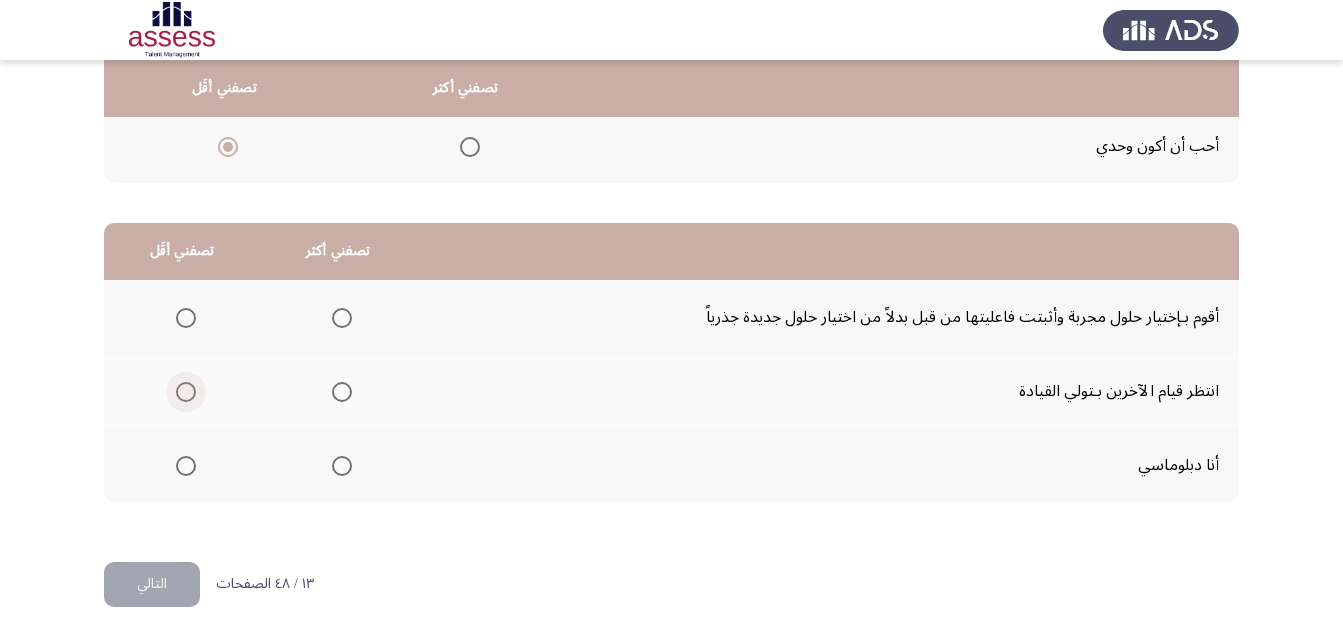click at bounding box center (186, 392) 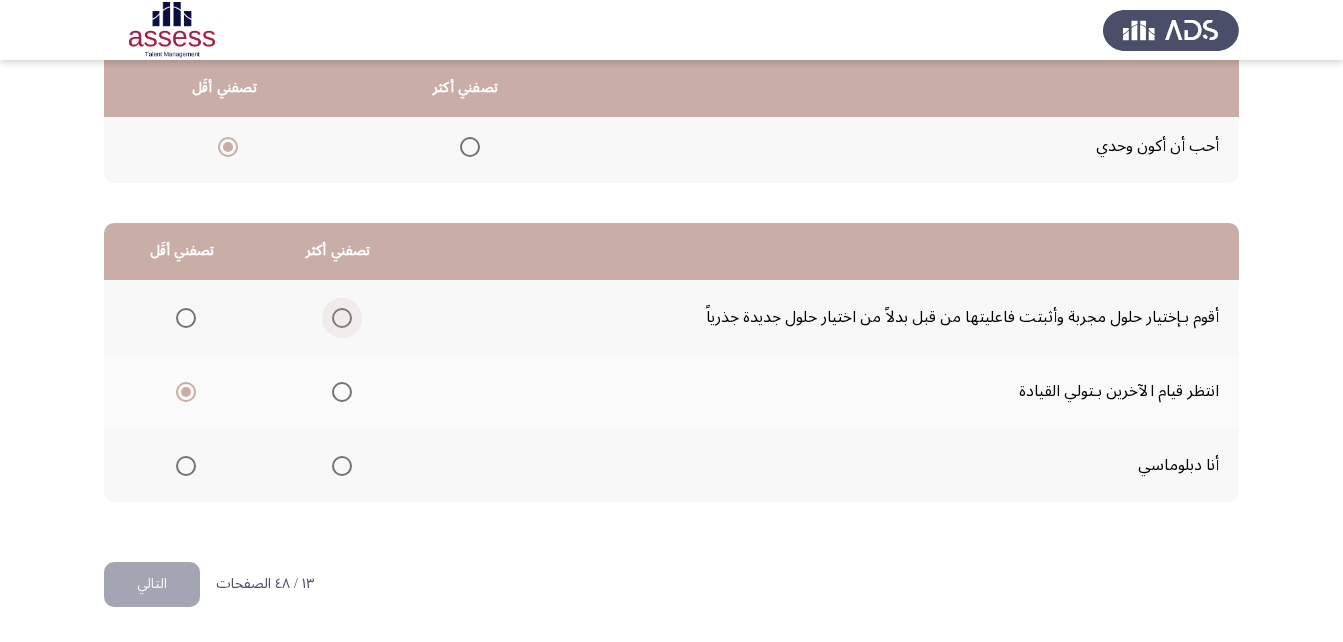 click at bounding box center [342, 318] 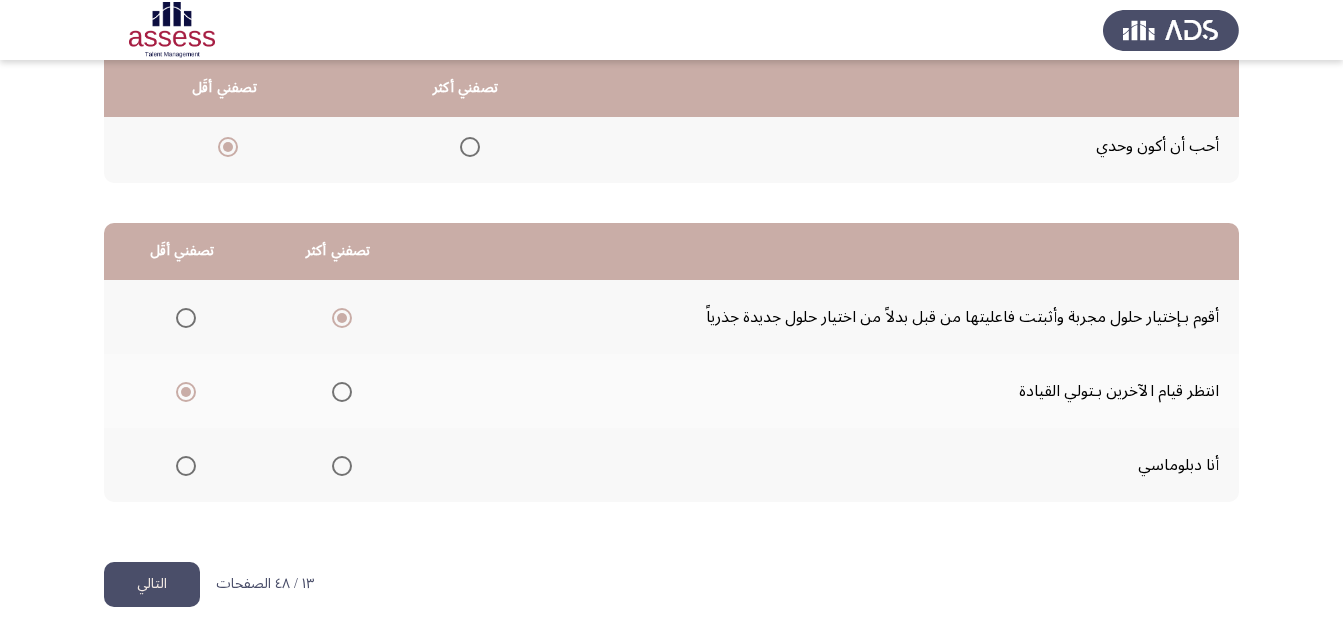 click on "التالي" 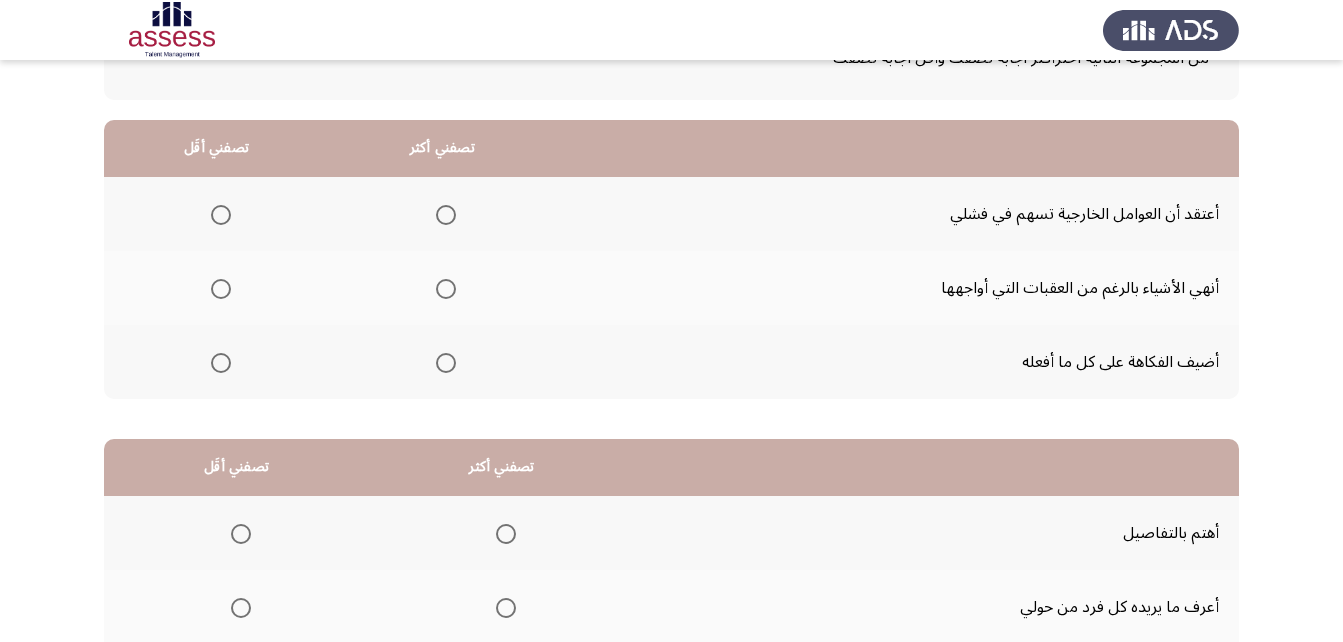scroll, scrollTop: 200, scrollLeft: 0, axis: vertical 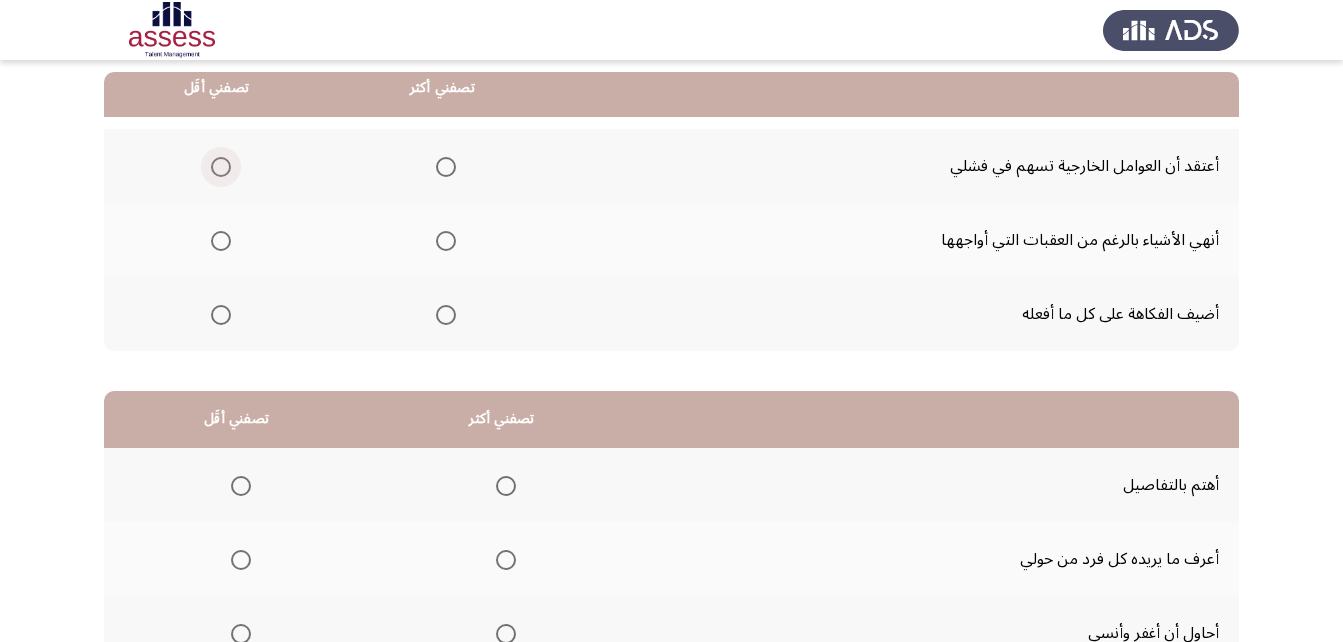 click at bounding box center (221, 167) 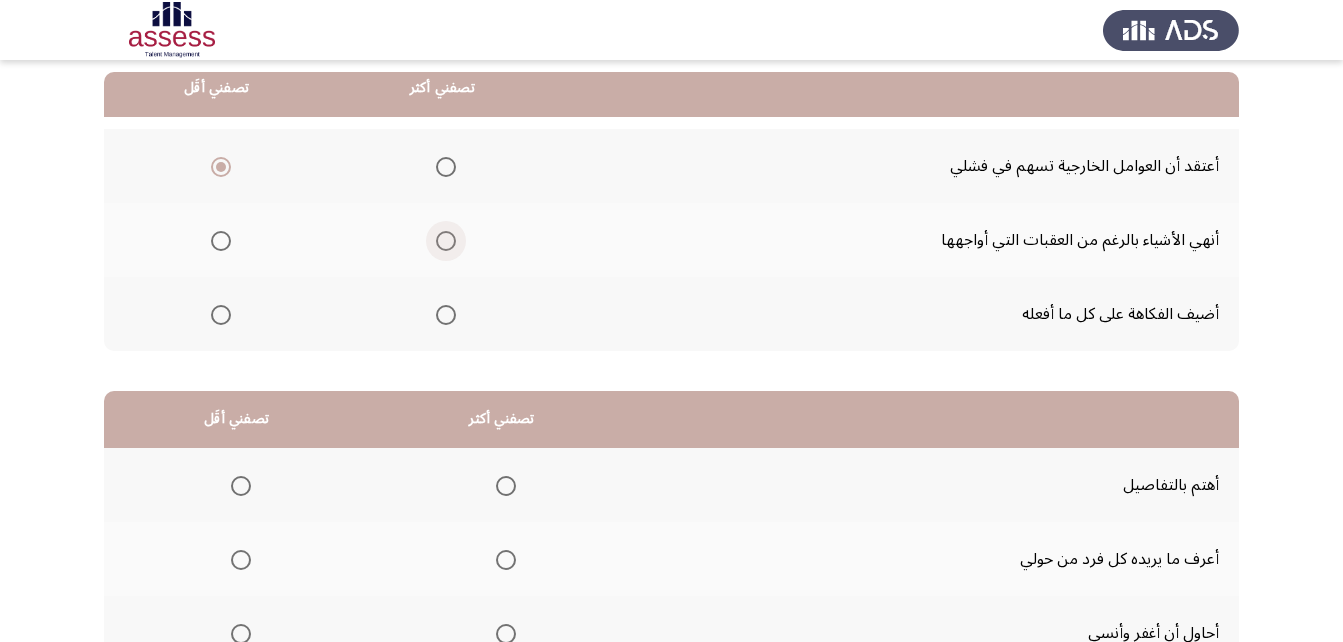 click at bounding box center [446, 241] 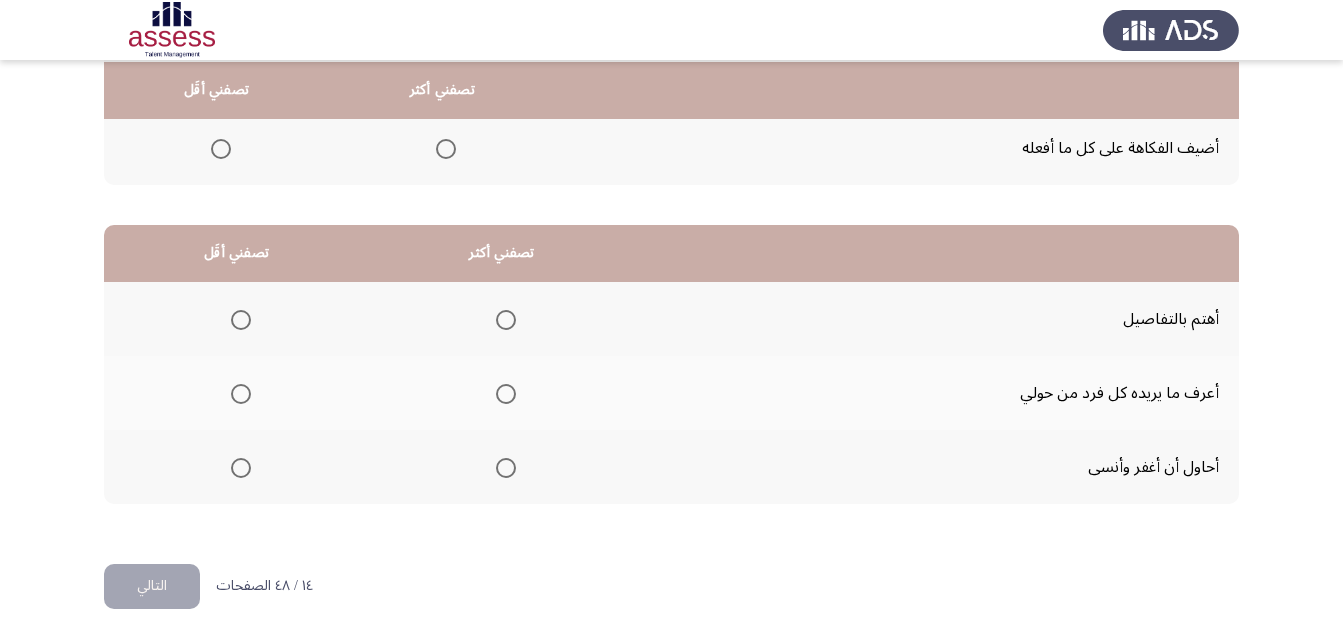 scroll, scrollTop: 368, scrollLeft: 0, axis: vertical 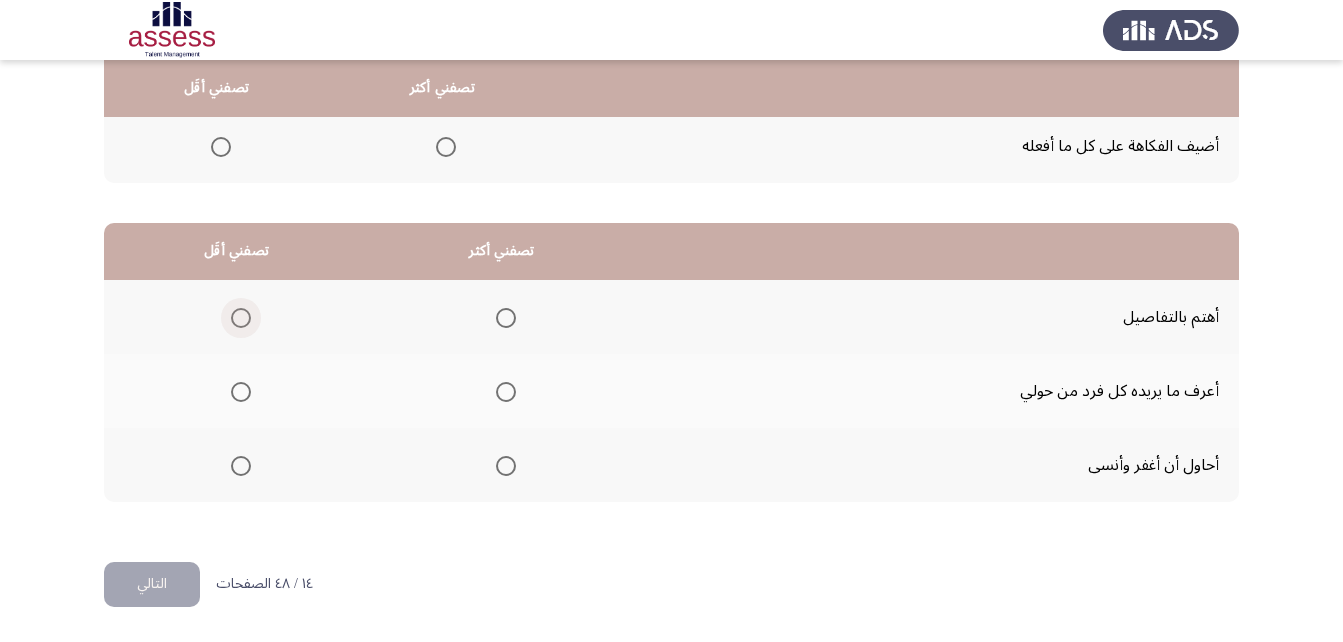 click at bounding box center (241, 318) 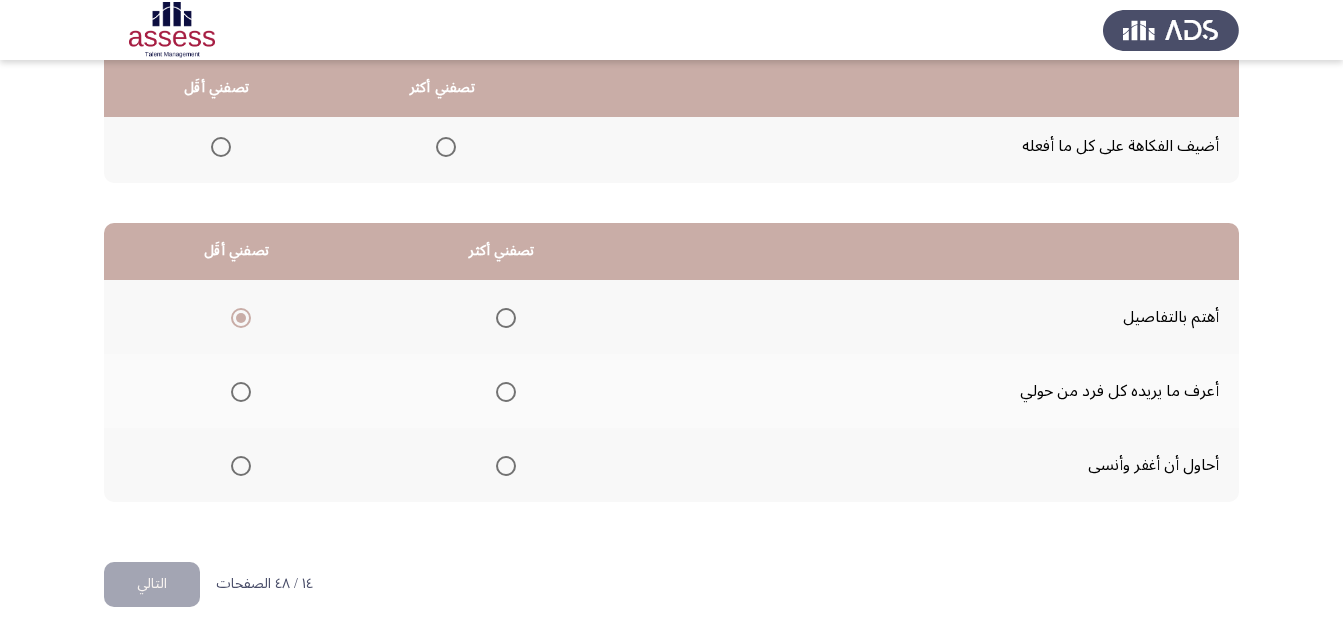 click at bounding box center [506, 392] 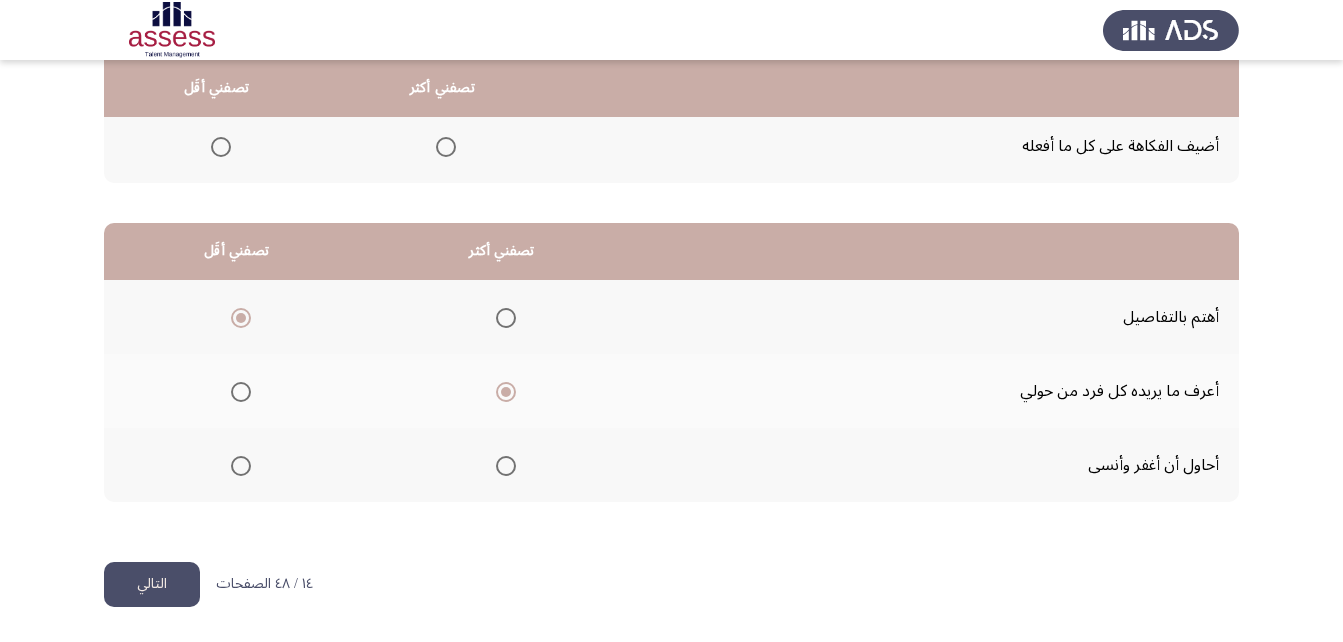 click on "التالي" 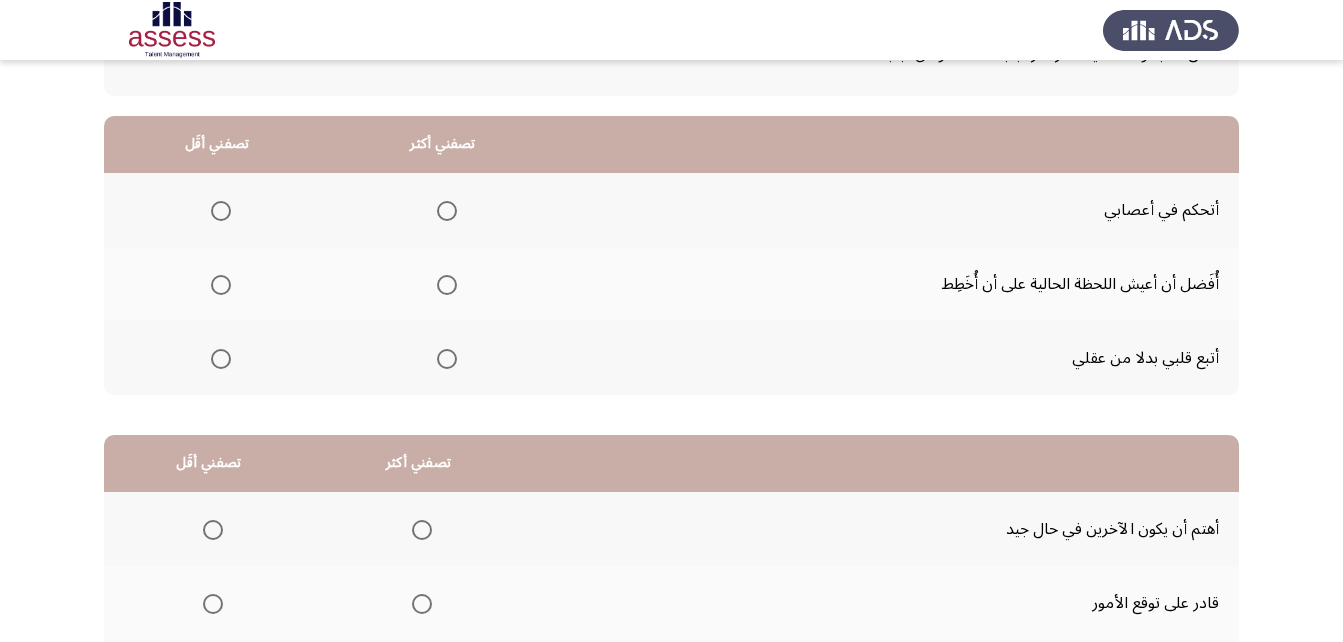 scroll, scrollTop: 200, scrollLeft: 0, axis: vertical 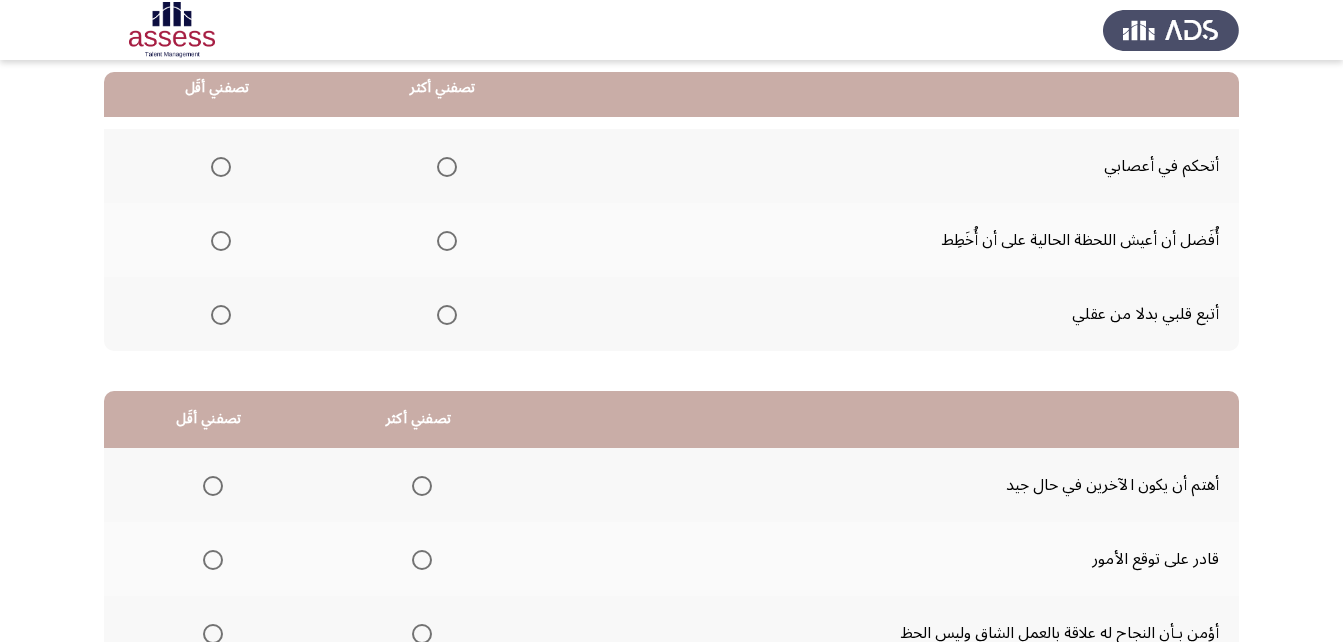 click at bounding box center (447, 167) 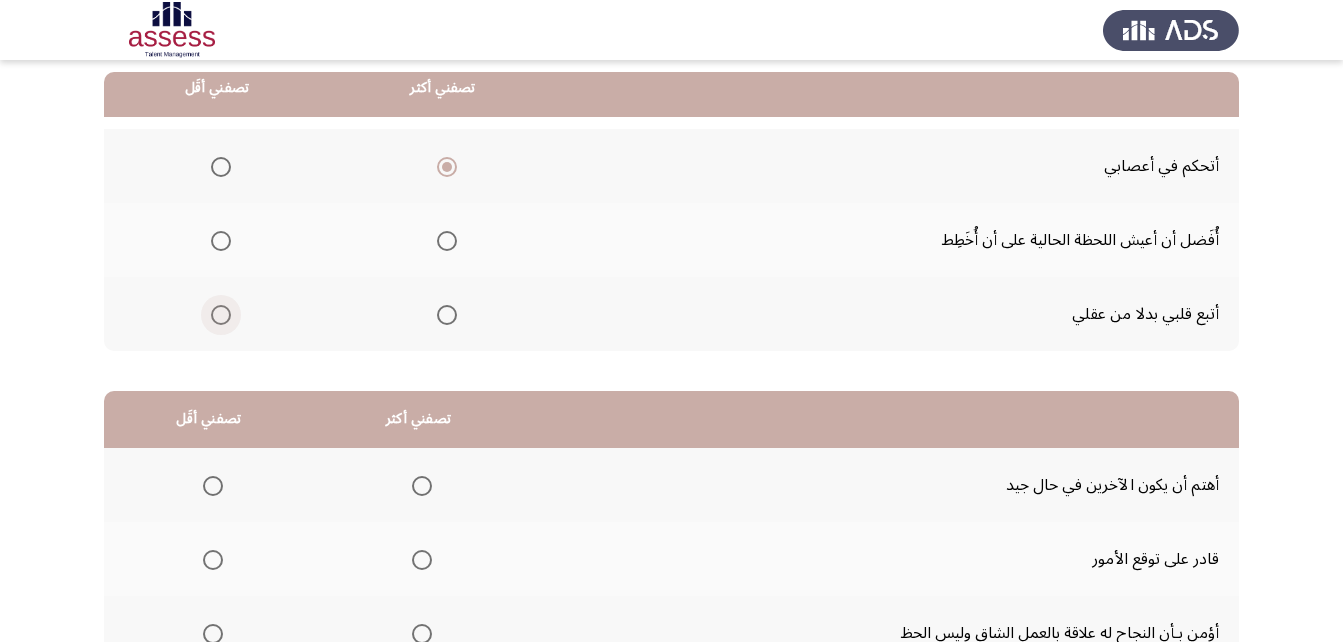 click at bounding box center (221, 315) 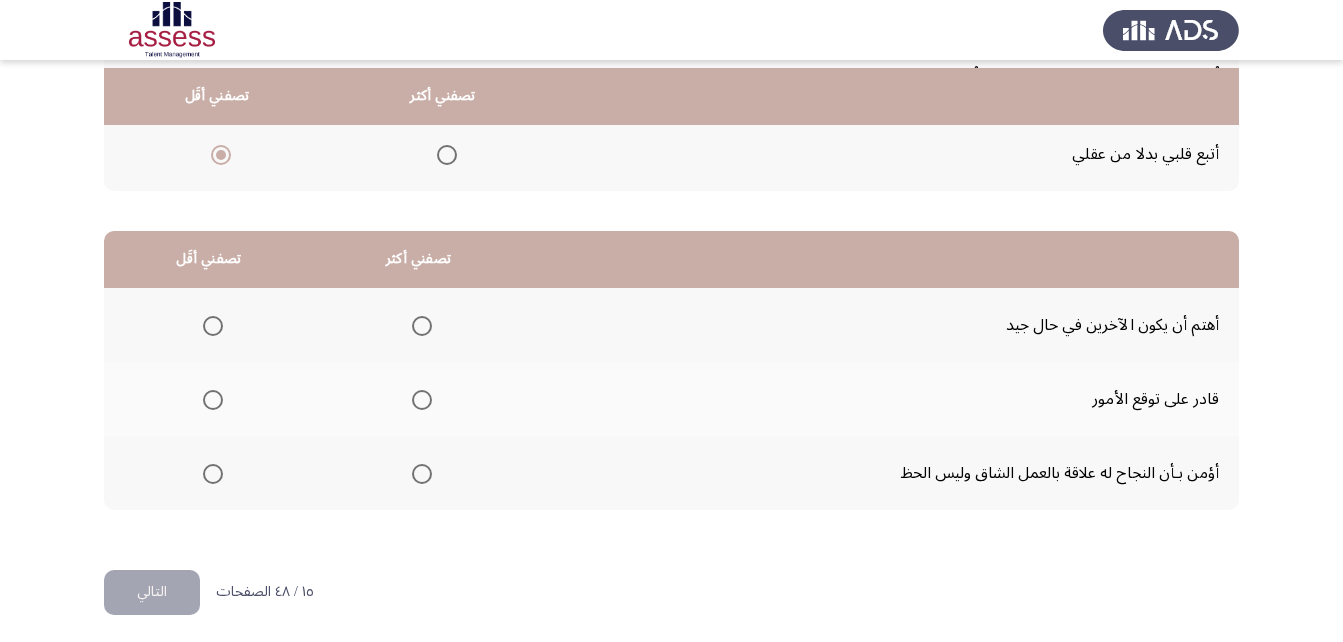 scroll, scrollTop: 368, scrollLeft: 0, axis: vertical 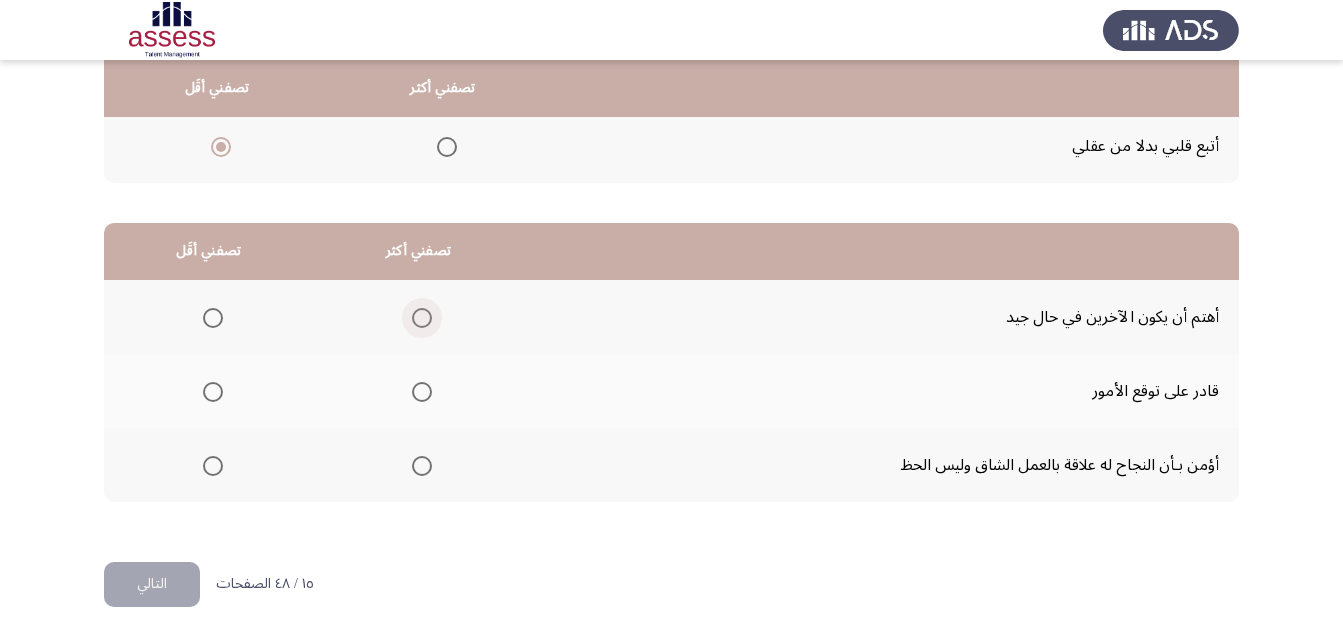 click at bounding box center (422, 318) 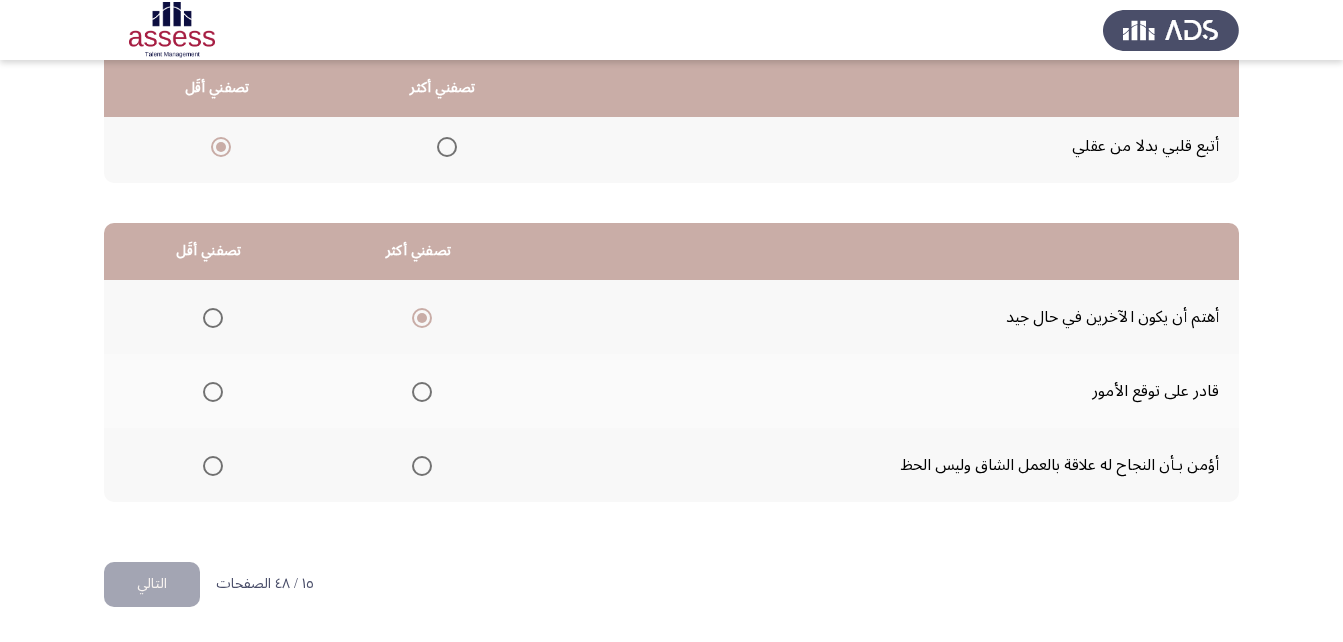click at bounding box center [422, 466] 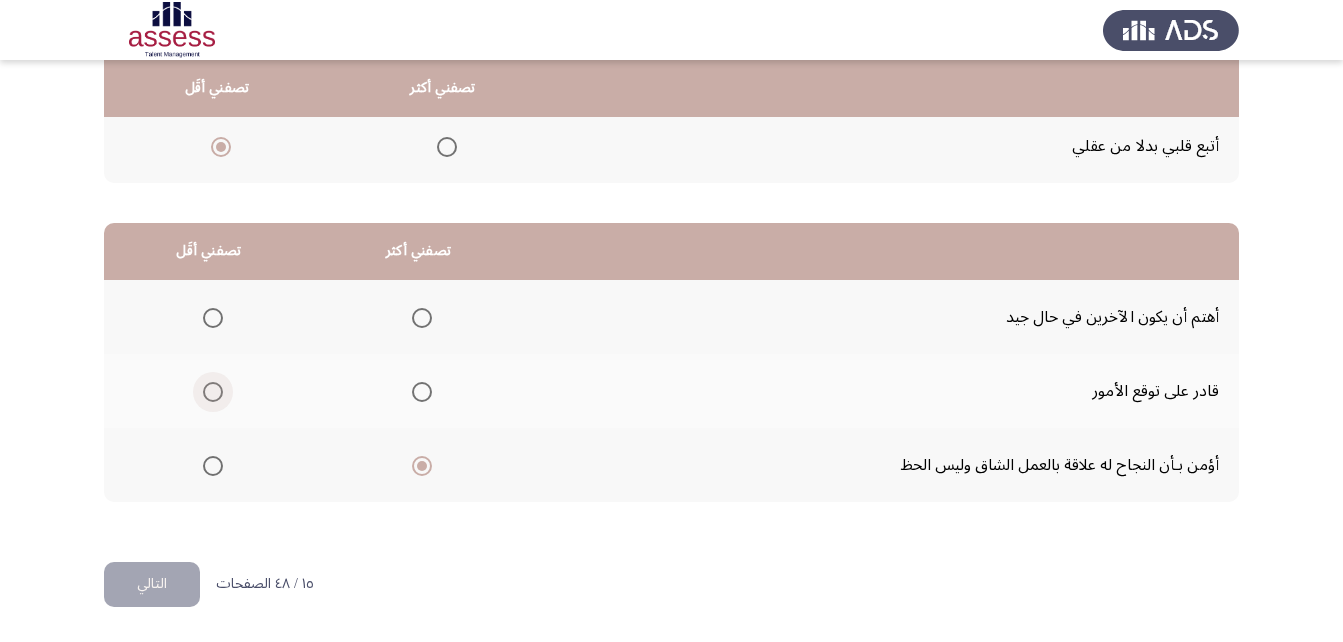 click at bounding box center [213, 392] 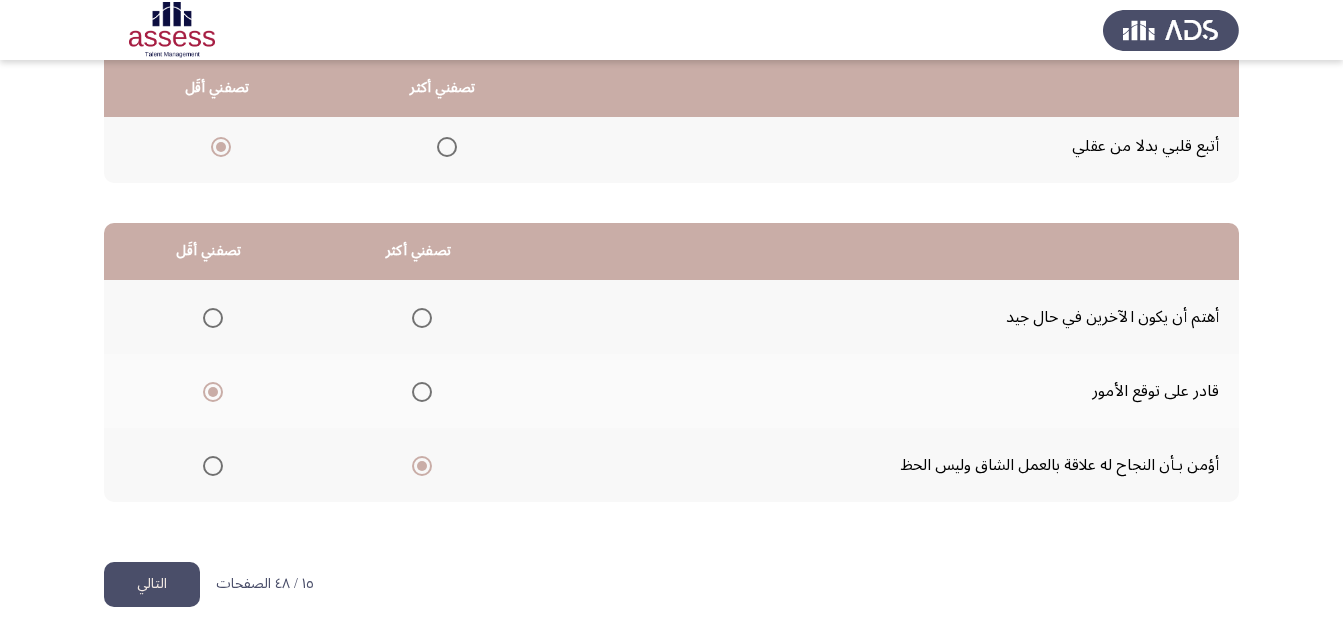 click on "التالي" 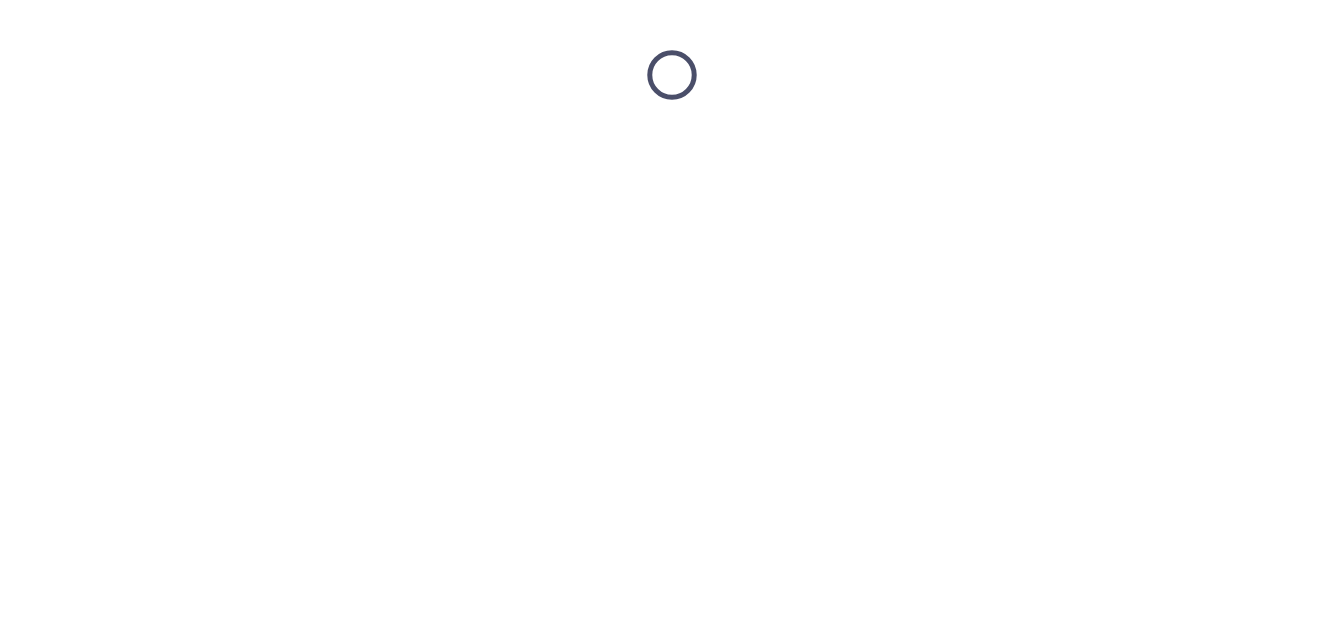 scroll, scrollTop: 0, scrollLeft: 0, axis: both 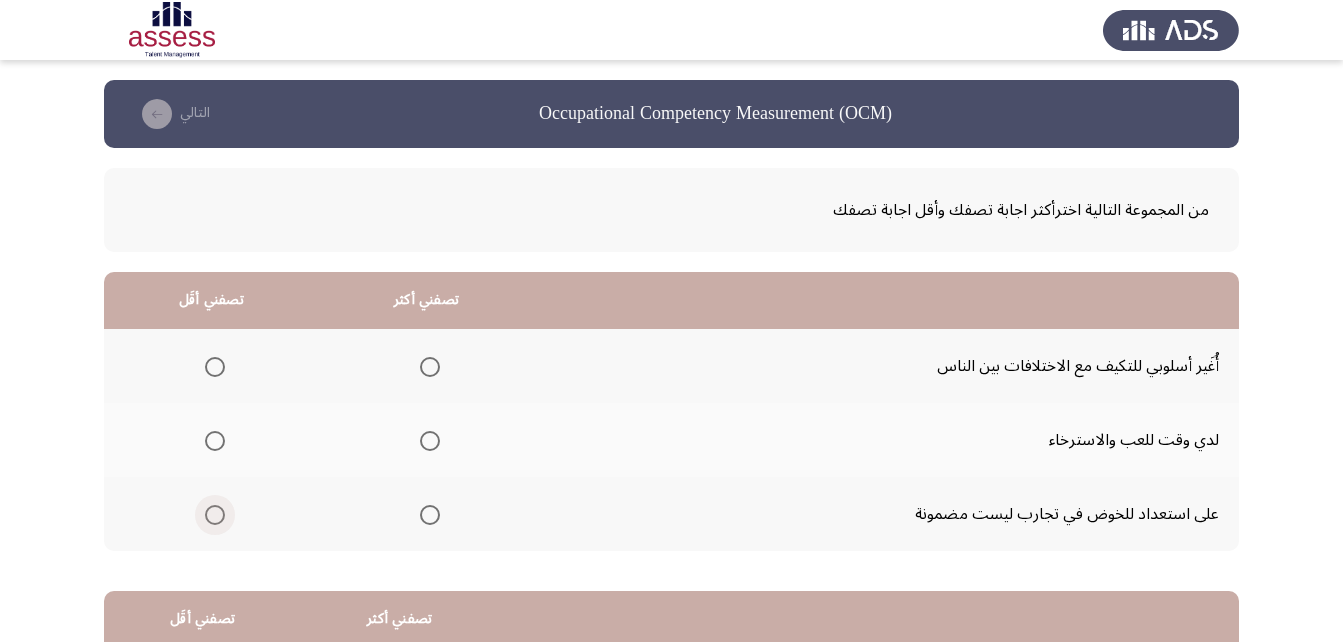 click at bounding box center [215, 515] 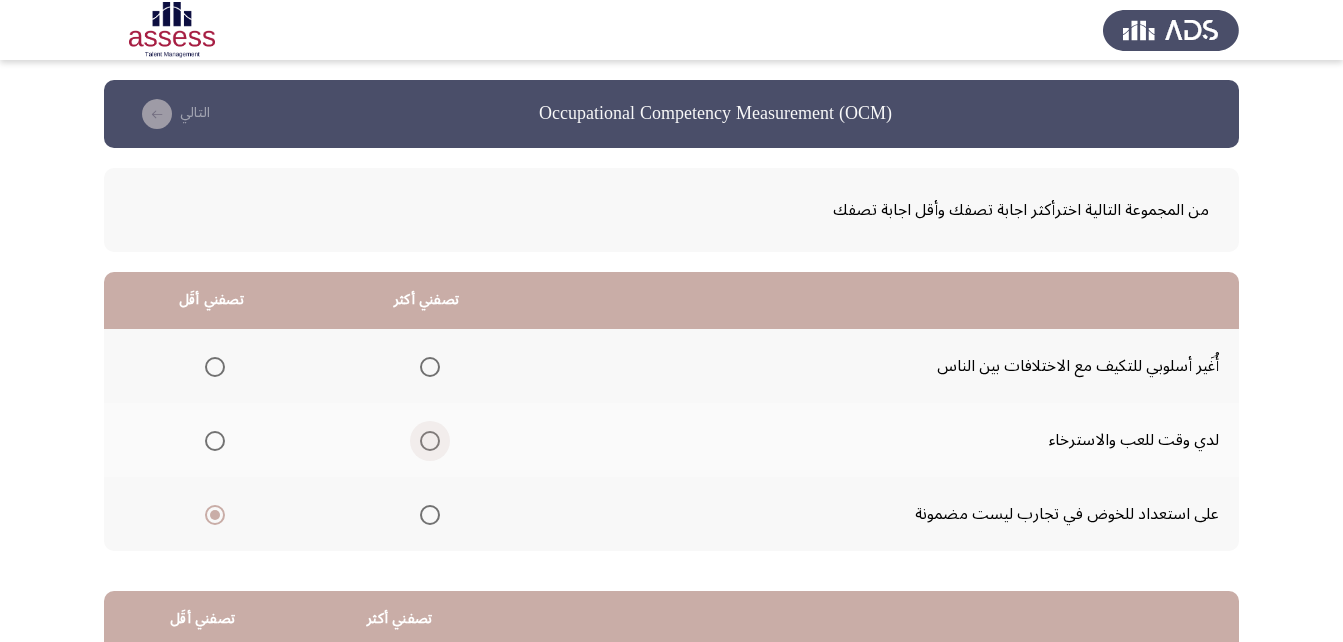 click at bounding box center [430, 441] 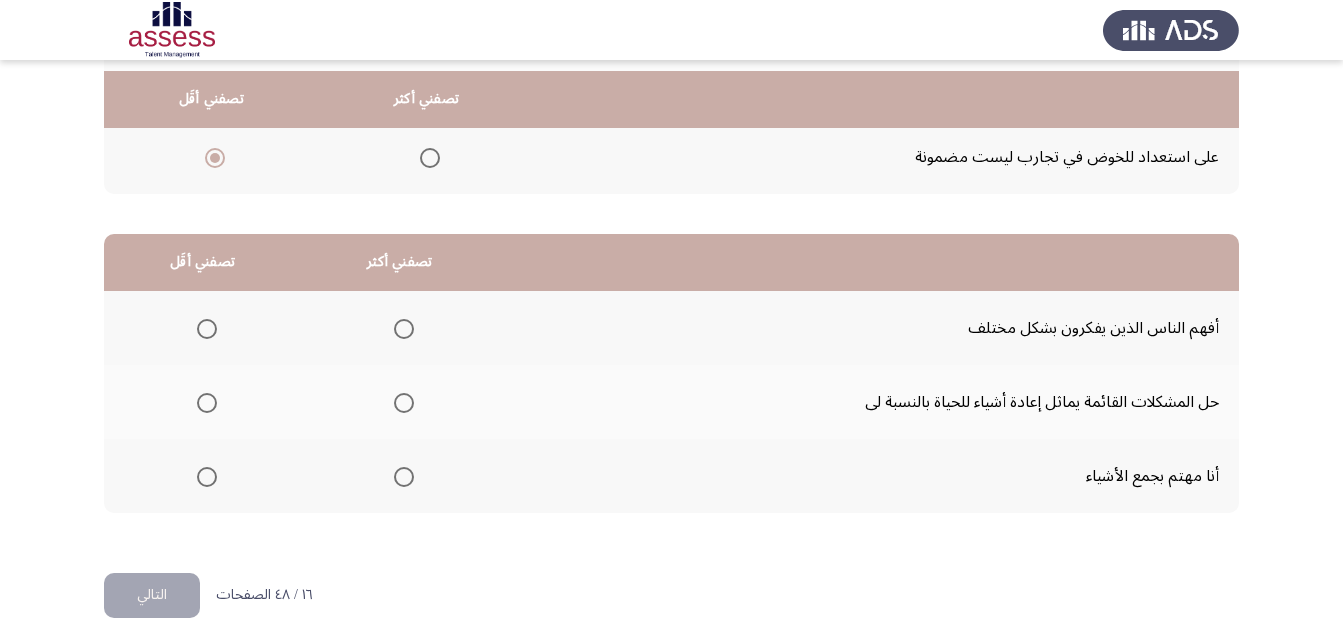 scroll, scrollTop: 368, scrollLeft: 0, axis: vertical 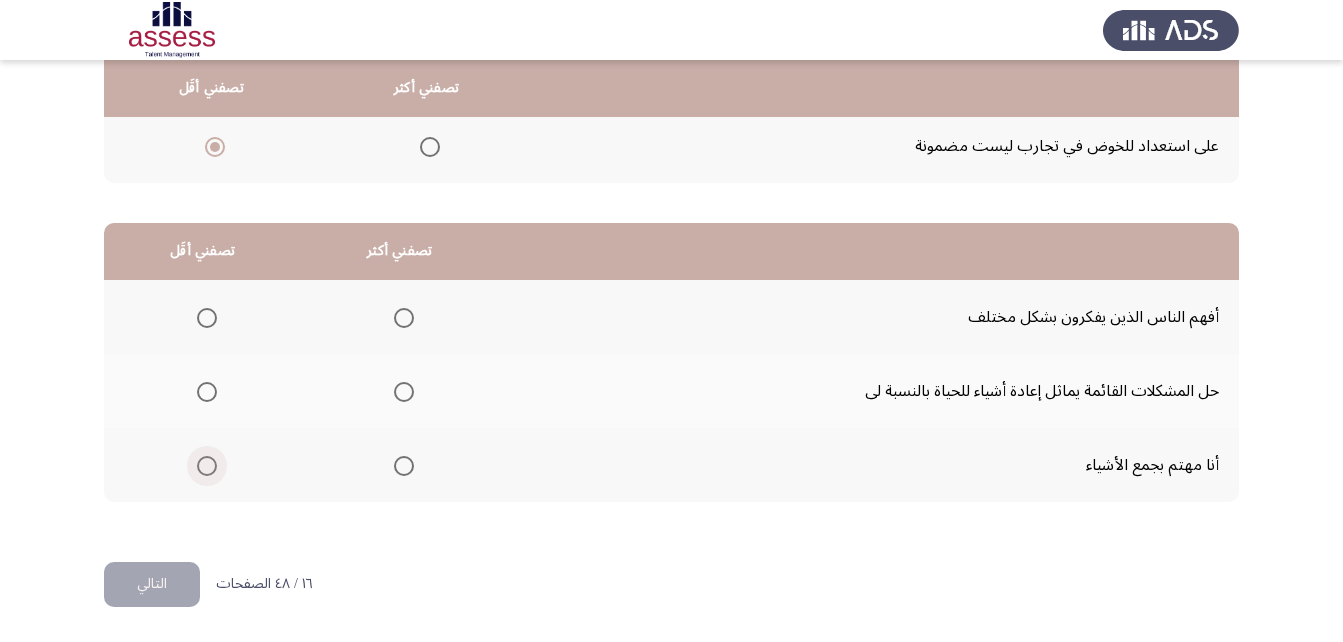 click at bounding box center [207, 466] 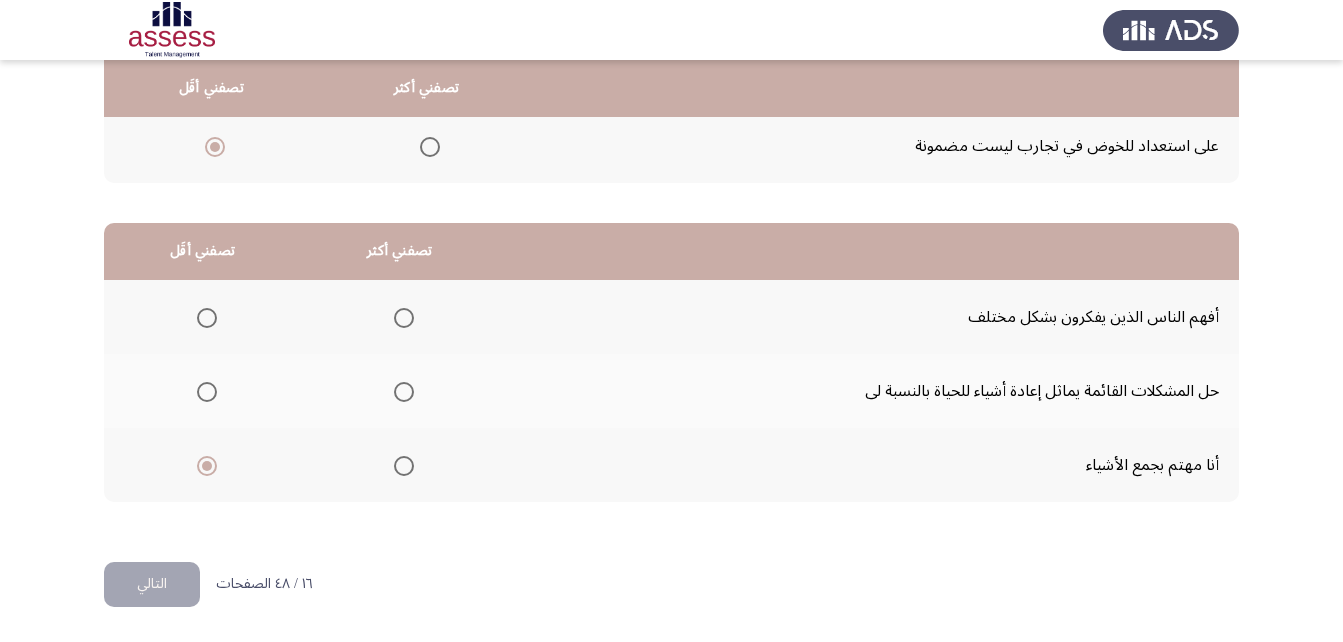 click at bounding box center (404, 318) 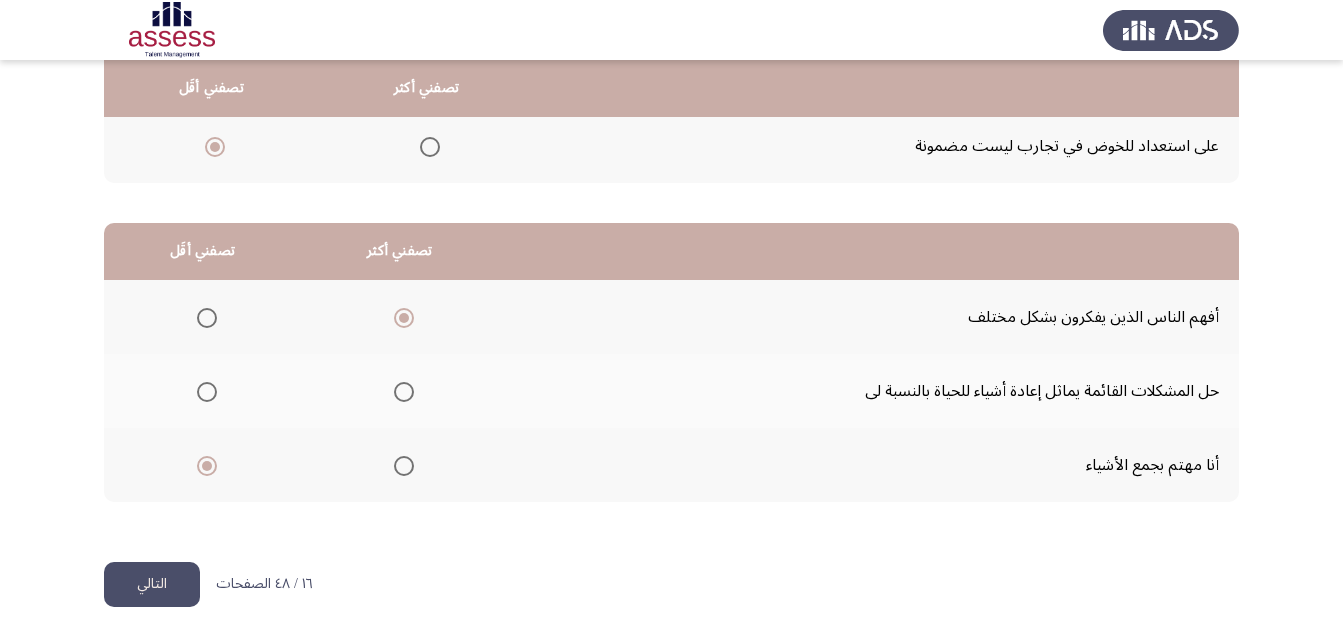 click on "التالي" 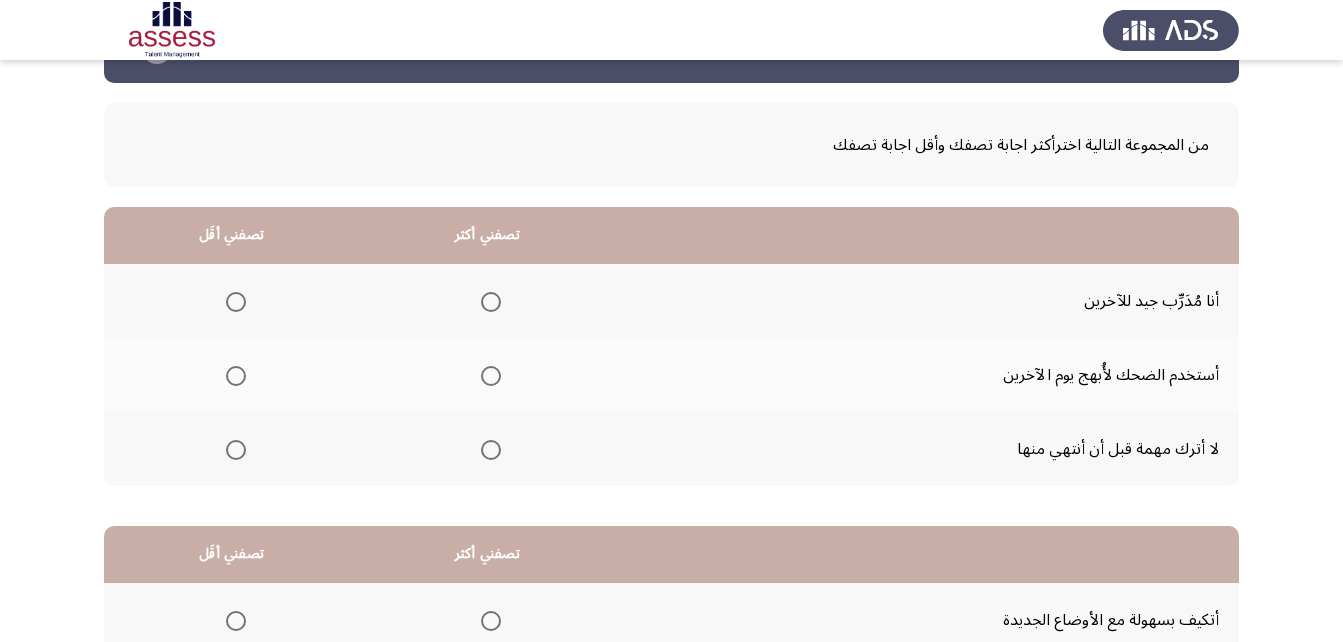 scroll, scrollTop: 100, scrollLeft: 0, axis: vertical 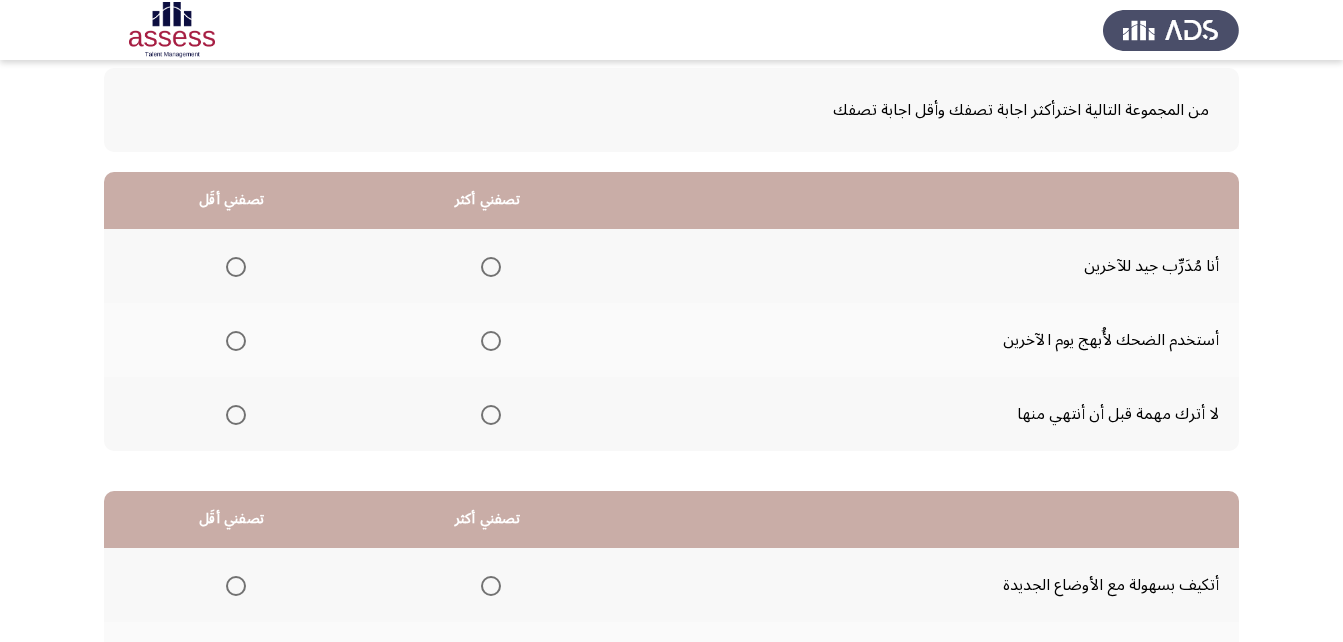 click at bounding box center [491, 267] 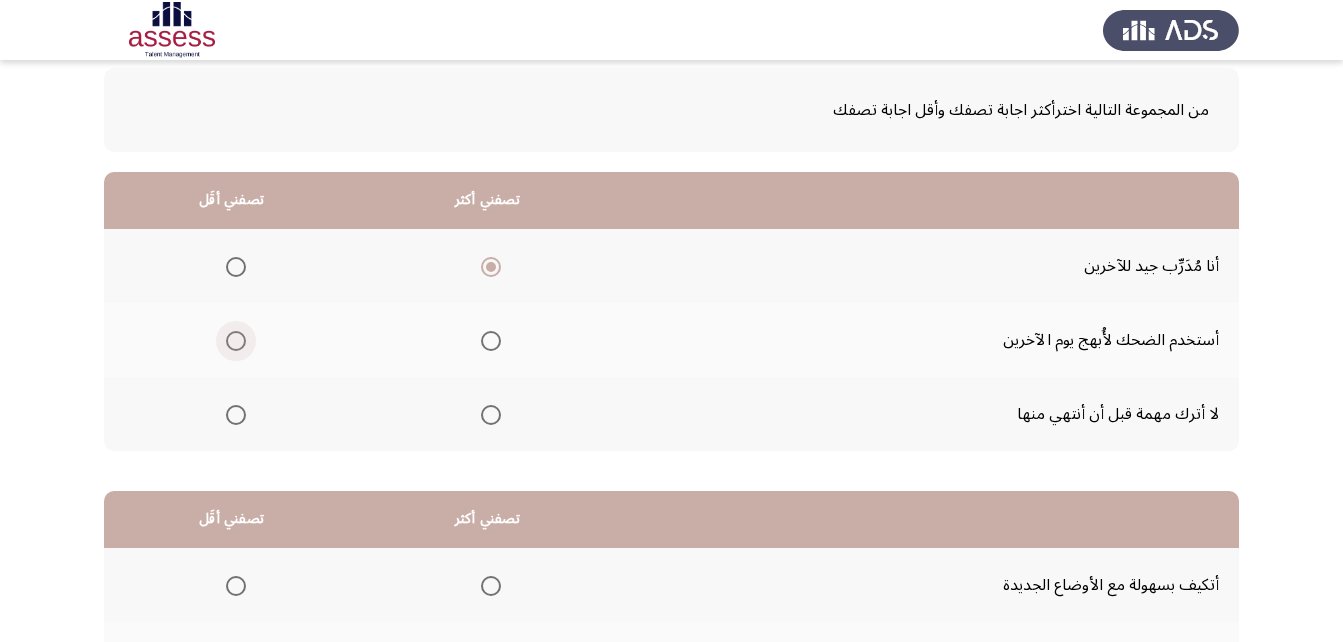 click at bounding box center [236, 341] 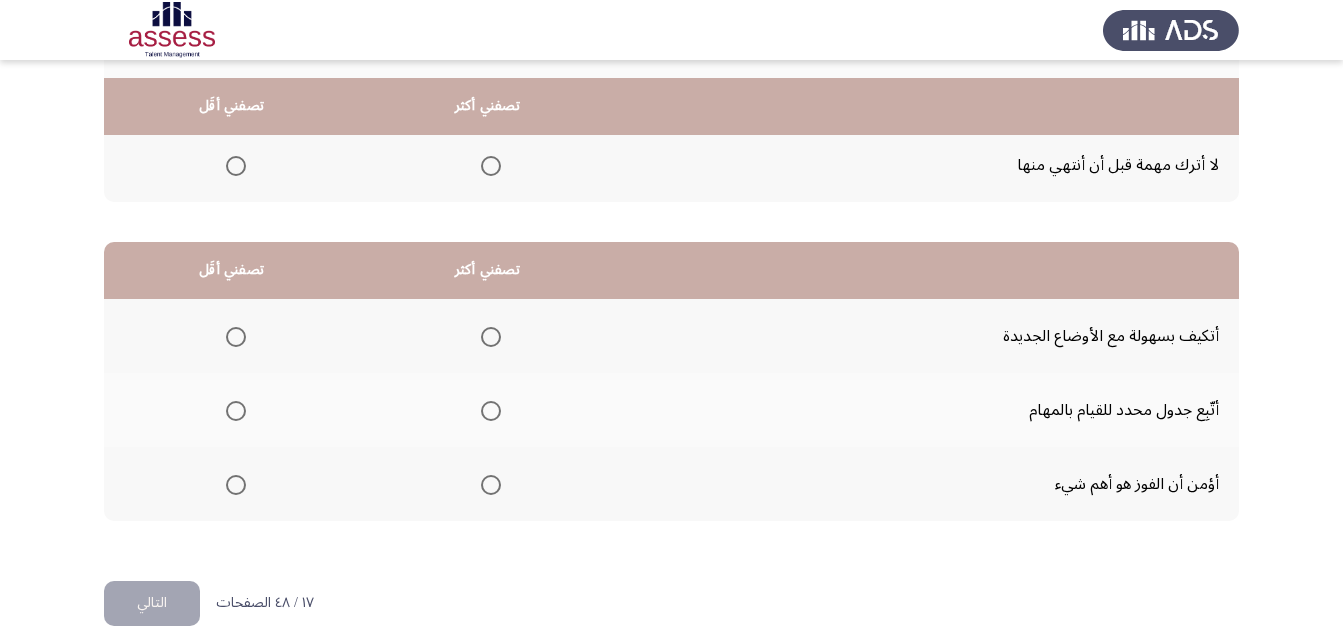 scroll, scrollTop: 368, scrollLeft: 0, axis: vertical 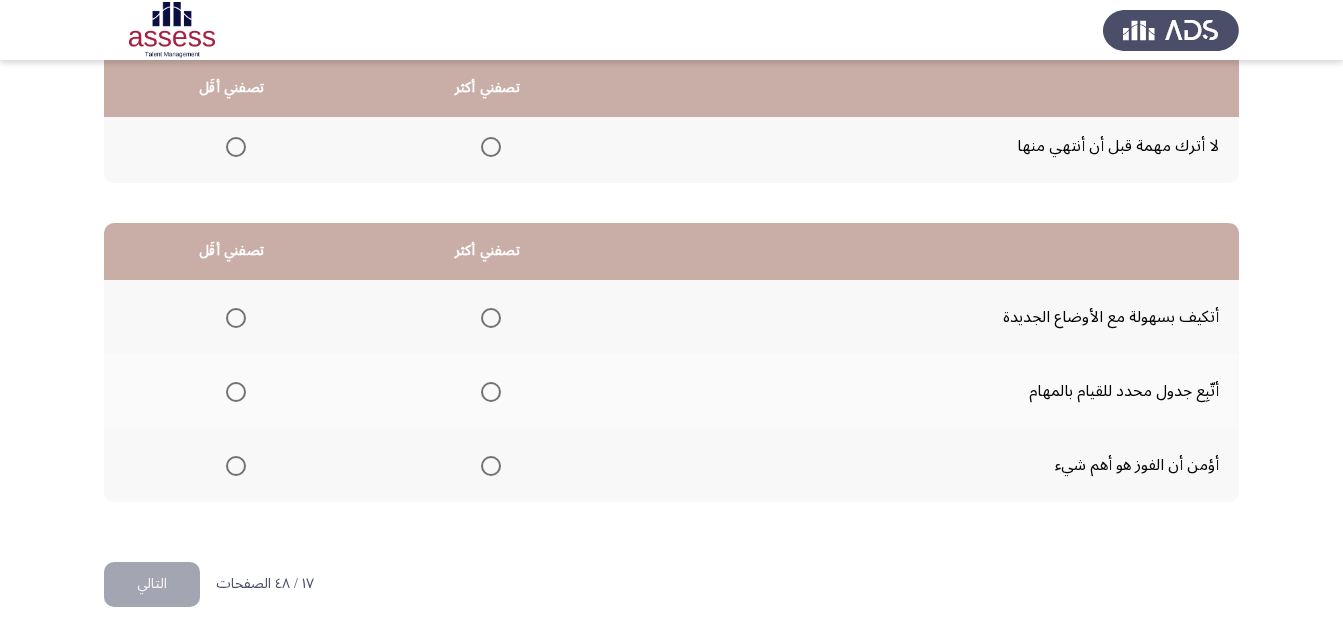 click at bounding box center [491, 466] 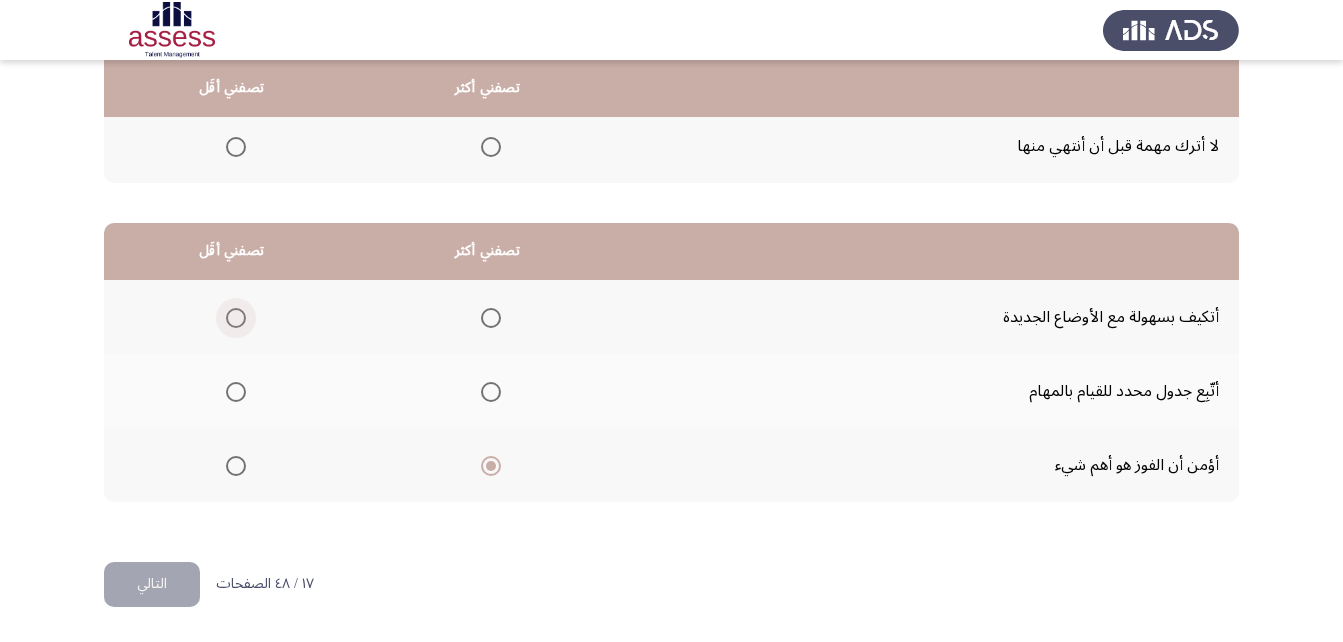 click at bounding box center (236, 318) 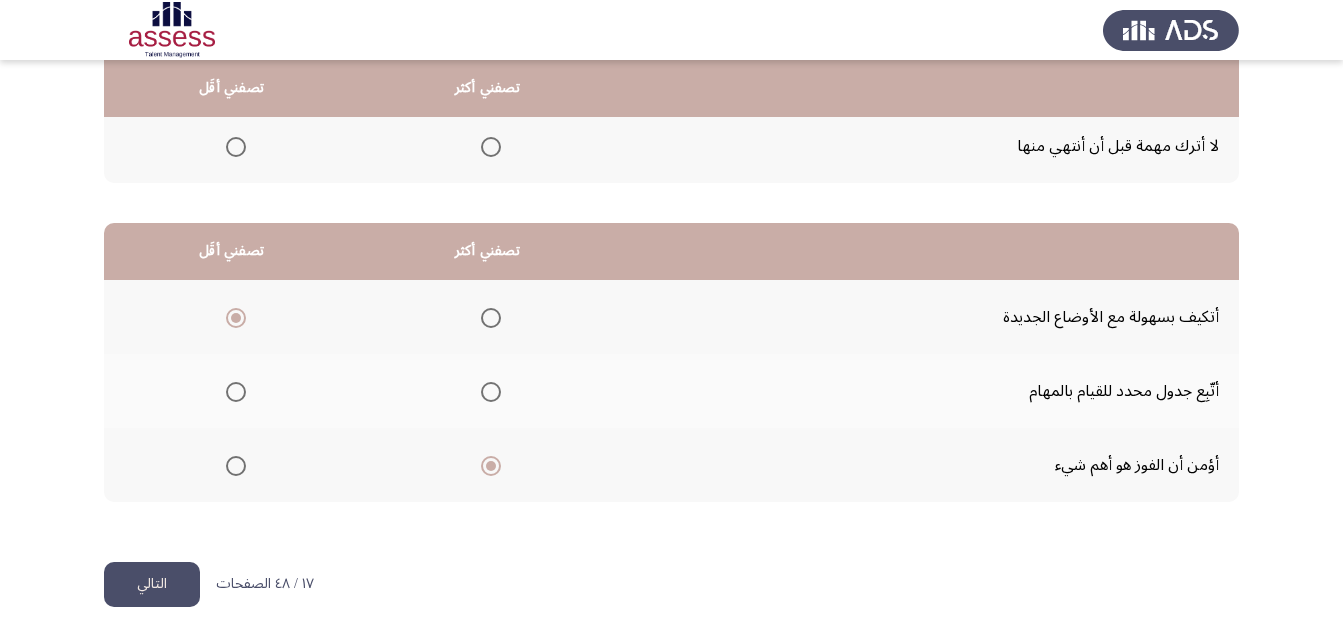 click on "التالي" 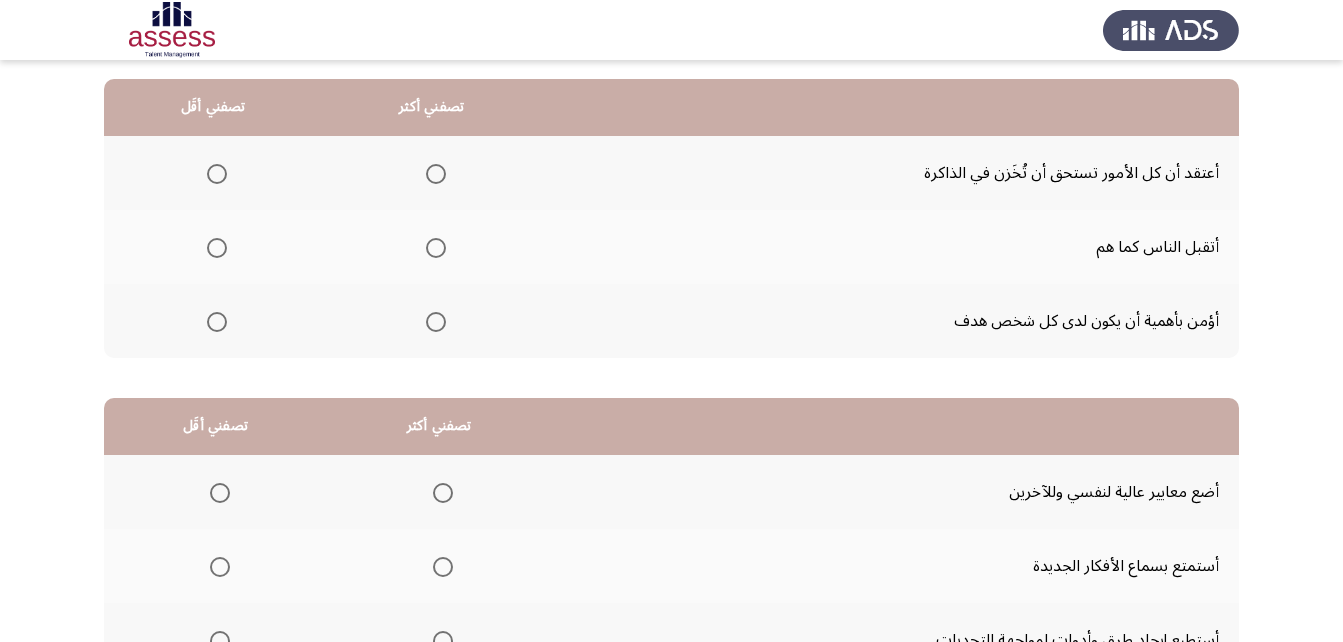 scroll, scrollTop: 100, scrollLeft: 0, axis: vertical 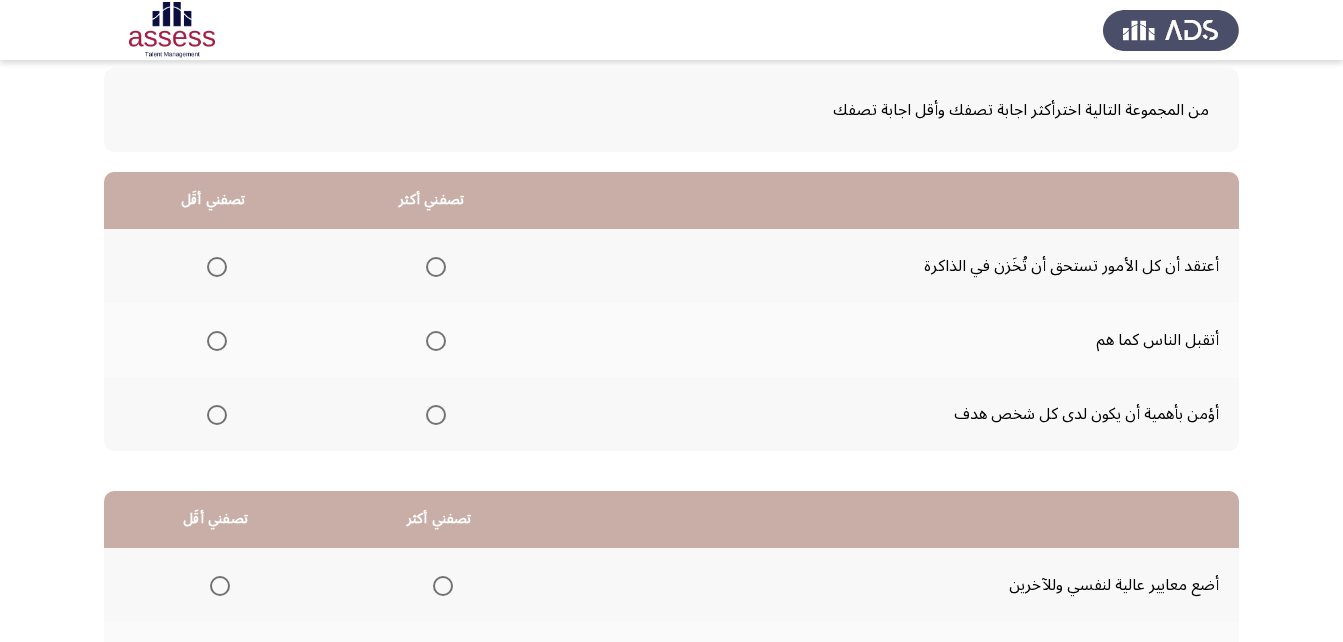 click at bounding box center (436, 341) 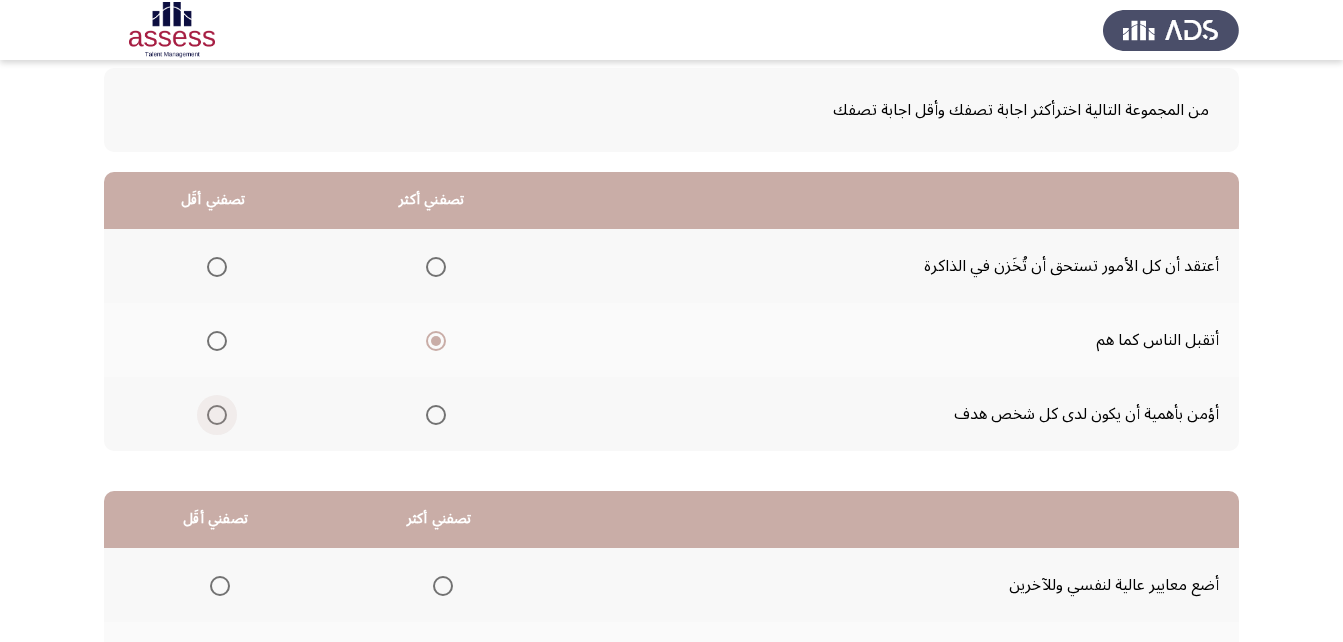 click at bounding box center (217, 415) 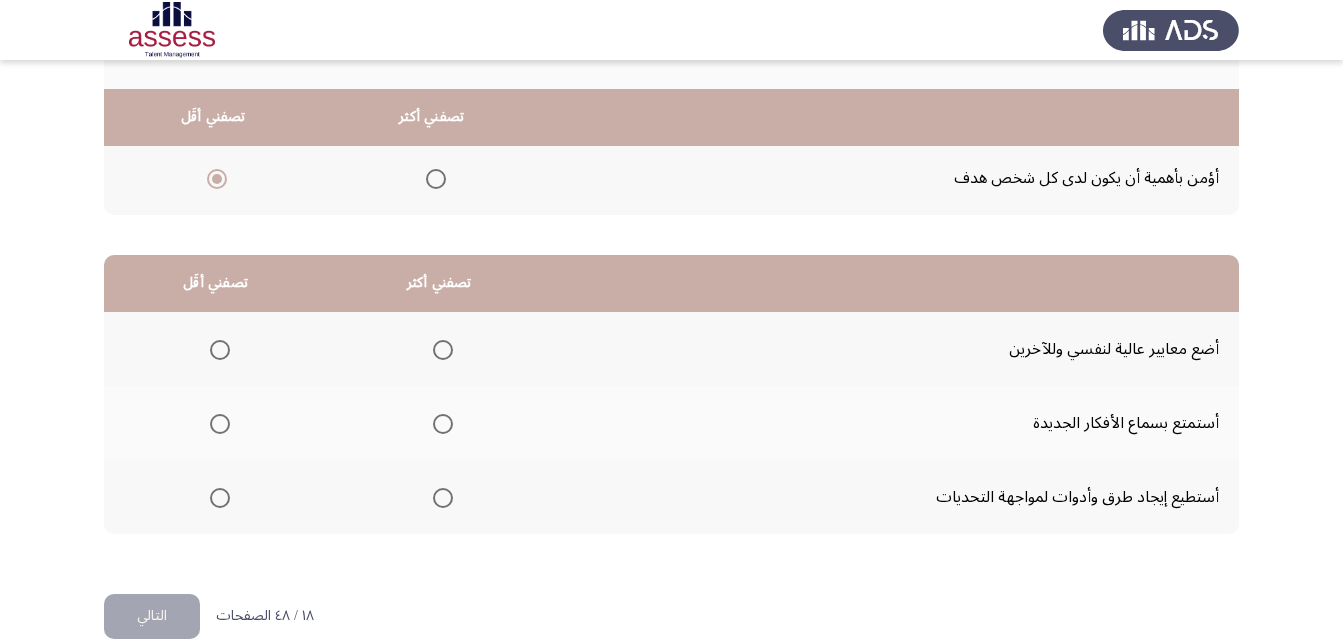 scroll, scrollTop: 368, scrollLeft: 0, axis: vertical 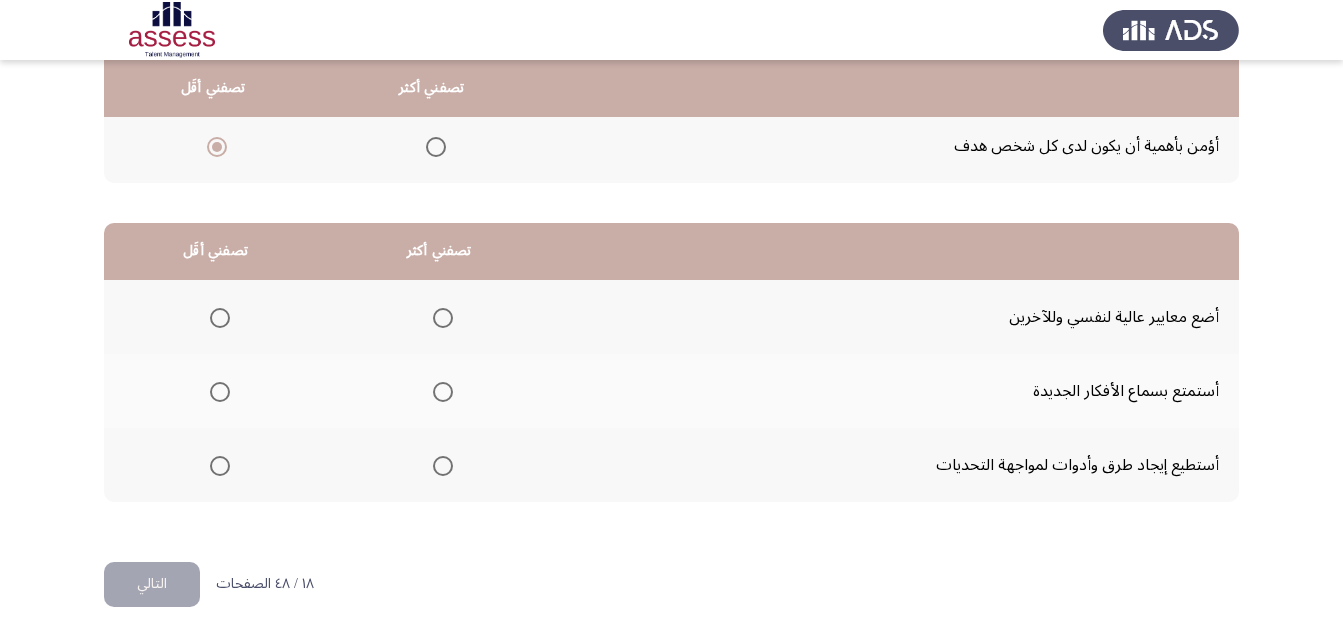 click at bounding box center (443, 318) 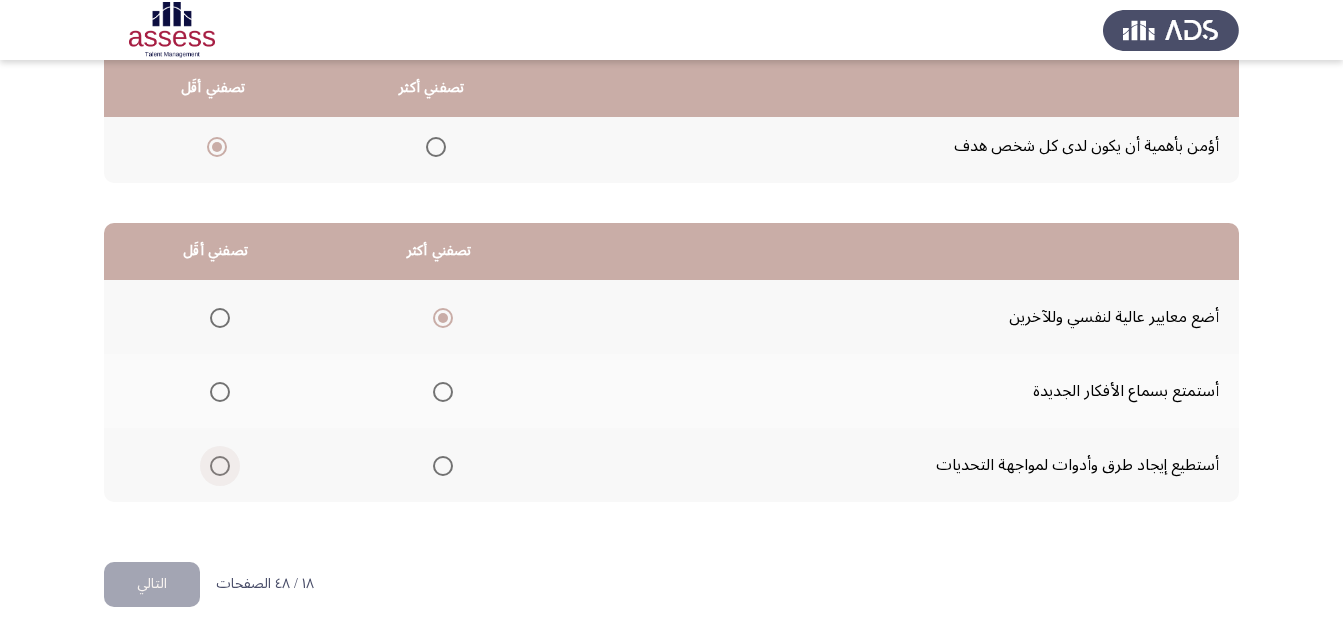click at bounding box center [220, 466] 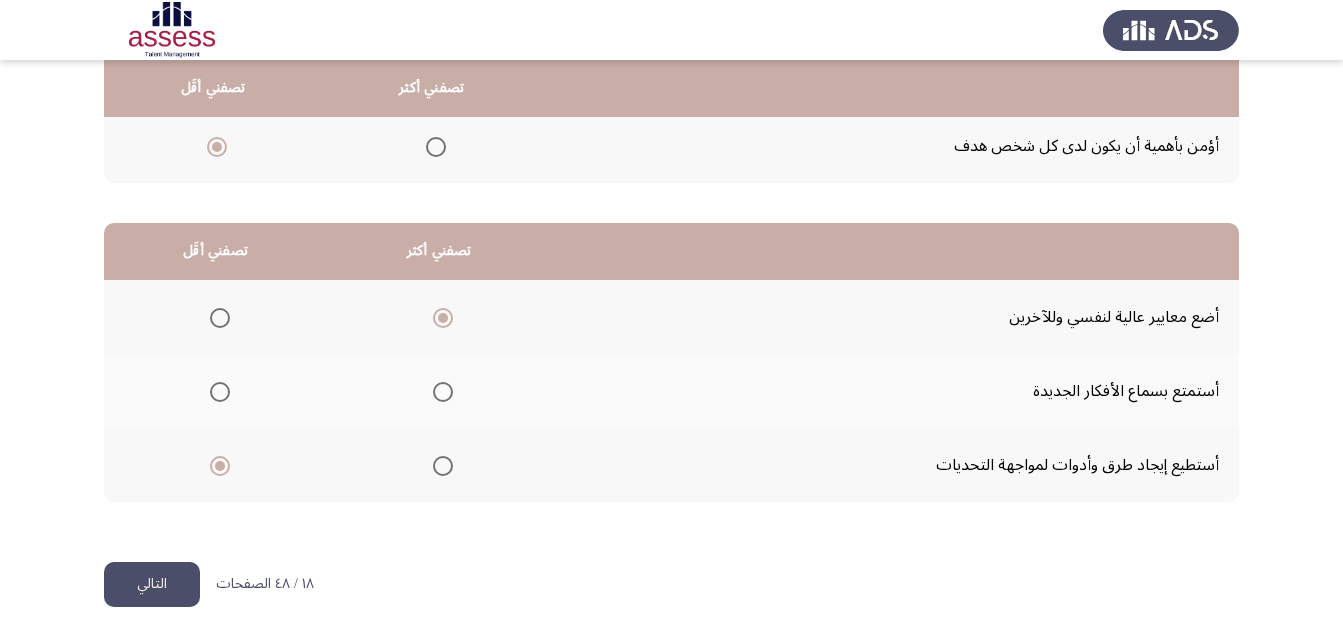click on "التالي" 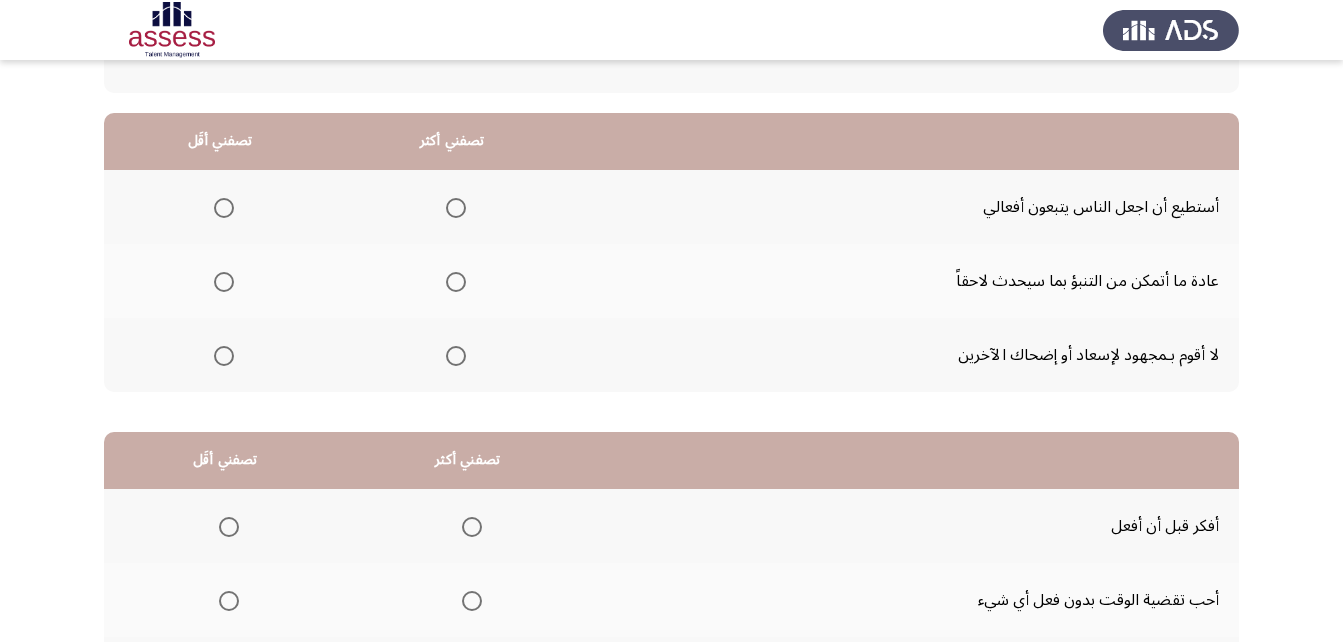 scroll, scrollTop: 200, scrollLeft: 0, axis: vertical 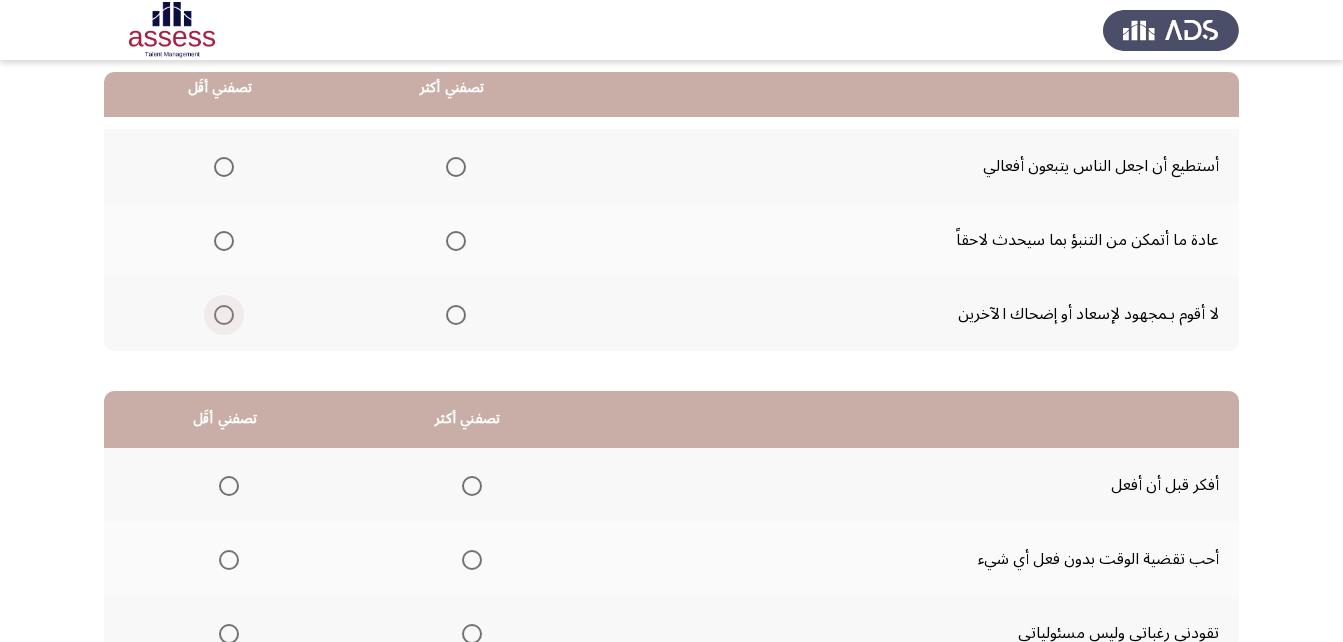 click at bounding box center (224, 315) 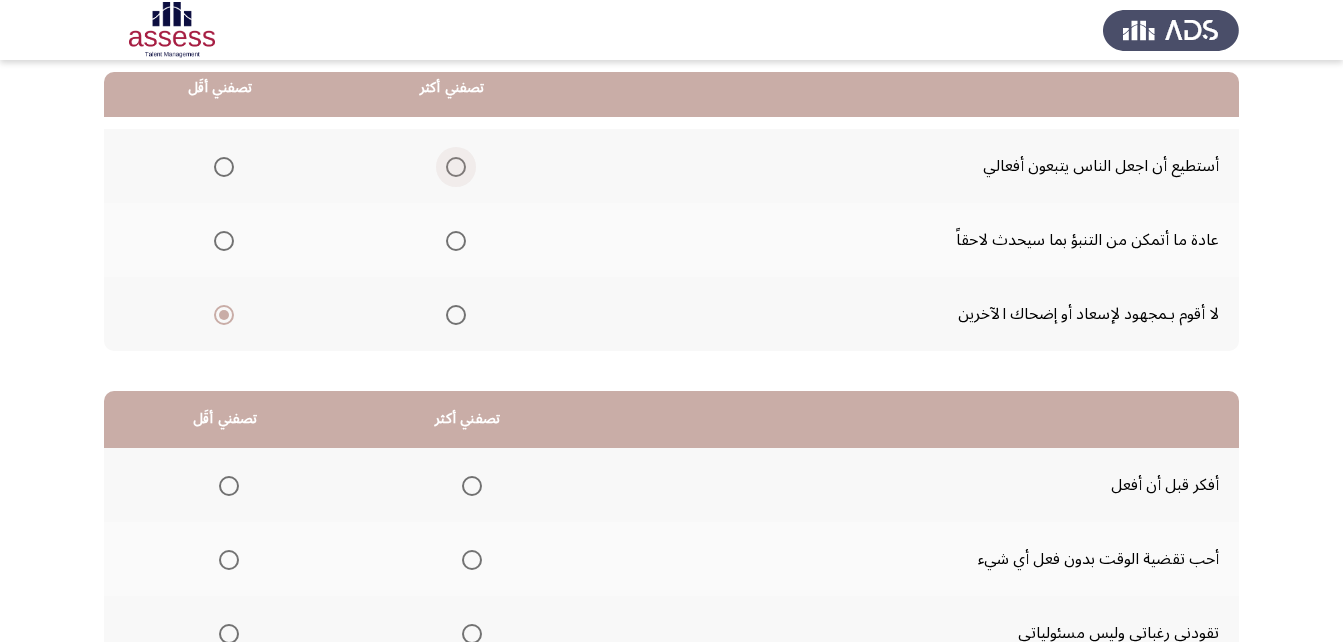 click at bounding box center (456, 167) 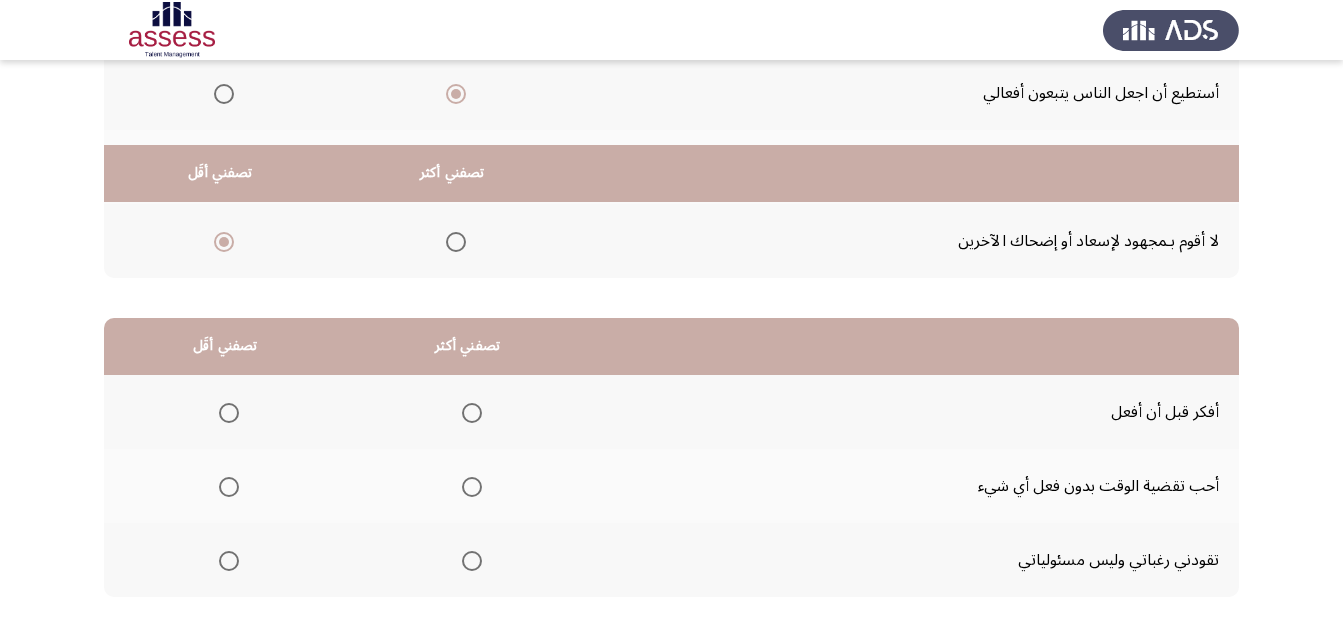 scroll, scrollTop: 368, scrollLeft: 0, axis: vertical 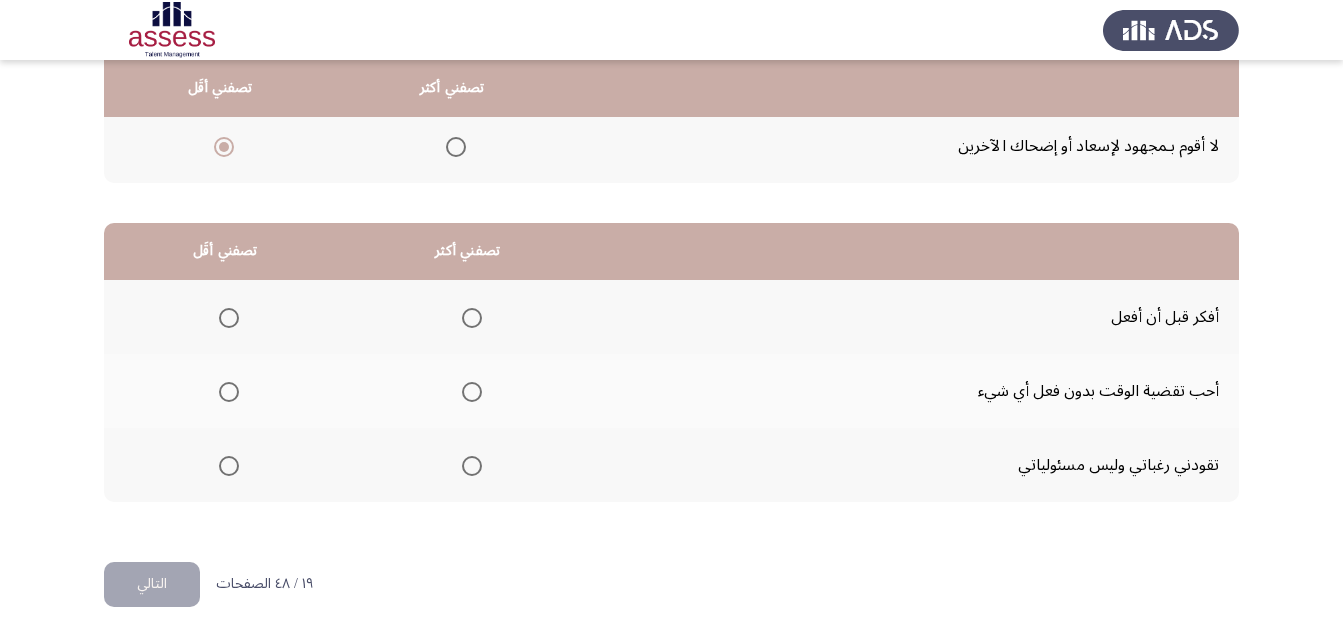 click at bounding box center [472, 318] 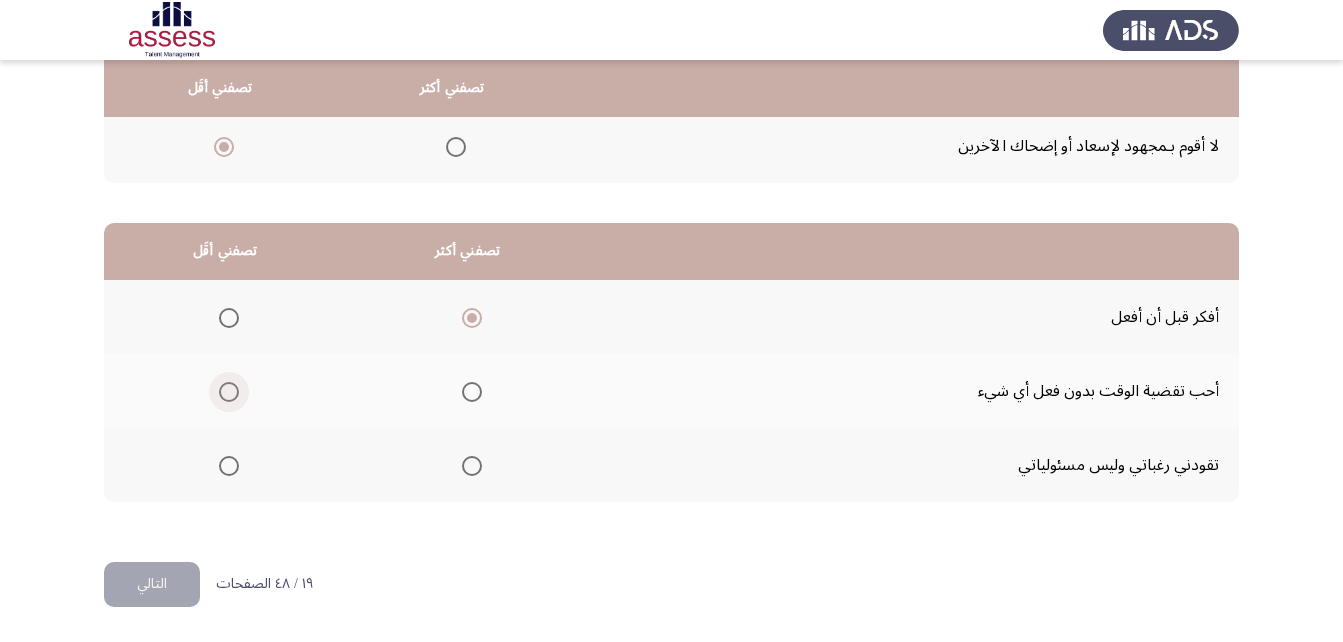 click at bounding box center (229, 392) 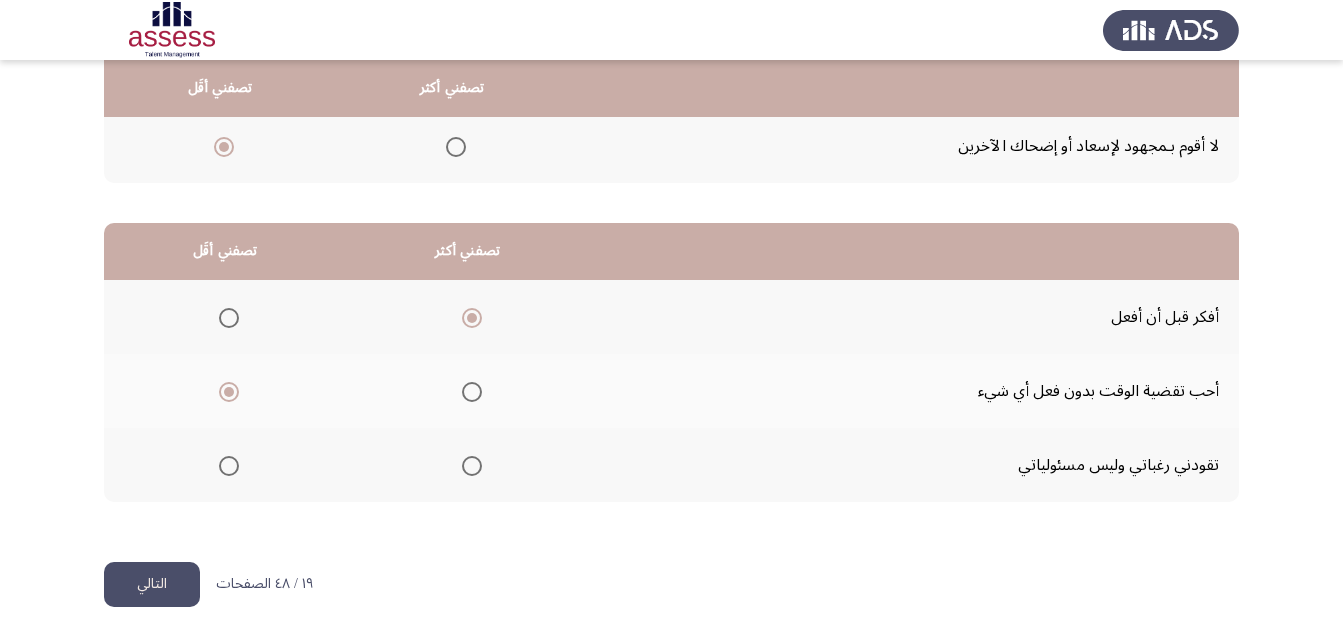 drag, startPoint x: 154, startPoint y: 579, endPoint x: 162, endPoint y: 587, distance: 11.313708 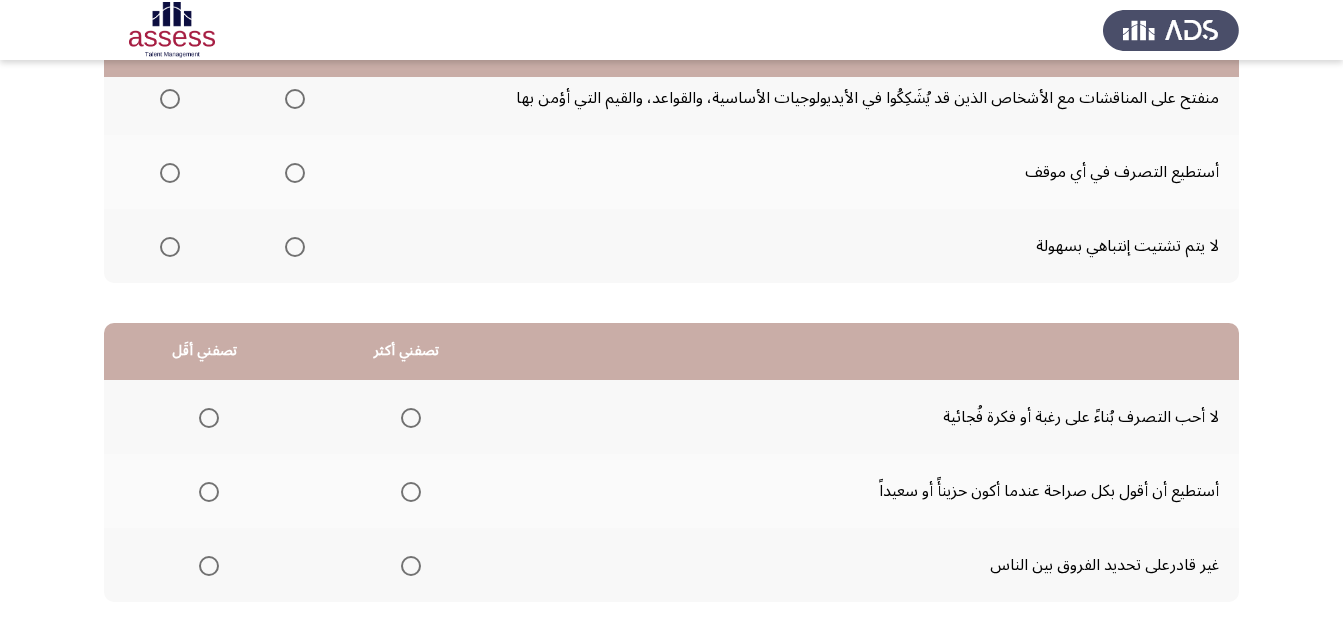 scroll, scrollTop: 168, scrollLeft: 0, axis: vertical 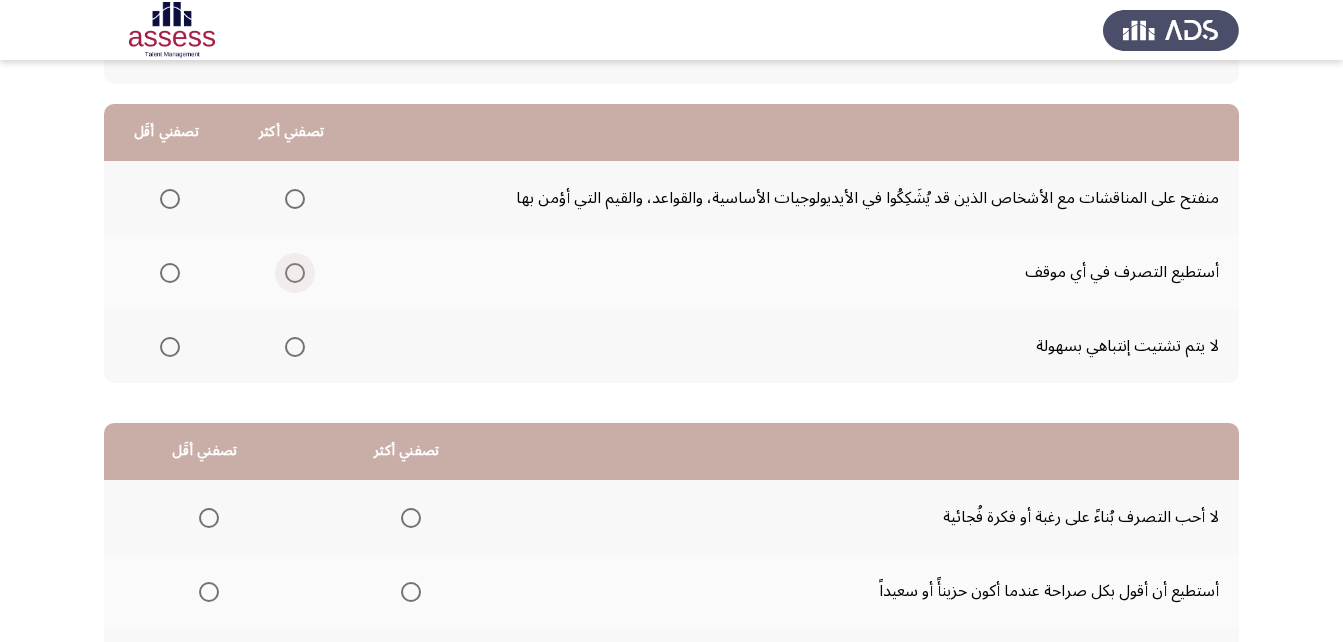 click at bounding box center [295, 273] 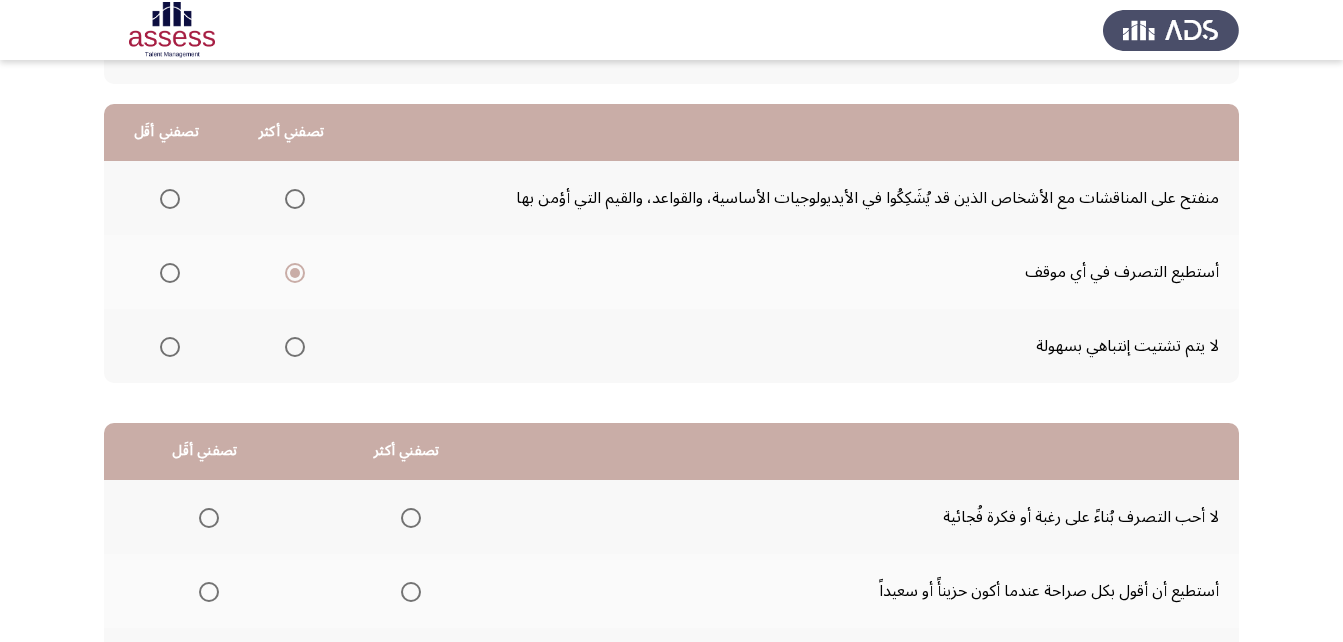 click at bounding box center [295, 199] 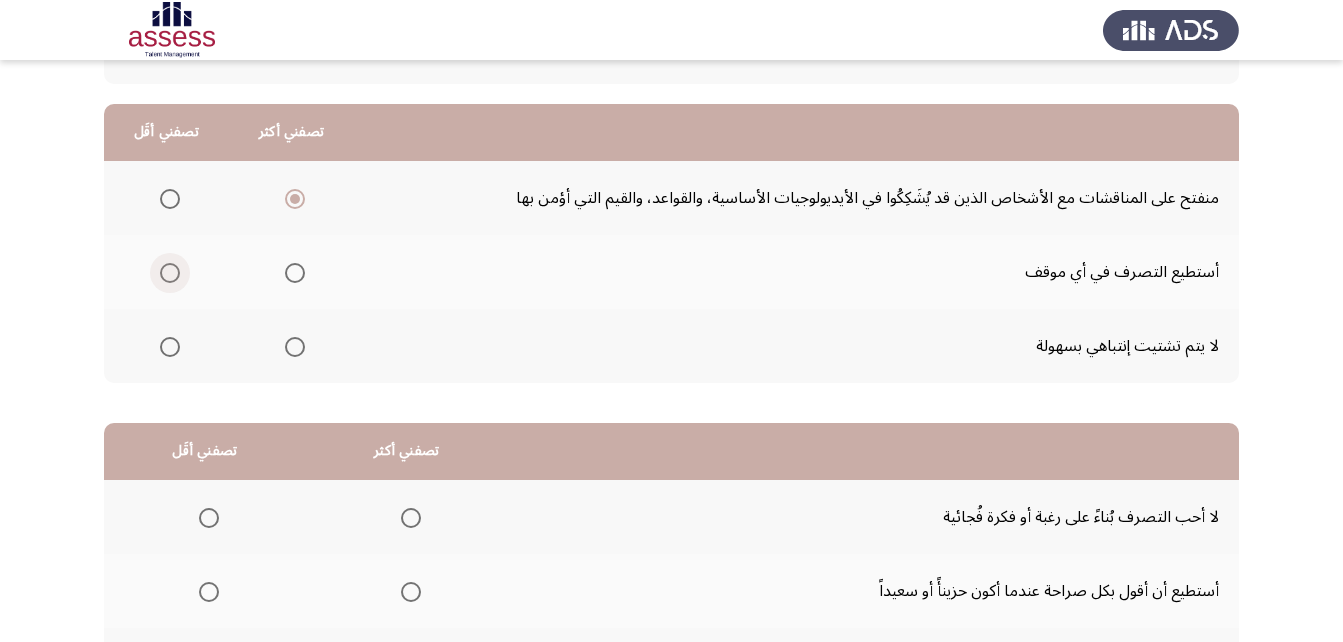 click at bounding box center (170, 273) 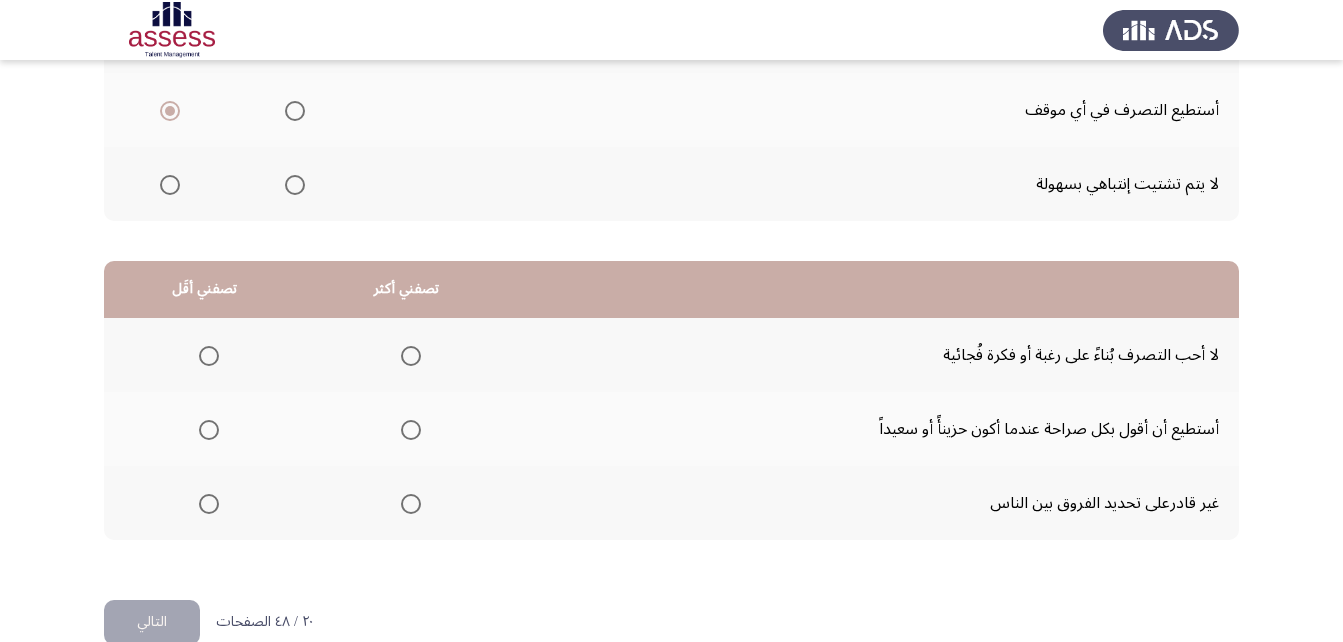 scroll, scrollTop: 368, scrollLeft: 0, axis: vertical 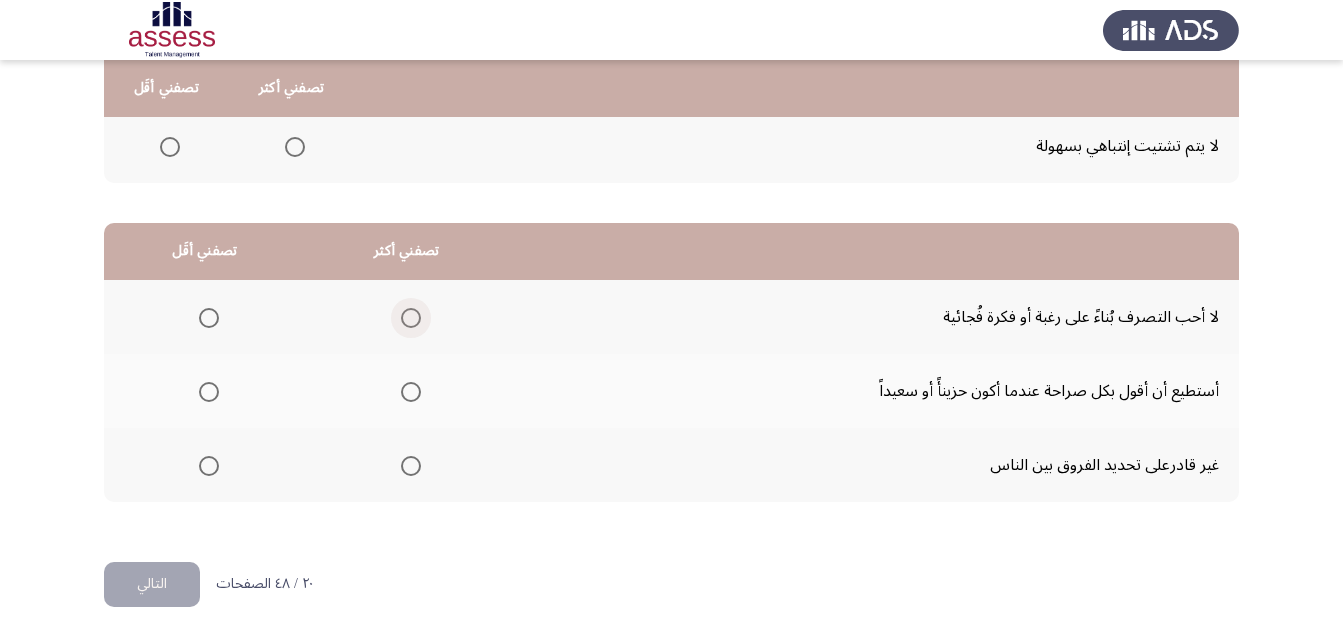 click at bounding box center (411, 318) 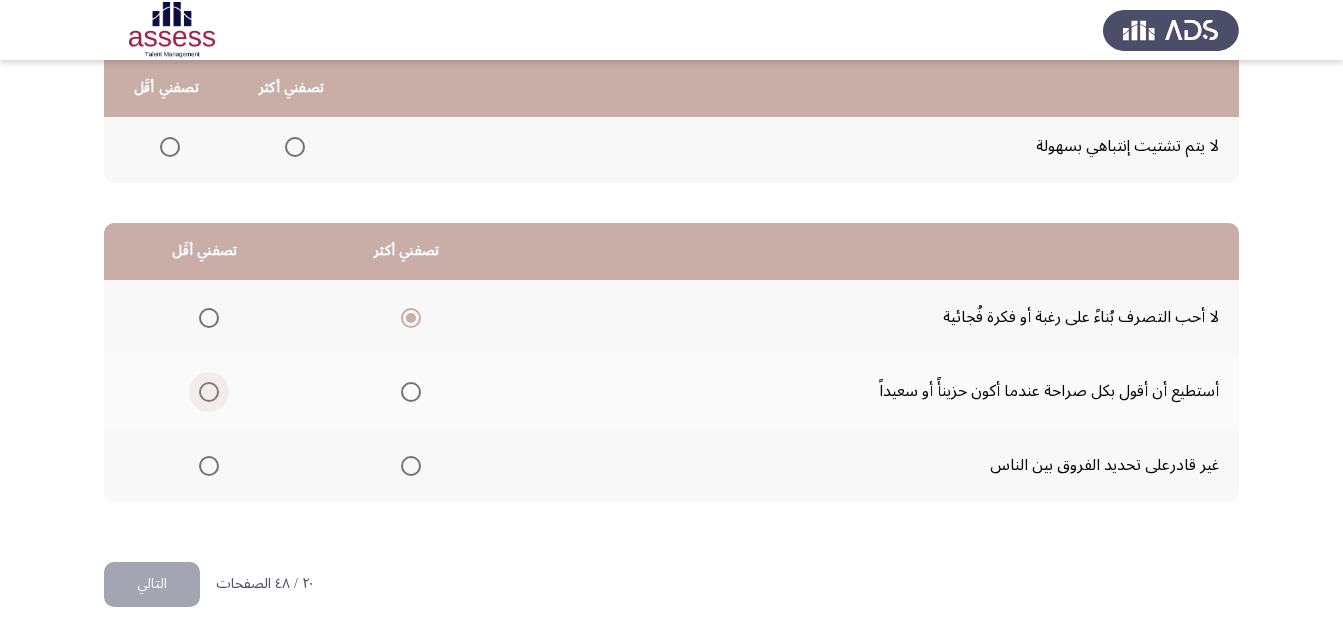 click at bounding box center [209, 392] 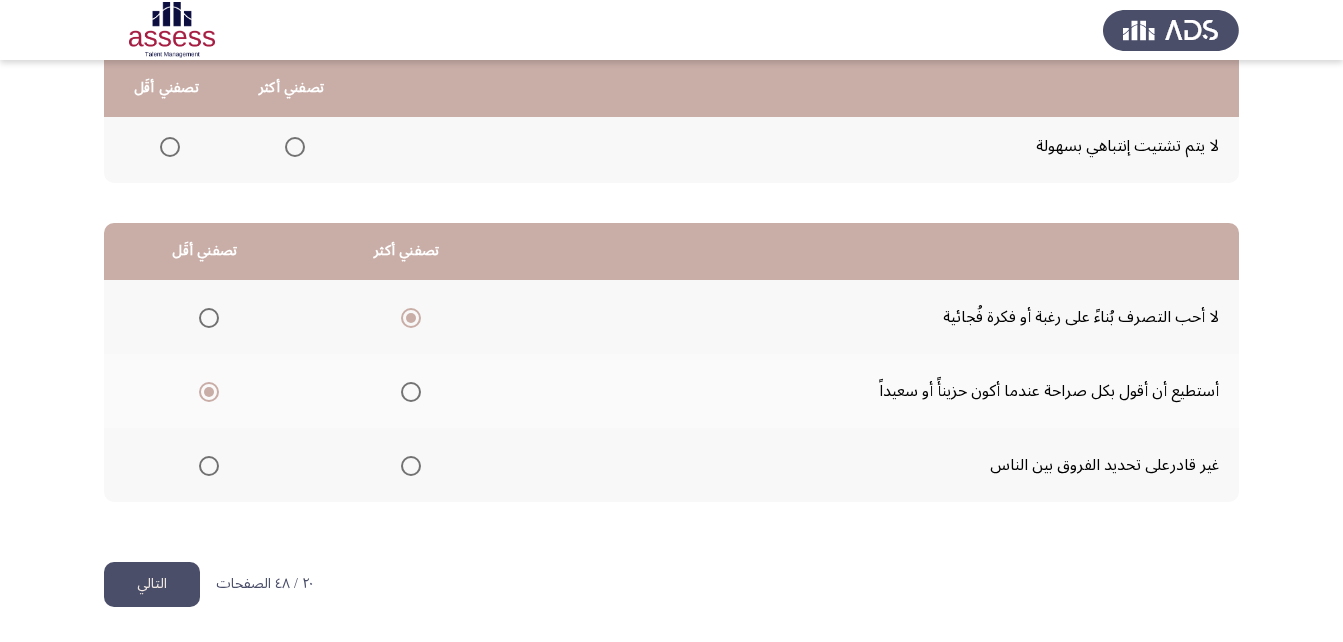 click on "التالي" 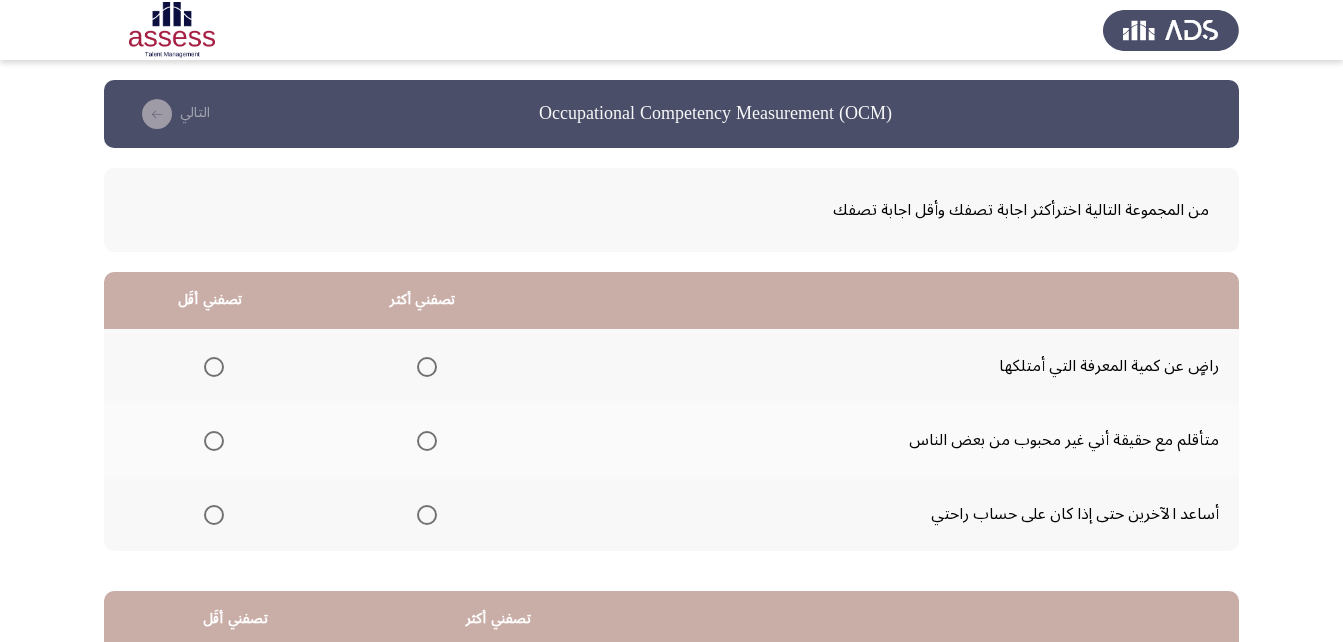 scroll, scrollTop: 100, scrollLeft: 0, axis: vertical 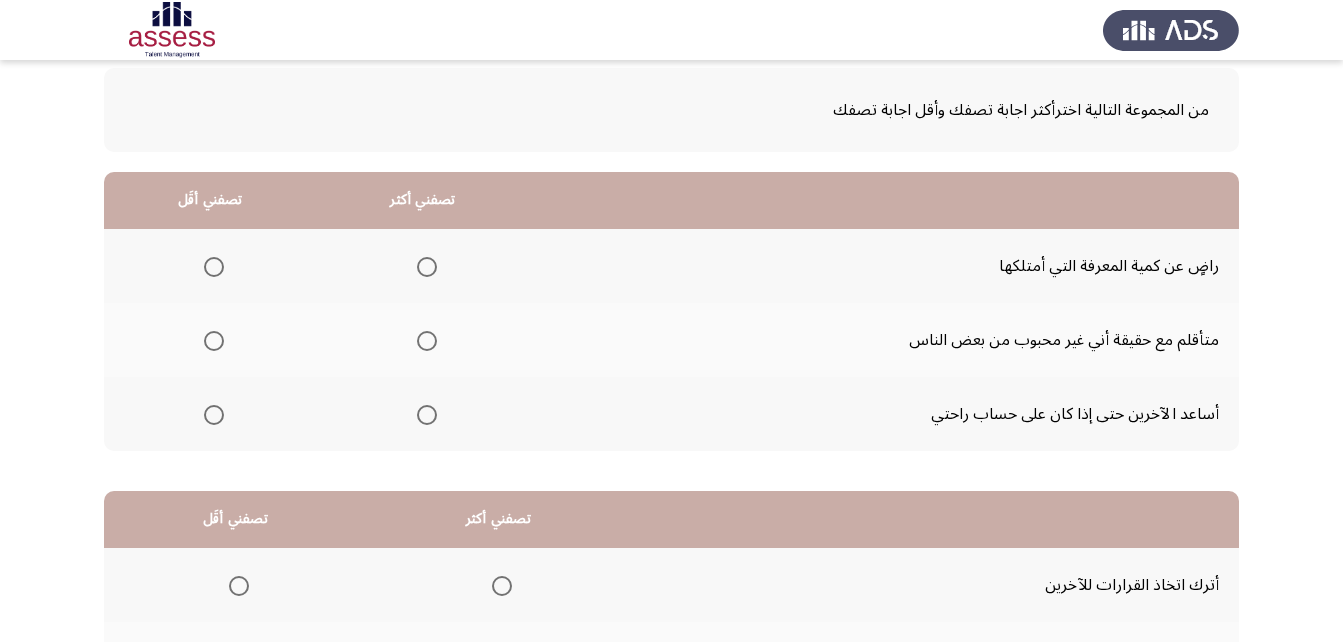 click at bounding box center [427, 415] 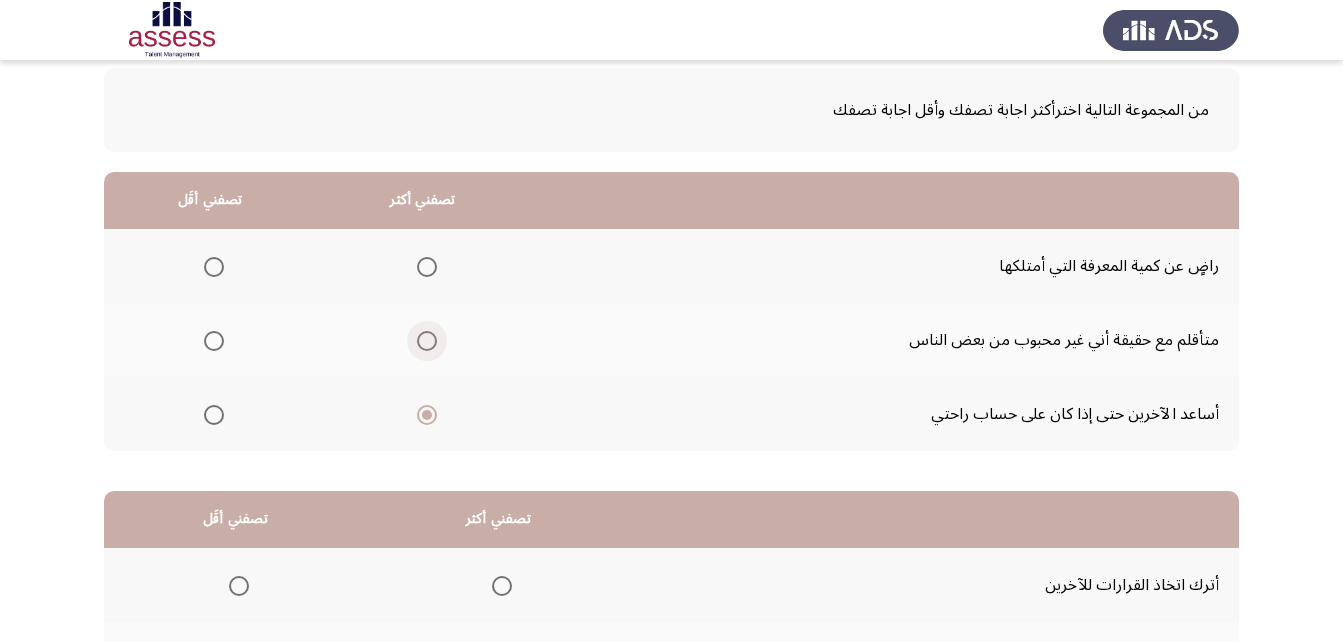 click at bounding box center [427, 341] 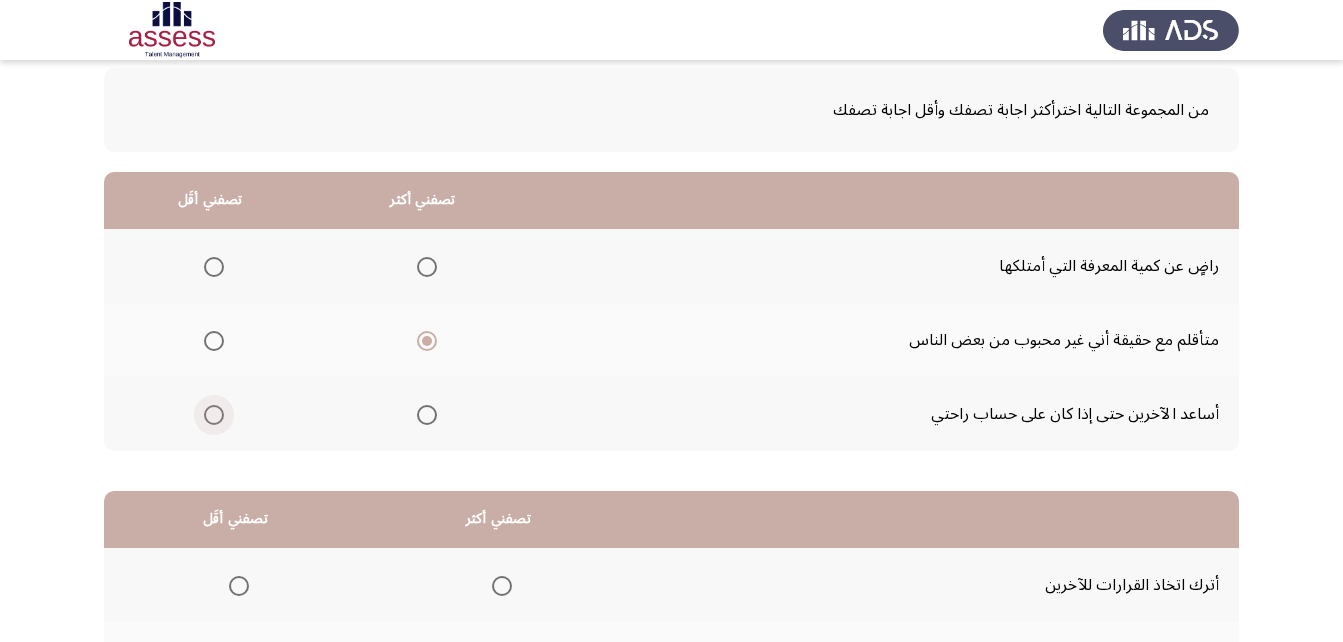 click at bounding box center (214, 415) 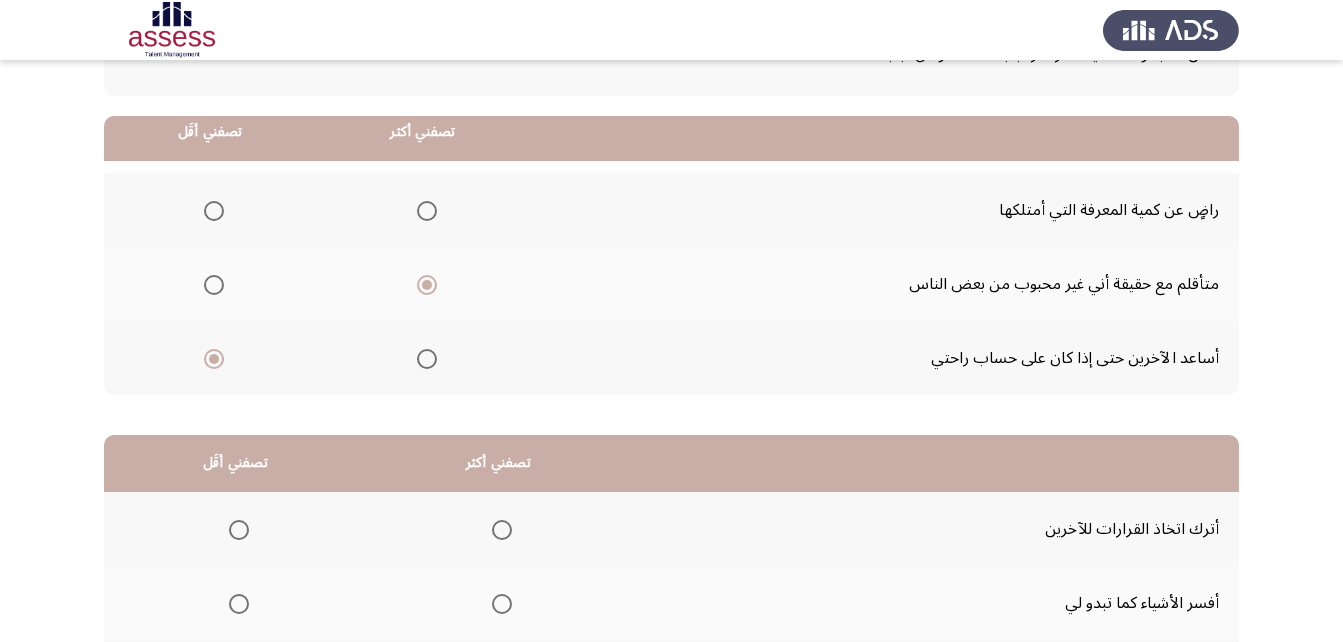 scroll, scrollTop: 200, scrollLeft: 0, axis: vertical 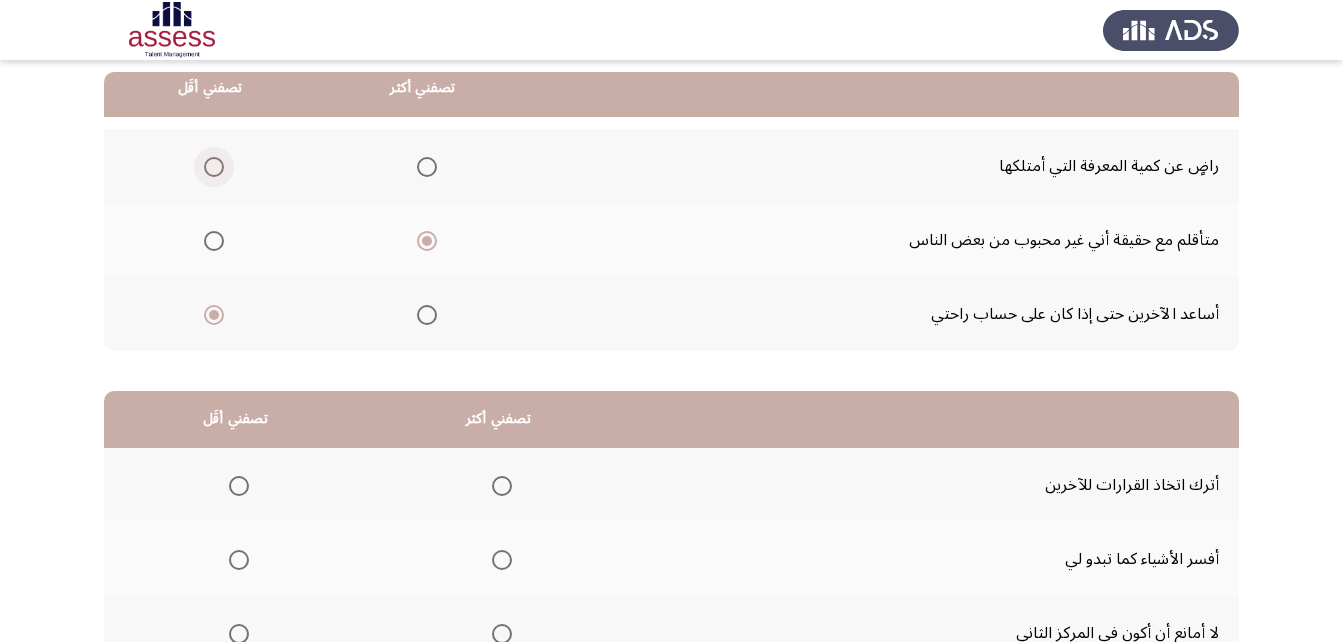 click at bounding box center [214, 167] 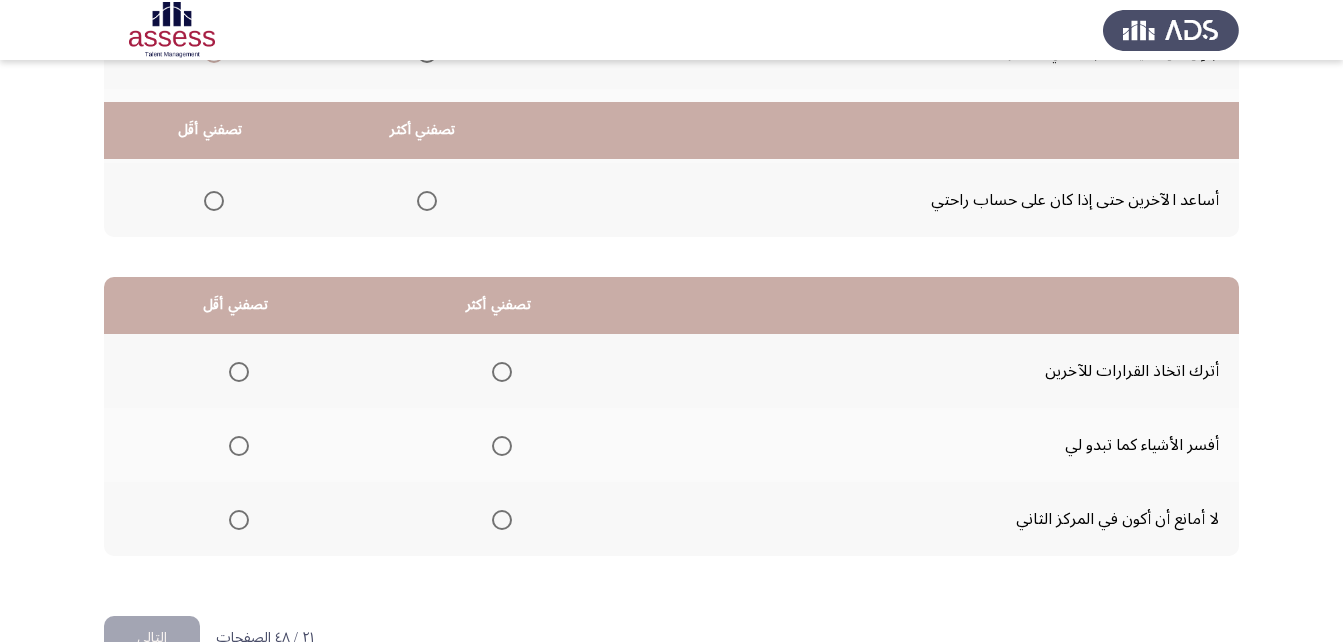 scroll, scrollTop: 368, scrollLeft: 0, axis: vertical 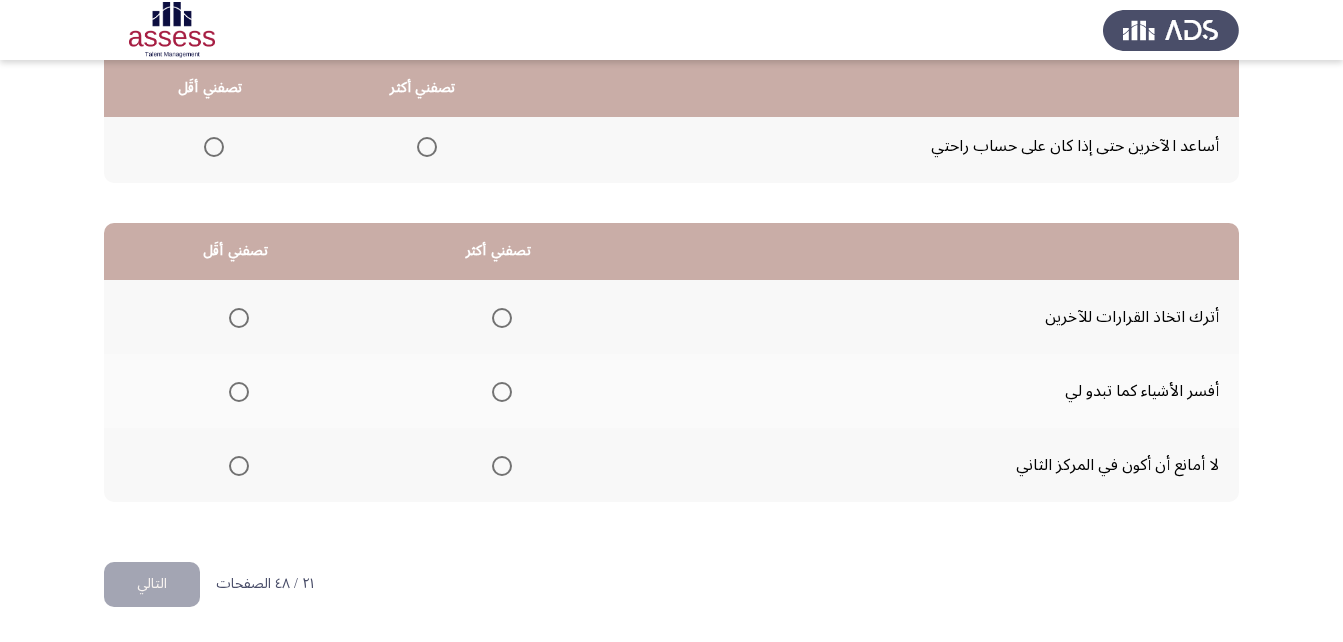 click at bounding box center (239, 318) 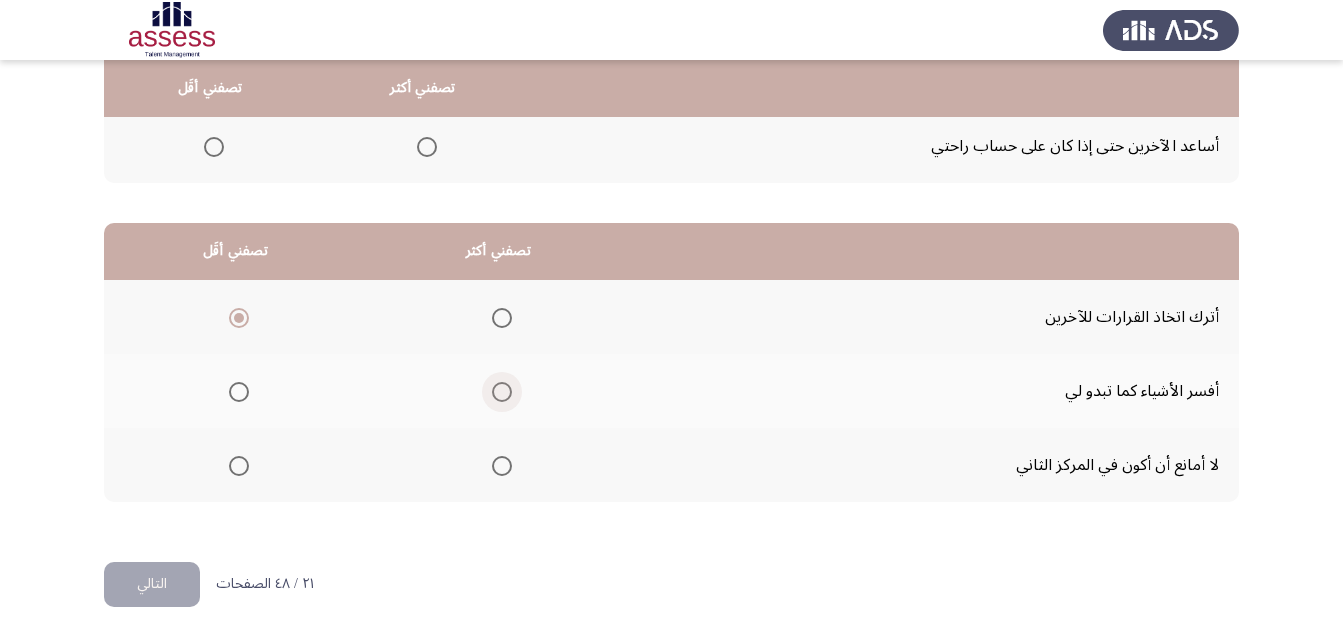 click at bounding box center (502, 392) 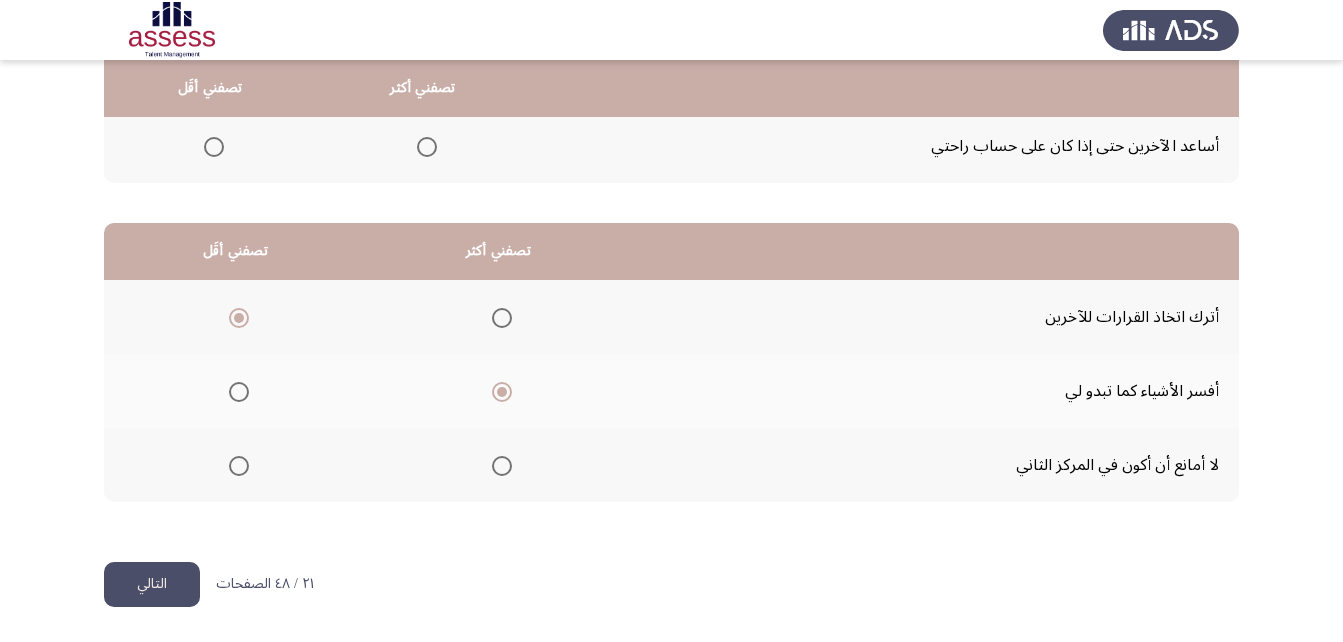 click on "التالي" 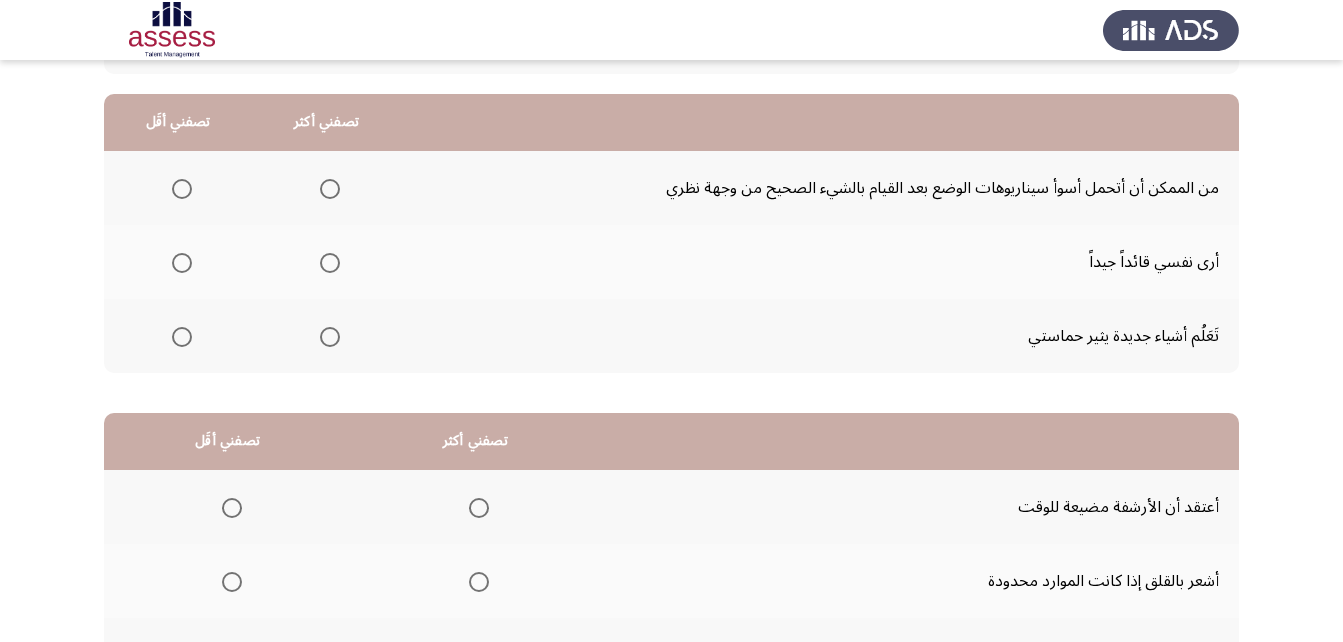 scroll, scrollTop: 200, scrollLeft: 0, axis: vertical 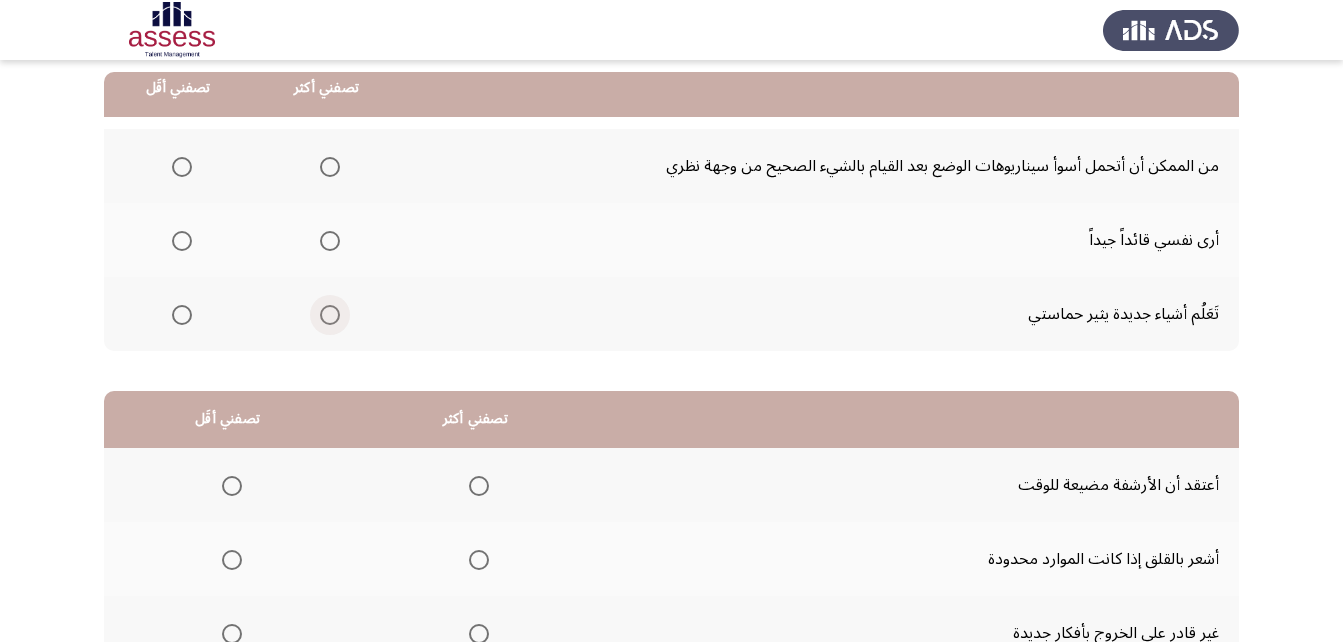click at bounding box center [330, 315] 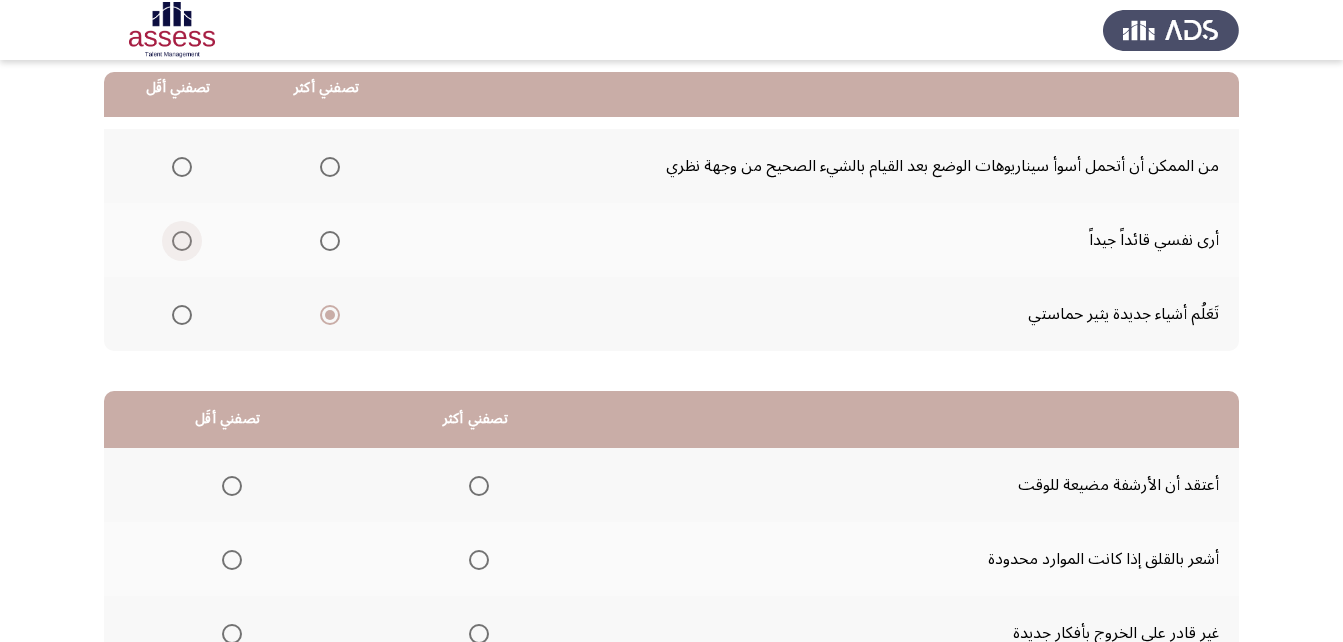 click at bounding box center [182, 241] 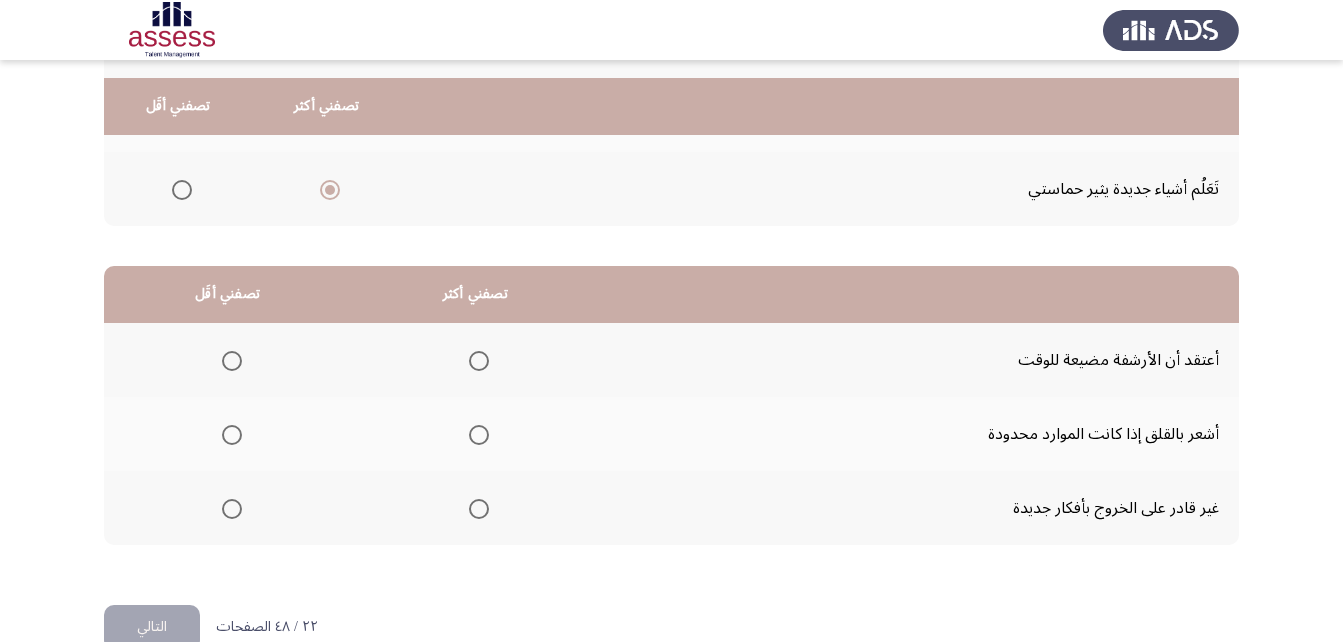 scroll, scrollTop: 368, scrollLeft: 0, axis: vertical 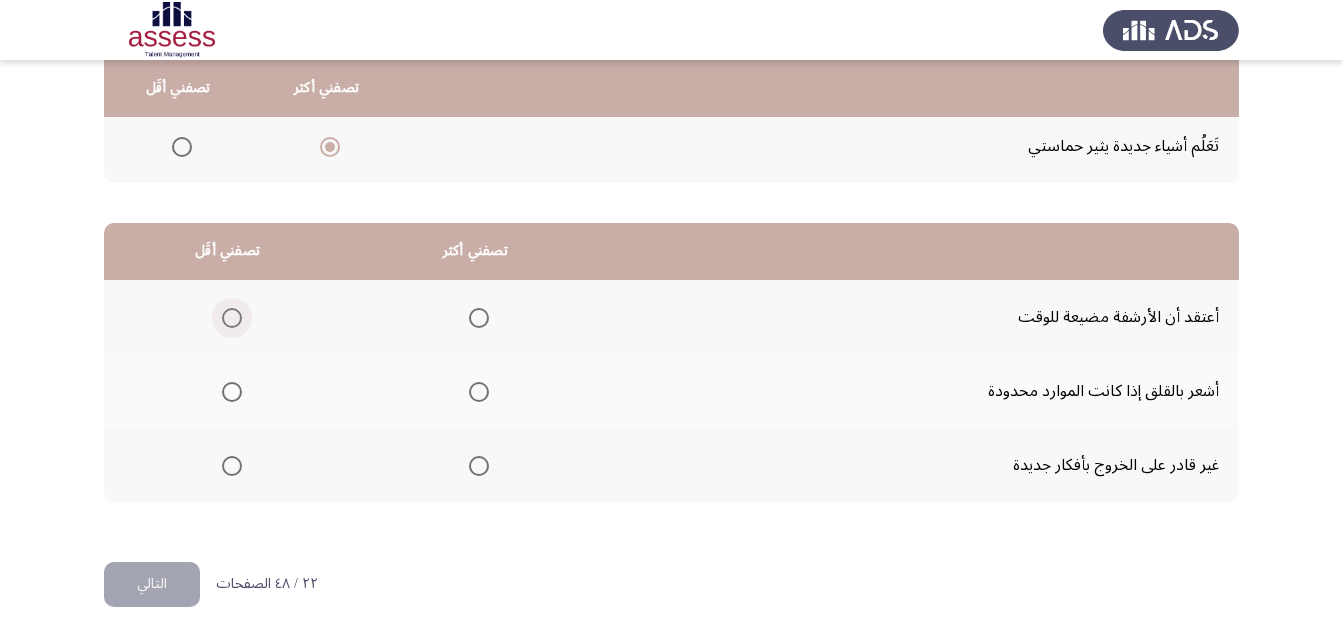 click at bounding box center [232, 318] 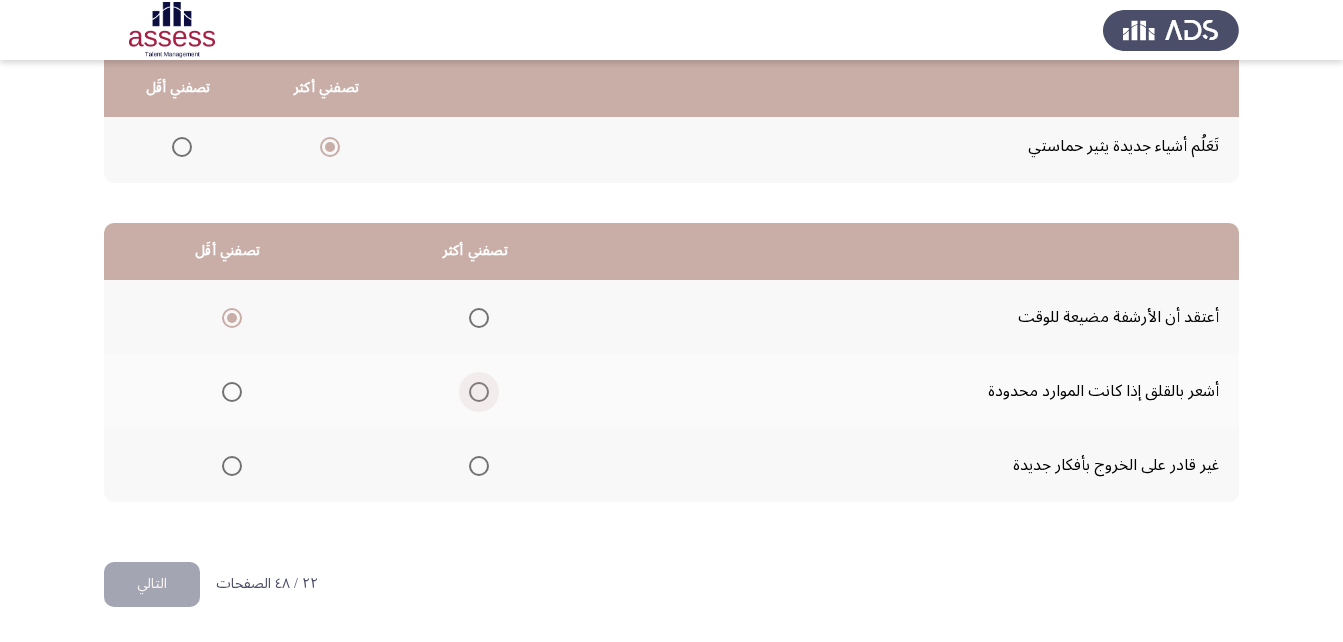 click at bounding box center (479, 392) 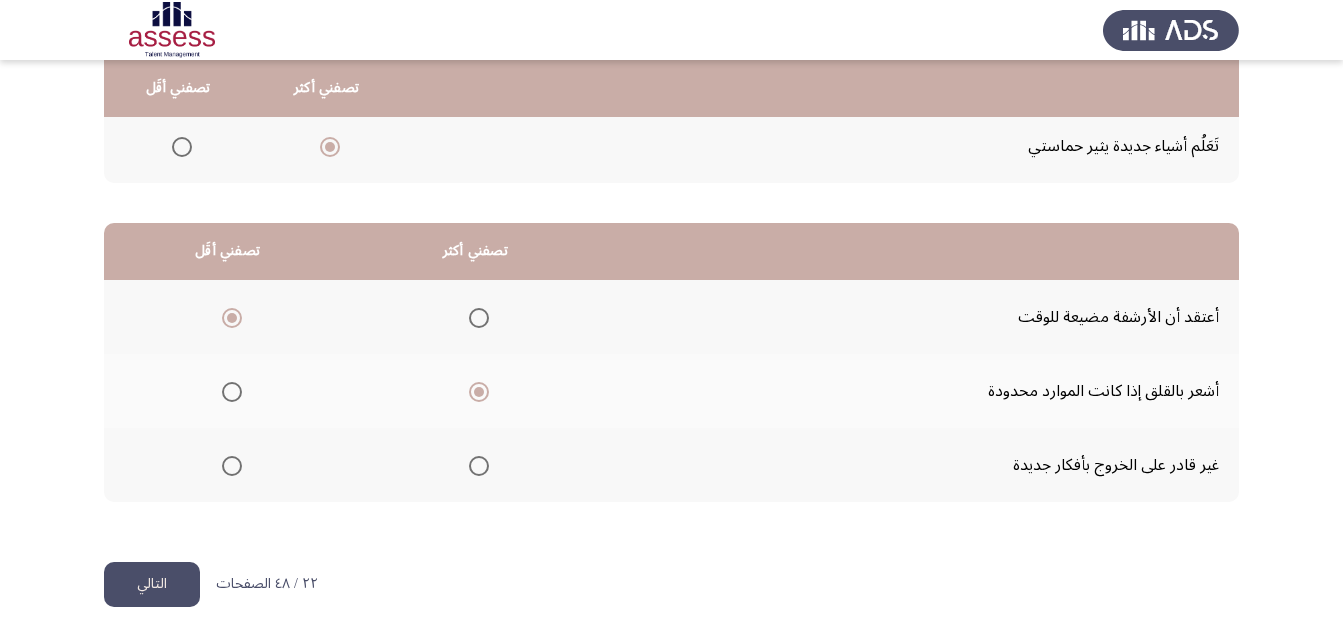 click on "التالي" 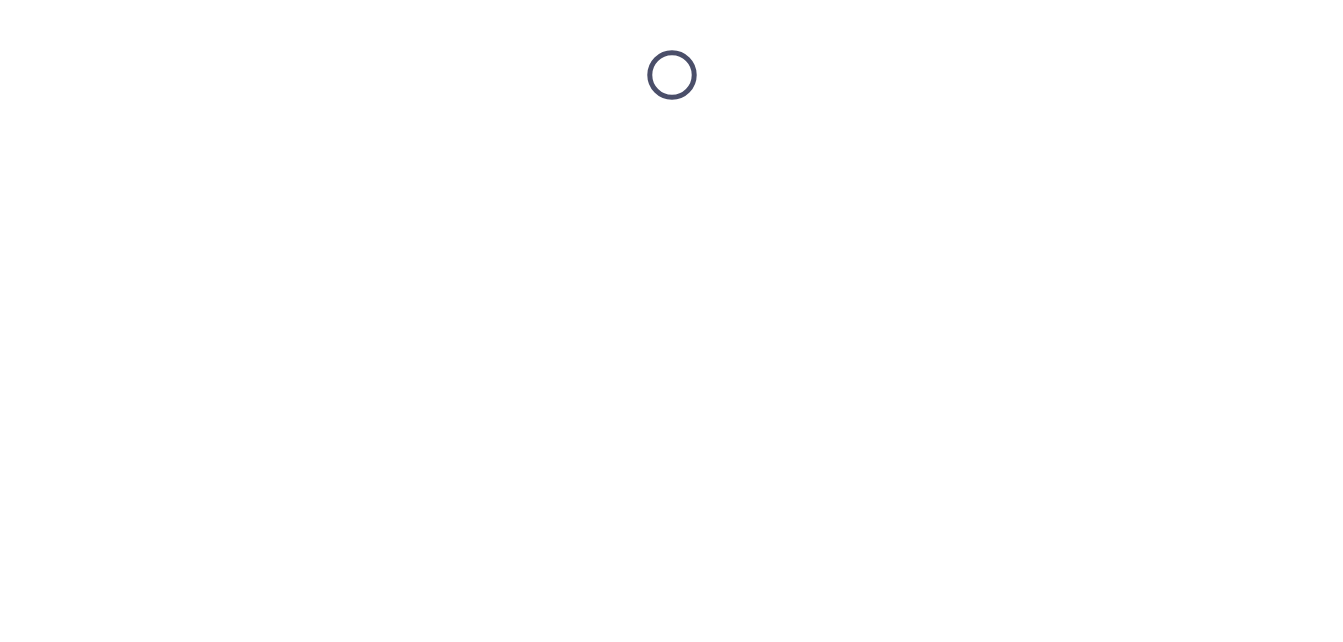 scroll, scrollTop: 0, scrollLeft: 0, axis: both 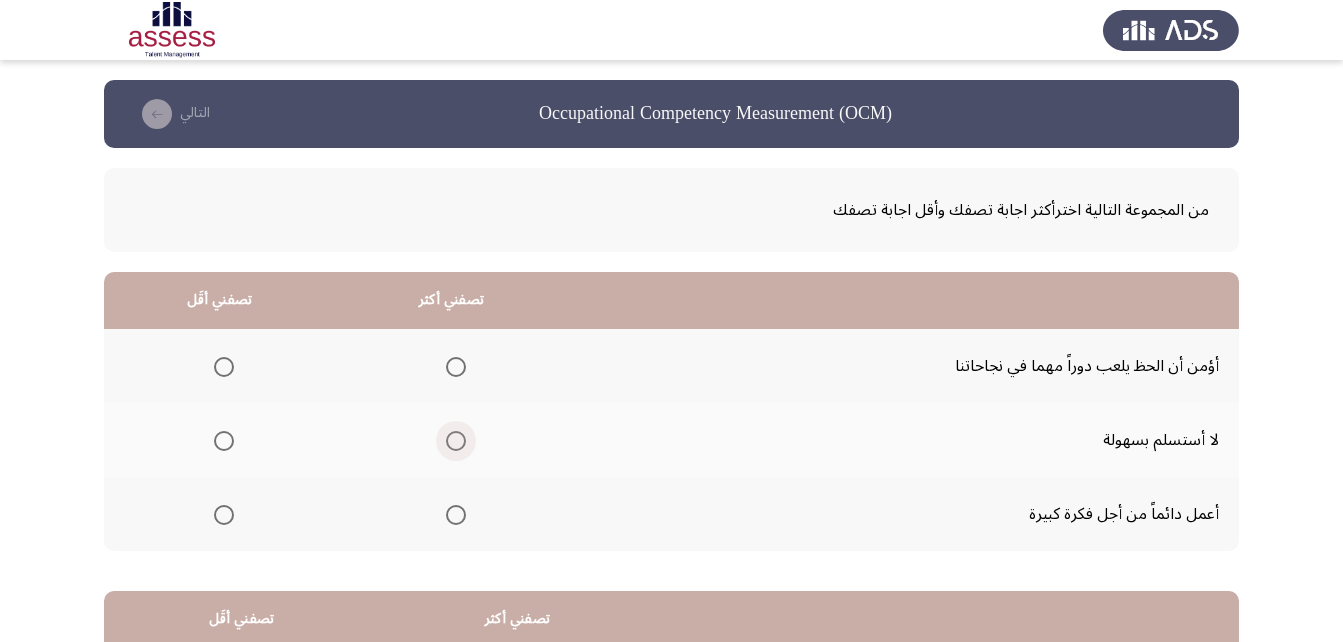 click at bounding box center (456, 441) 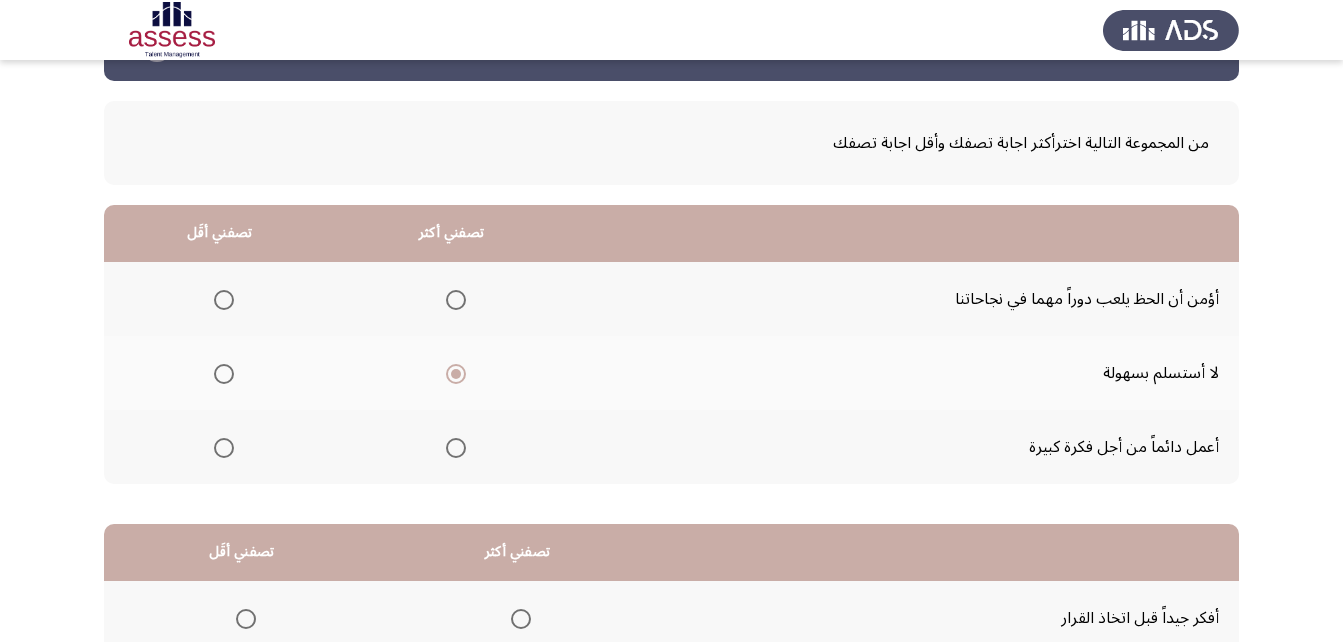 scroll, scrollTop: 100, scrollLeft: 0, axis: vertical 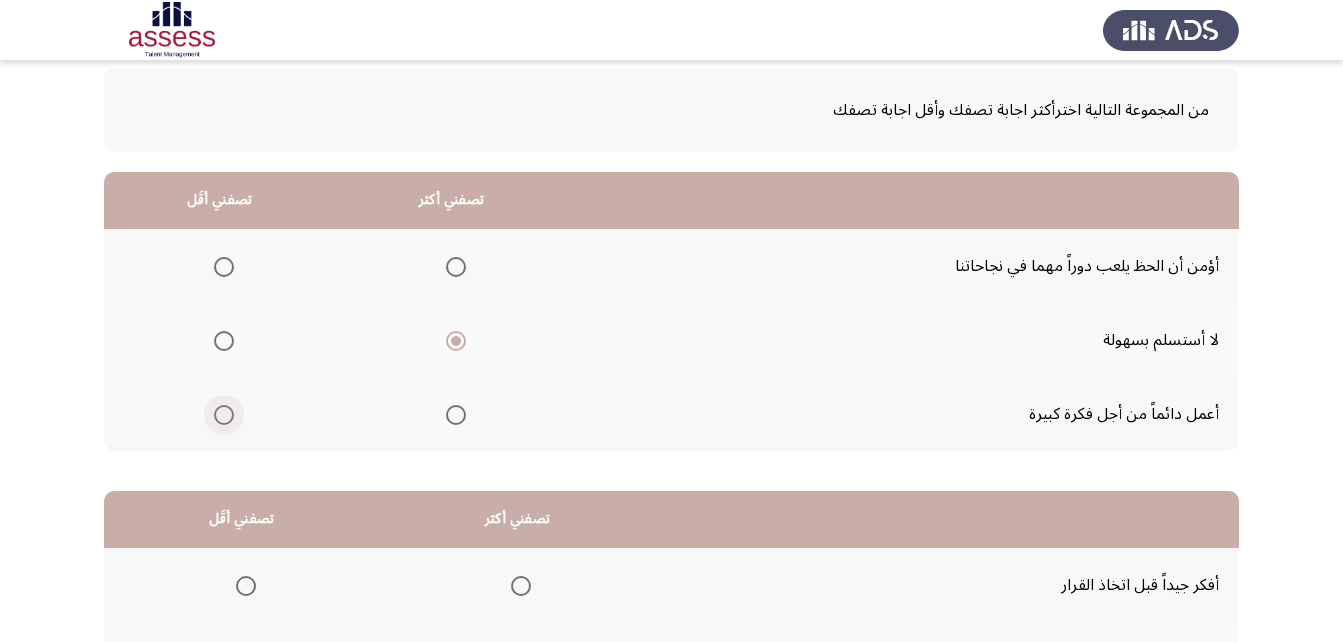 click at bounding box center (224, 415) 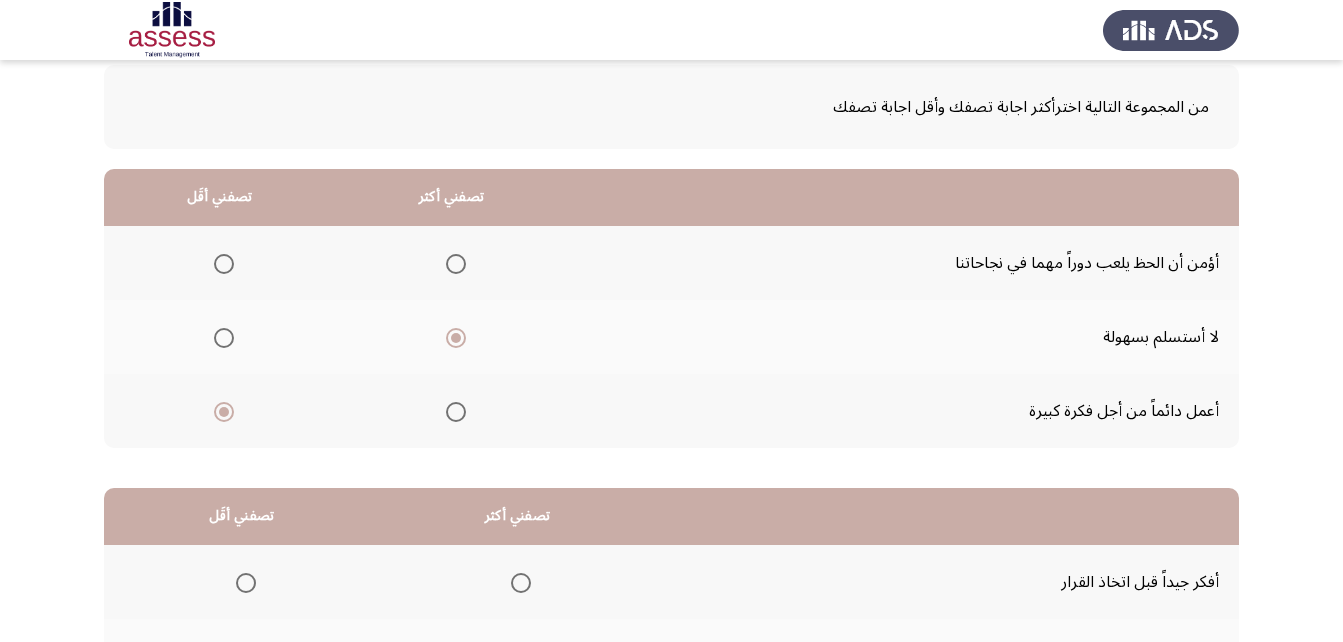 scroll, scrollTop: 68, scrollLeft: 0, axis: vertical 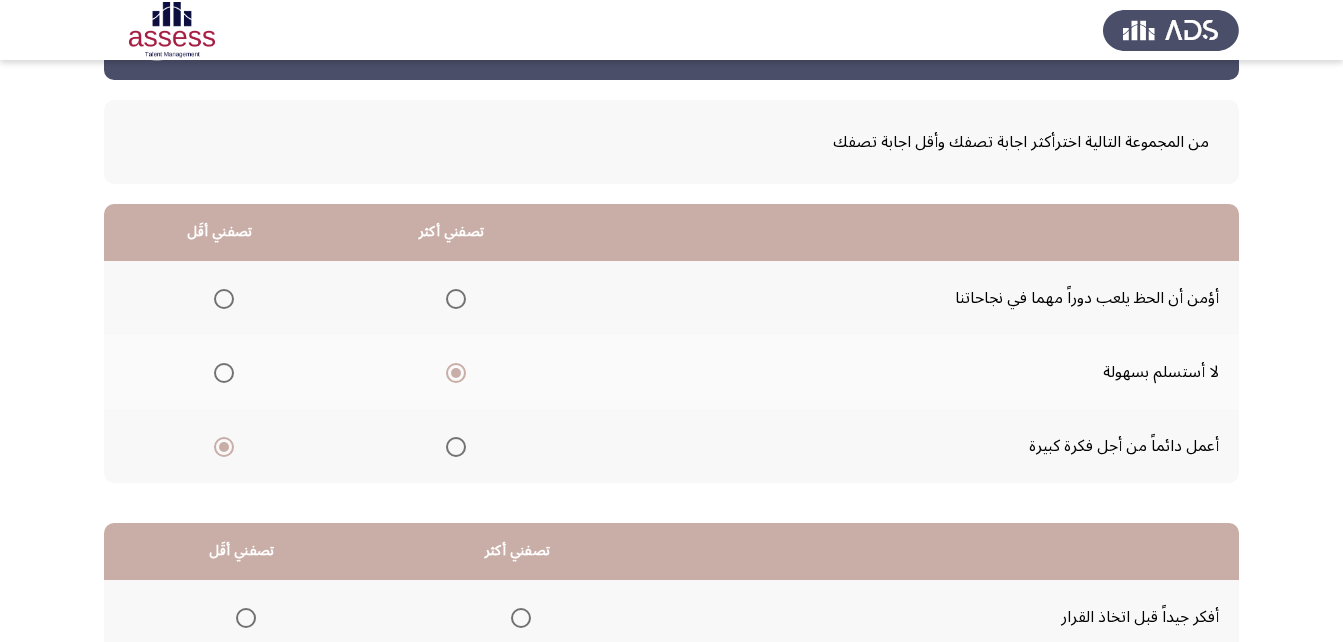 click at bounding box center [224, 299] 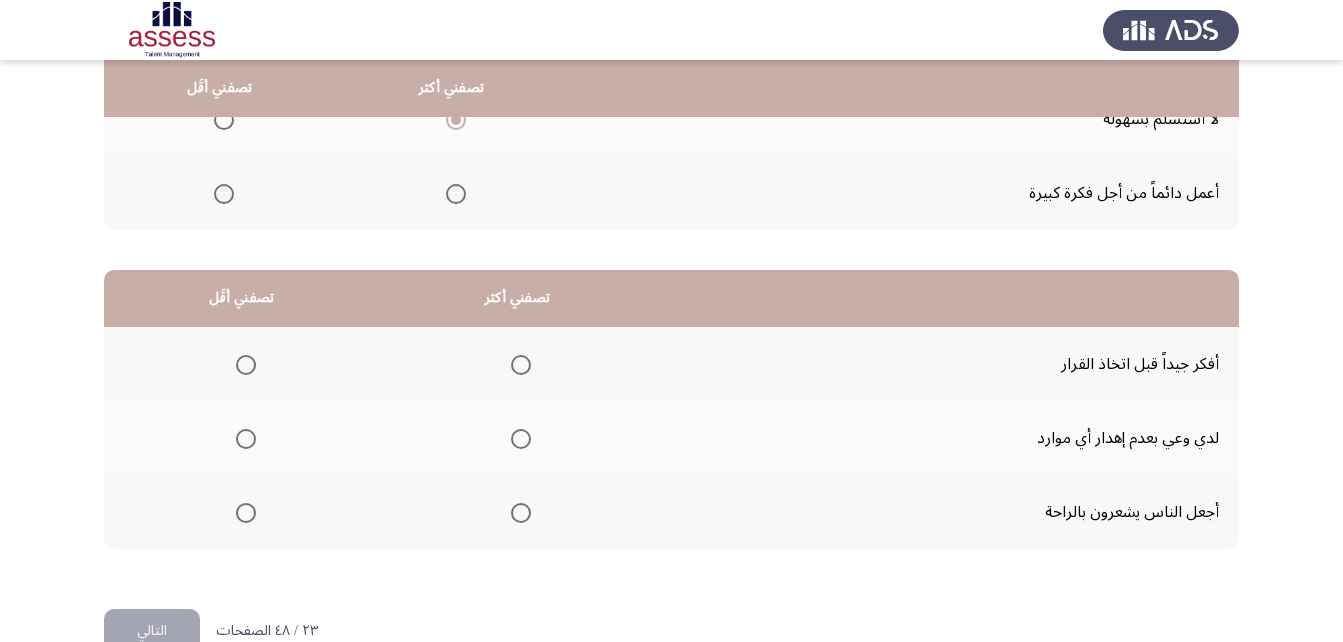 scroll, scrollTop: 368, scrollLeft: 0, axis: vertical 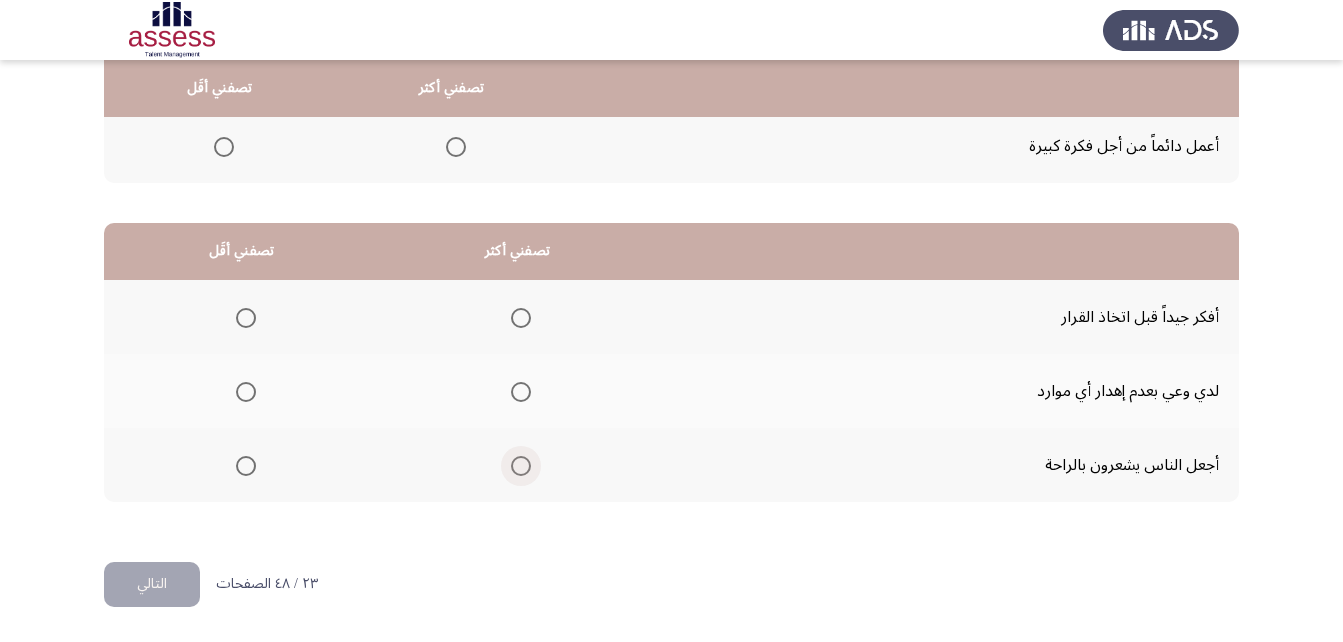 click at bounding box center [521, 466] 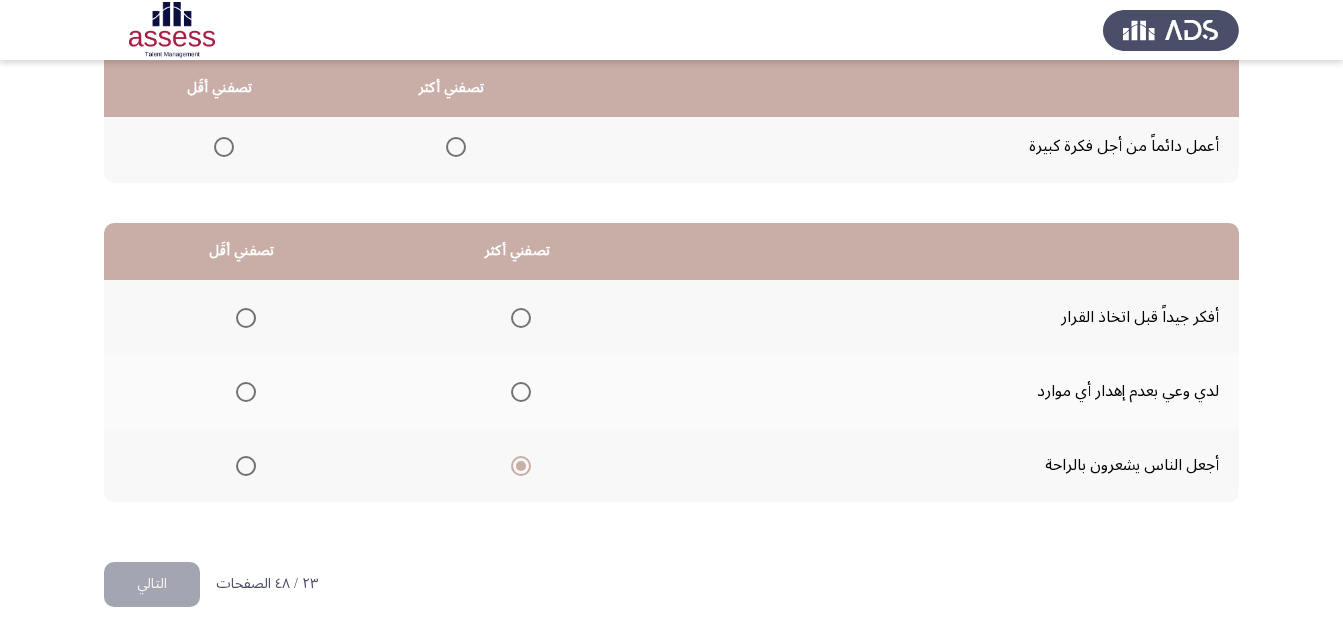 click at bounding box center (246, 392) 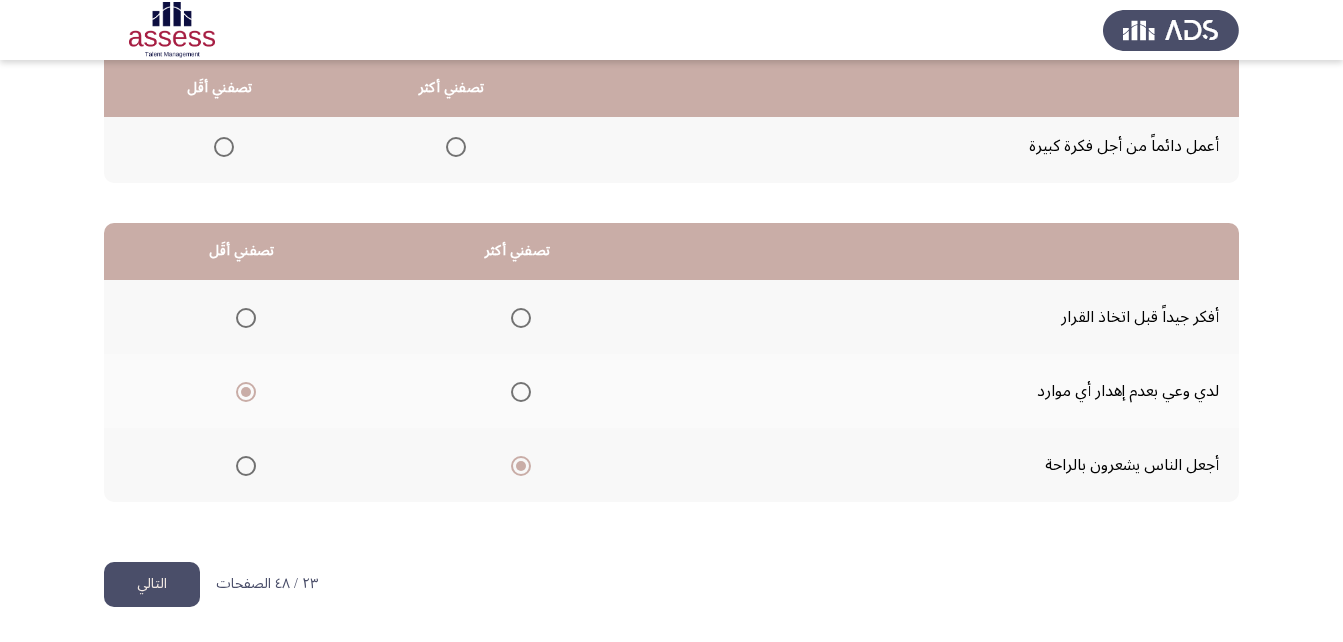 click at bounding box center [521, 318] 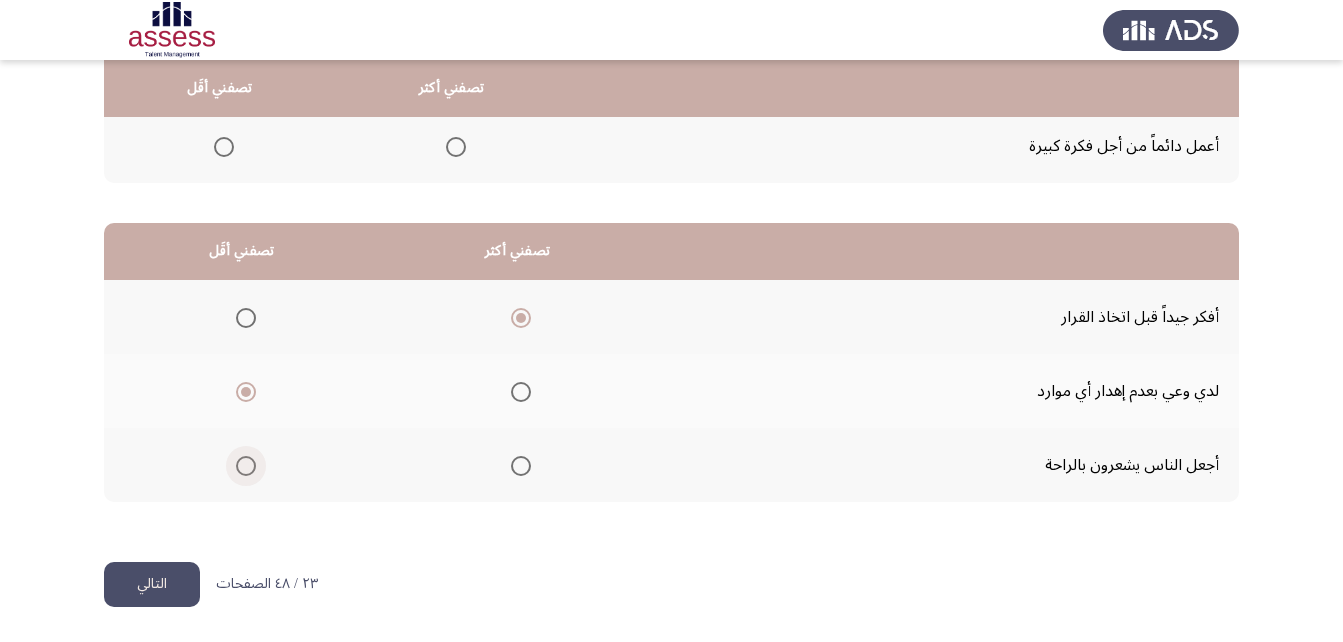 click at bounding box center (246, 466) 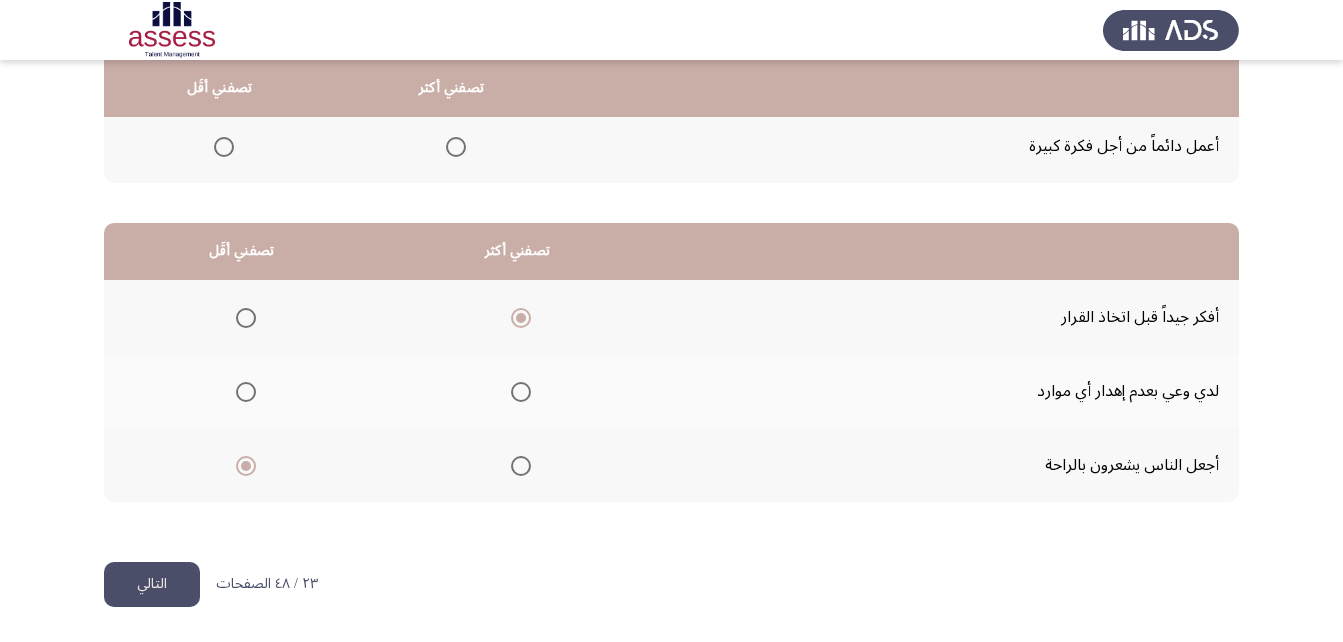 click on "التالي" 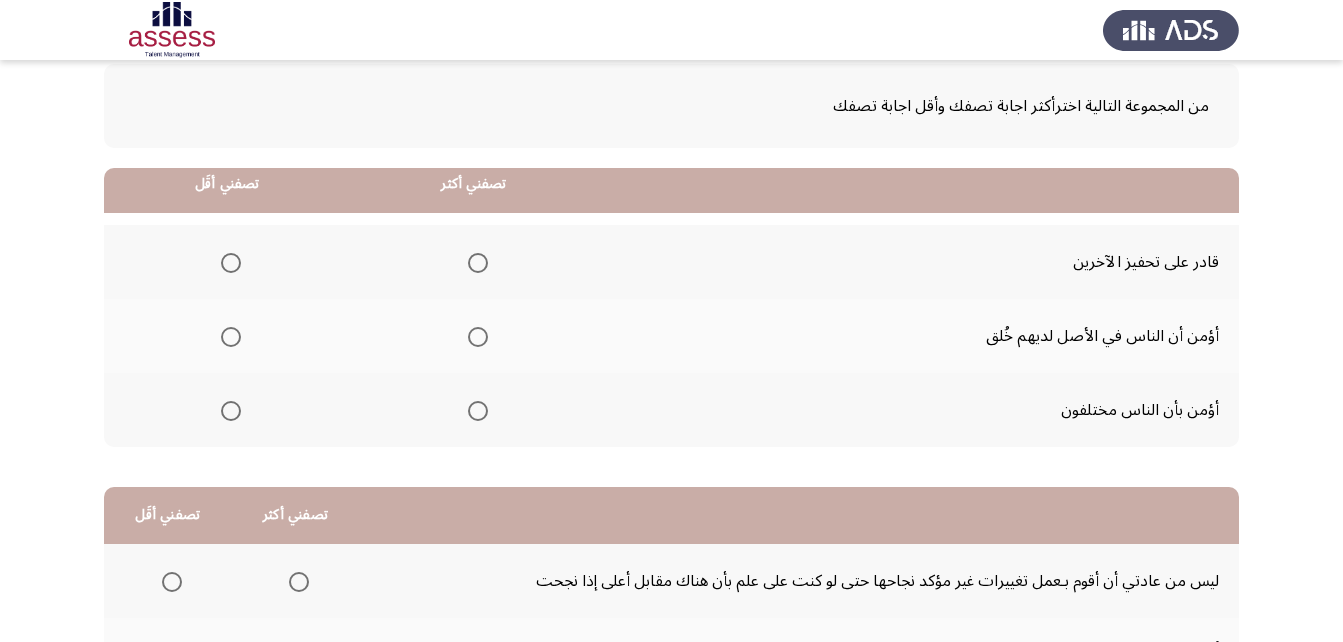 scroll, scrollTop: 200, scrollLeft: 0, axis: vertical 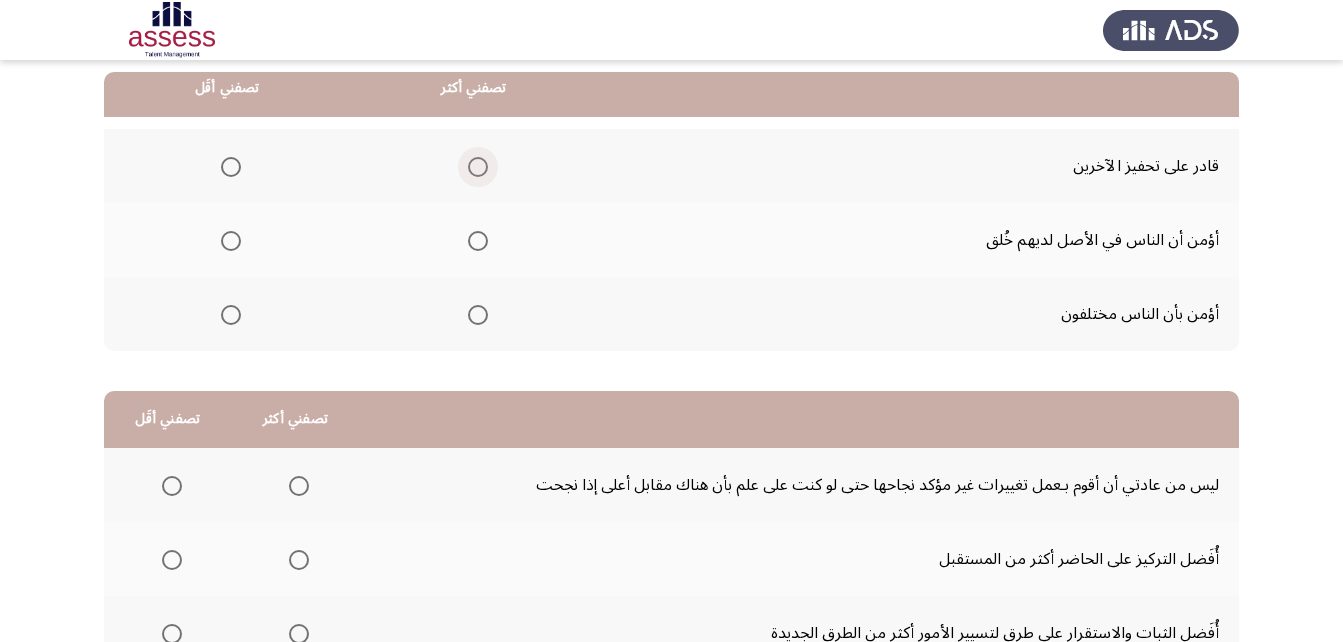 click at bounding box center (478, 167) 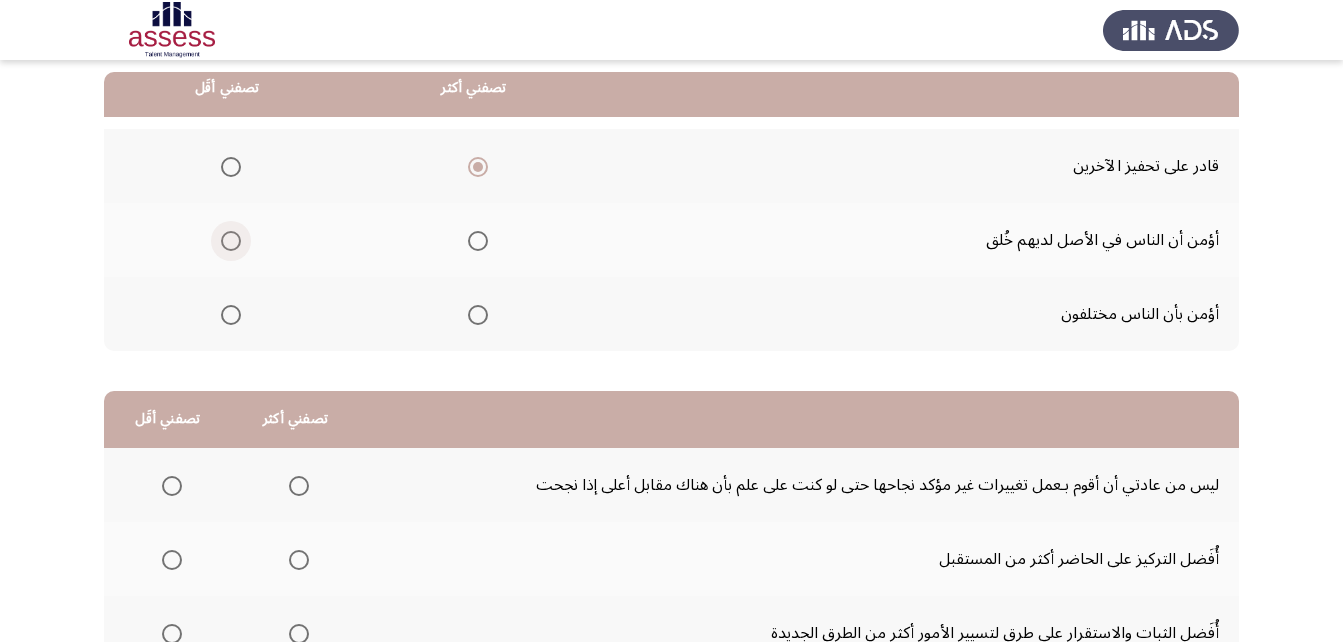 click at bounding box center (231, 241) 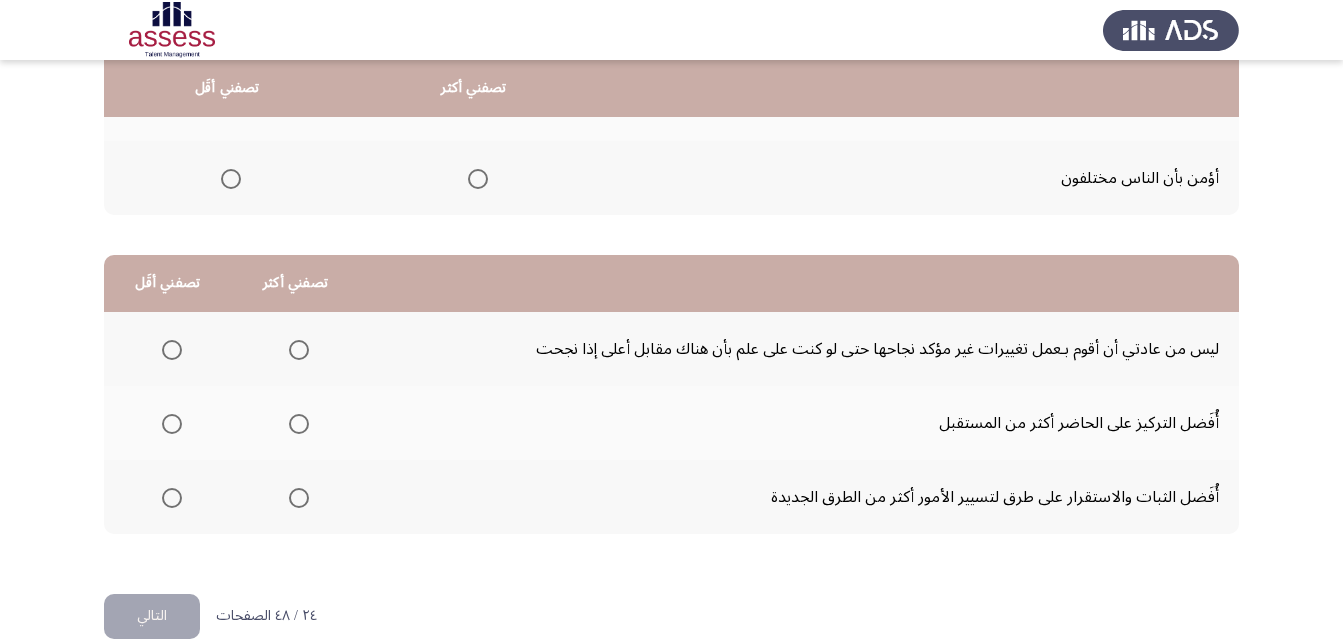 scroll, scrollTop: 368, scrollLeft: 0, axis: vertical 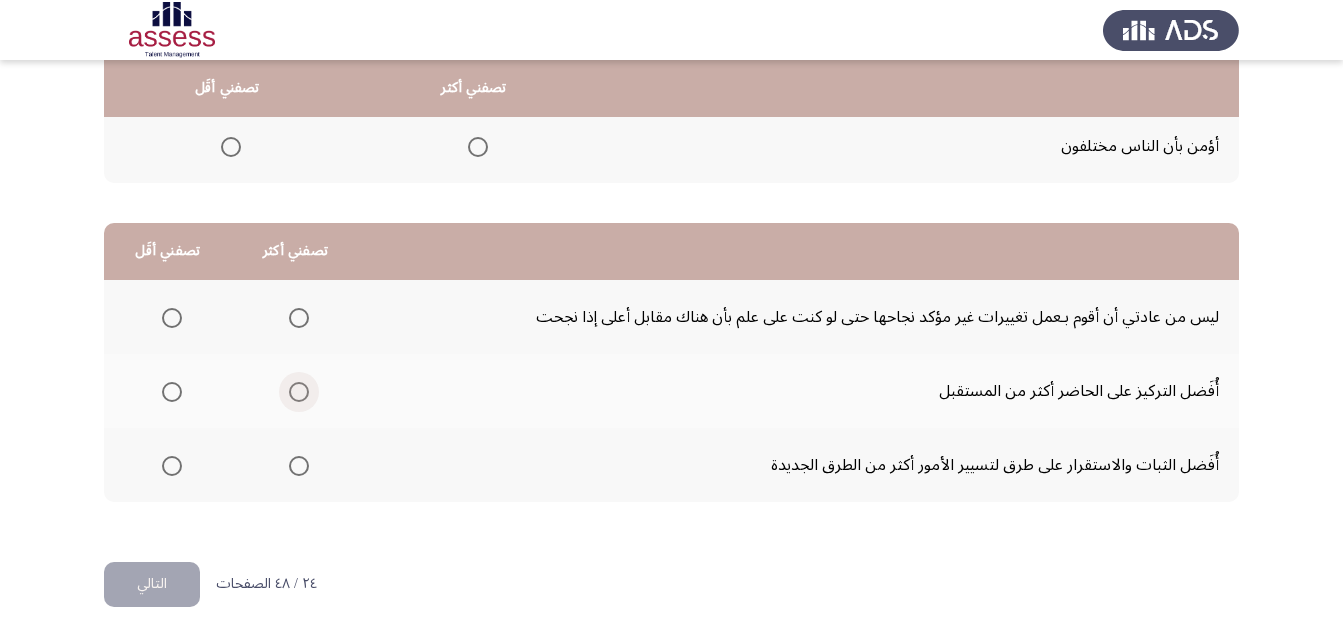 click at bounding box center [299, 392] 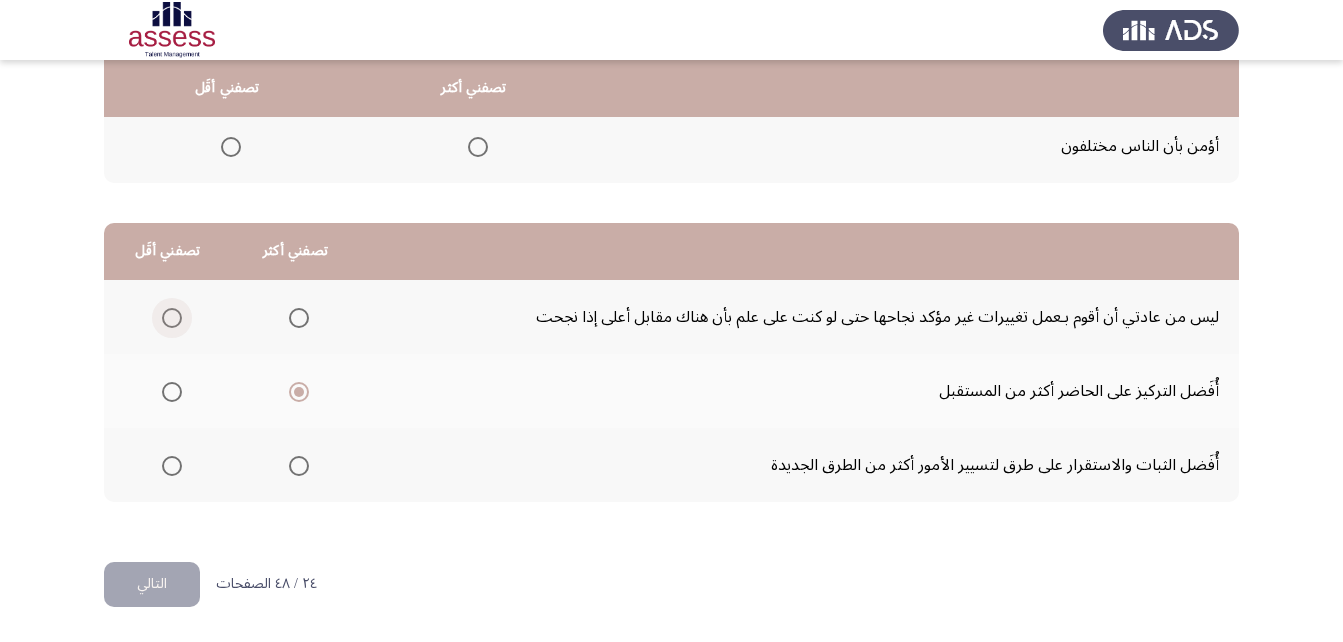click at bounding box center (172, 318) 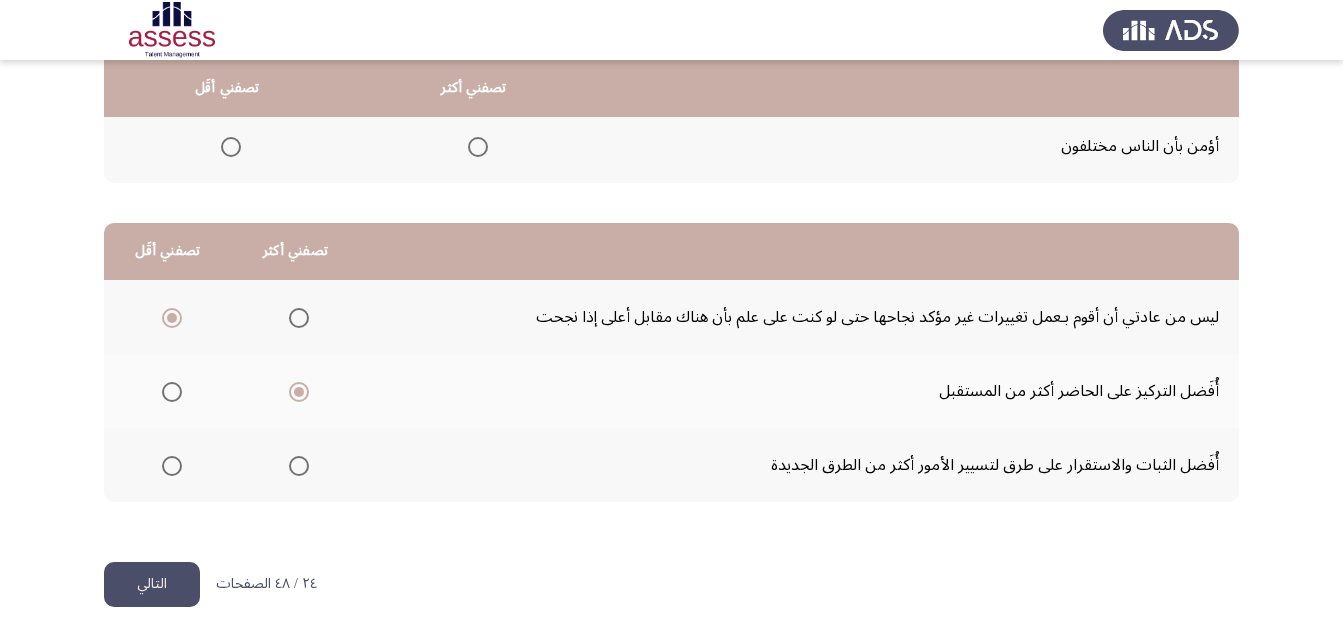 click on "التالي" 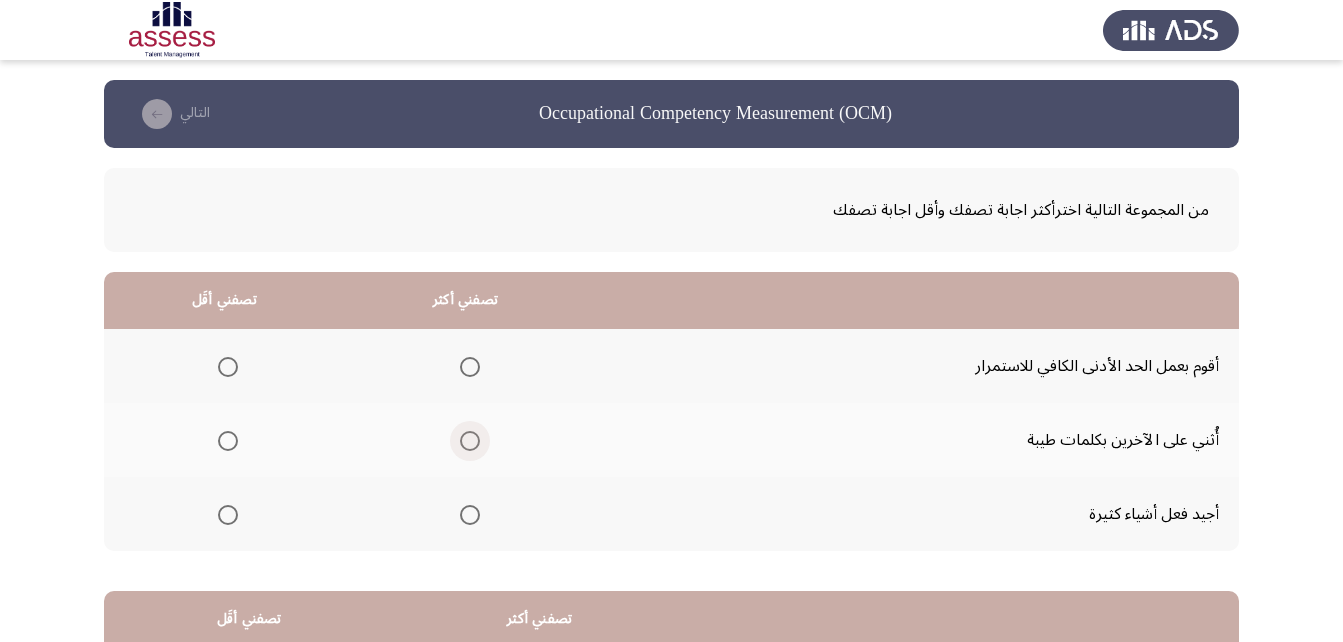click at bounding box center [470, 441] 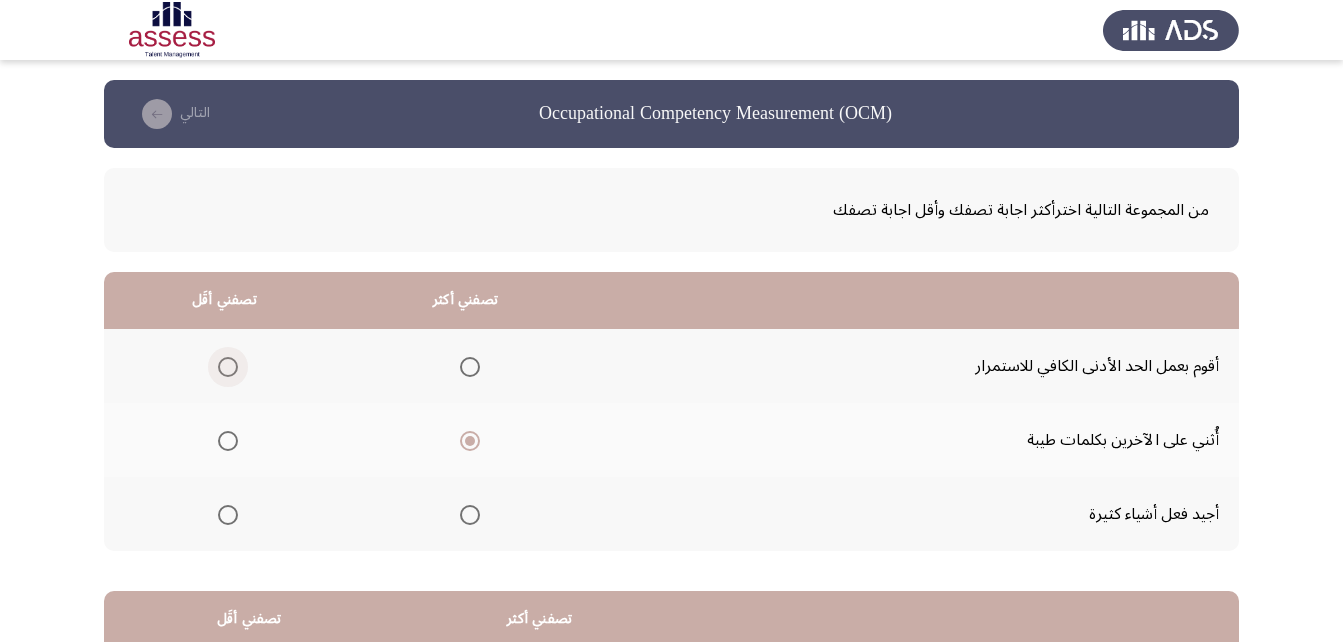 click at bounding box center [228, 367] 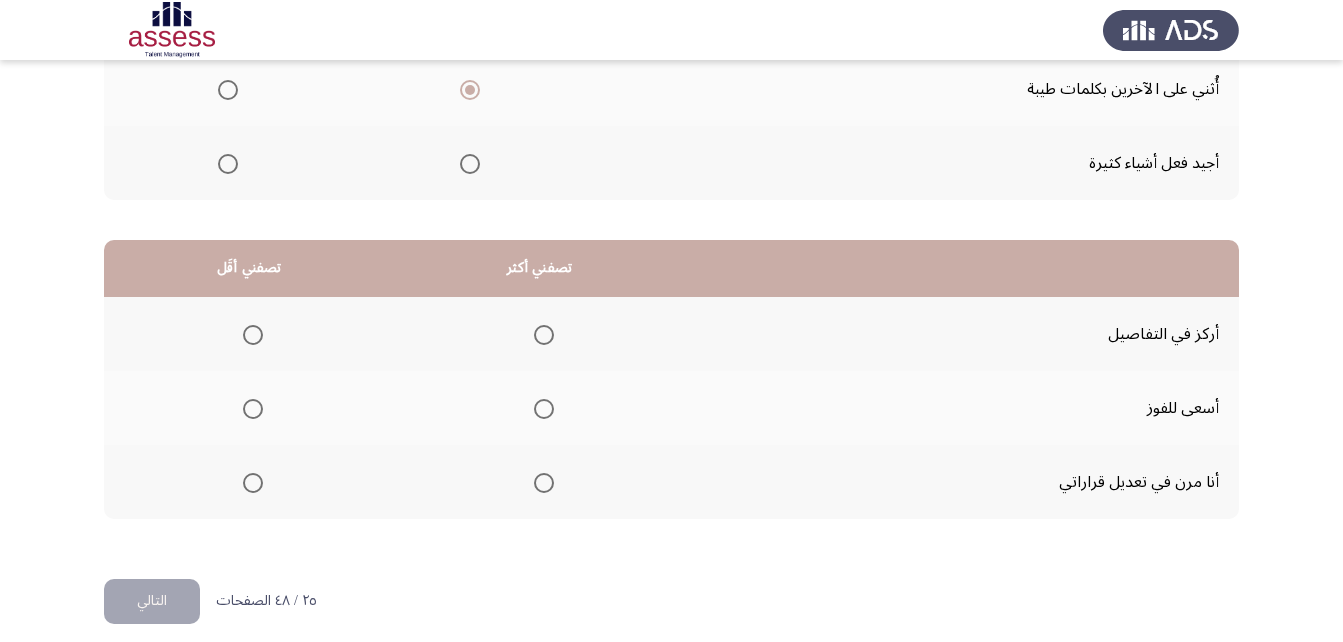 scroll, scrollTop: 368, scrollLeft: 0, axis: vertical 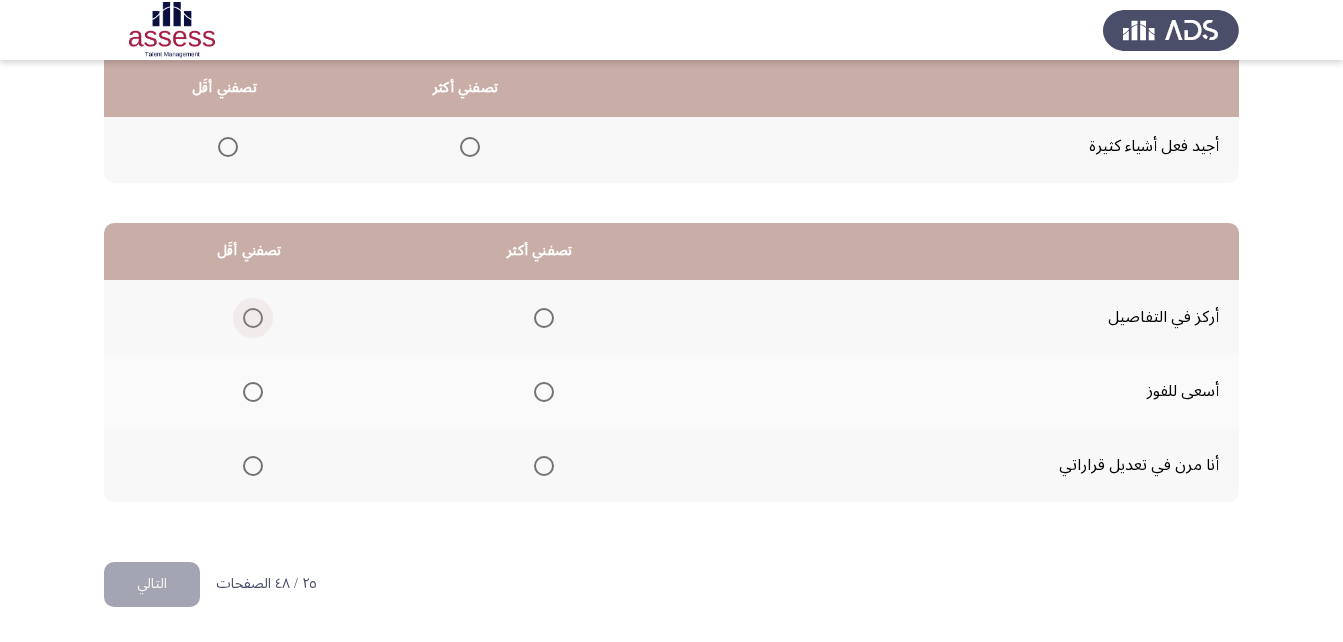 click at bounding box center [253, 318] 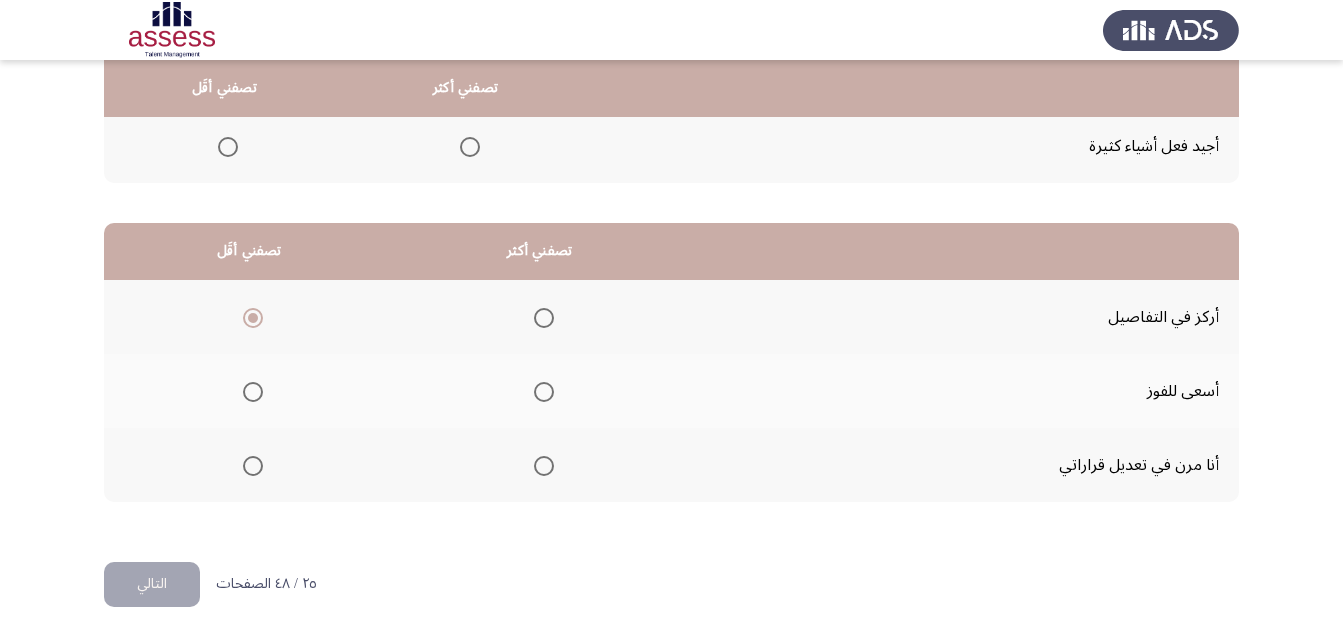 click at bounding box center [544, 392] 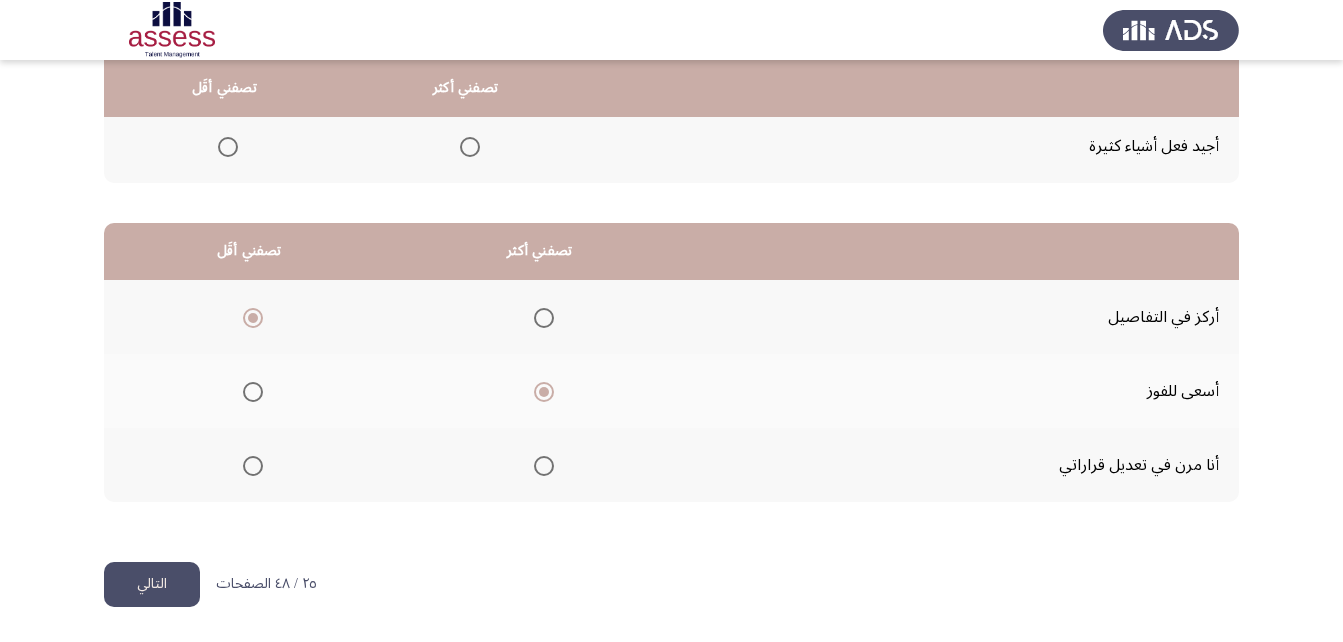 click on "التالي" 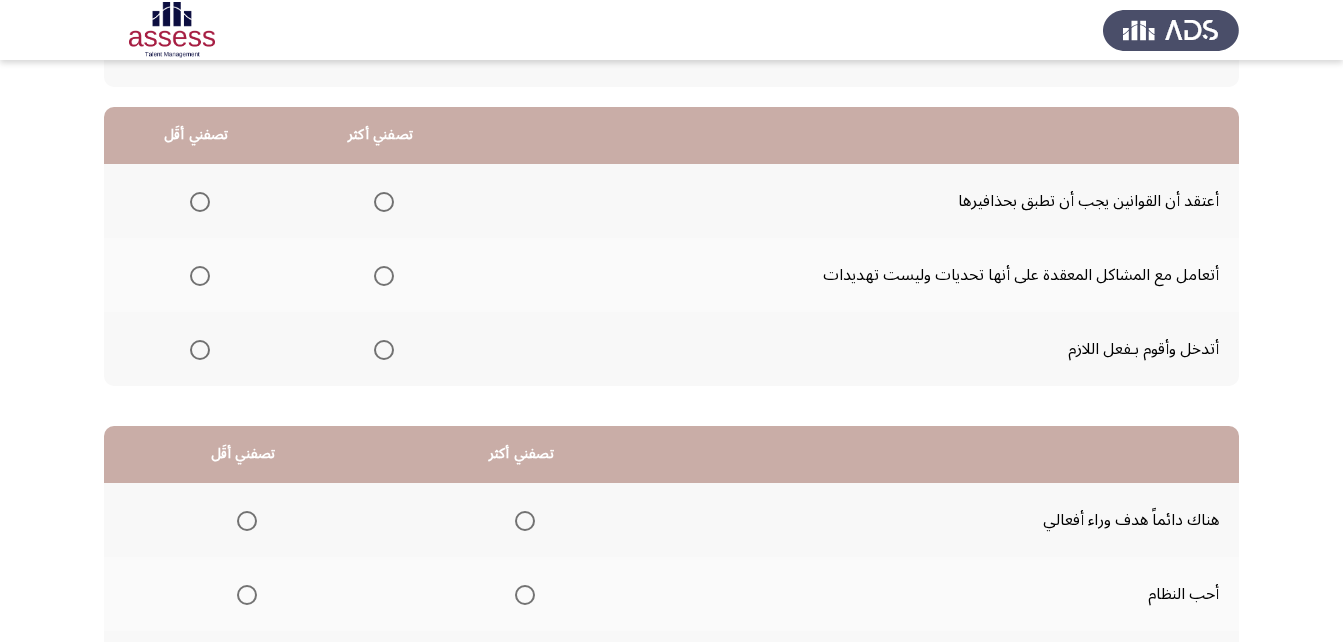 scroll, scrollTop: 200, scrollLeft: 0, axis: vertical 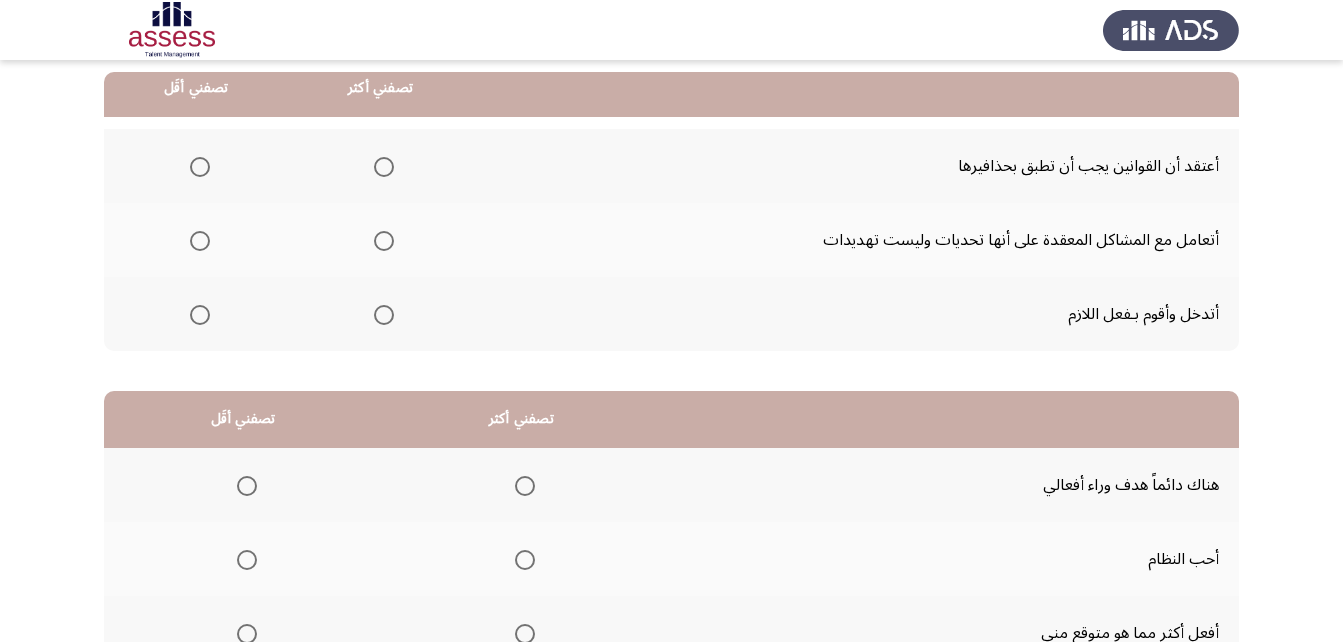 click at bounding box center (384, 241) 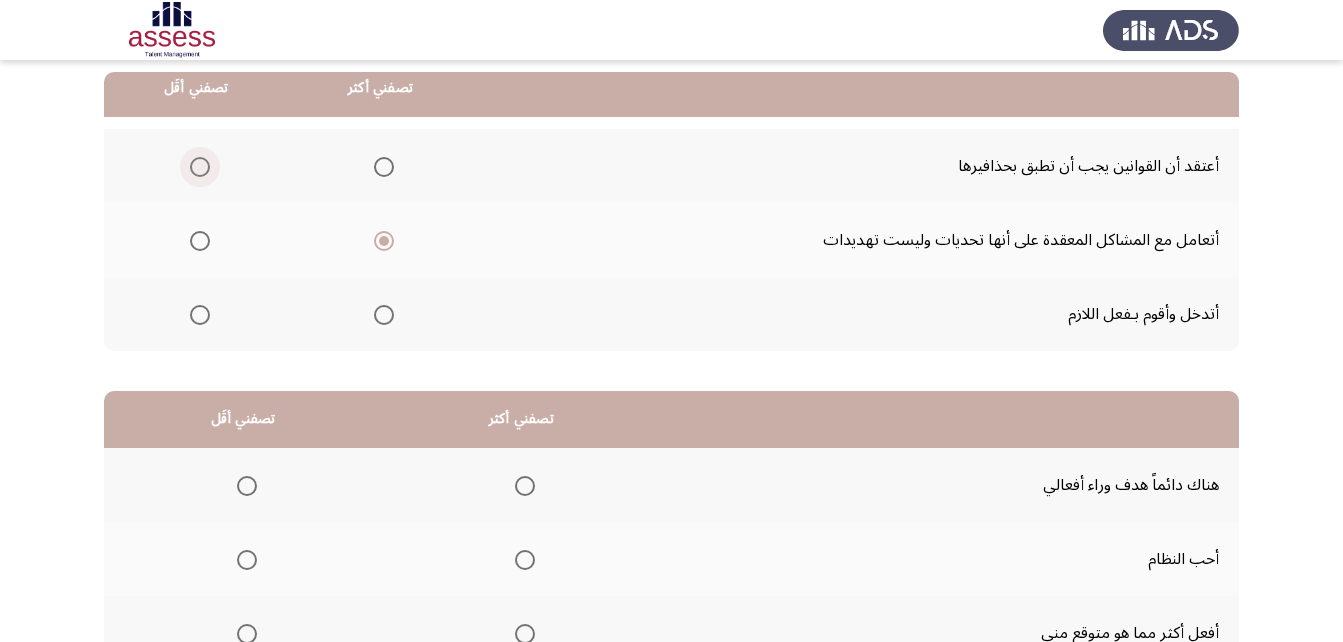 click at bounding box center [200, 167] 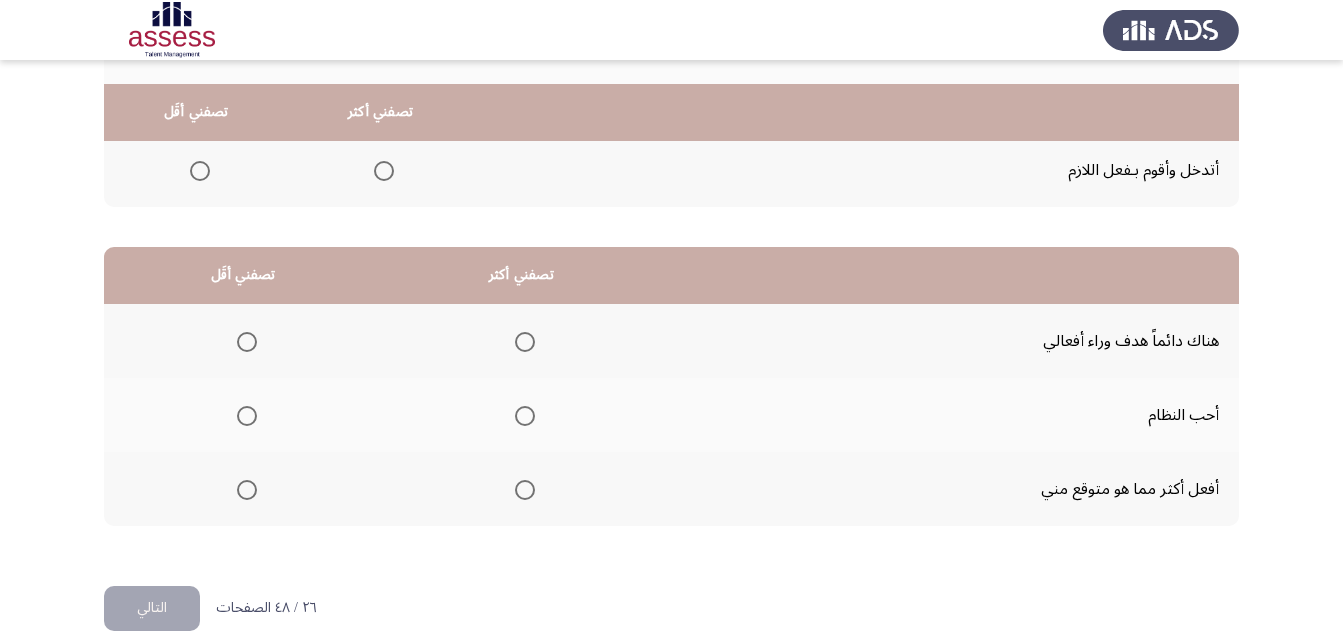 scroll, scrollTop: 368, scrollLeft: 0, axis: vertical 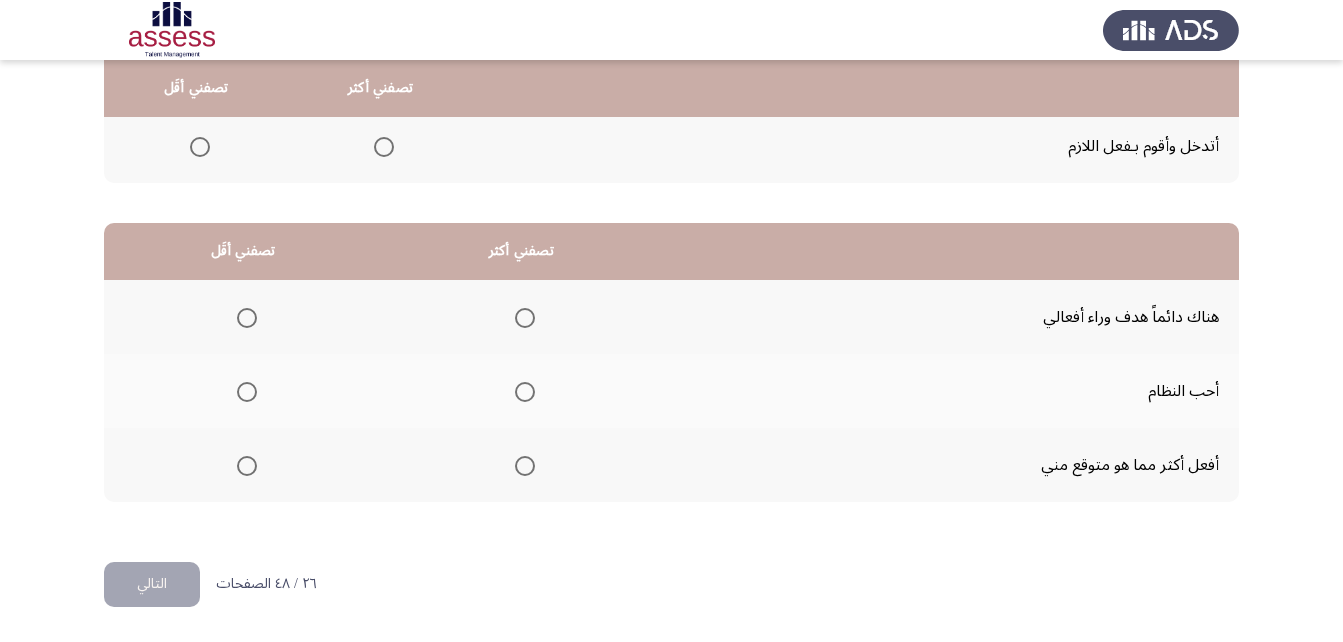 click at bounding box center [525, 392] 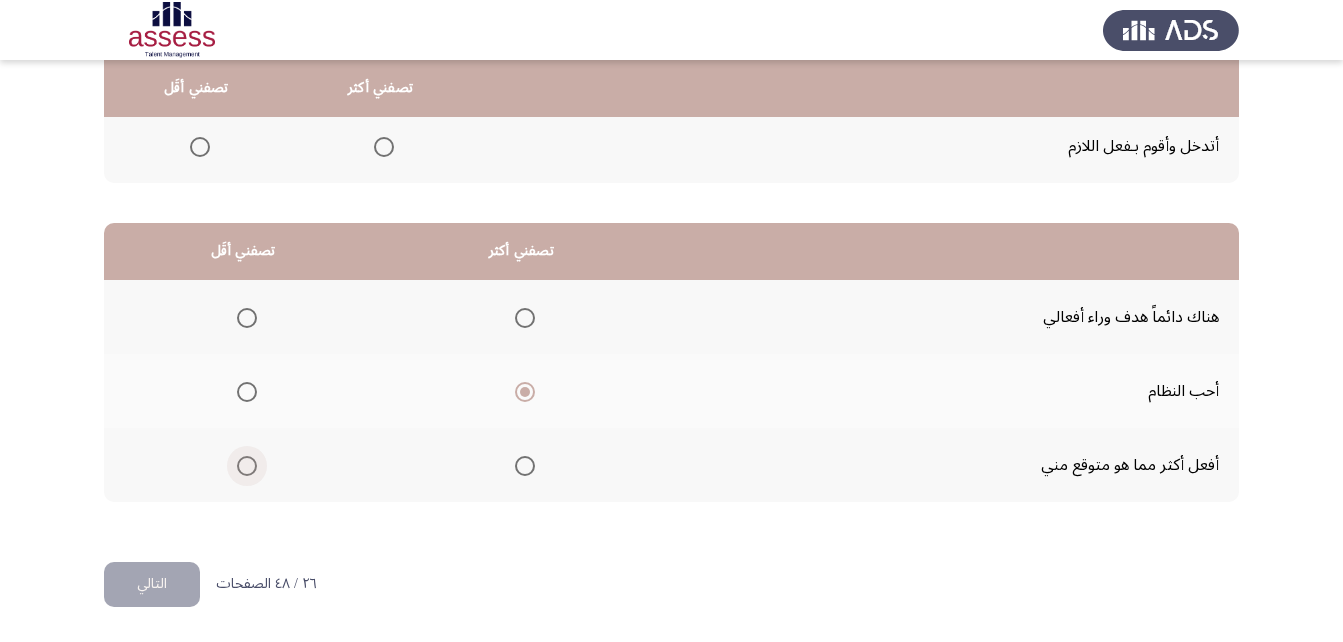 click at bounding box center (247, 466) 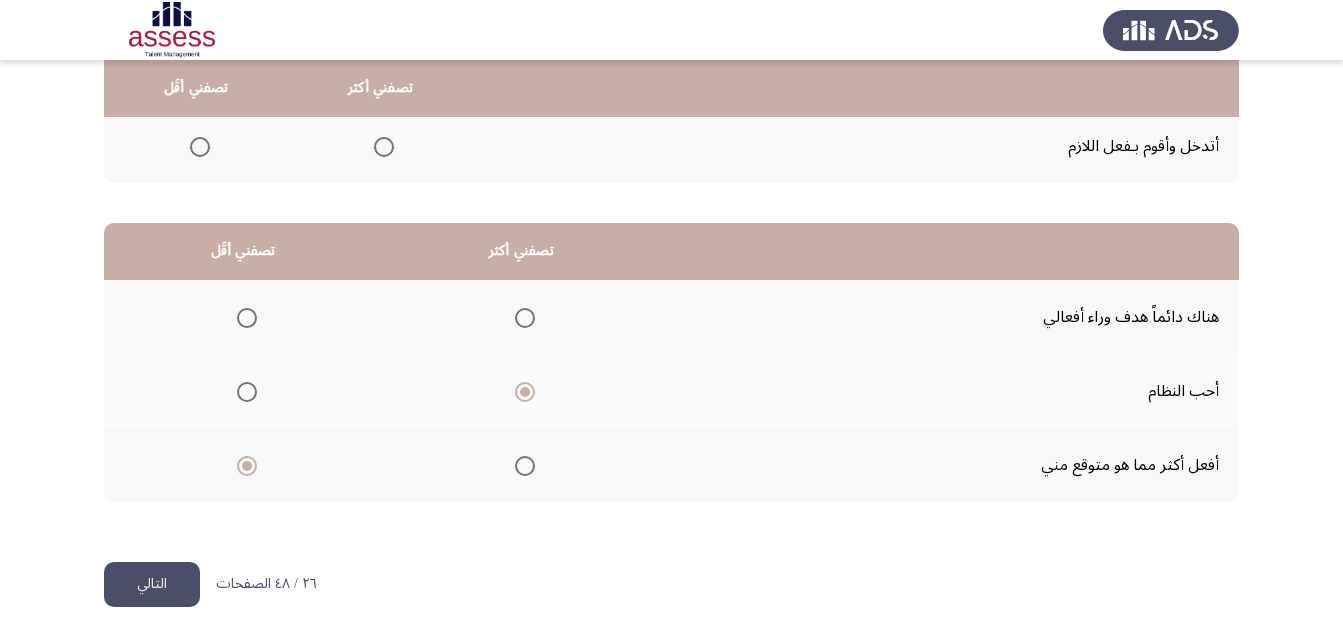 click on "التالي" 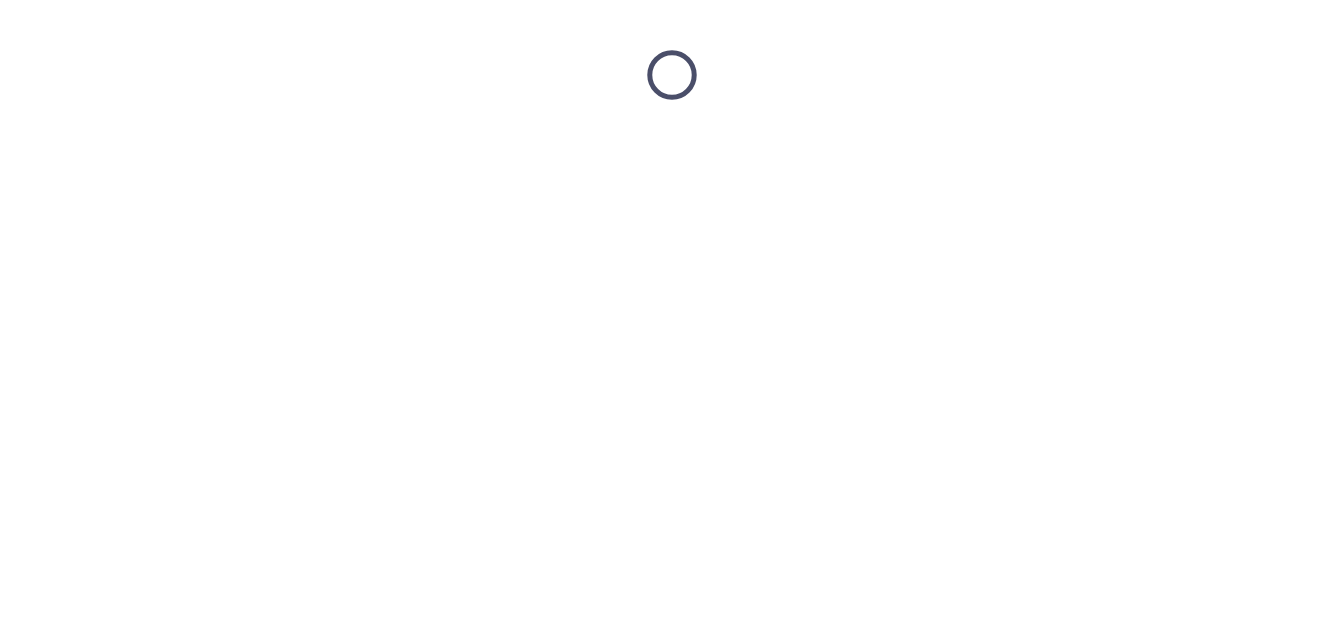 scroll, scrollTop: 0, scrollLeft: 0, axis: both 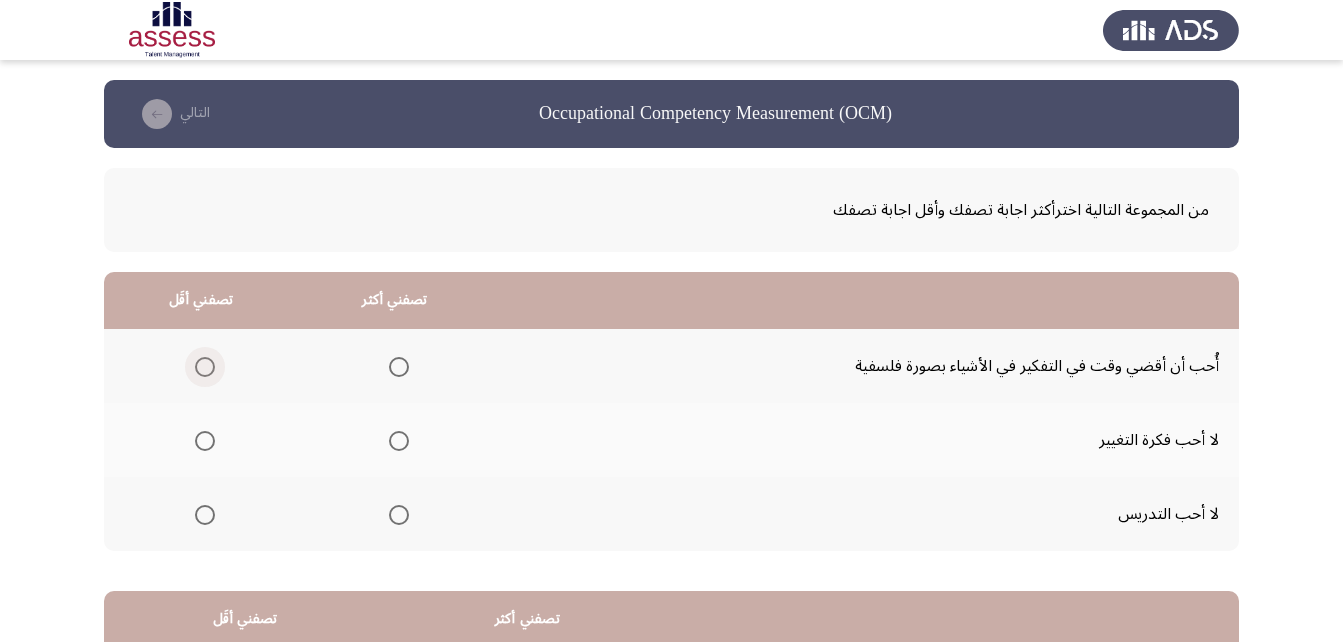 click at bounding box center (205, 367) 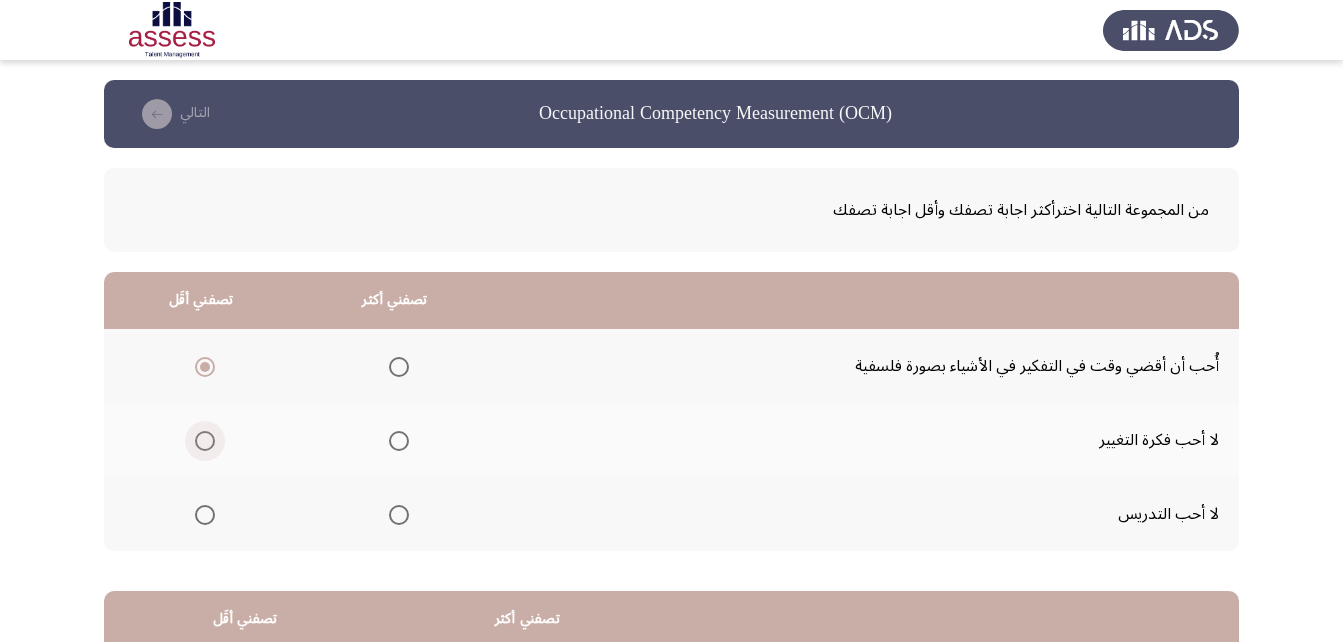 click at bounding box center [205, 441] 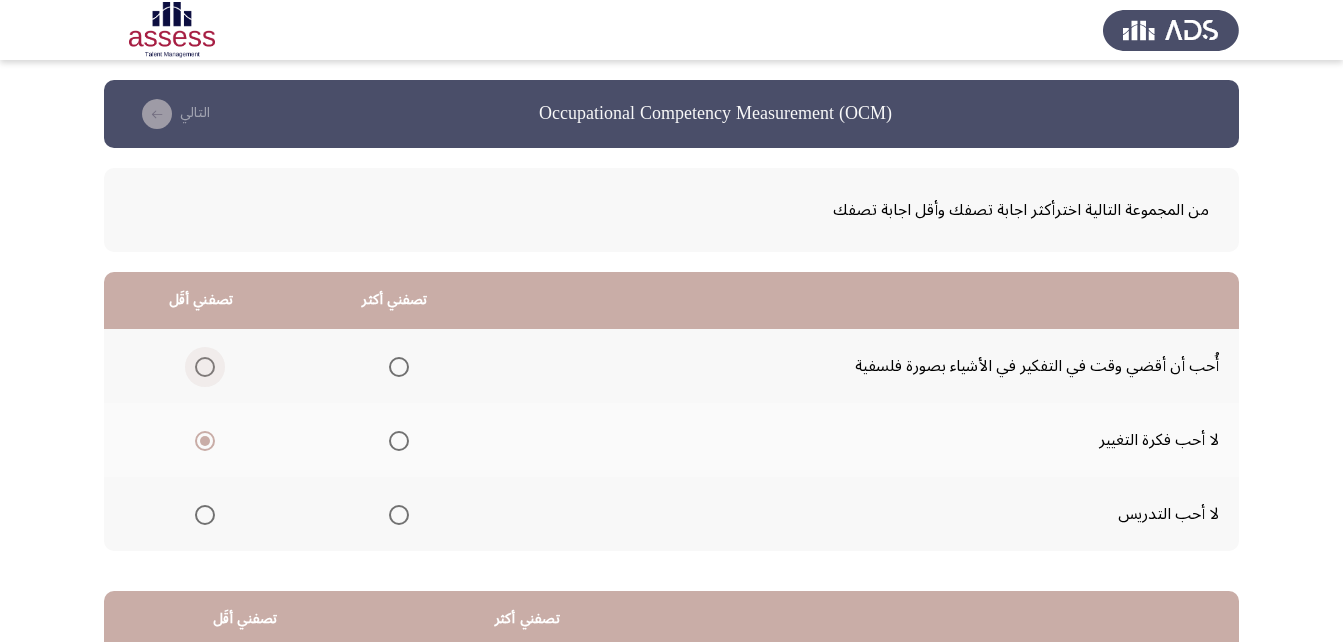 click at bounding box center [205, 367] 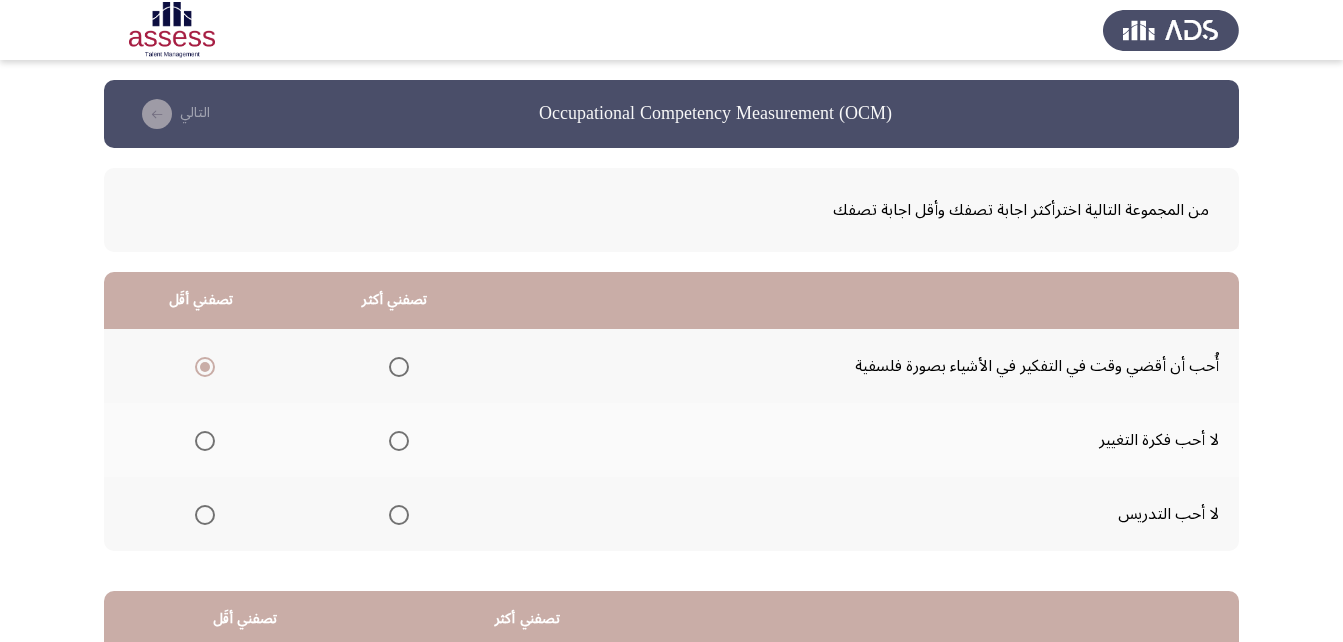 click at bounding box center [399, 441] 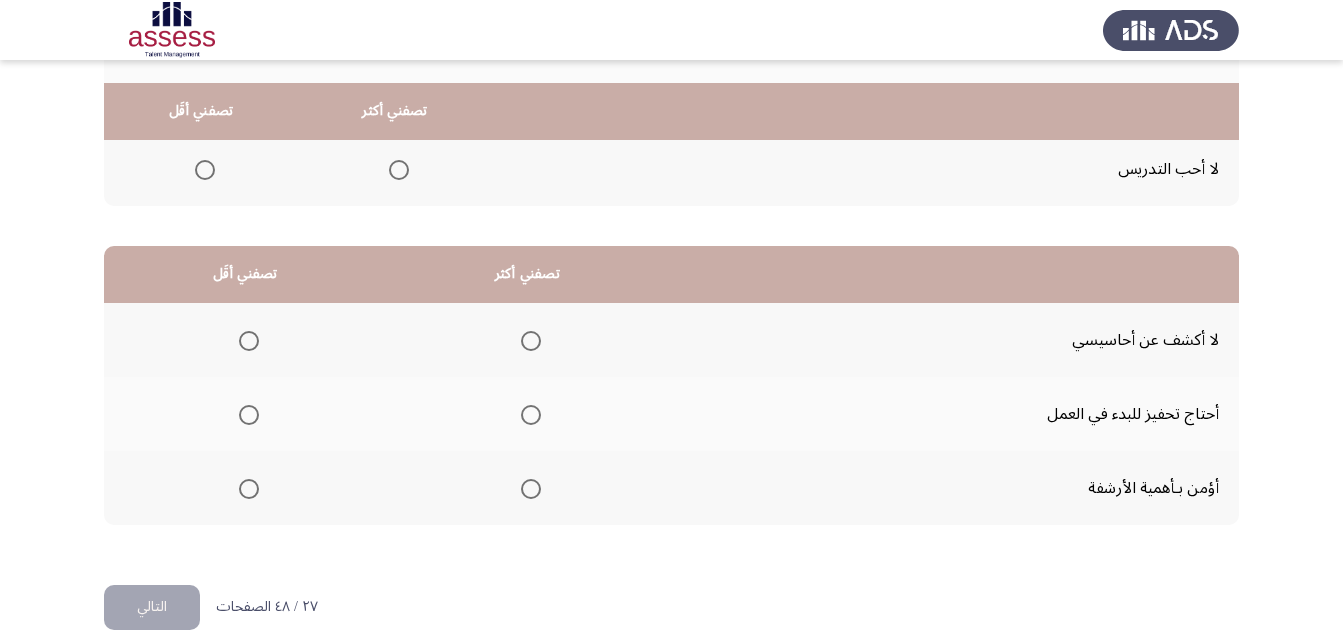scroll, scrollTop: 368, scrollLeft: 0, axis: vertical 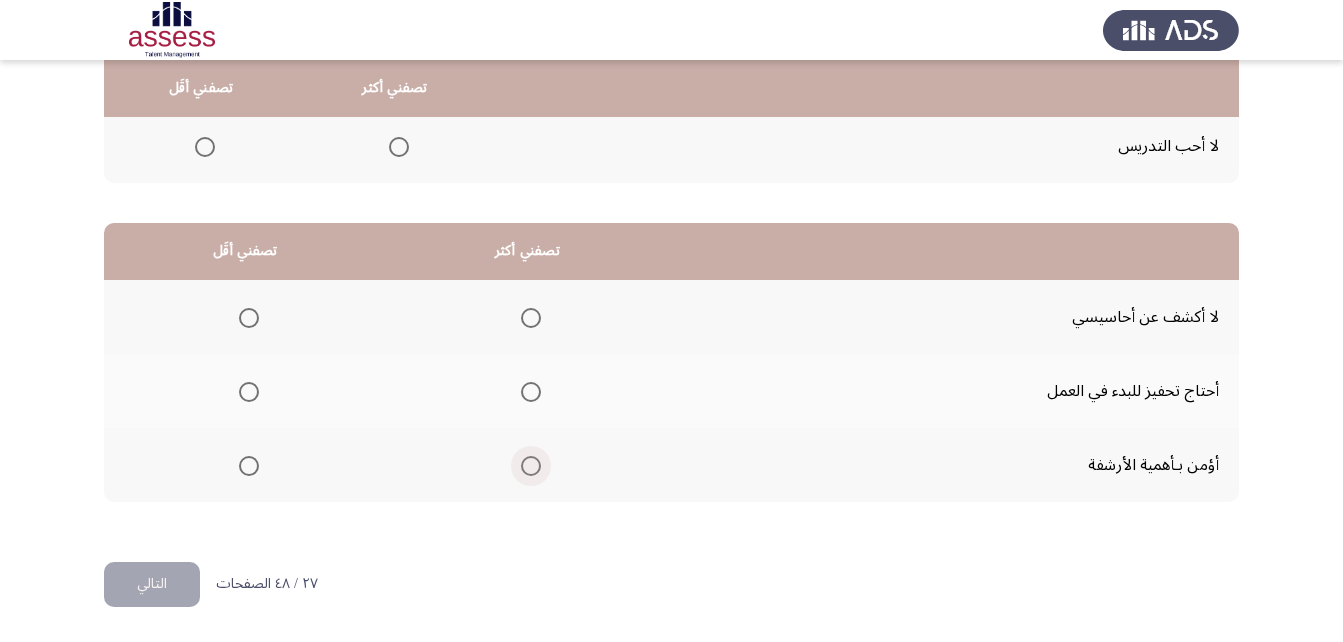 click at bounding box center (531, 466) 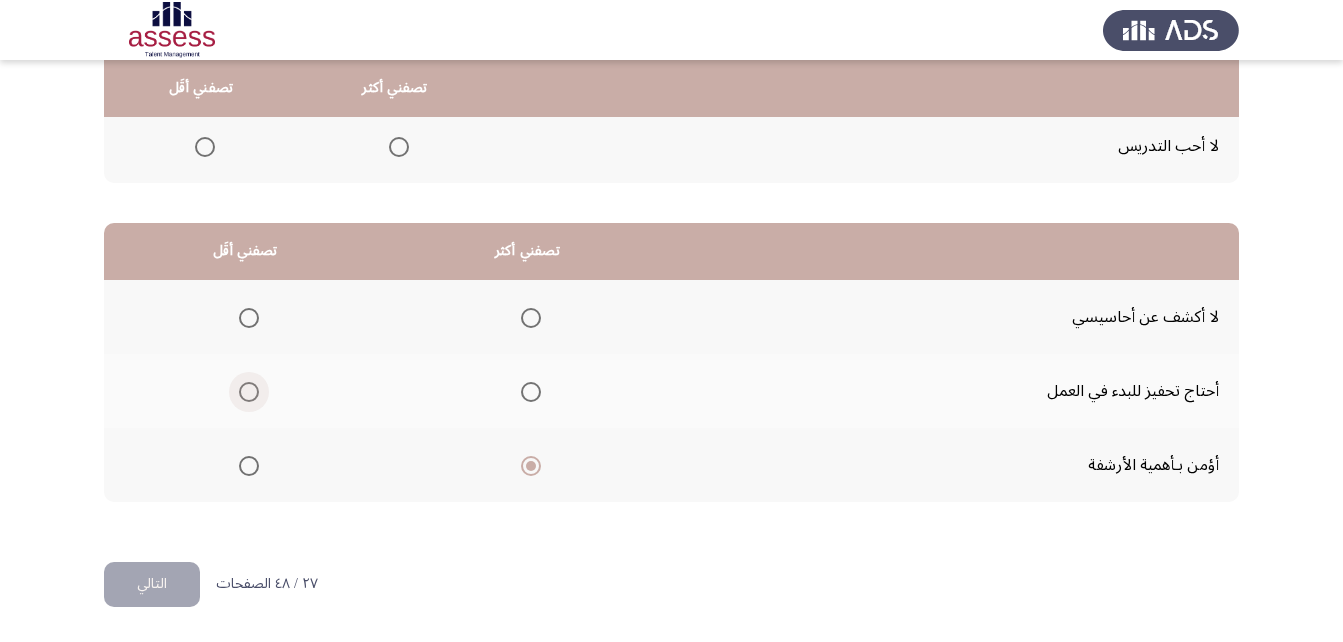 click at bounding box center (249, 392) 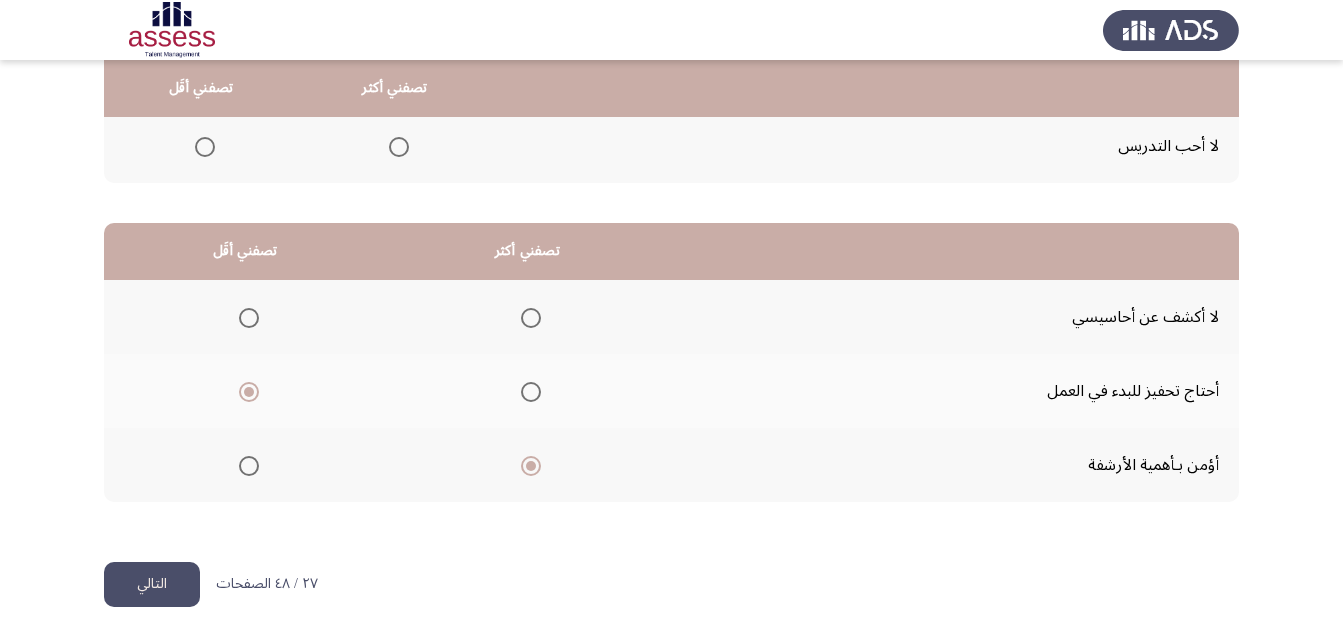 click on "التالي" 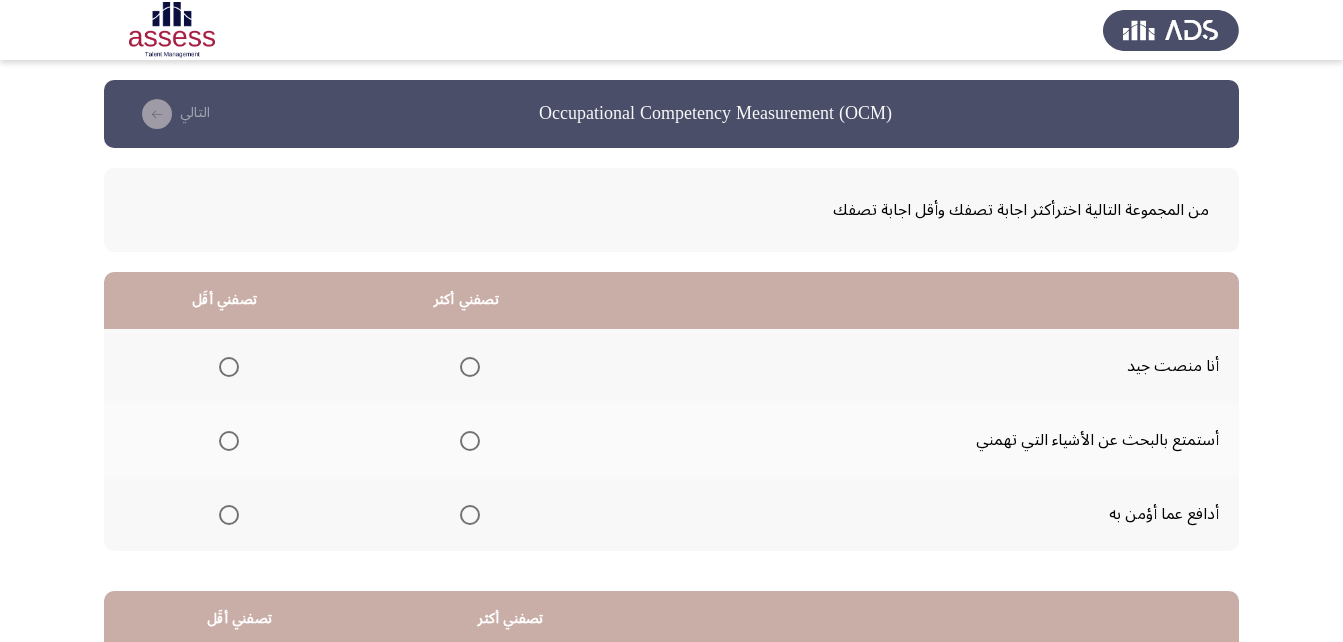 click 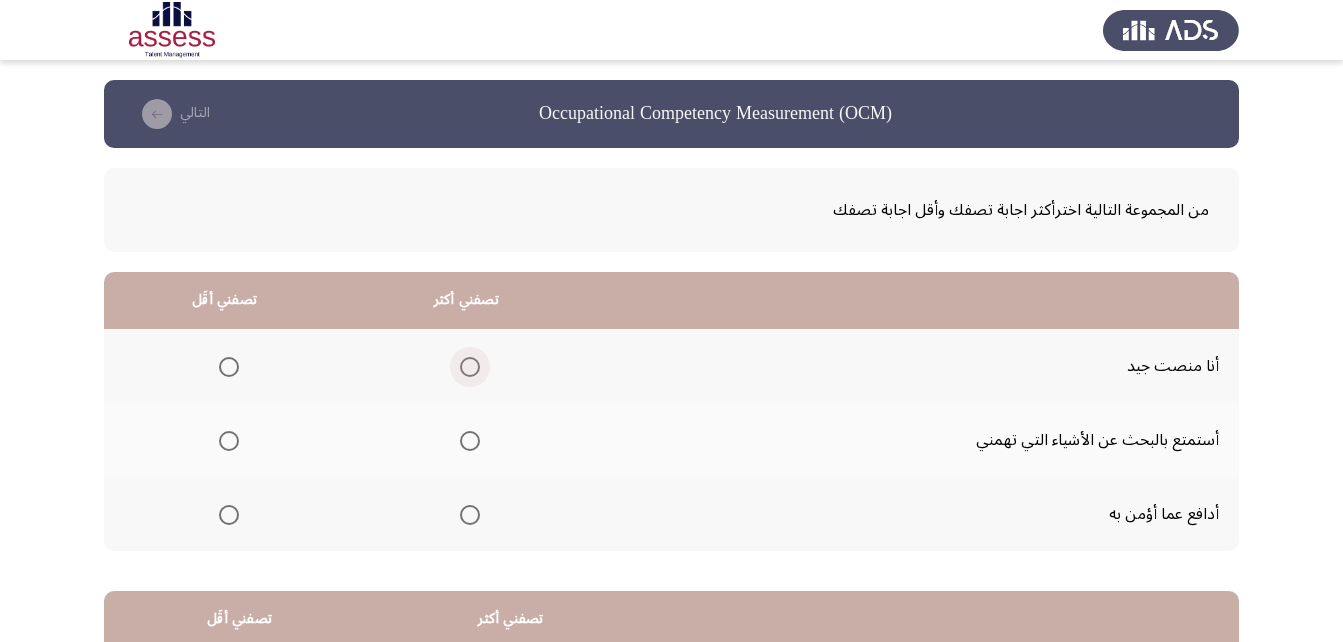 click at bounding box center [470, 367] 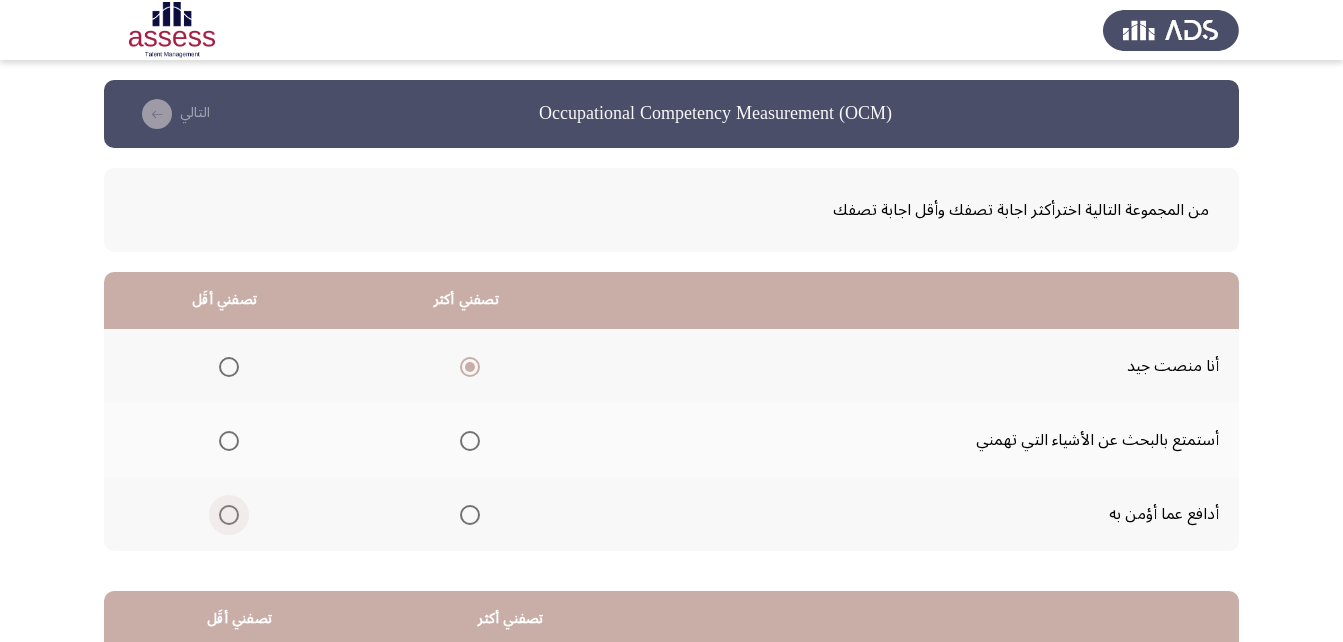 click at bounding box center [229, 515] 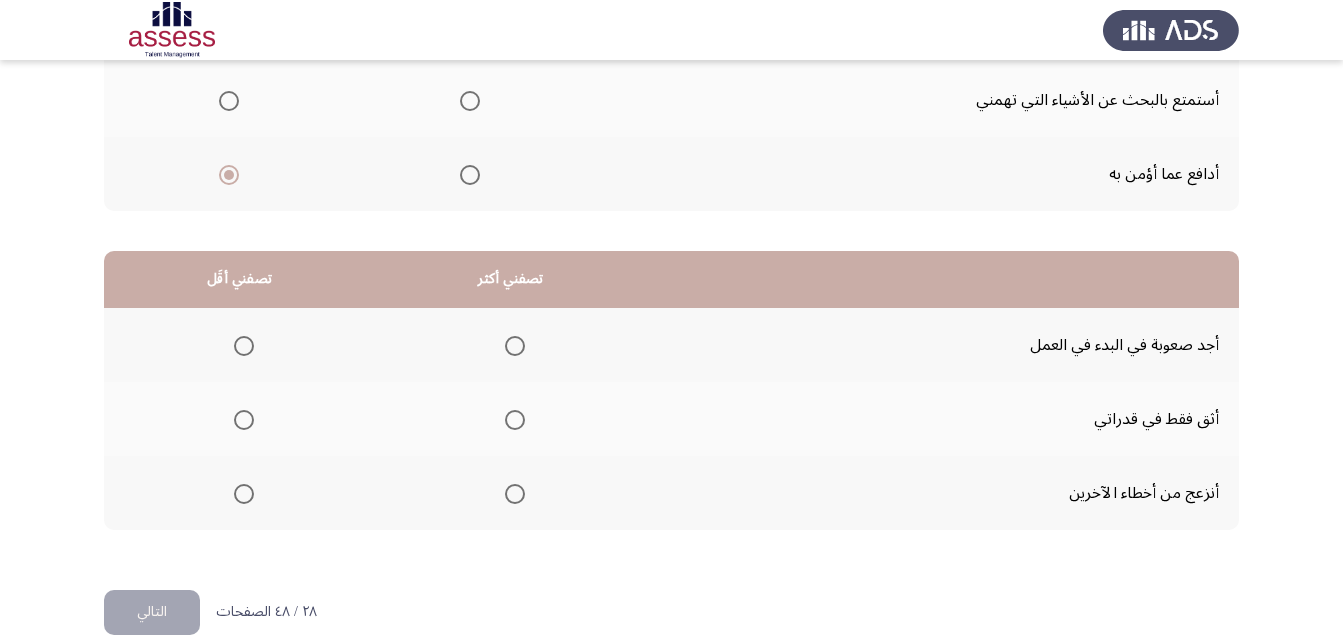 scroll, scrollTop: 368, scrollLeft: 0, axis: vertical 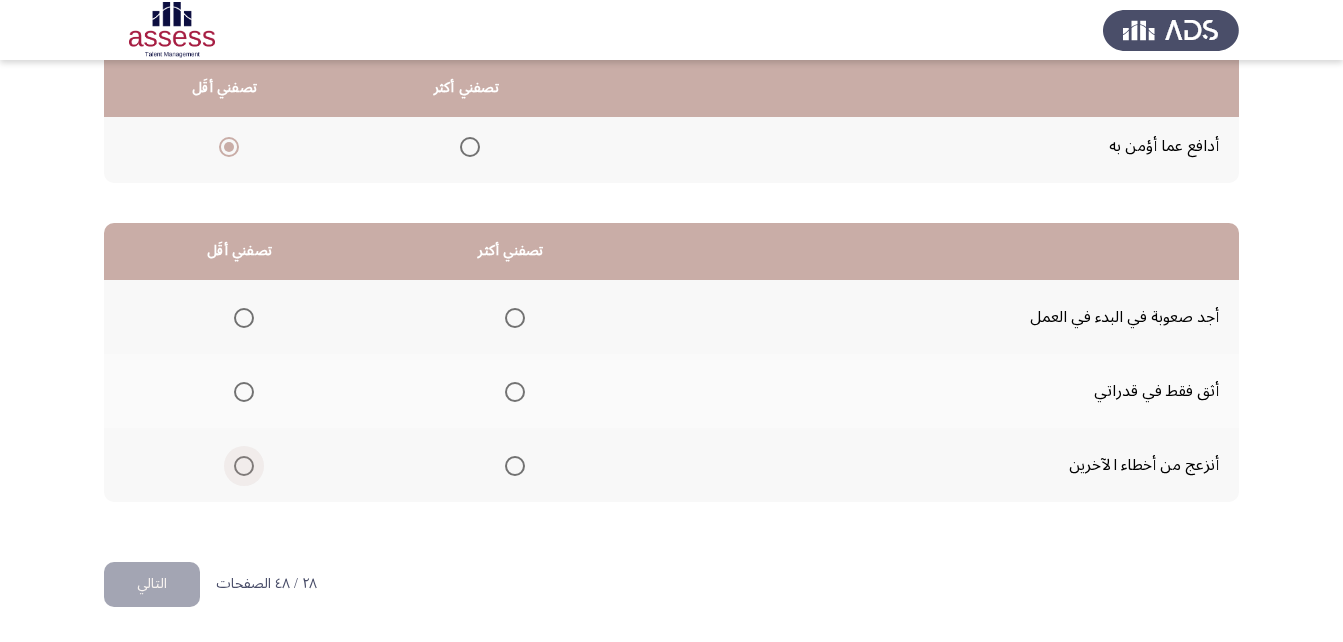 click at bounding box center [244, 466] 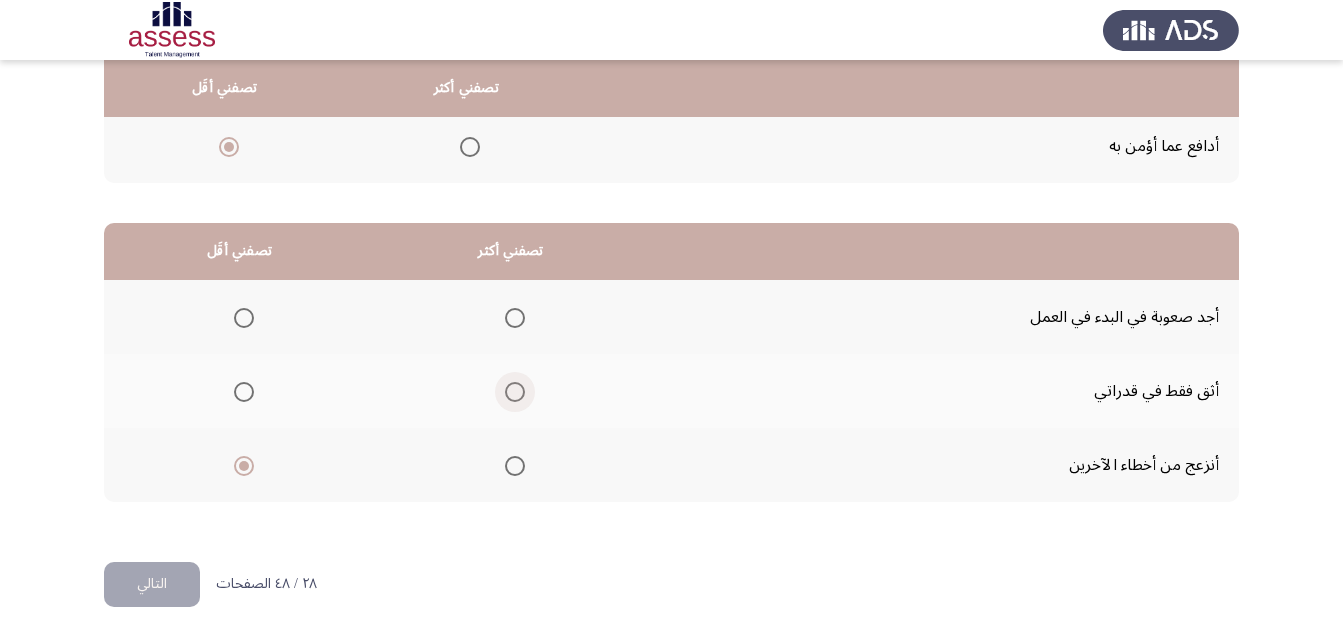 click at bounding box center (515, 392) 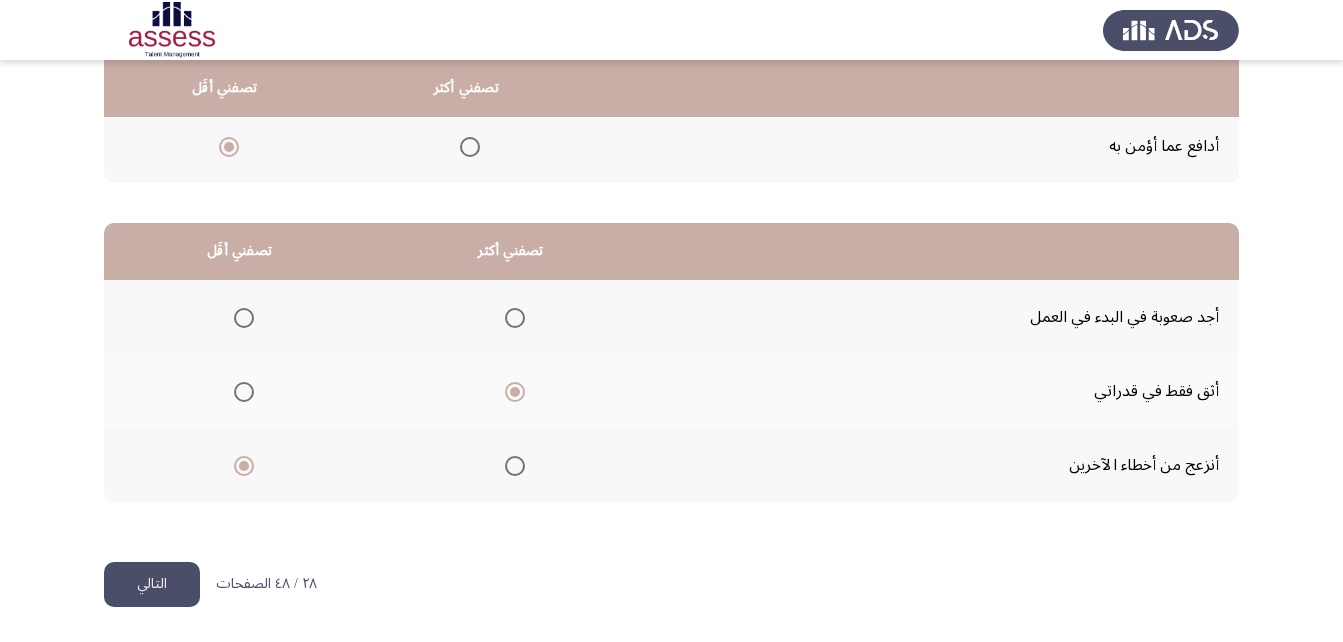 click on "التالي" 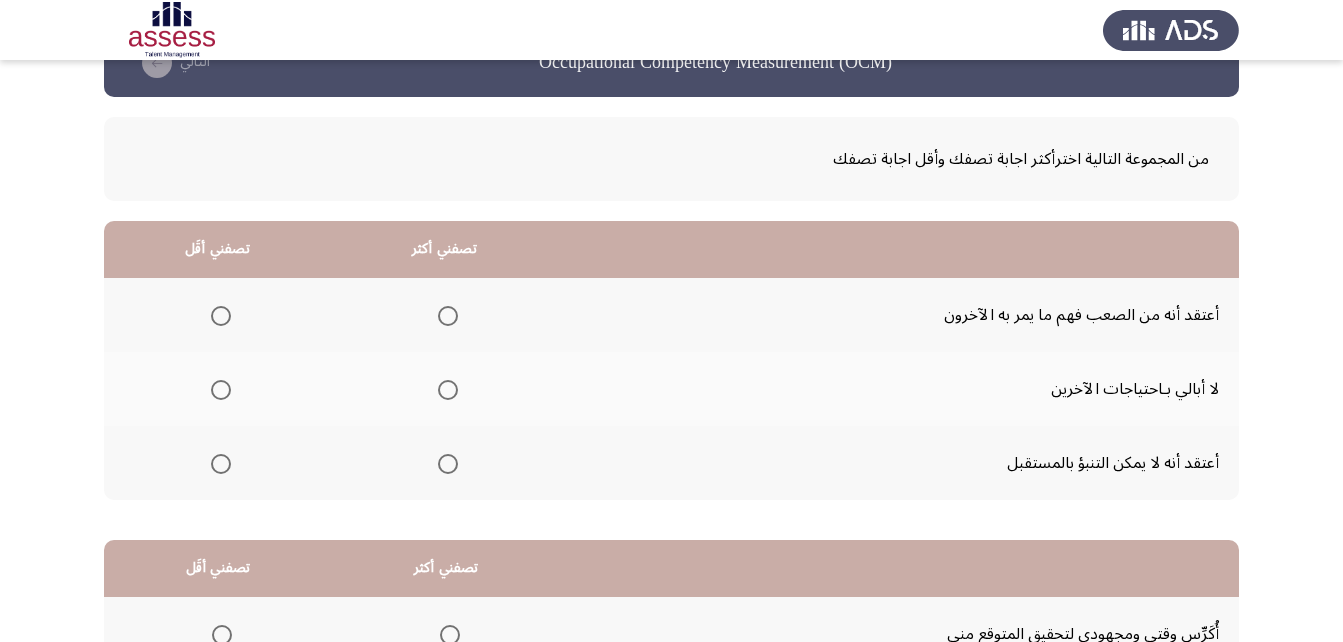scroll, scrollTop: 100, scrollLeft: 0, axis: vertical 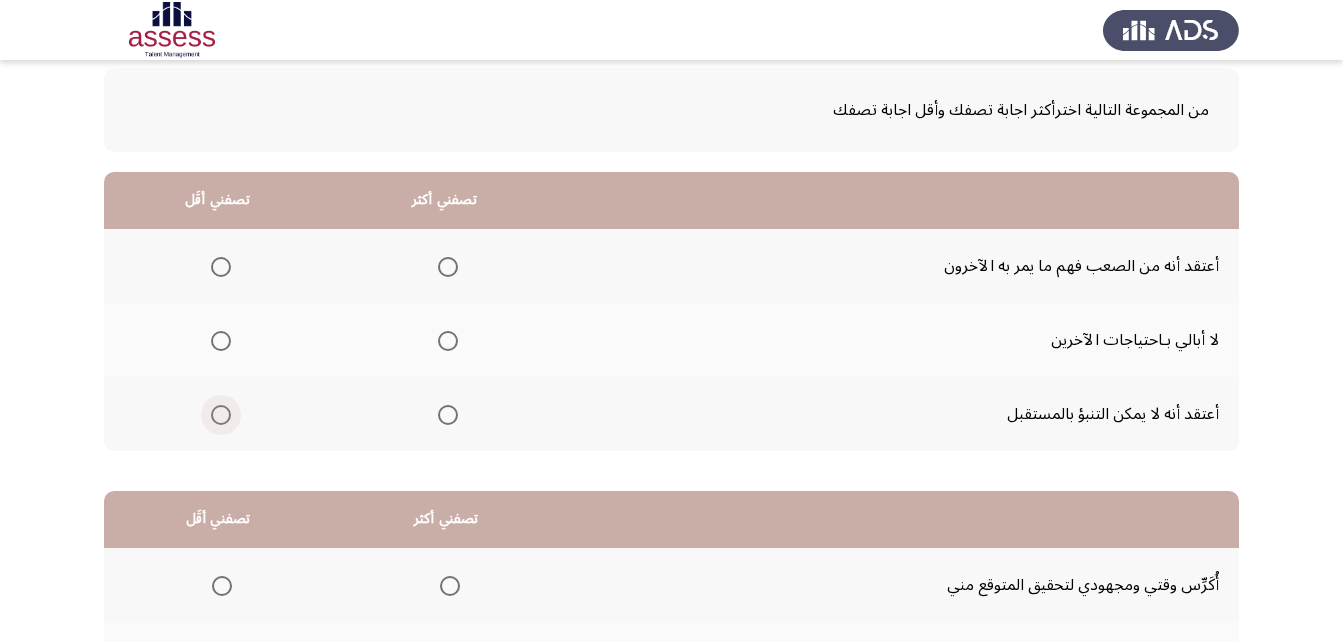 click at bounding box center [221, 415] 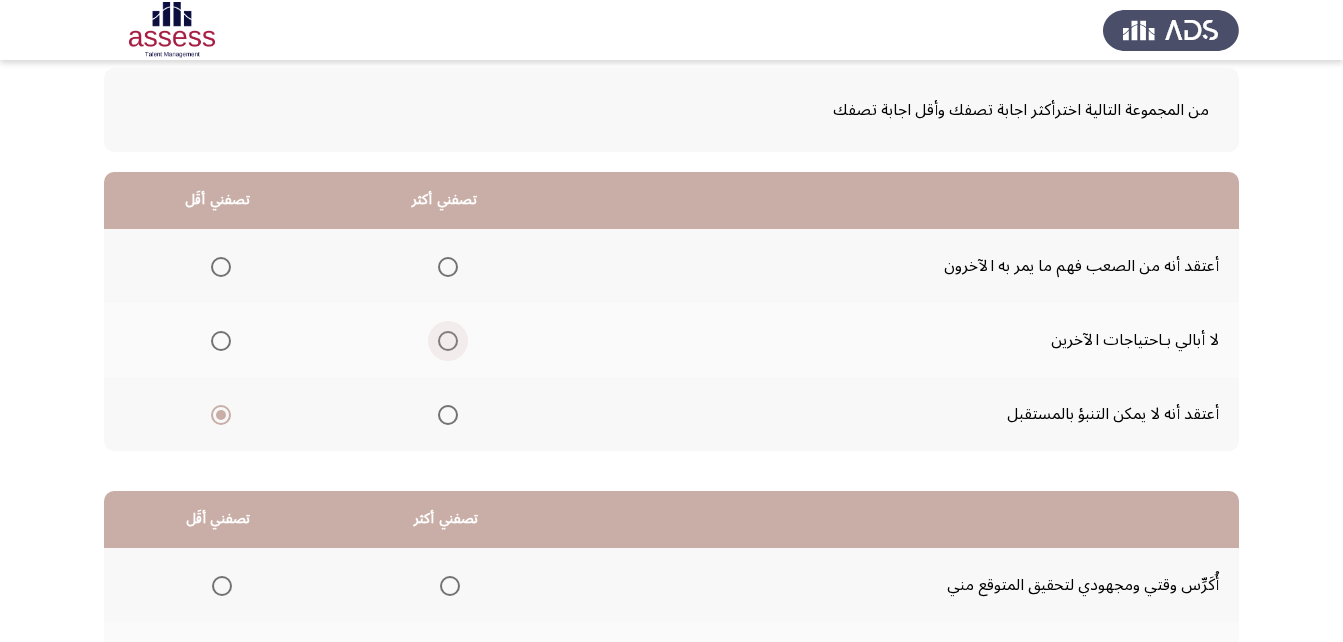 click at bounding box center (448, 341) 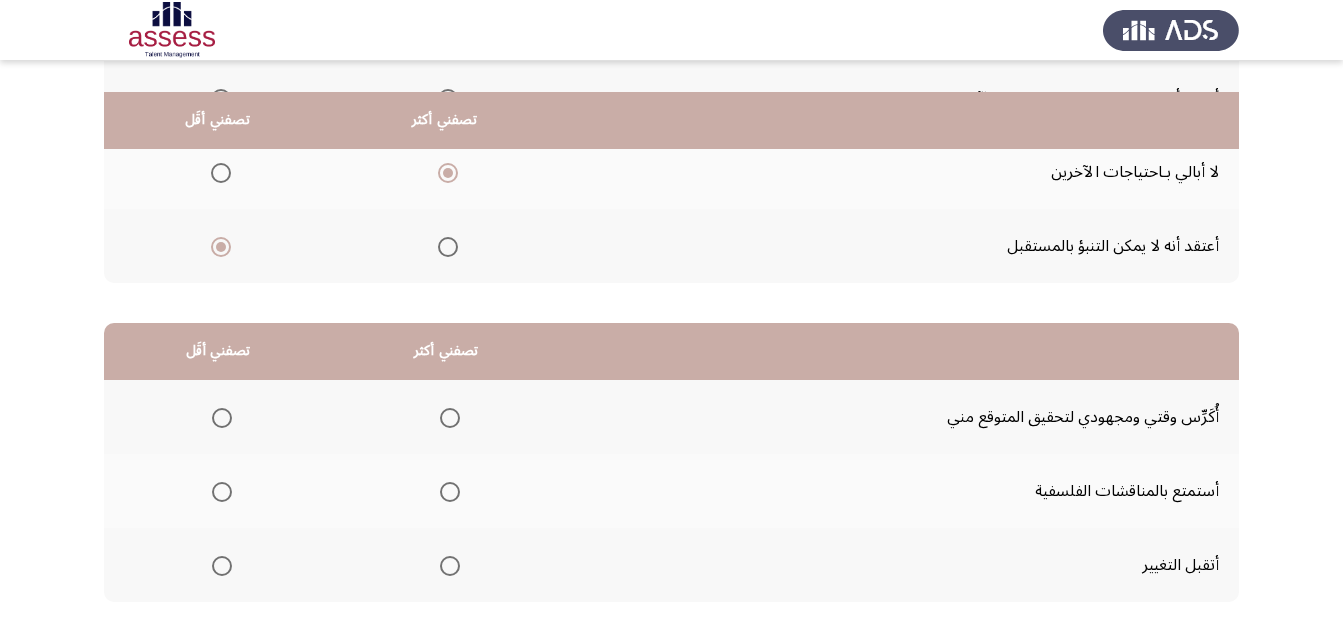 scroll, scrollTop: 300, scrollLeft: 0, axis: vertical 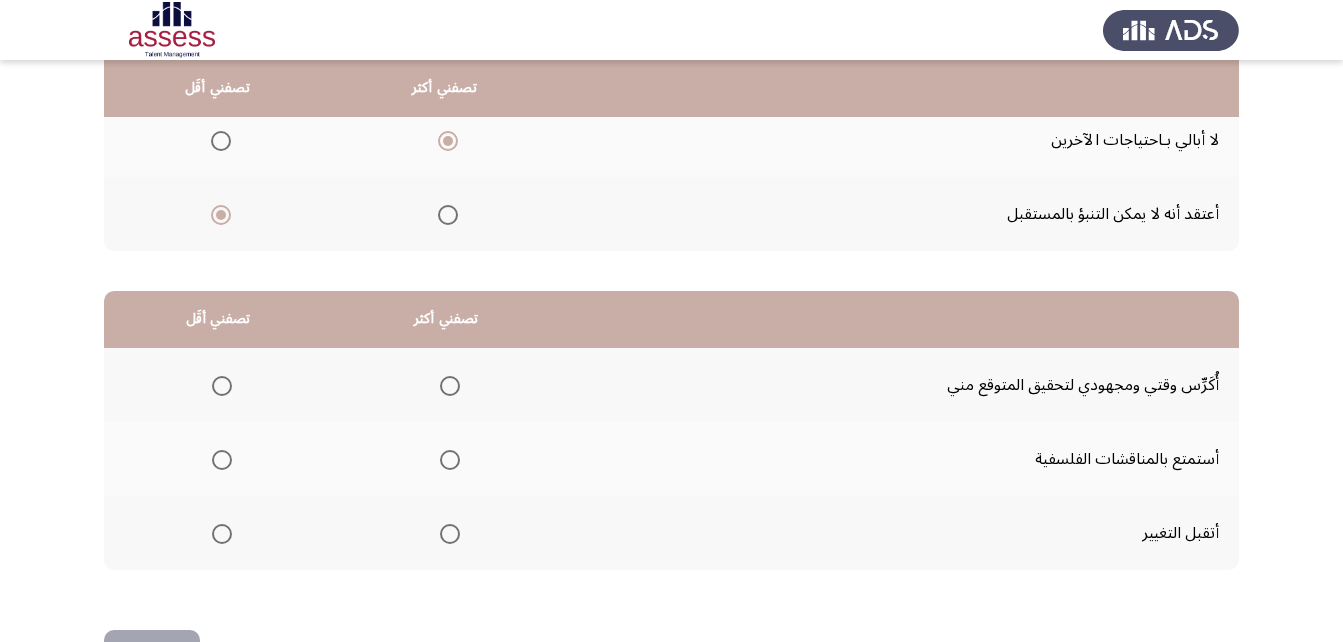 click at bounding box center (222, 460) 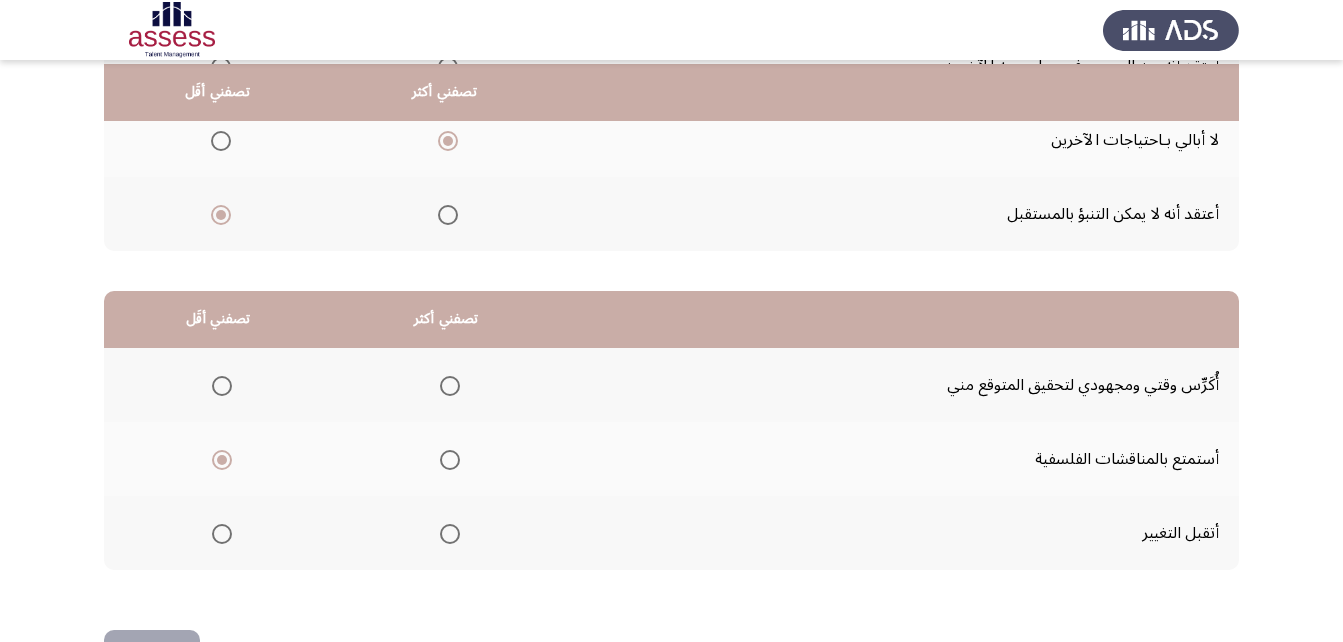 scroll, scrollTop: 368, scrollLeft: 0, axis: vertical 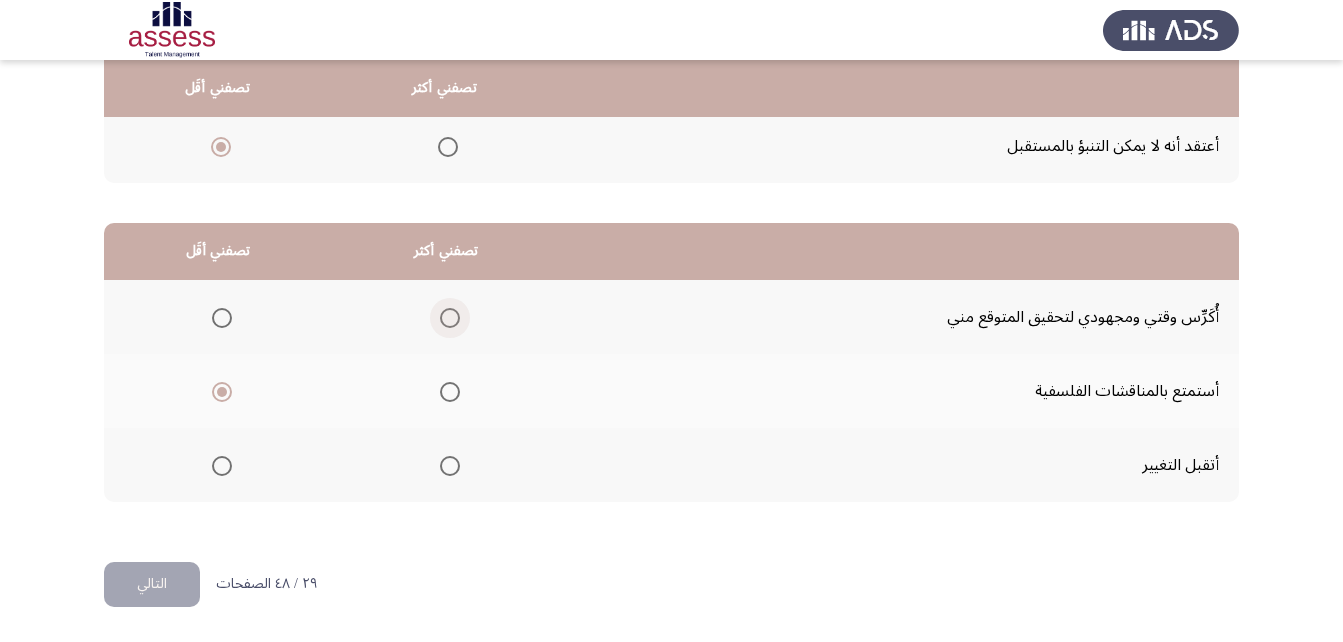 click at bounding box center (450, 318) 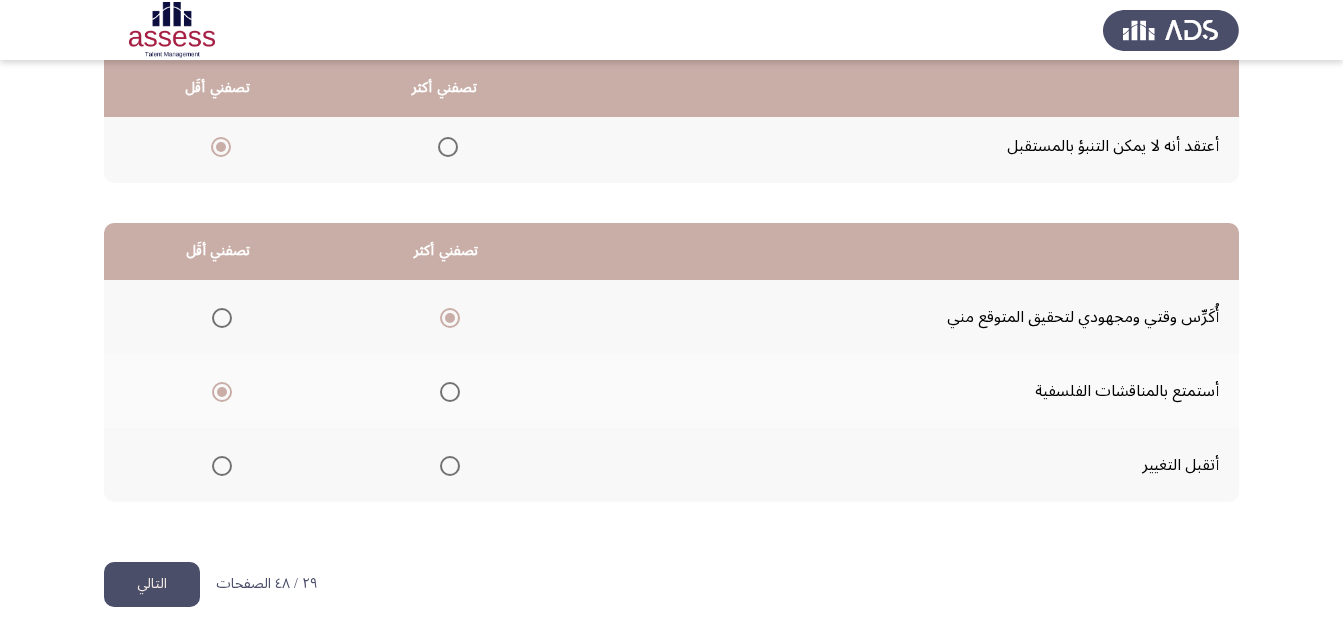 click on "التالي" 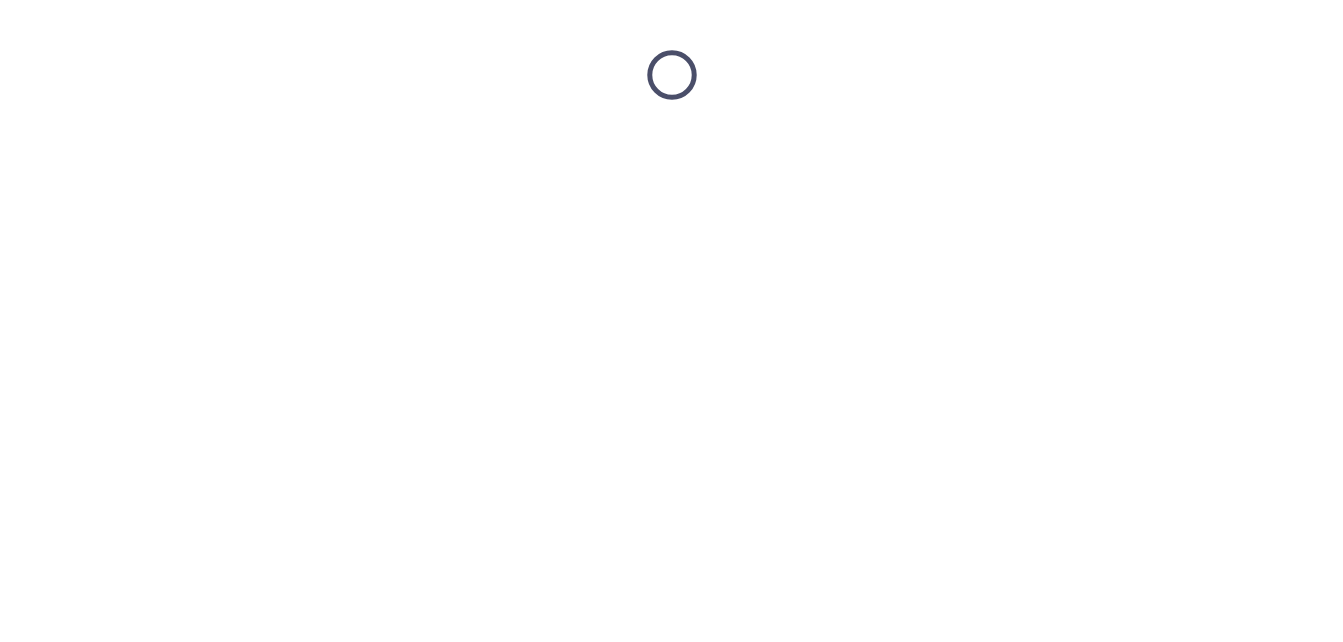 scroll, scrollTop: 0, scrollLeft: 0, axis: both 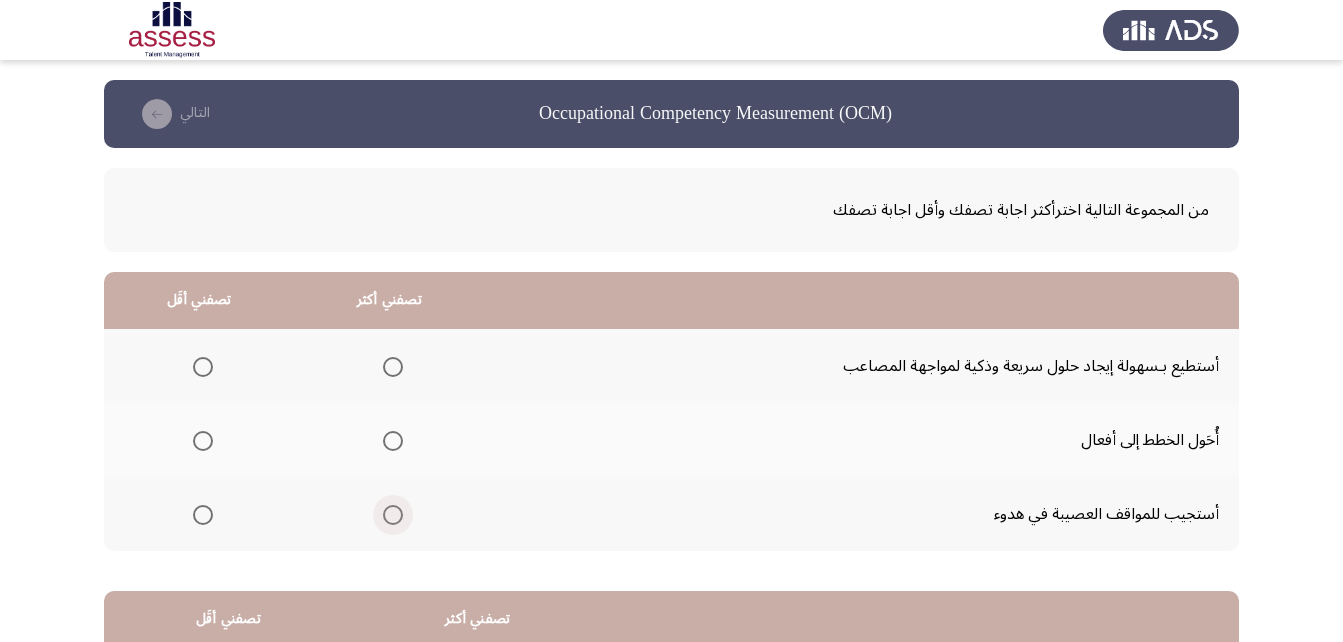 click at bounding box center (393, 515) 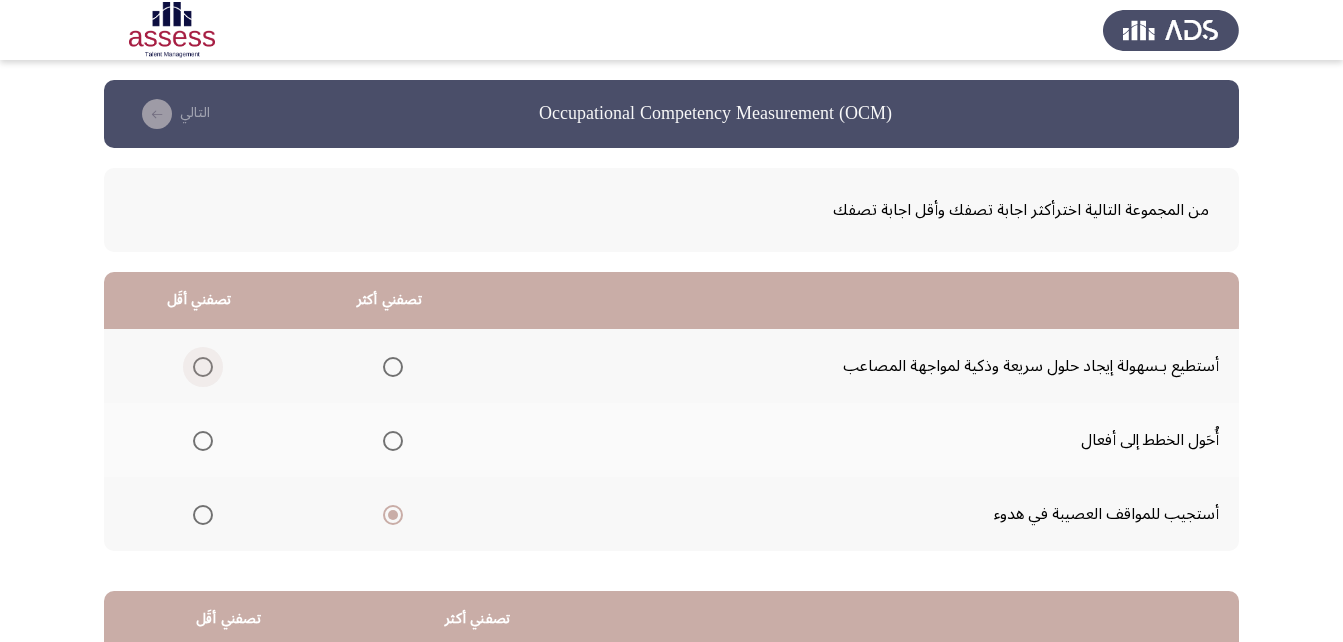 click at bounding box center [203, 367] 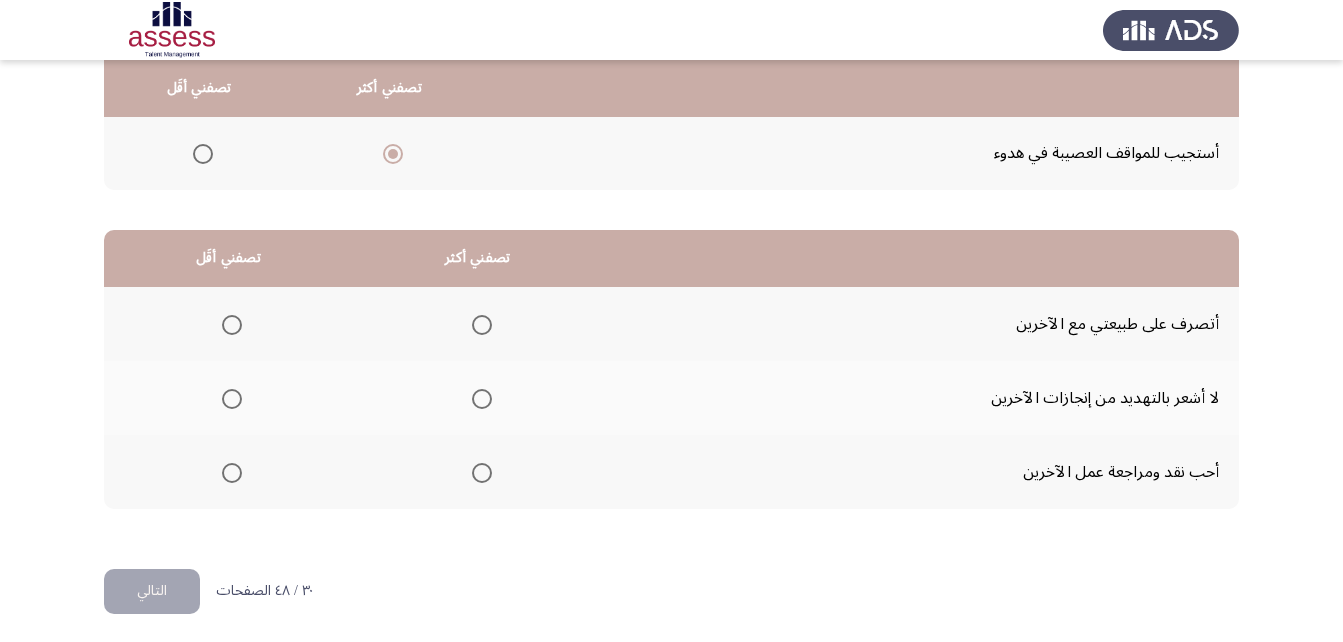 scroll, scrollTop: 368, scrollLeft: 0, axis: vertical 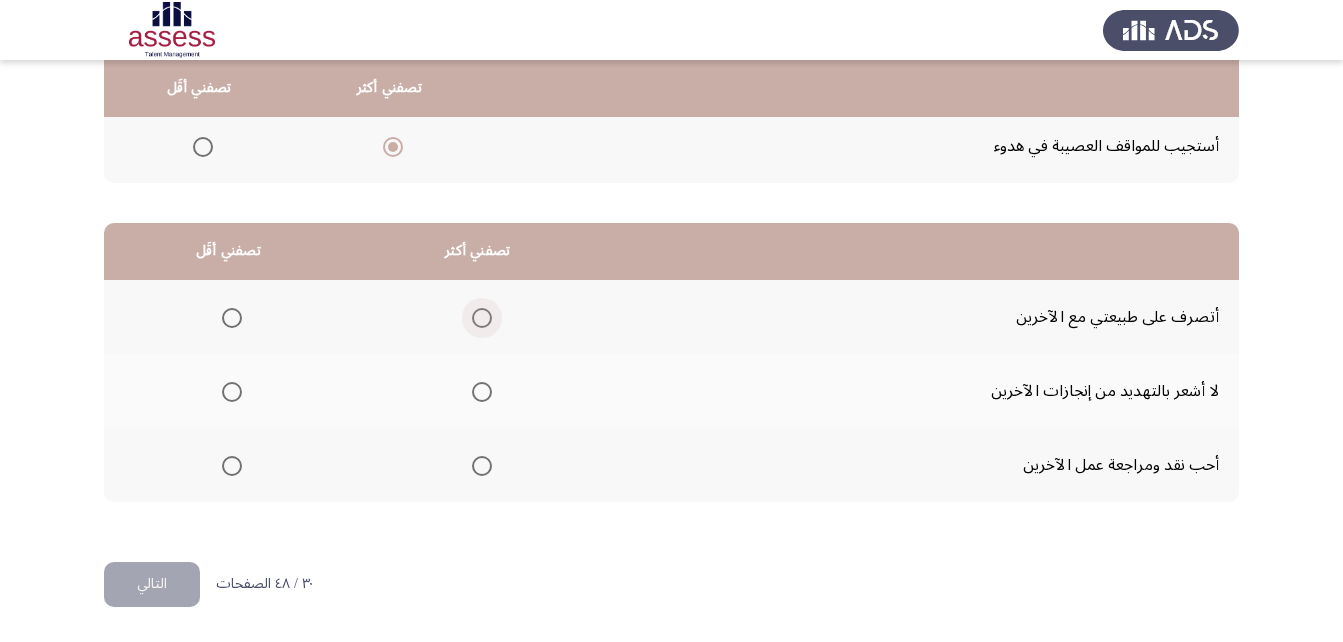 click at bounding box center (482, 318) 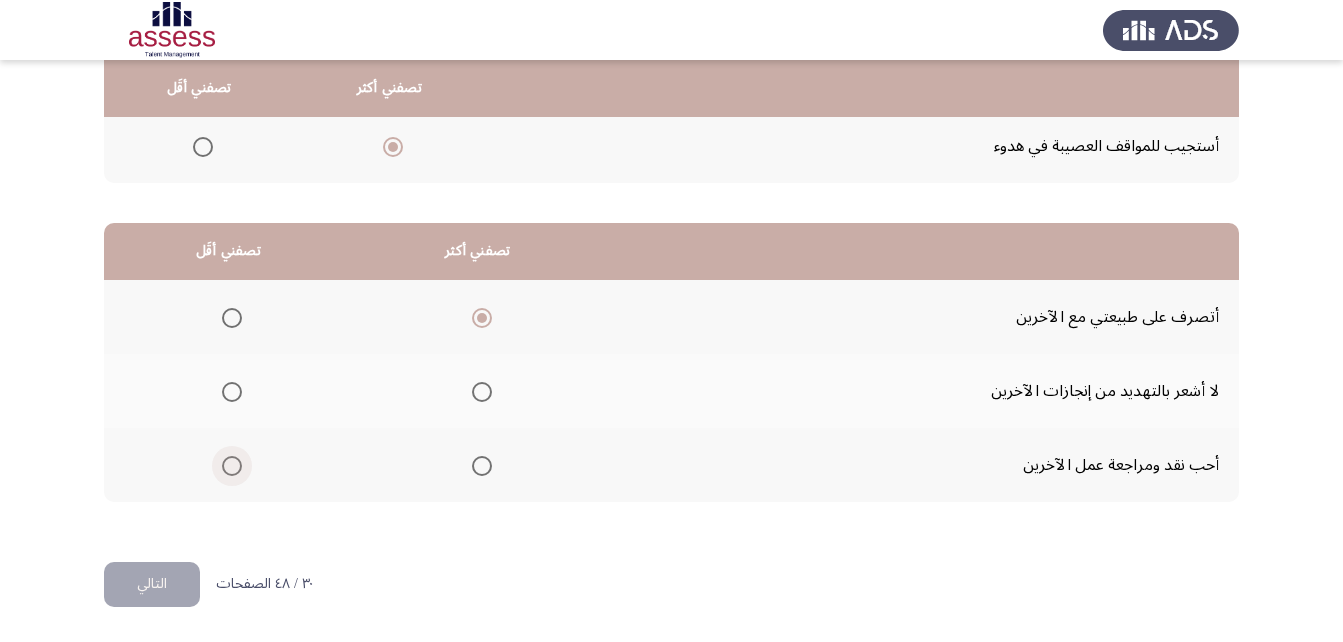 click 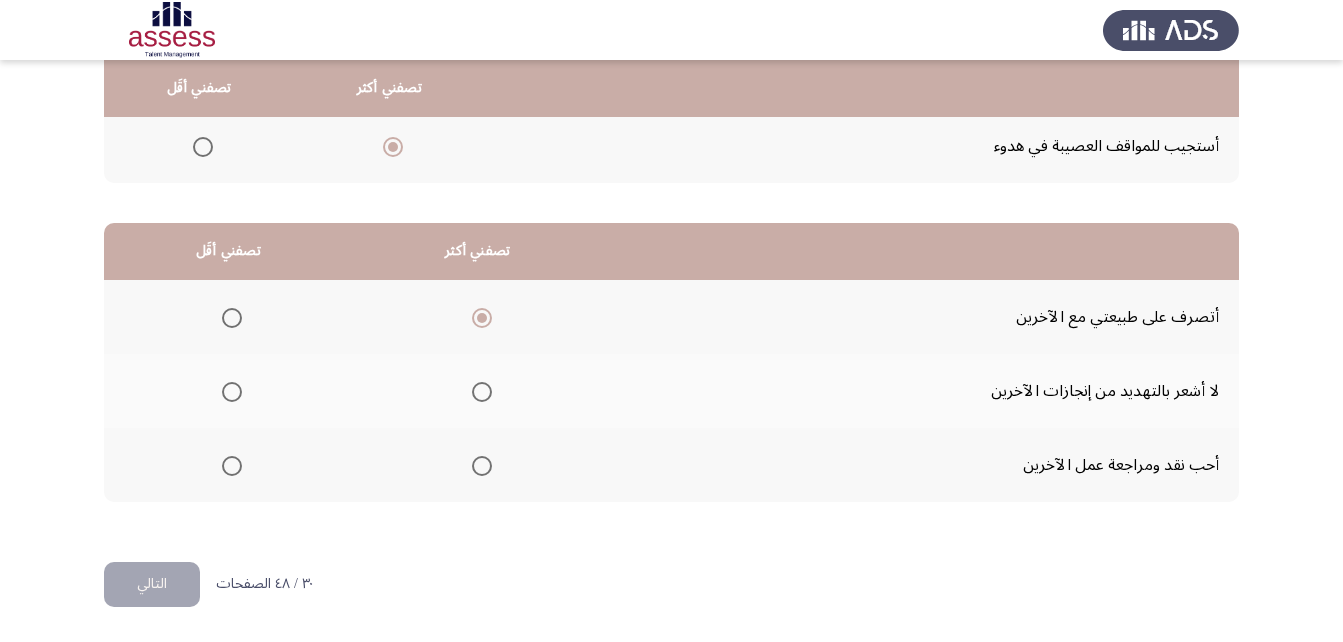 click at bounding box center [232, 466] 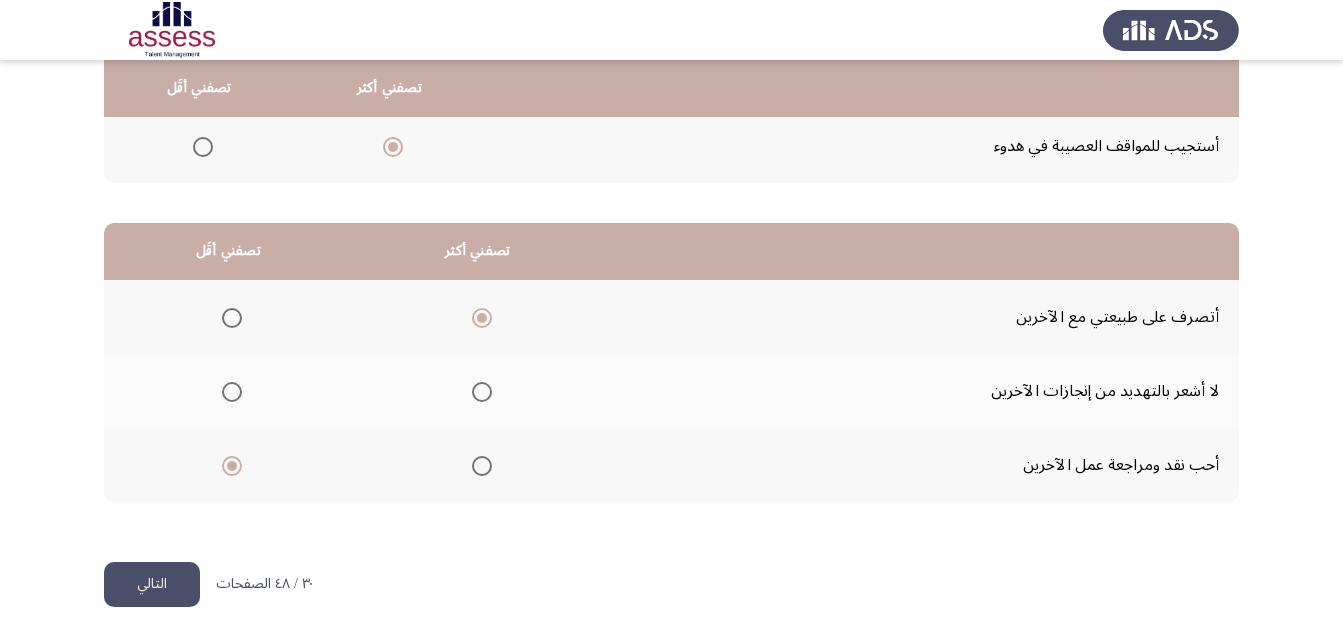 click on "التالي" 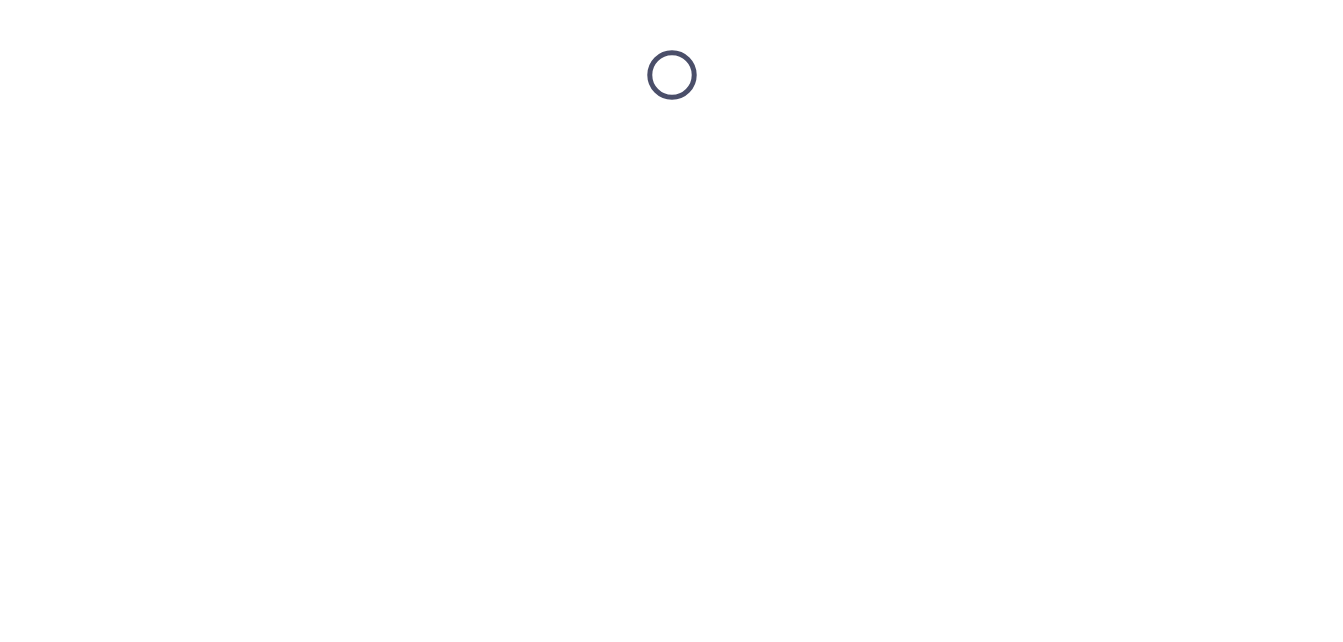 scroll, scrollTop: 0, scrollLeft: 0, axis: both 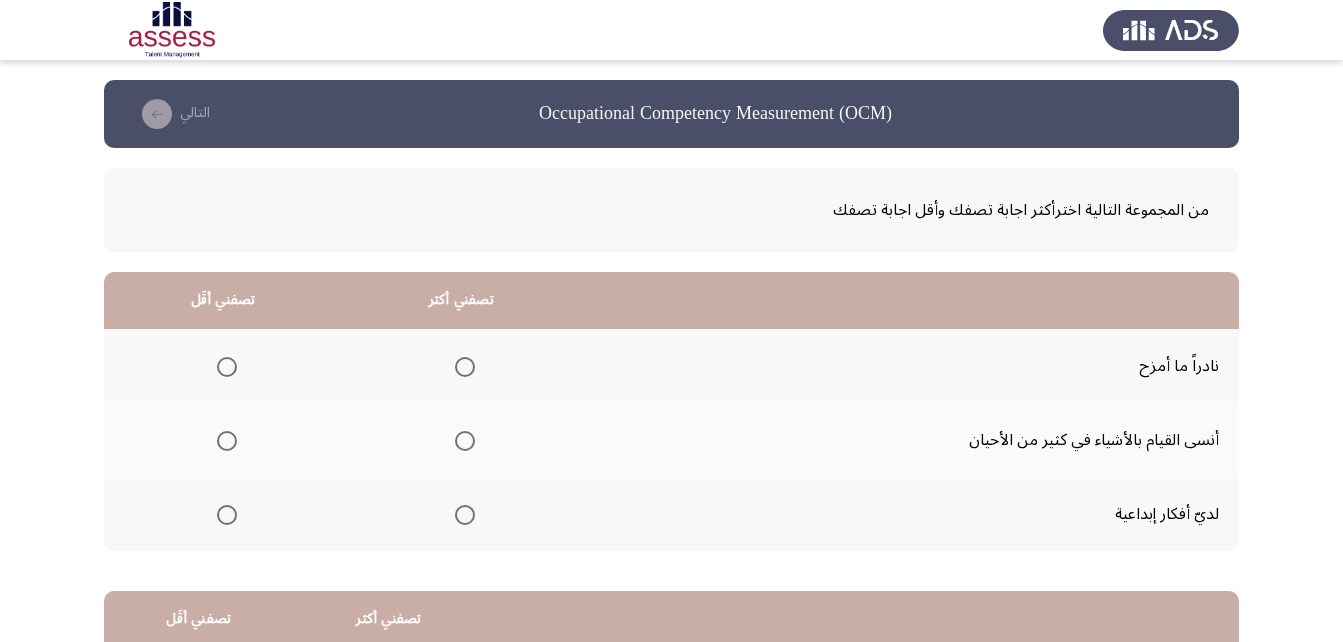 click at bounding box center (227, 367) 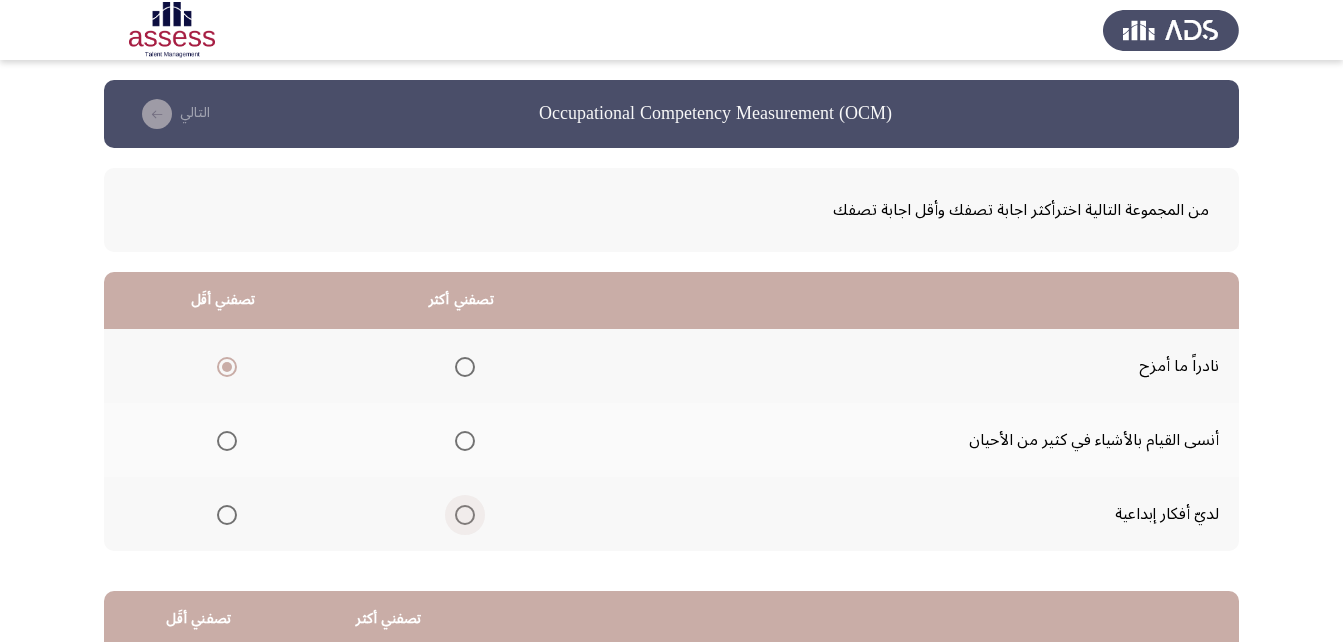 click at bounding box center [465, 515] 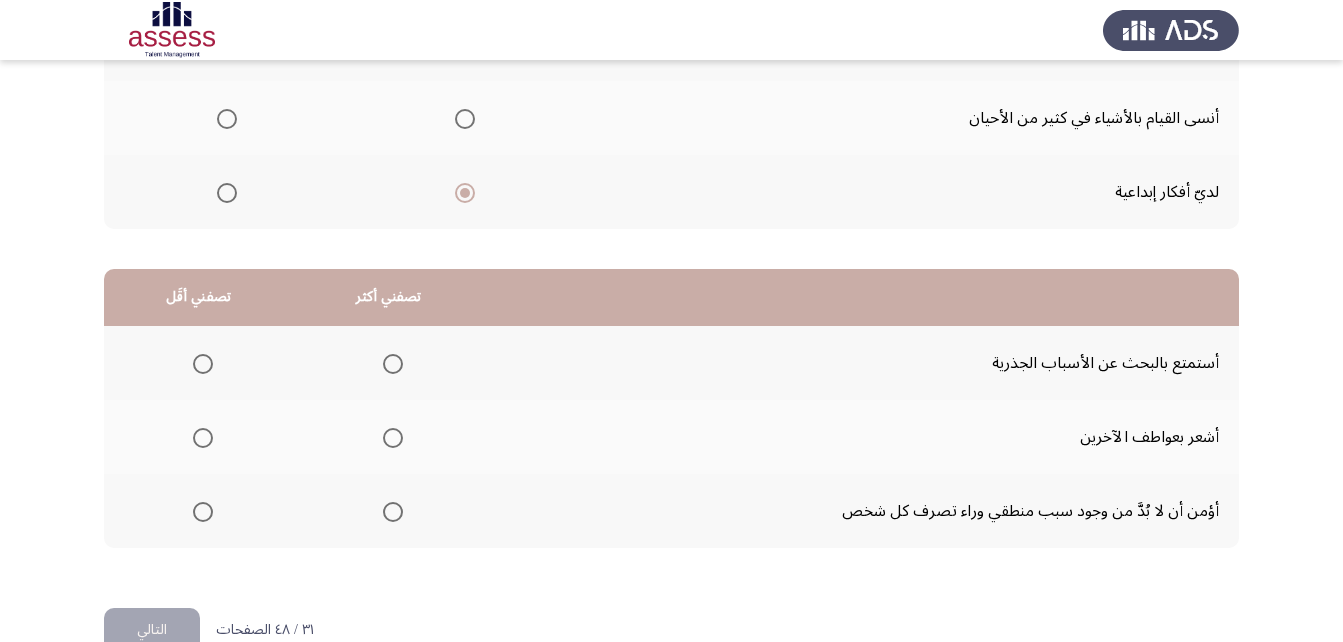 scroll, scrollTop: 368, scrollLeft: 0, axis: vertical 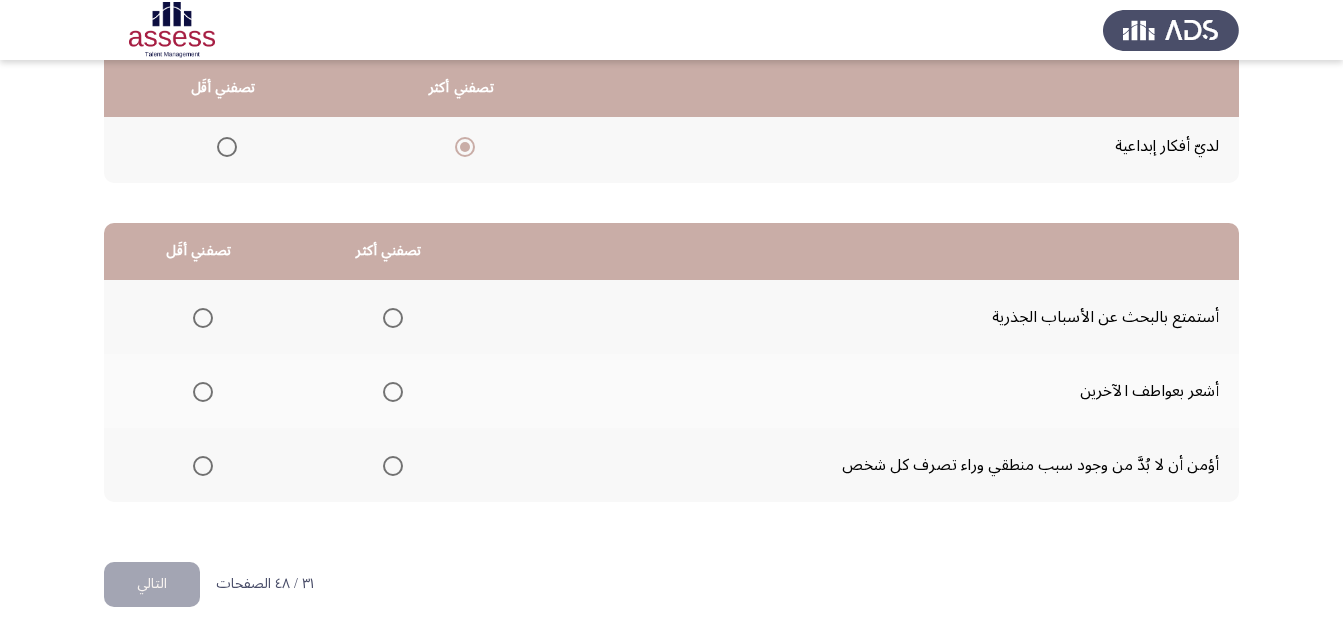 click at bounding box center [393, 466] 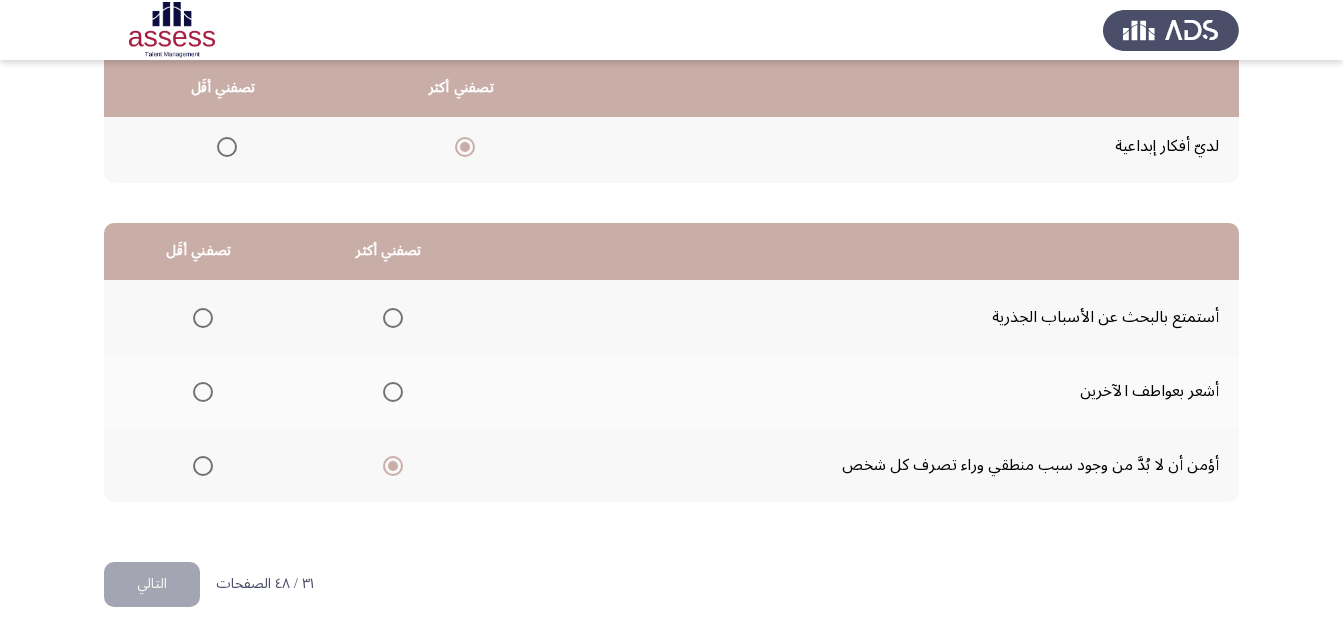 click at bounding box center [203, 318] 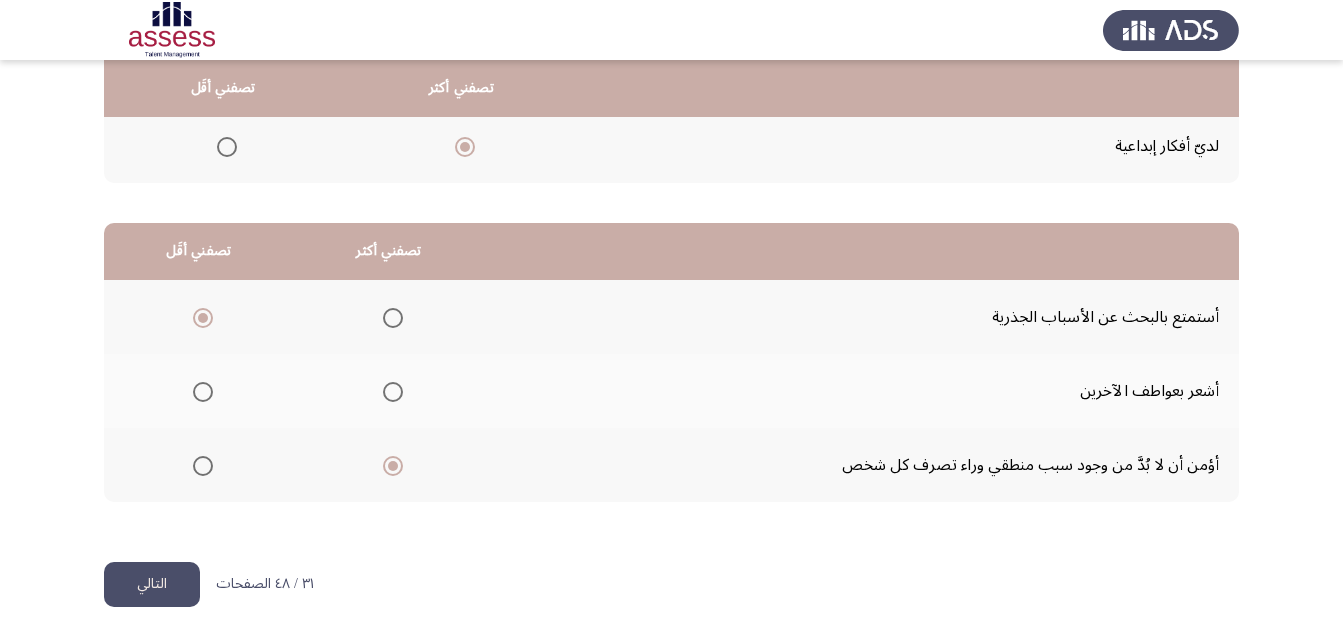 click on "التالي" 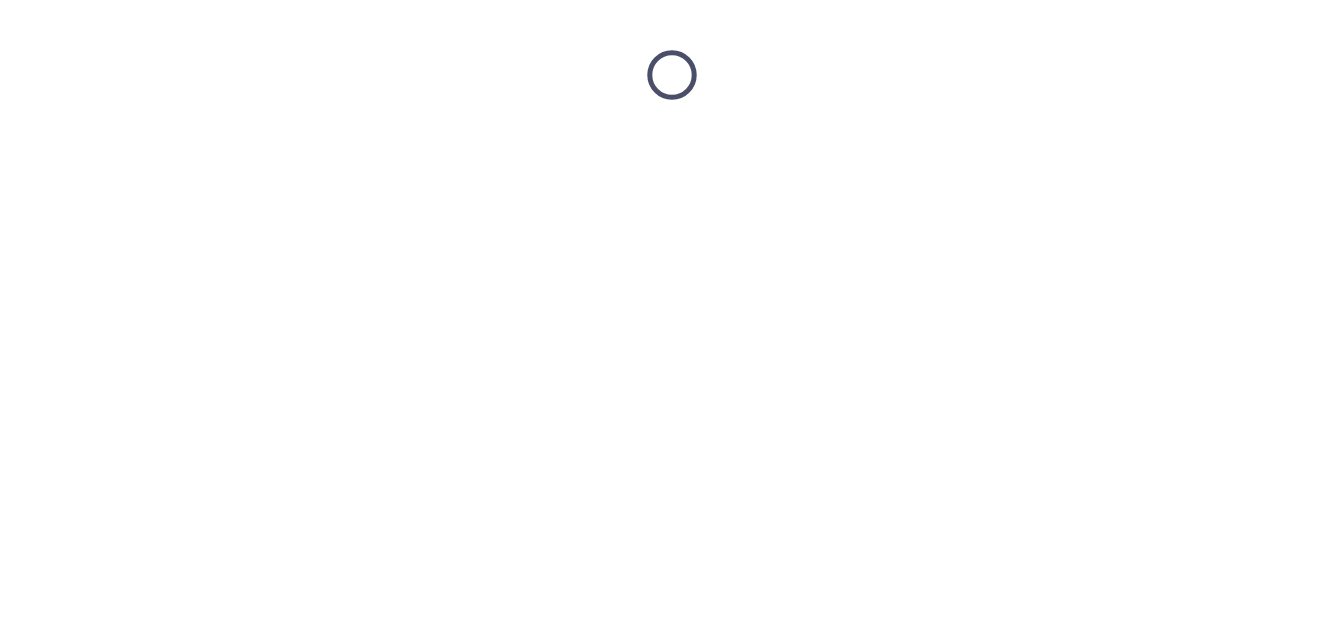 scroll, scrollTop: 0, scrollLeft: 0, axis: both 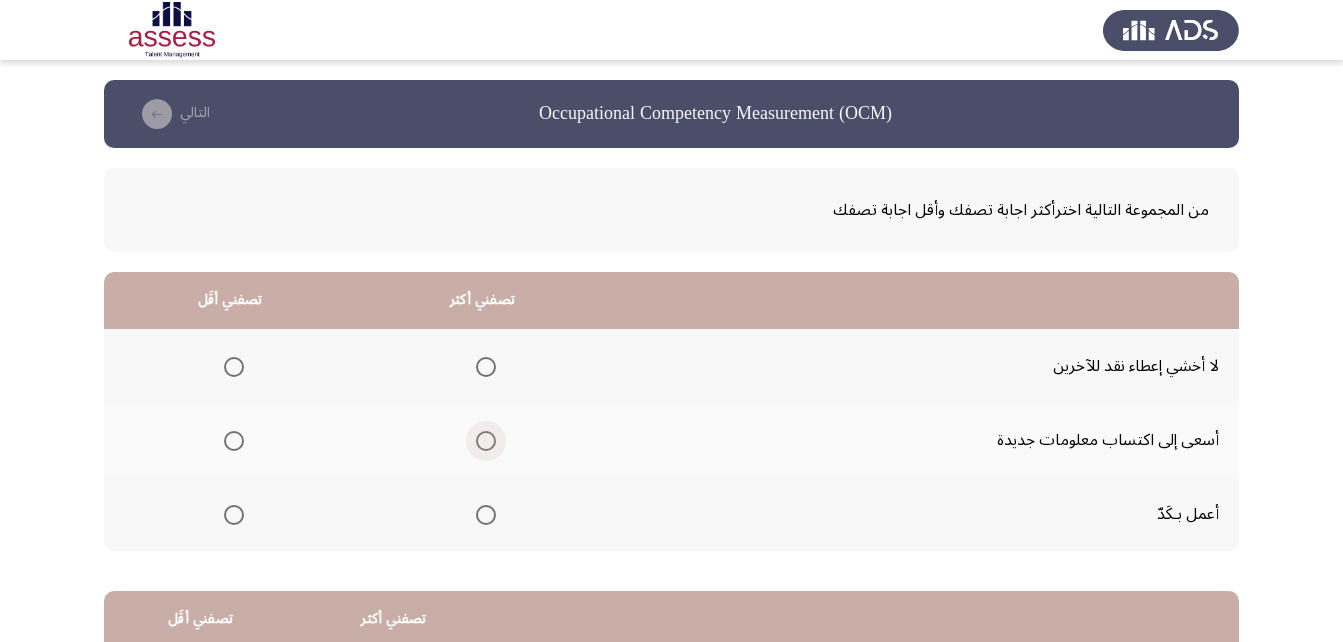click at bounding box center (486, 441) 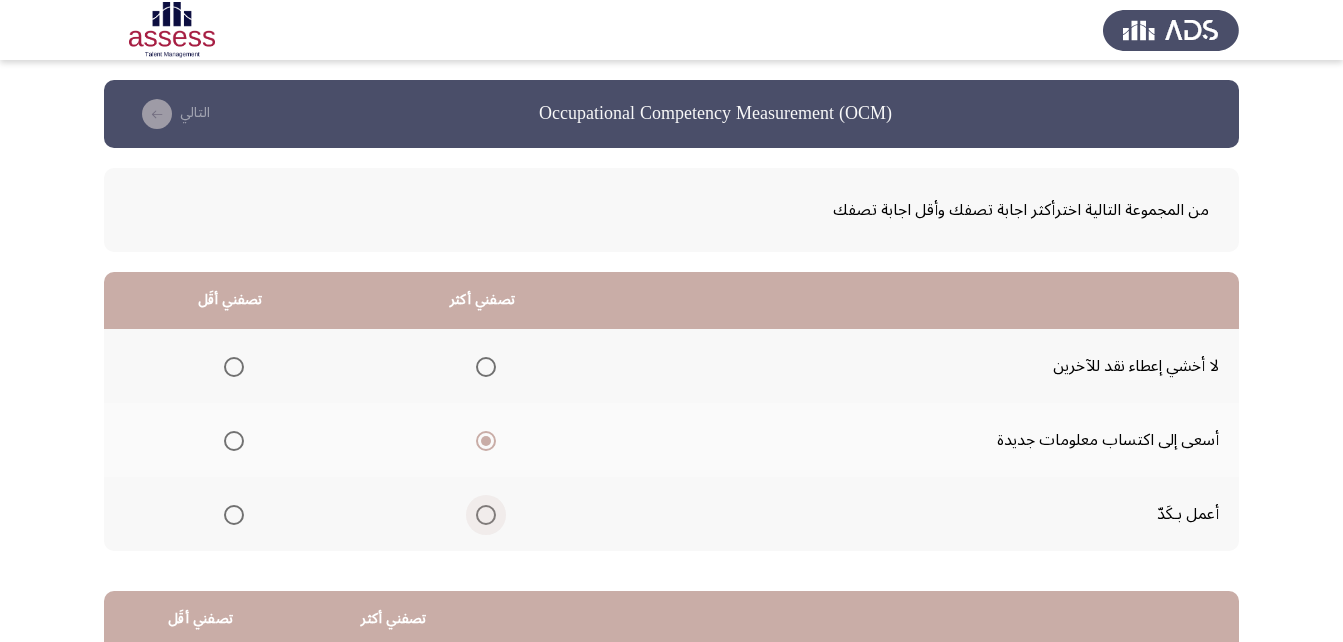 click at bounding box center (486, 515) 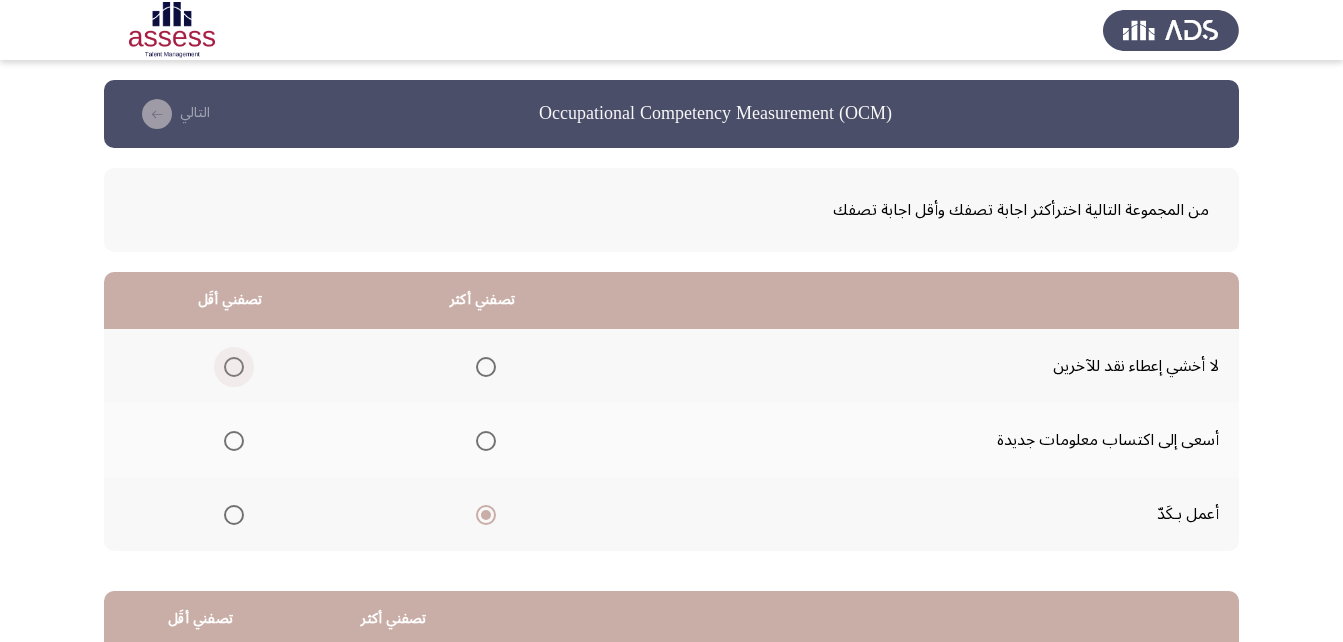 click at bounding box center [234, 367] 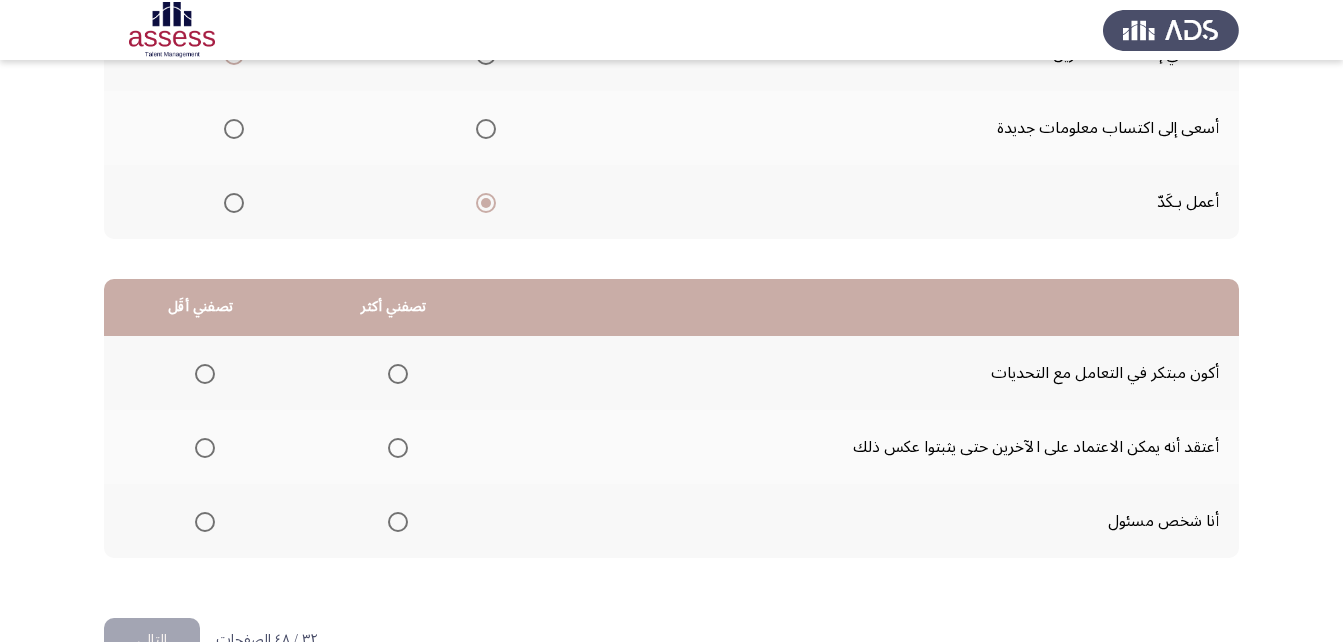 scroll, scrollTop: 368, scrollLeft: 0, axis: vertical 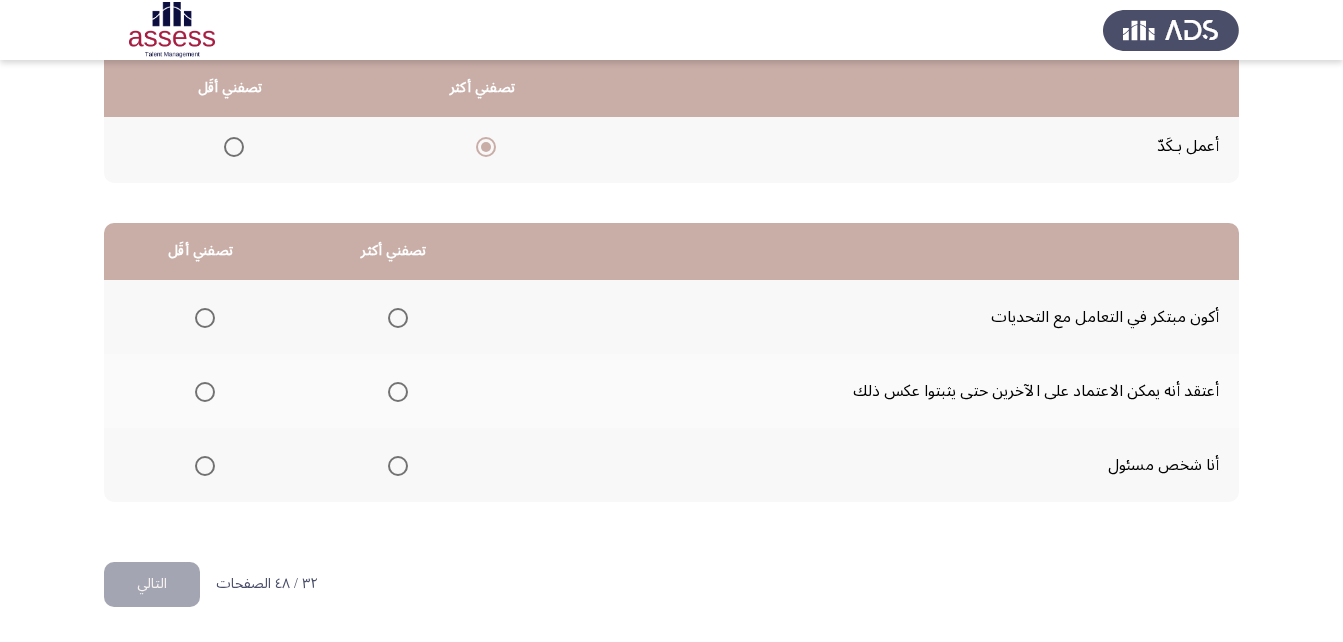 click at bounding box center (398, 466) 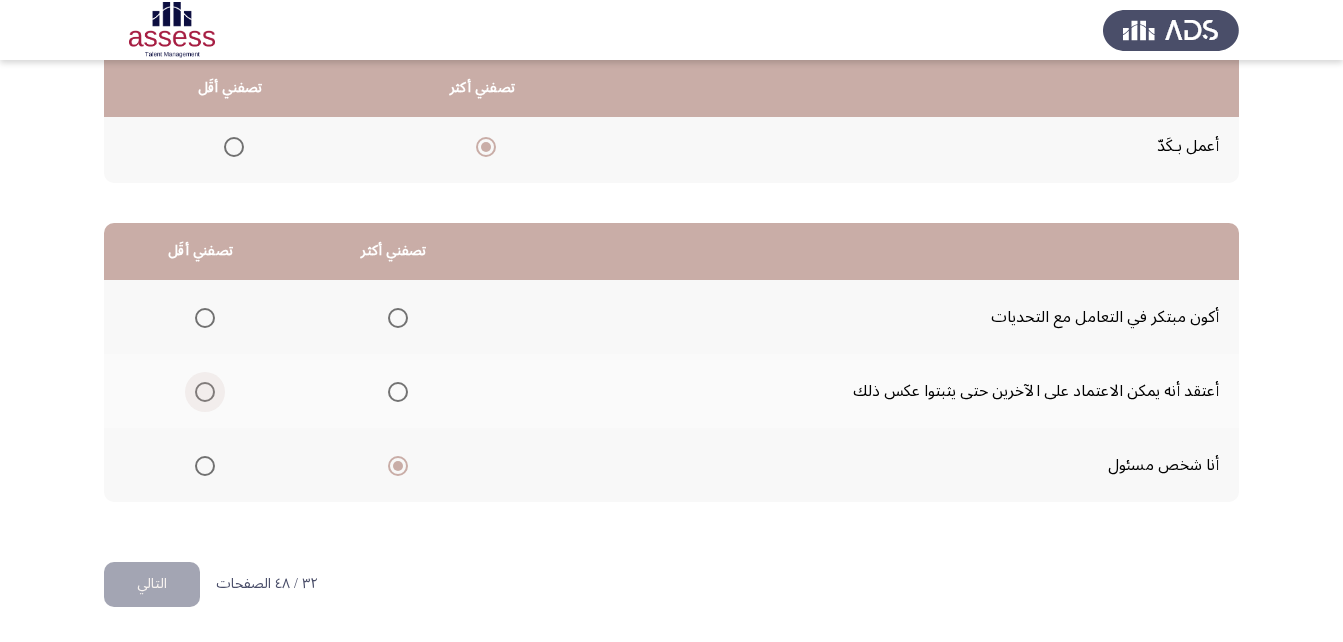 click at bounding box center (205, 392) 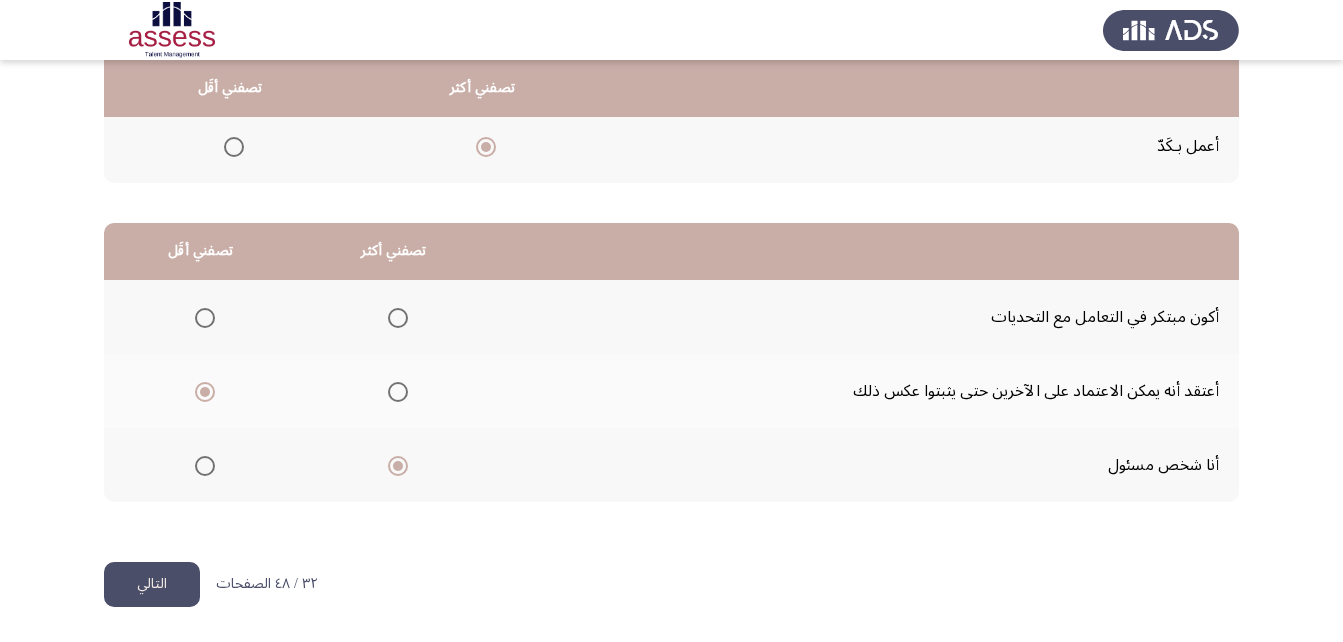click at bounding box center (205, 392) 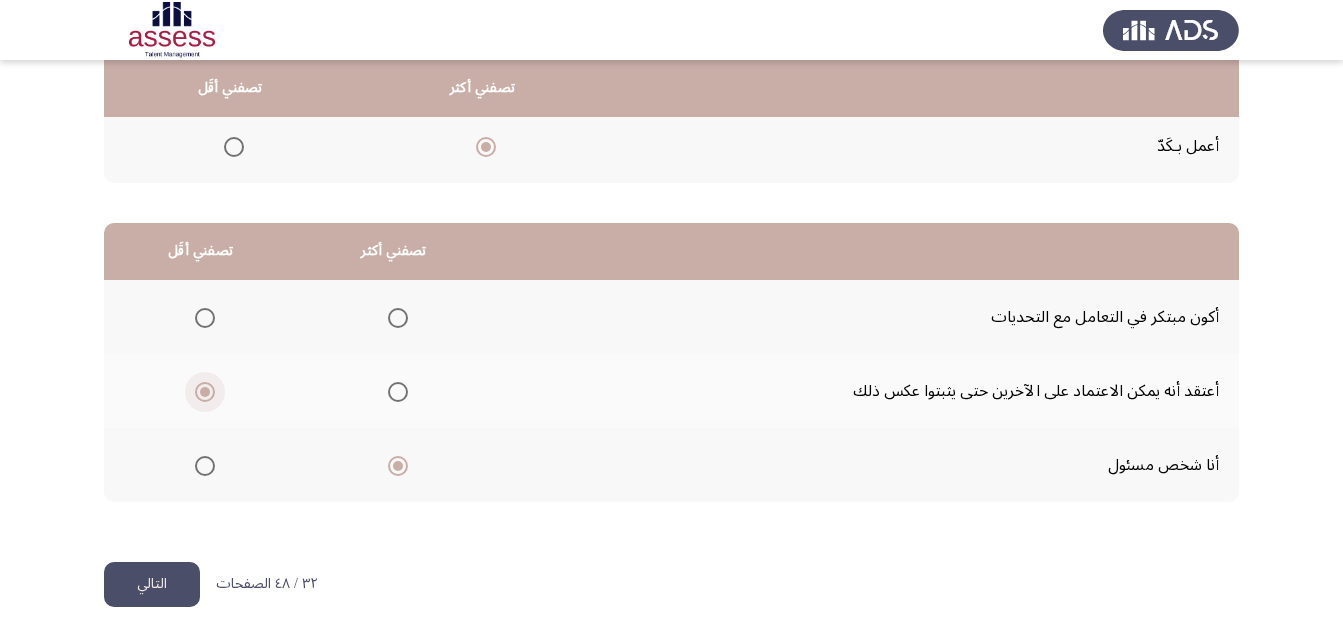 click at bounding box center (205, 392) 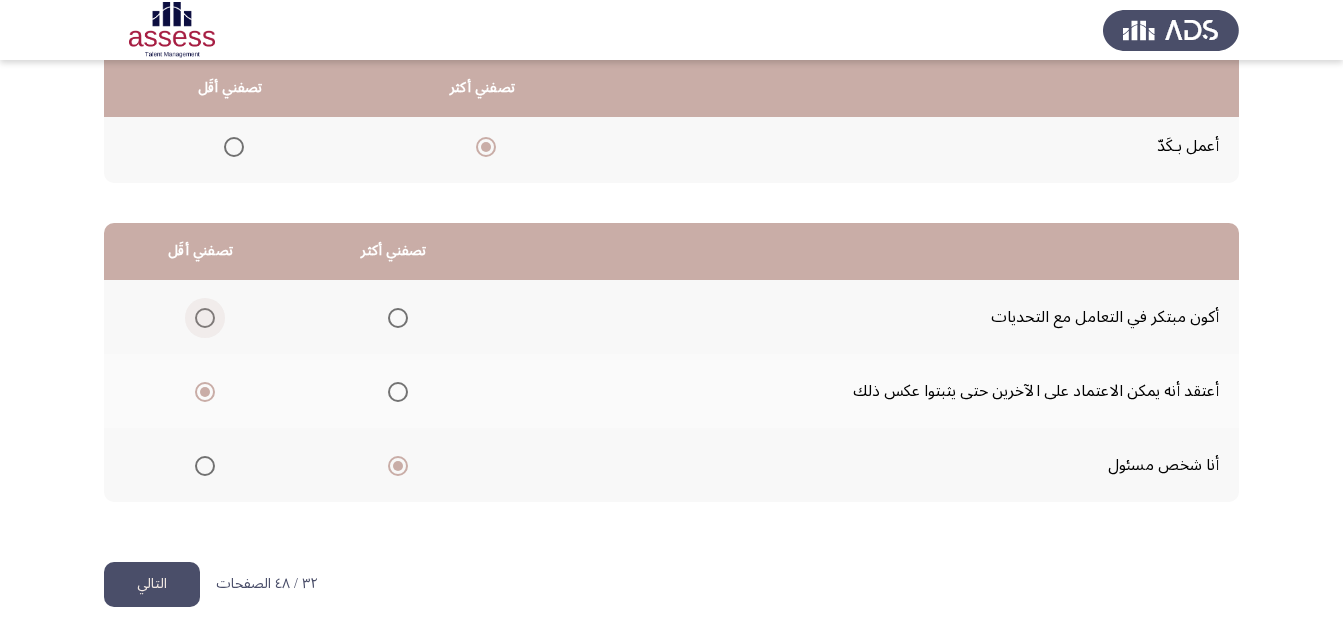 click at bounding box center (205, 318) 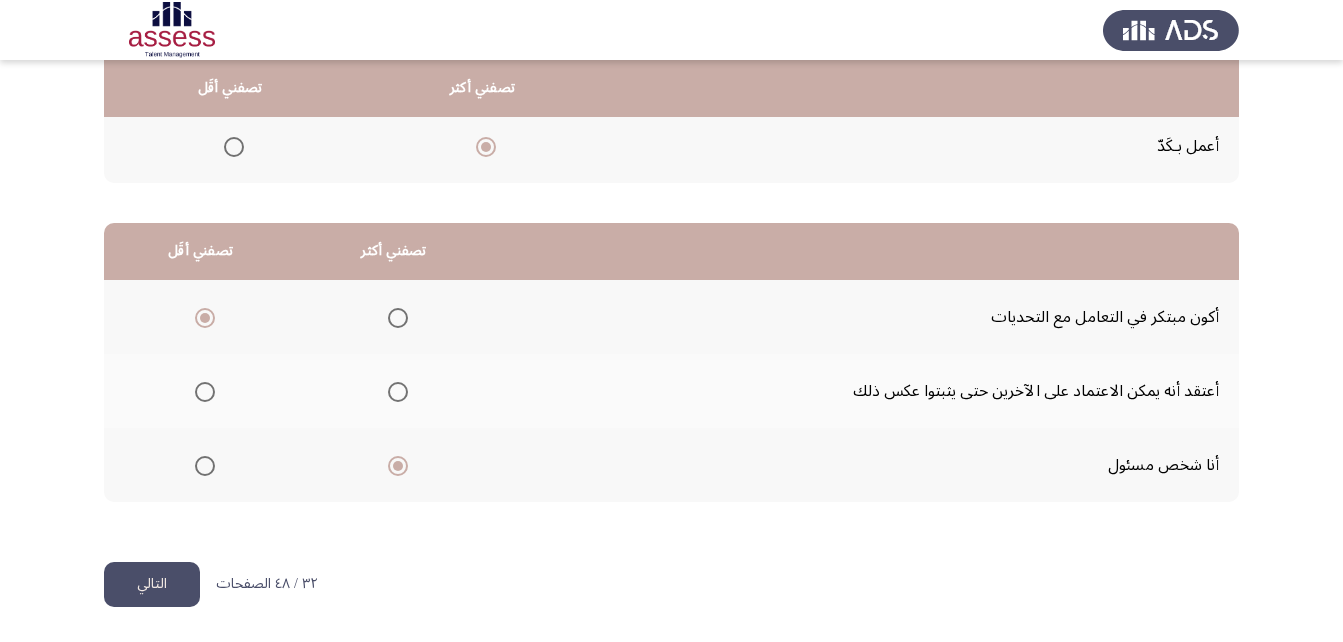 click on "التالي" 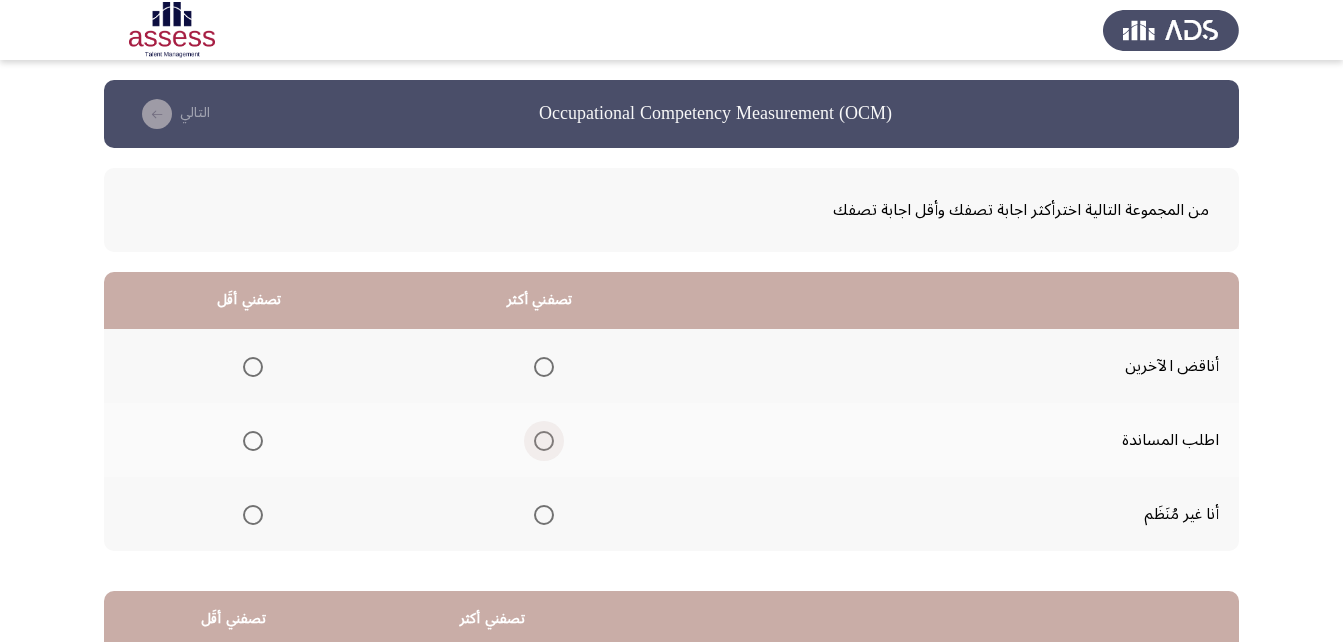 click at bounding box center (544, 441) 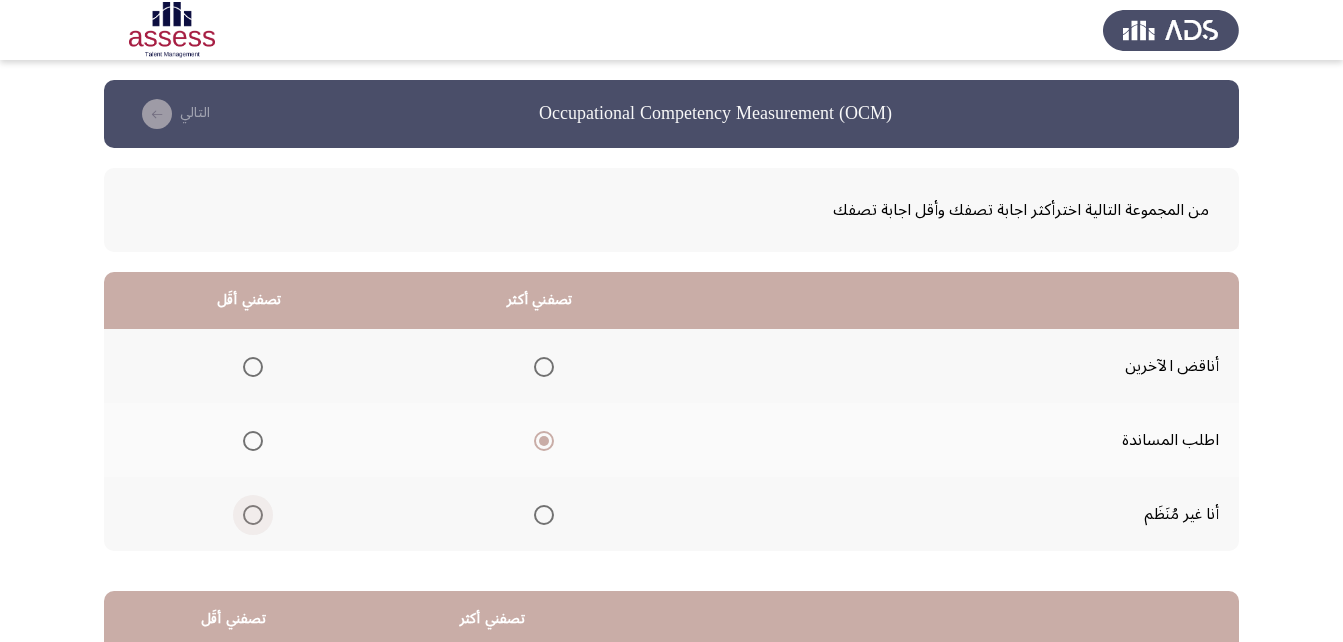 click at bounding box center [253, 515] 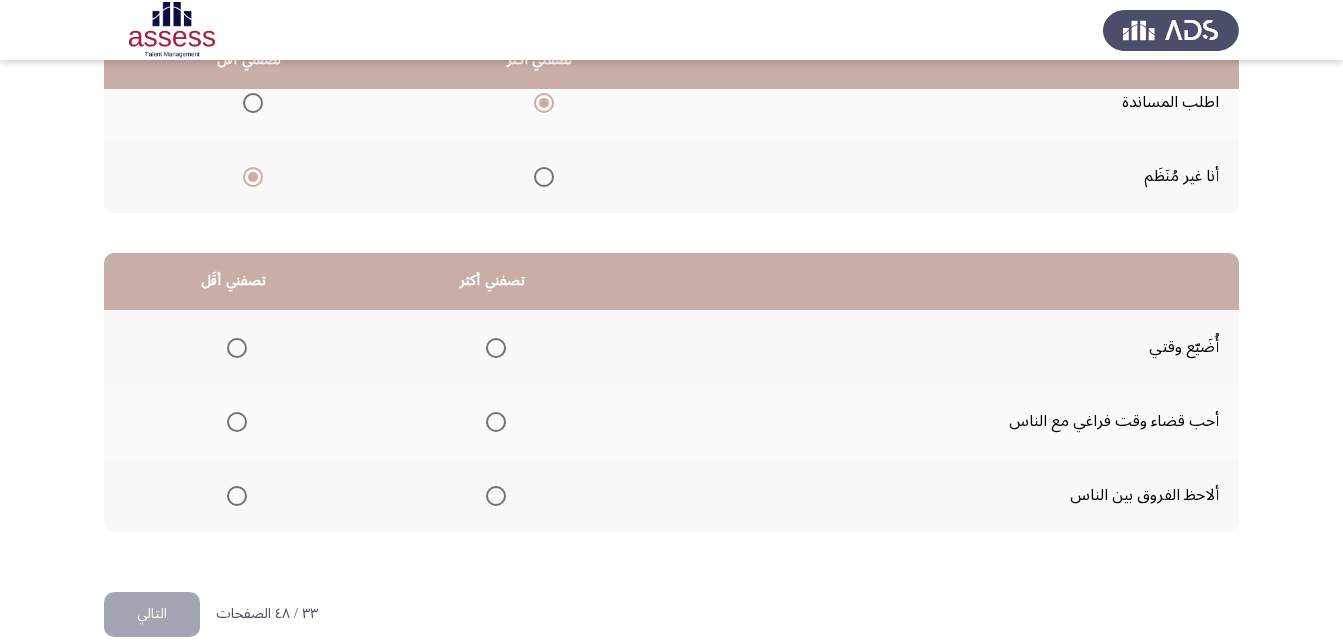 scroll, scrollTop: 368, scrollLeft: 0, axis: vertical 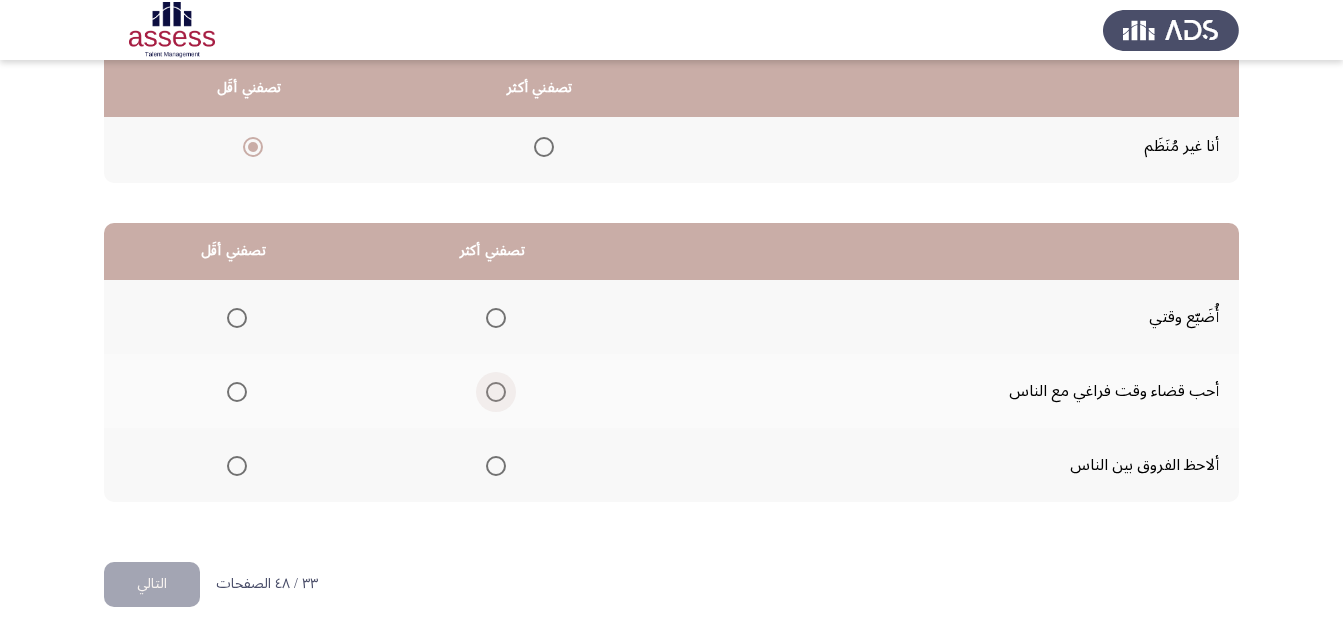 click at bounding box center [496, 392] 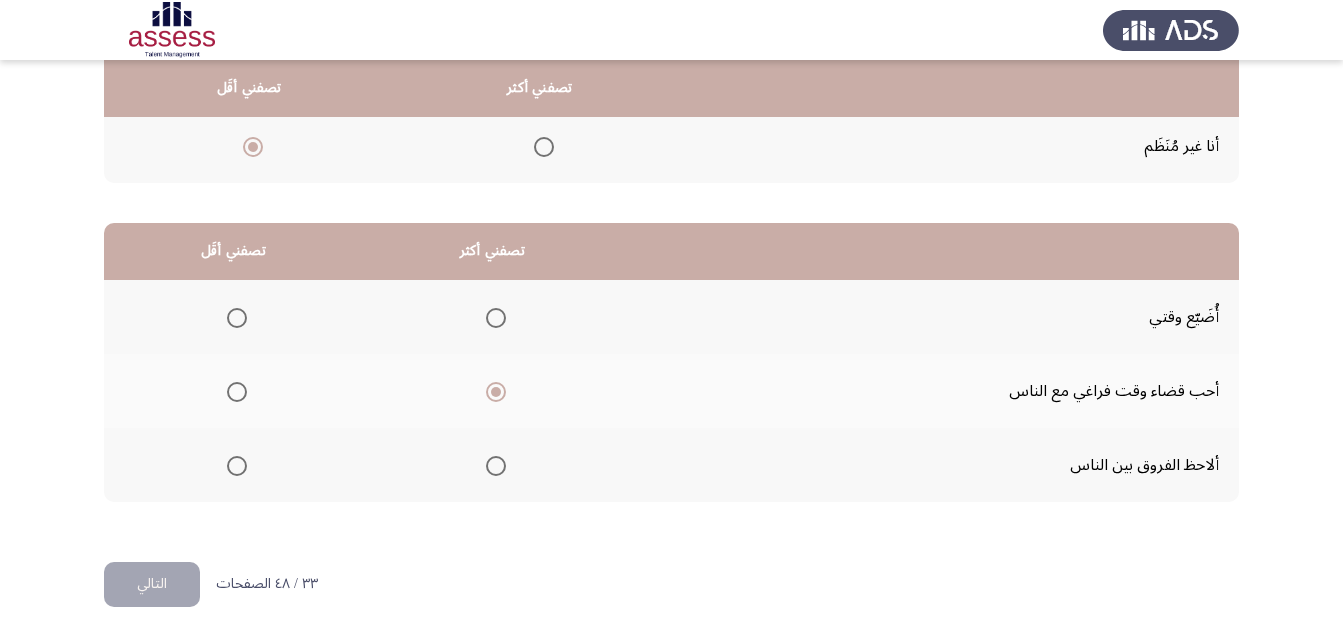 click at bounding box center [237, 466] 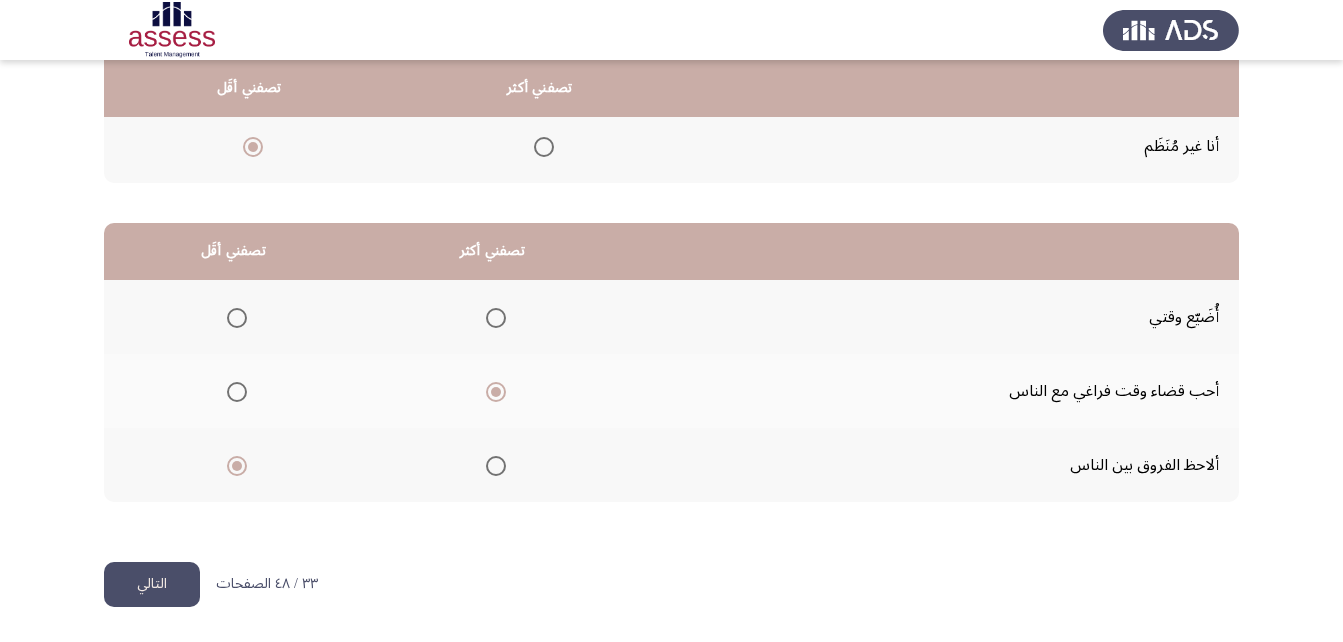 click on "التالي" 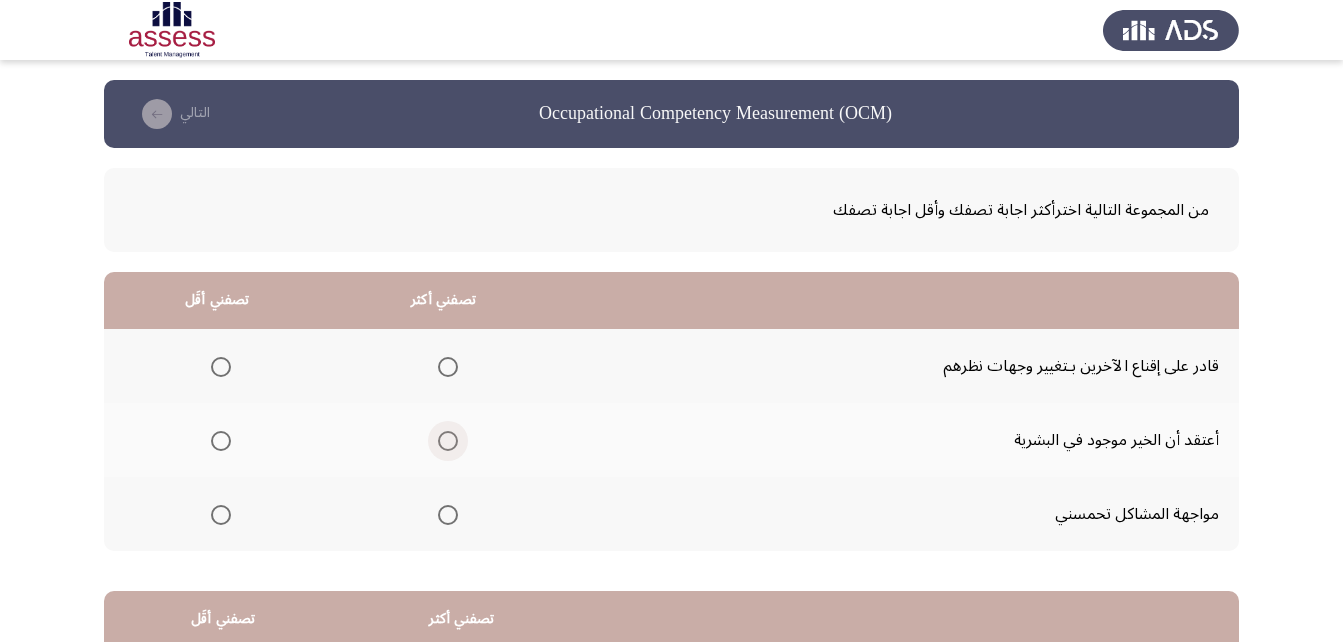 click at bounding box center (448, 441) 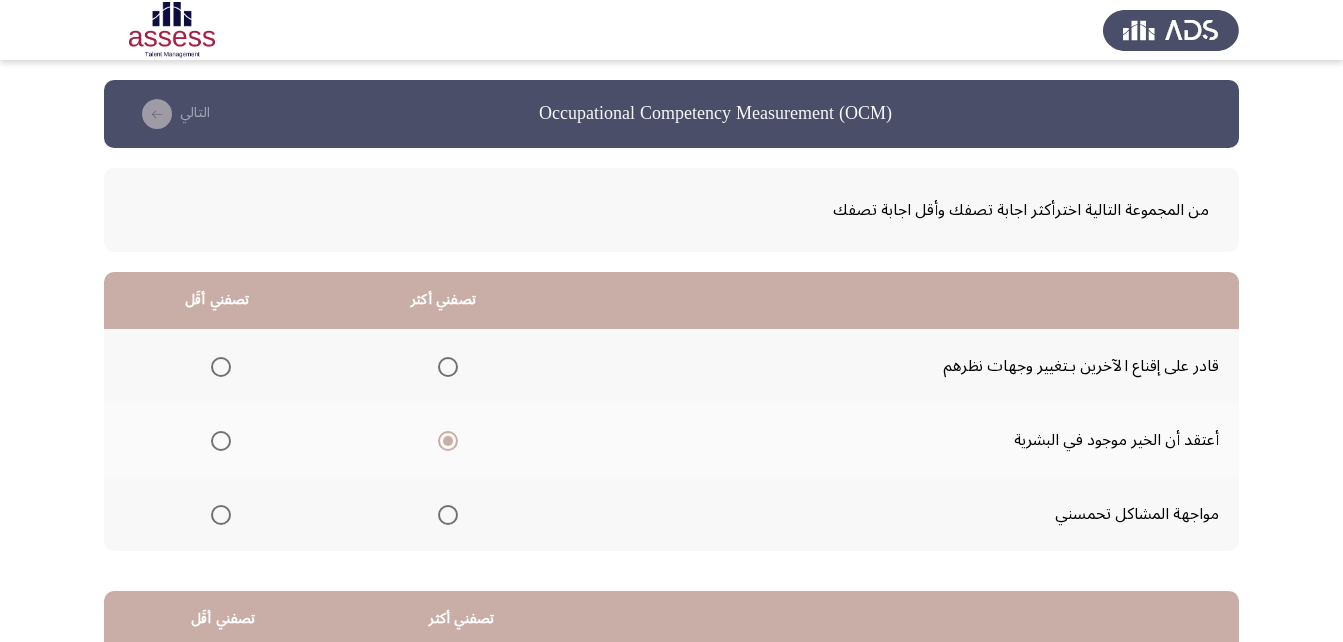 click at bounding box center [221, 515] 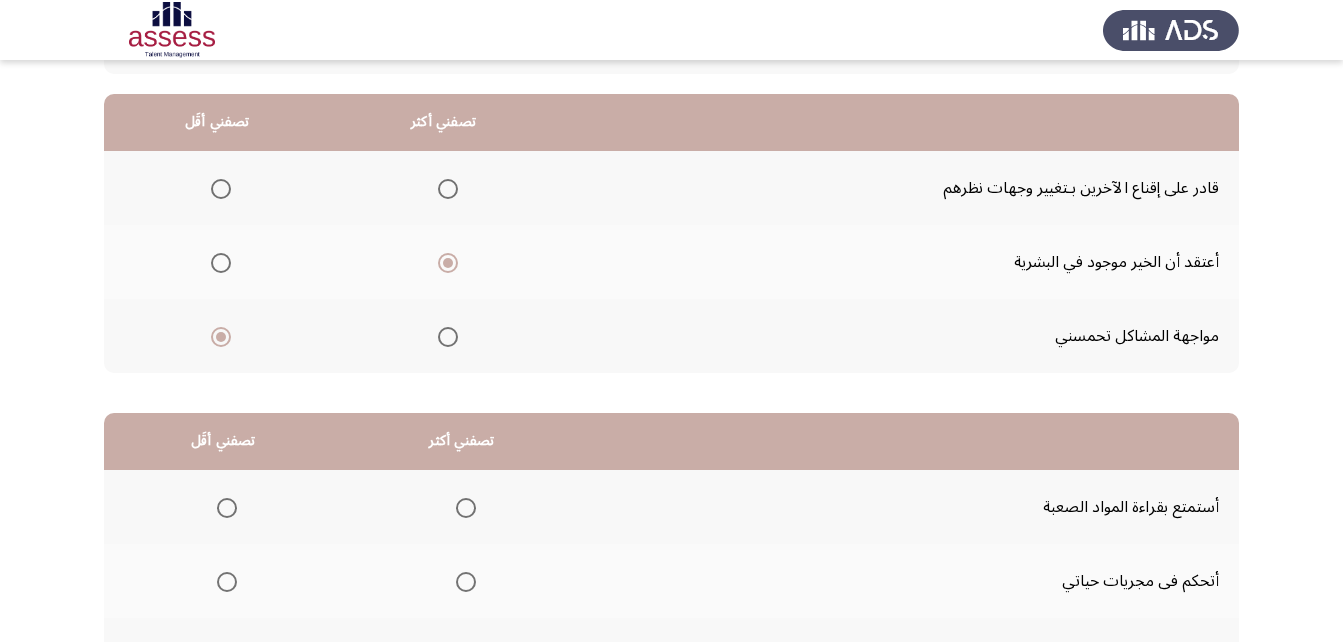 scroll, scrollTop: 300, scrollLeft: 0, axis: vertical 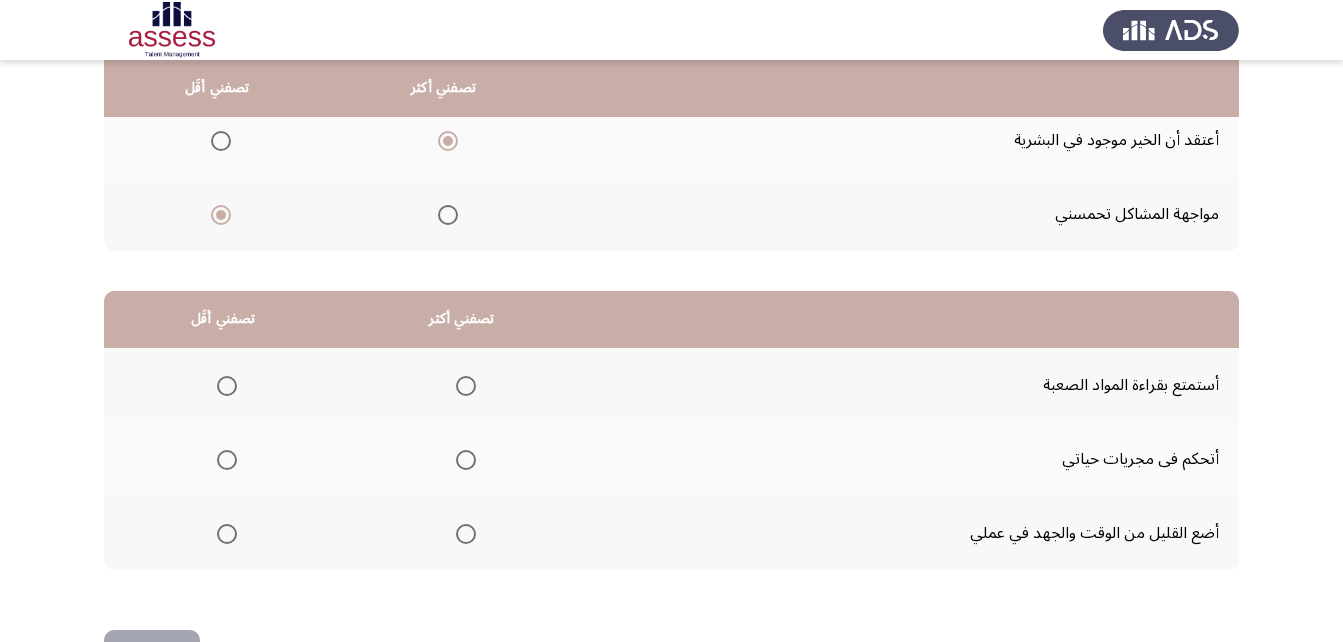 click at bounding box center (227, 534) 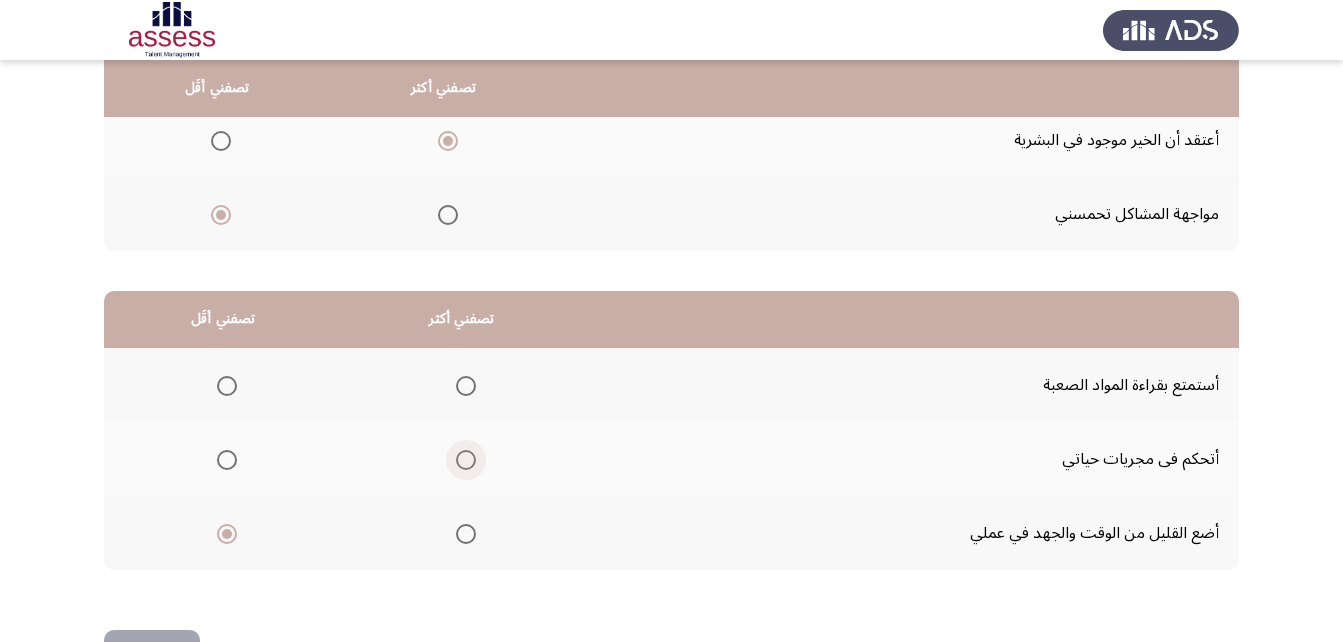 click at bounding box center [466, 460] 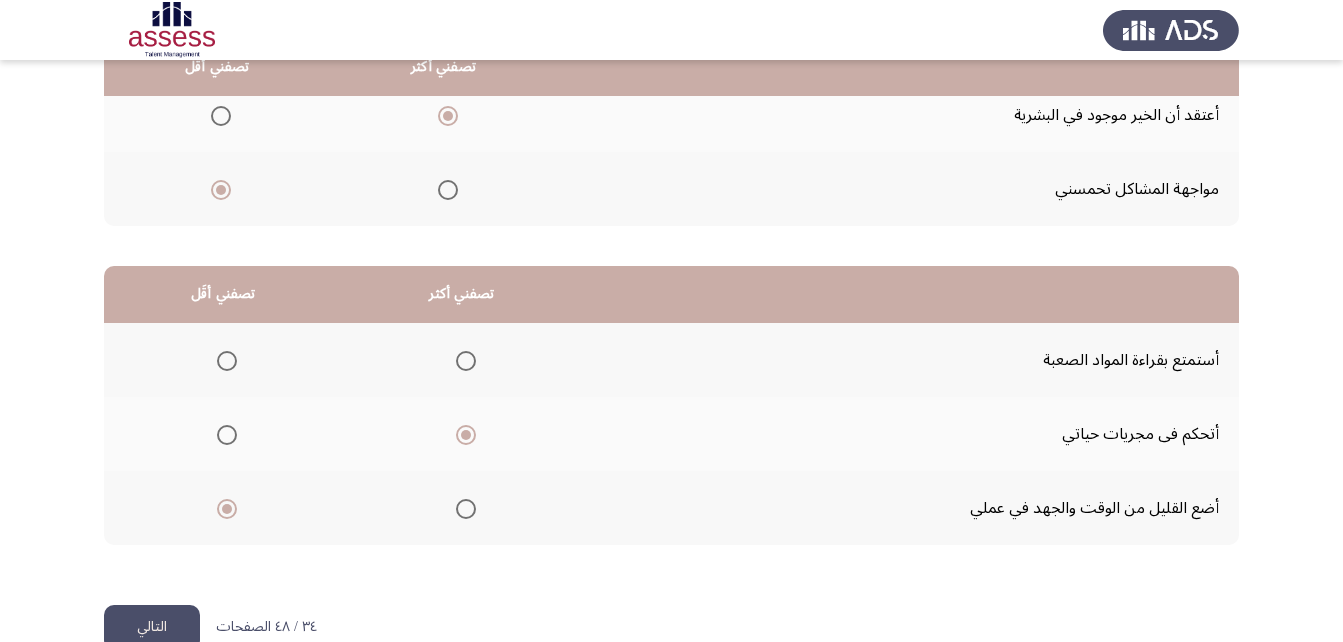 scroll, scrollTop: 368, scrollLeft: 0, axis: vertical 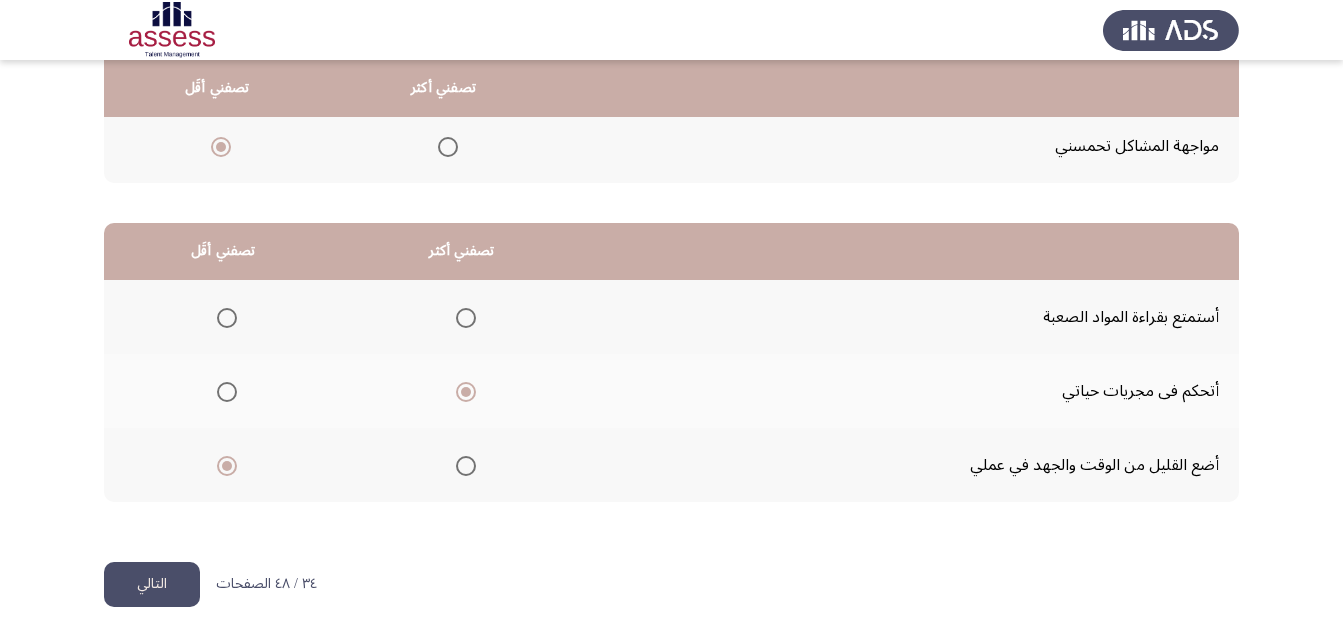 click on "التالي" 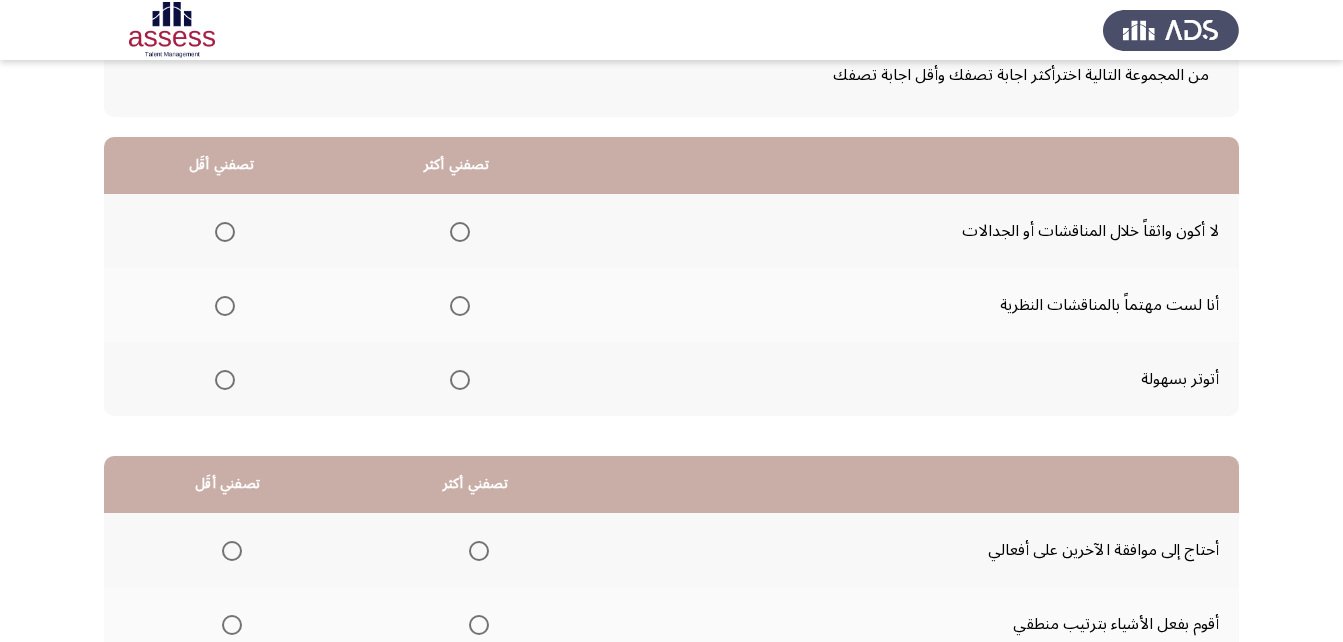scroll, scrollTop: 100, scrollLeft: 0, axis: vertical 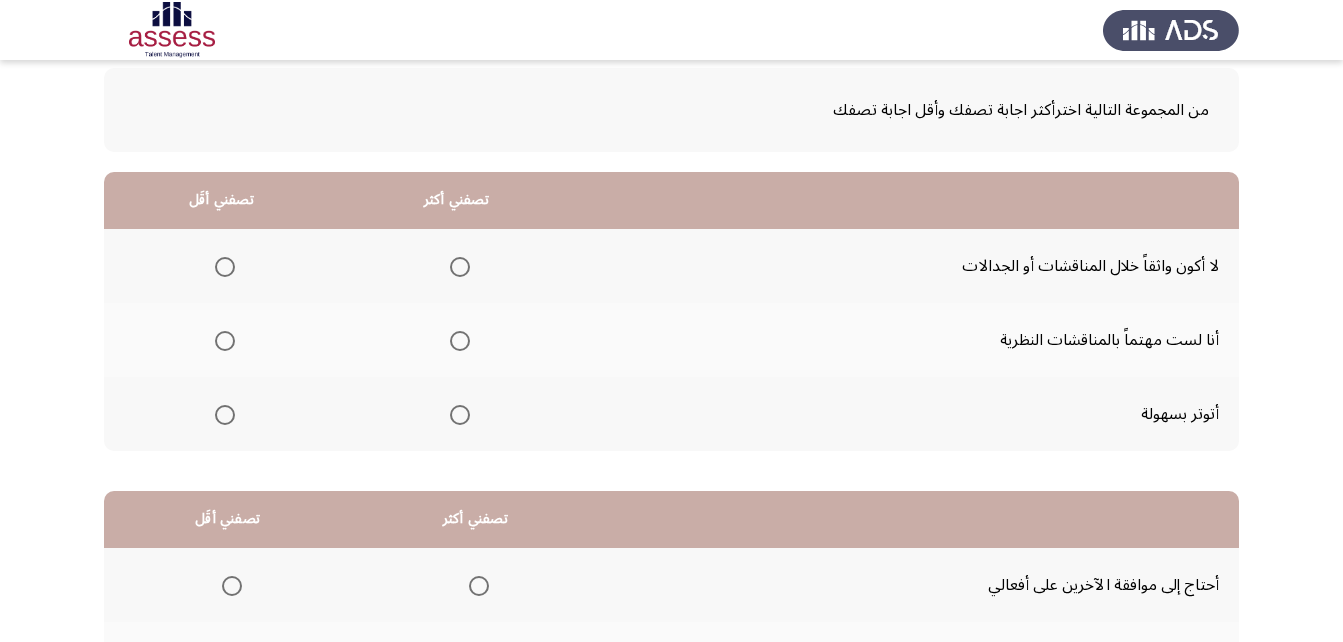 click at bounding box center (225, 415) 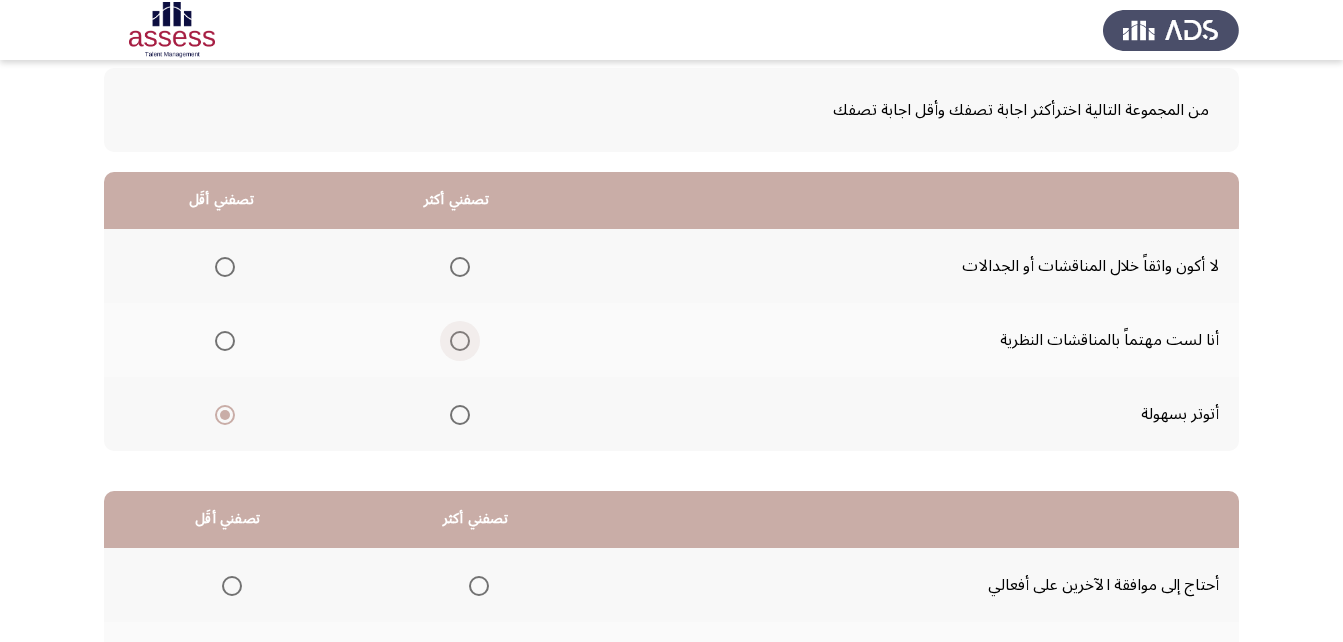 click at bounding box center (460, 341) 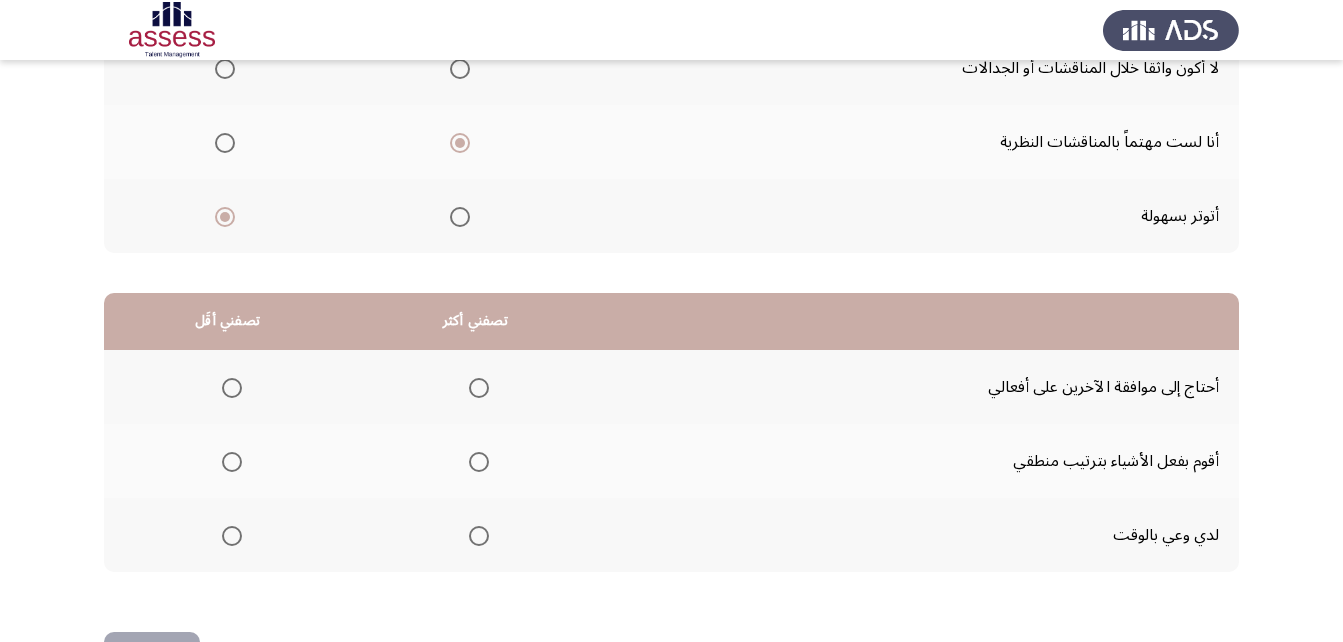 scroll, scrollTop: 300, scrollLeft: 0, axis: vertical 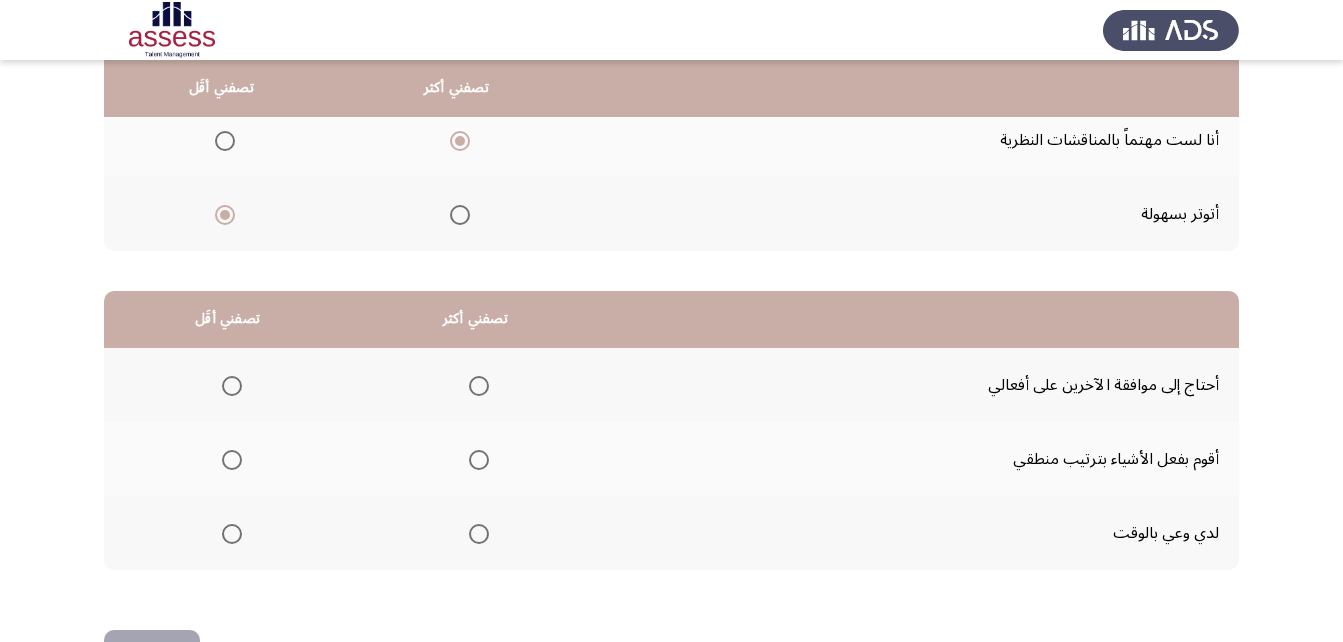 click at bounding box center [479, 534] 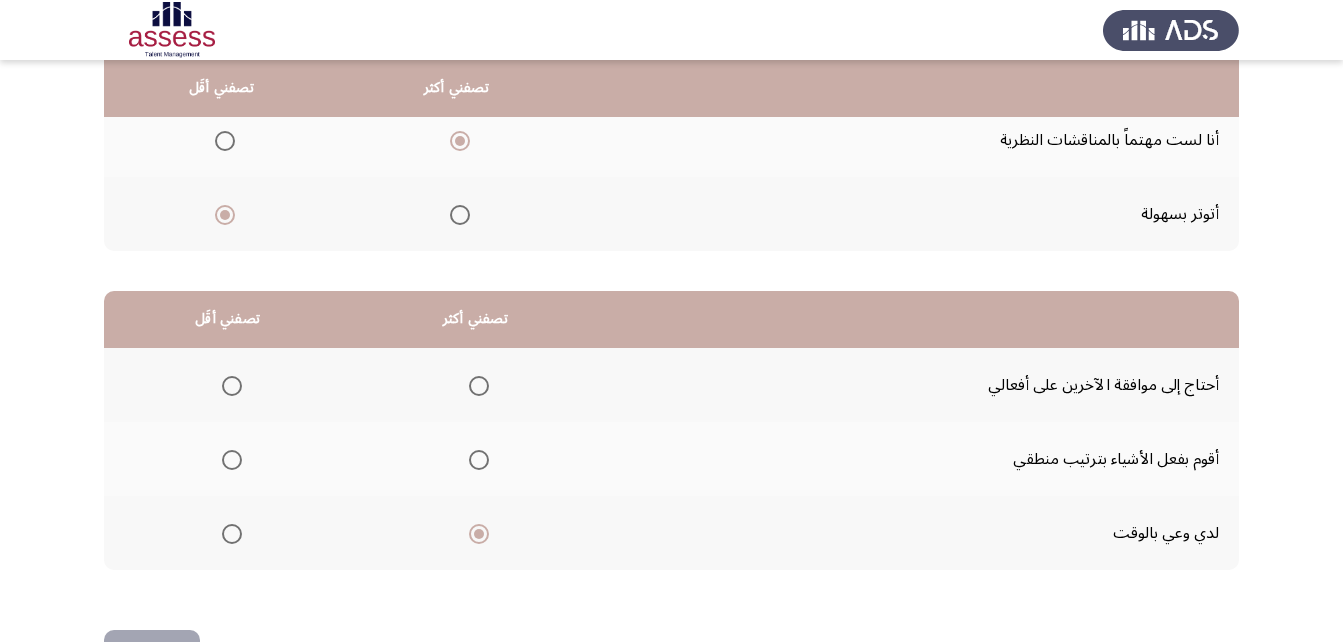 click at bounding box center (232, 386) 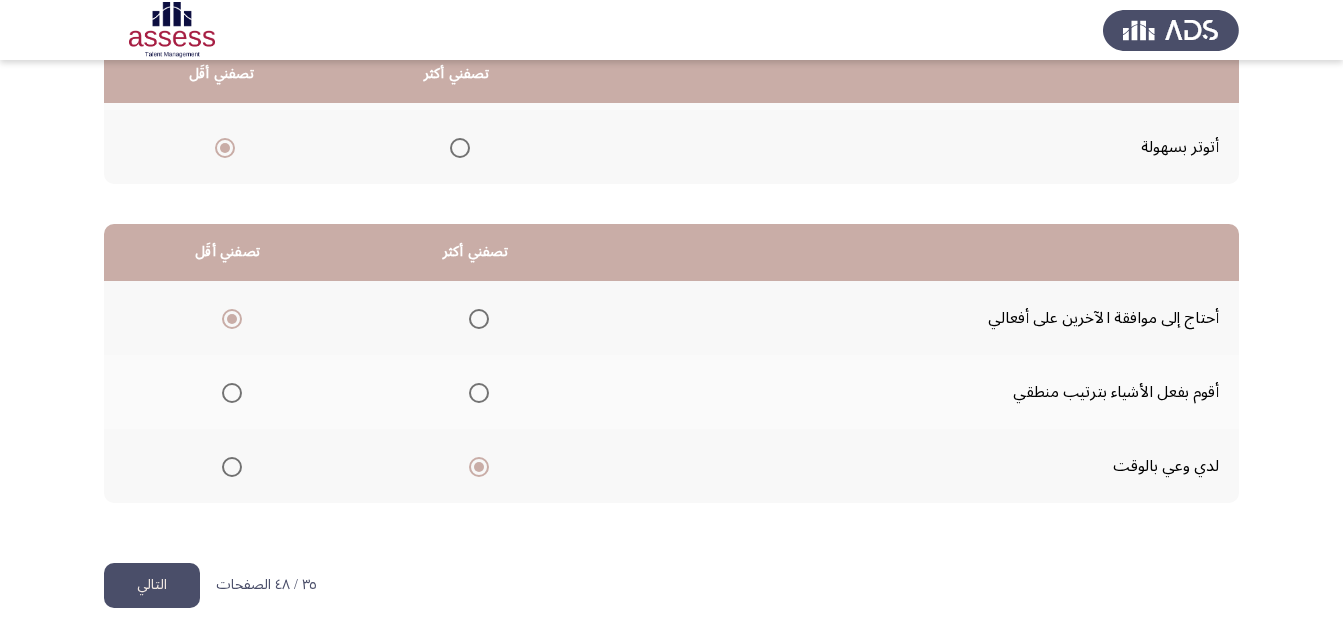 scroll, scrollTop: 368, scrollLeft: 0, axis: vertical 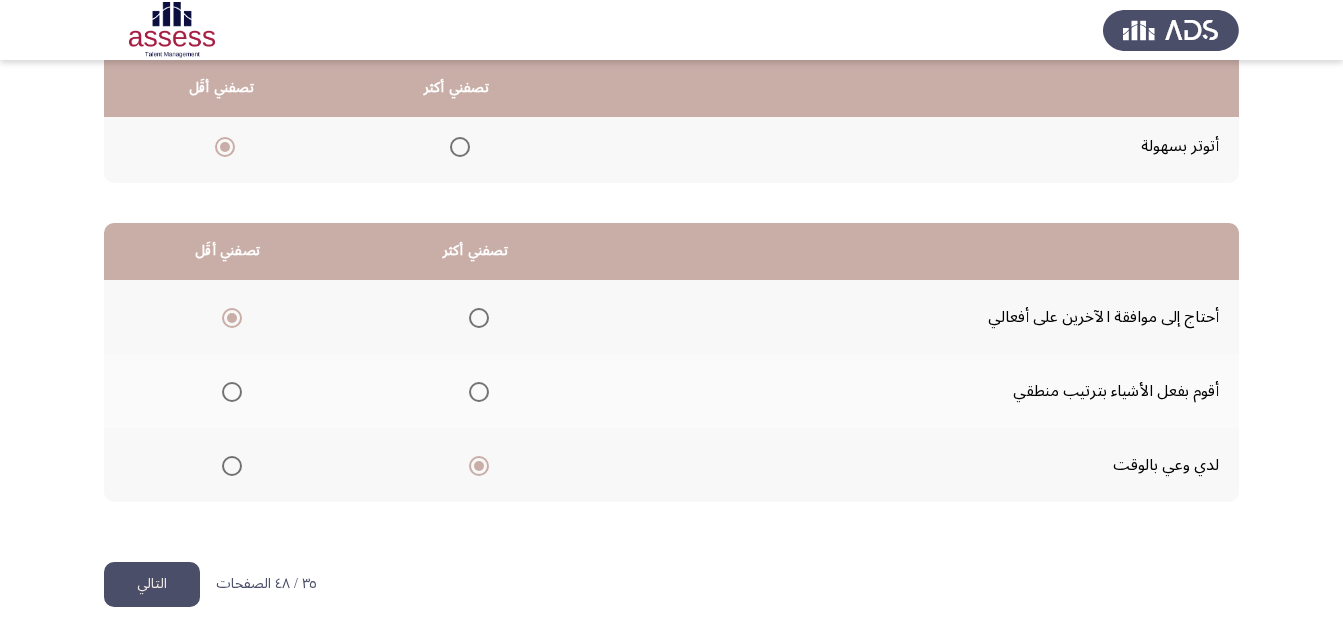click on "التالي" 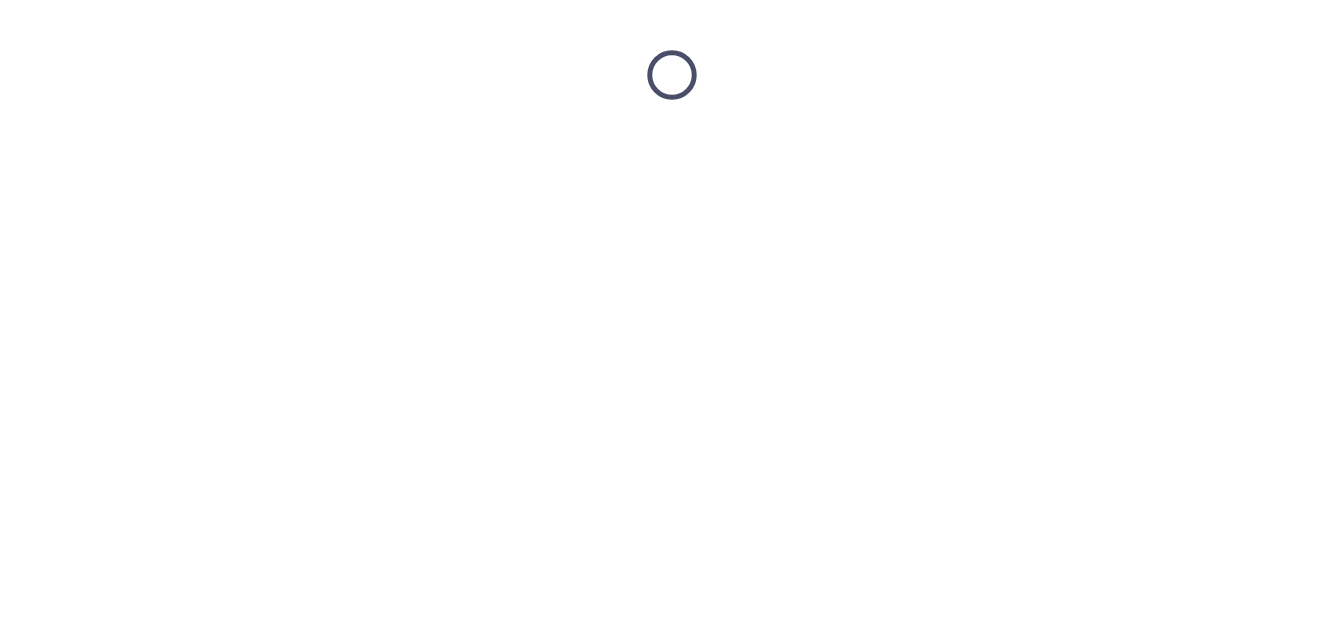 scroll, scrollTop: 0, scrollLeft: 0, axis: both 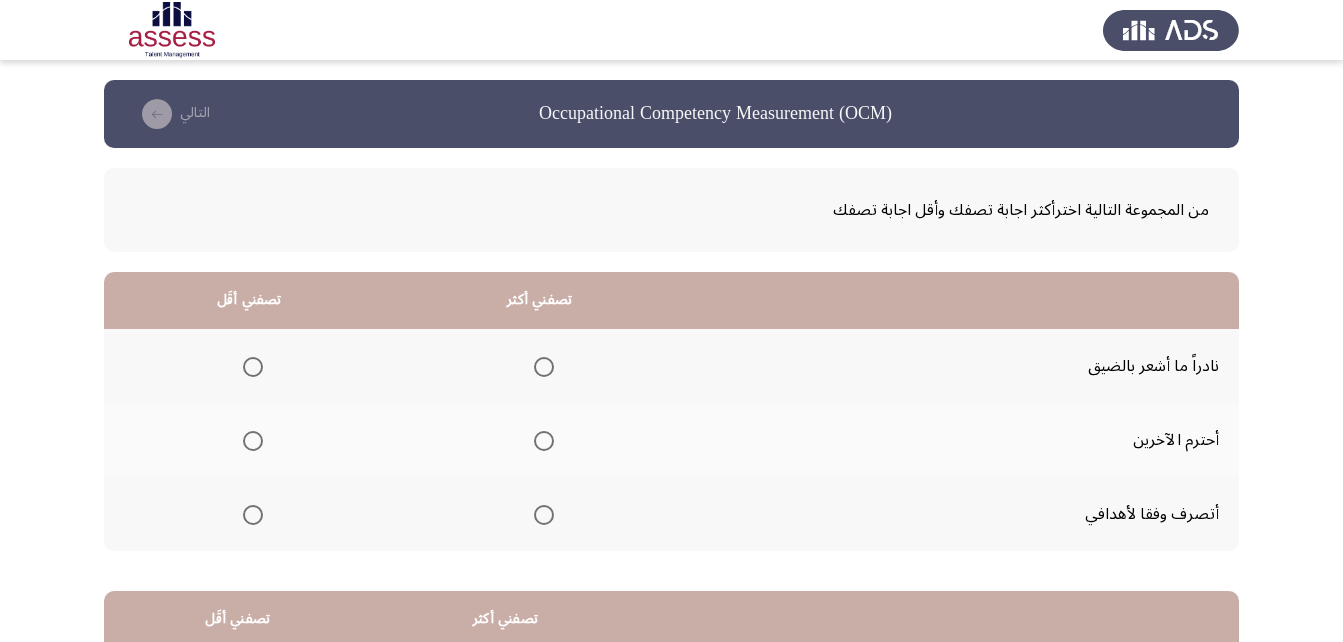 click at bounding box center (544, 441) 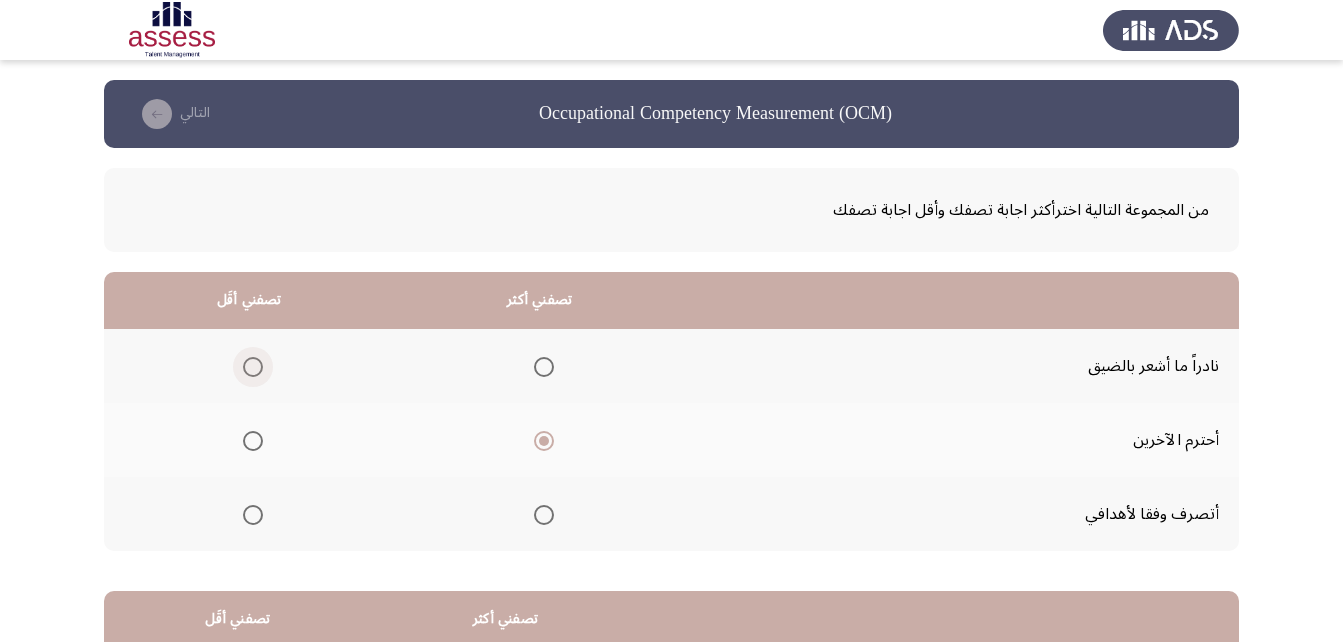 click at bounding box center (253, 367) 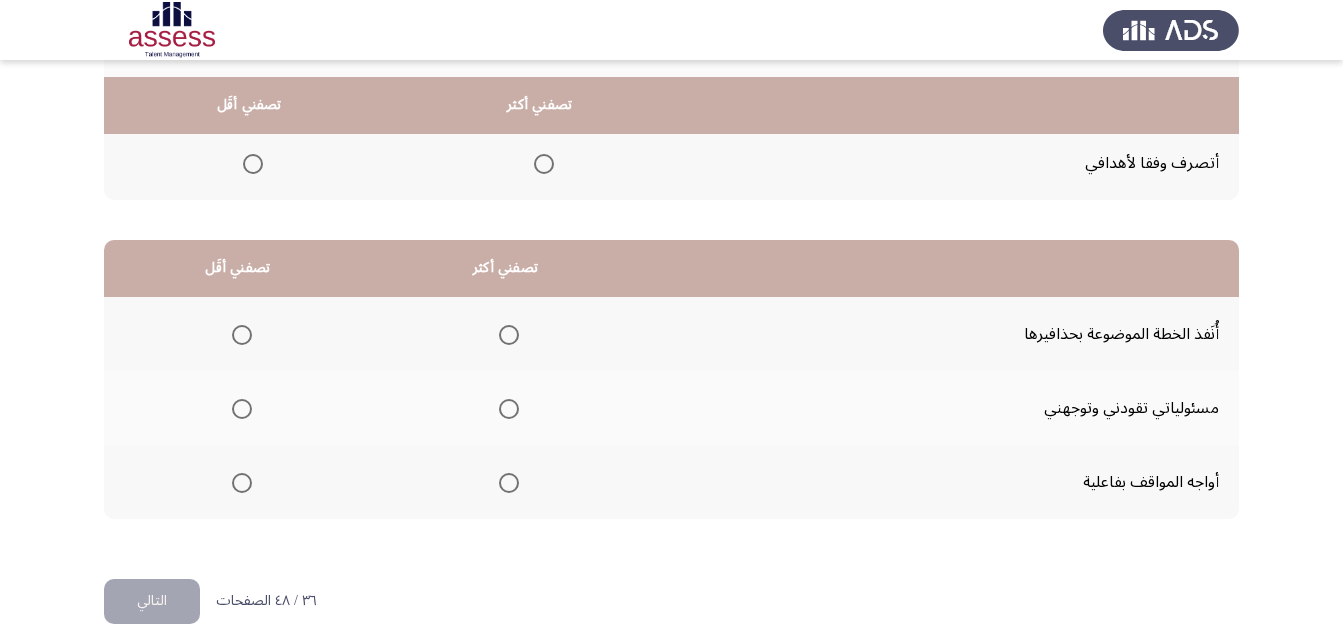 scroll, scrollTop: 368, scrollLeft: 0, axis: vertical 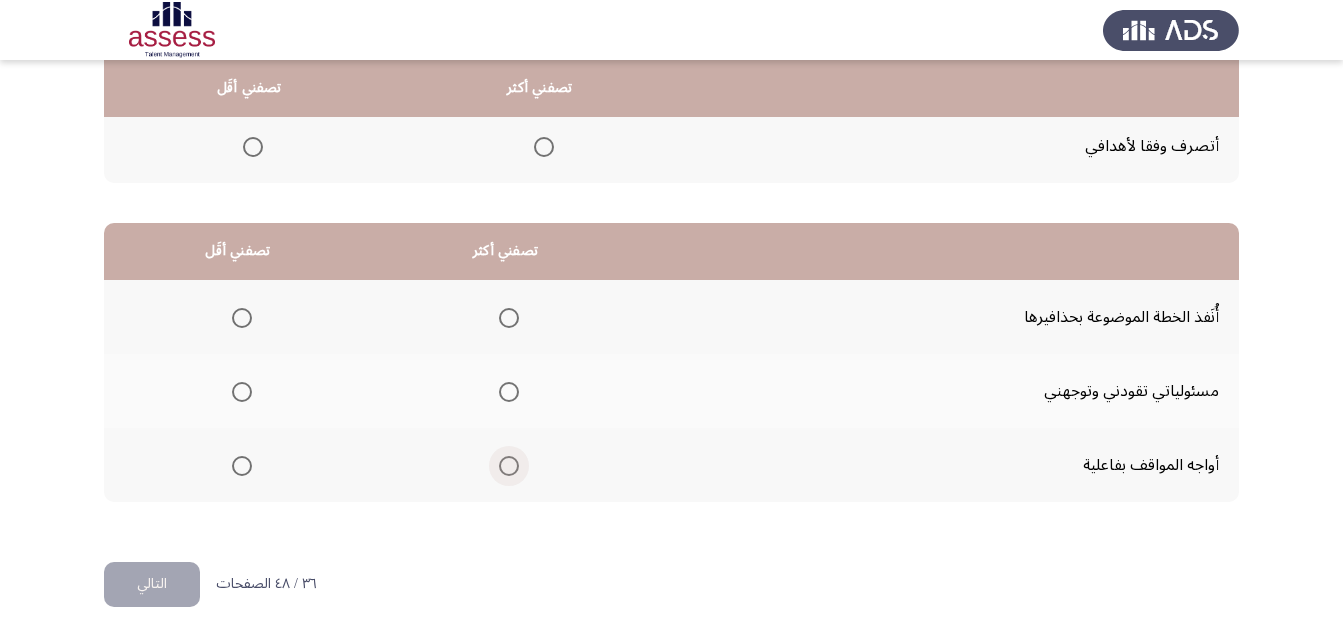 click at bounding box center (509, 466) 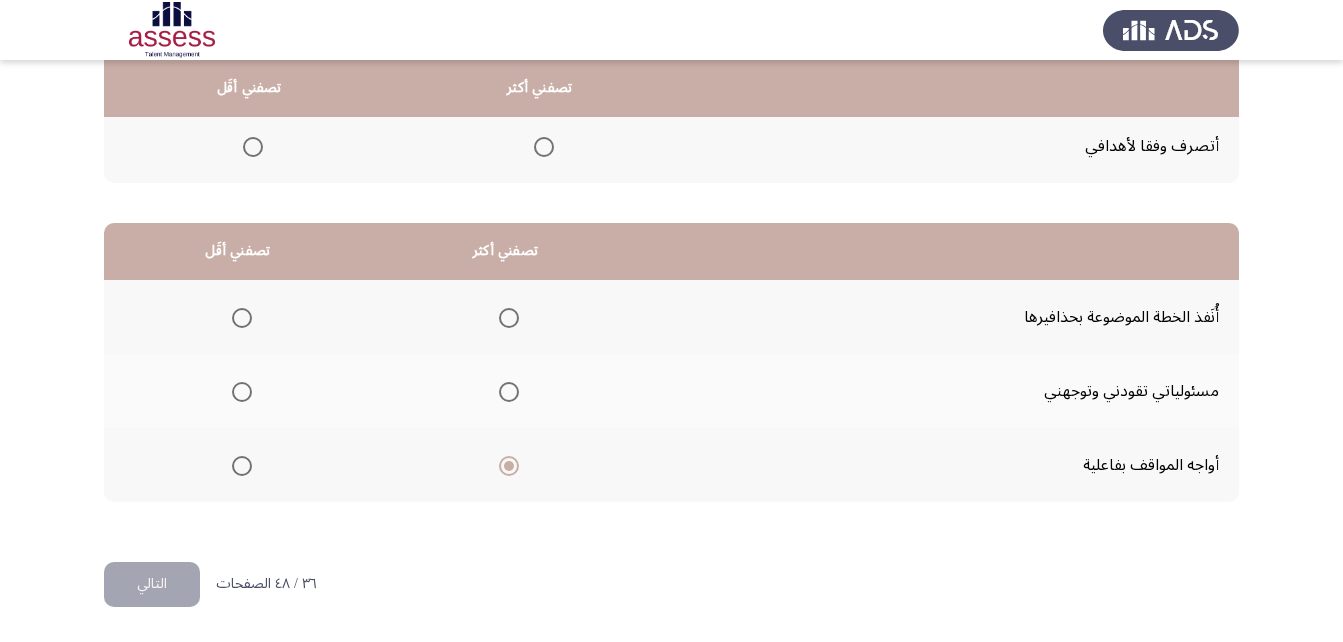 click at bounding box center [509, 392] 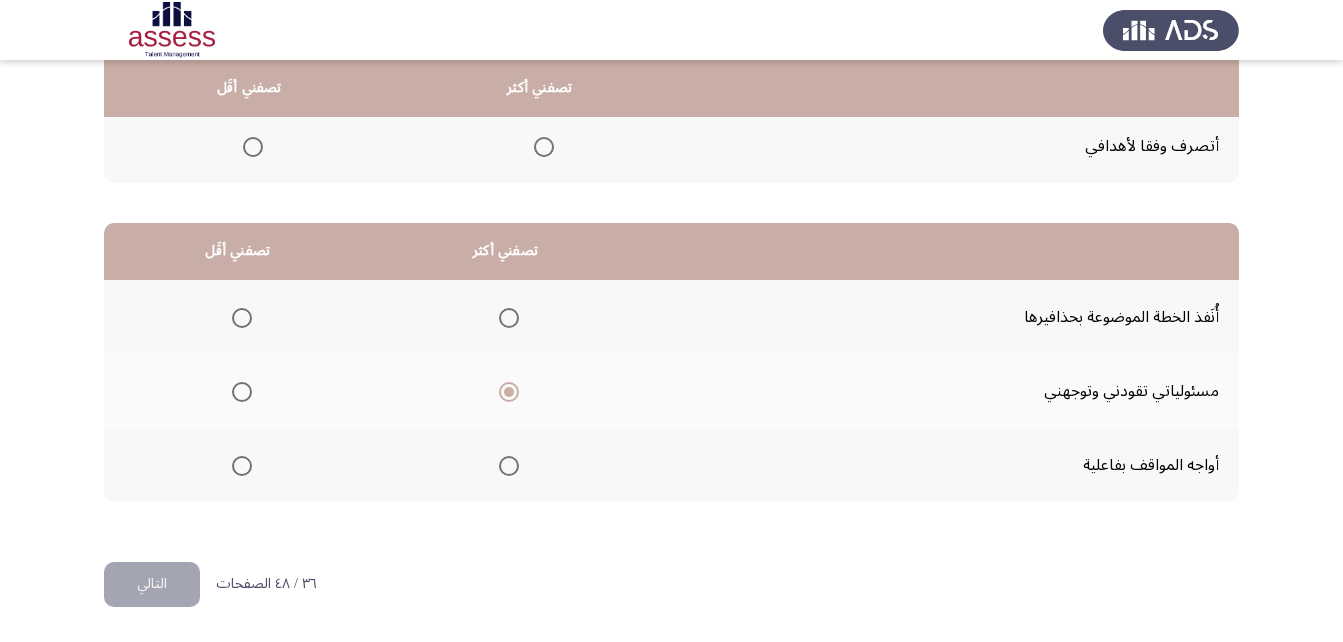 click at bounding box center (242, 318) 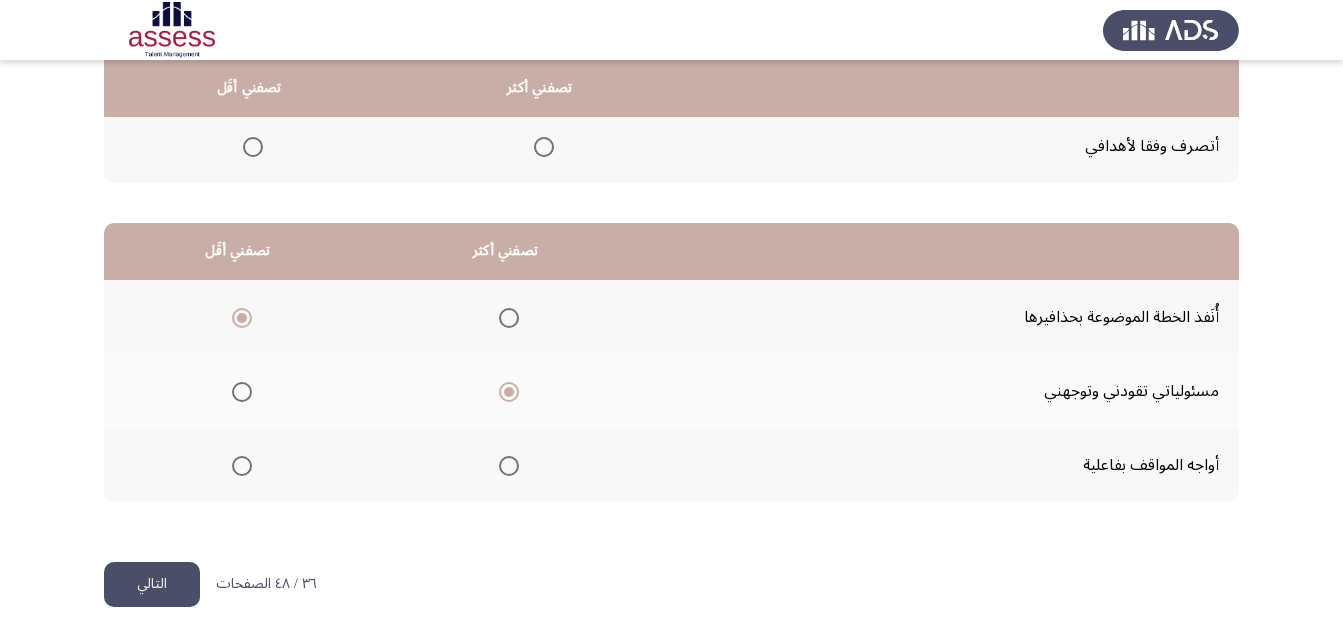 click on "التالي" 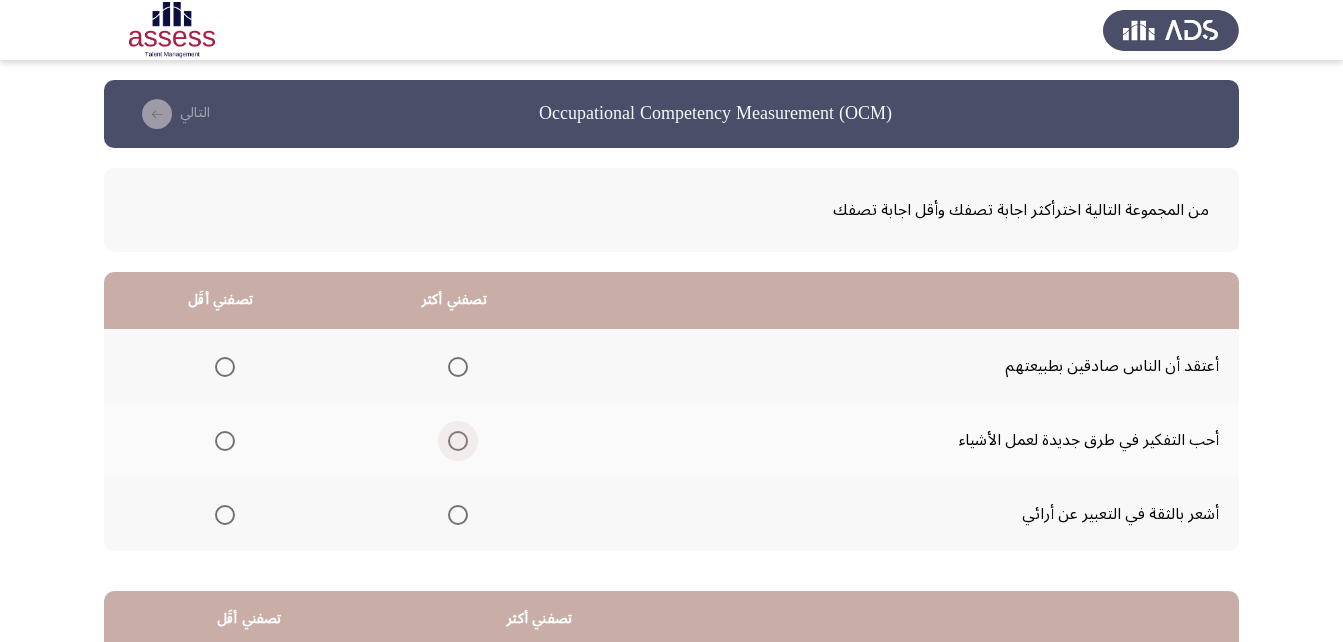click at bounding box center (458, 441) 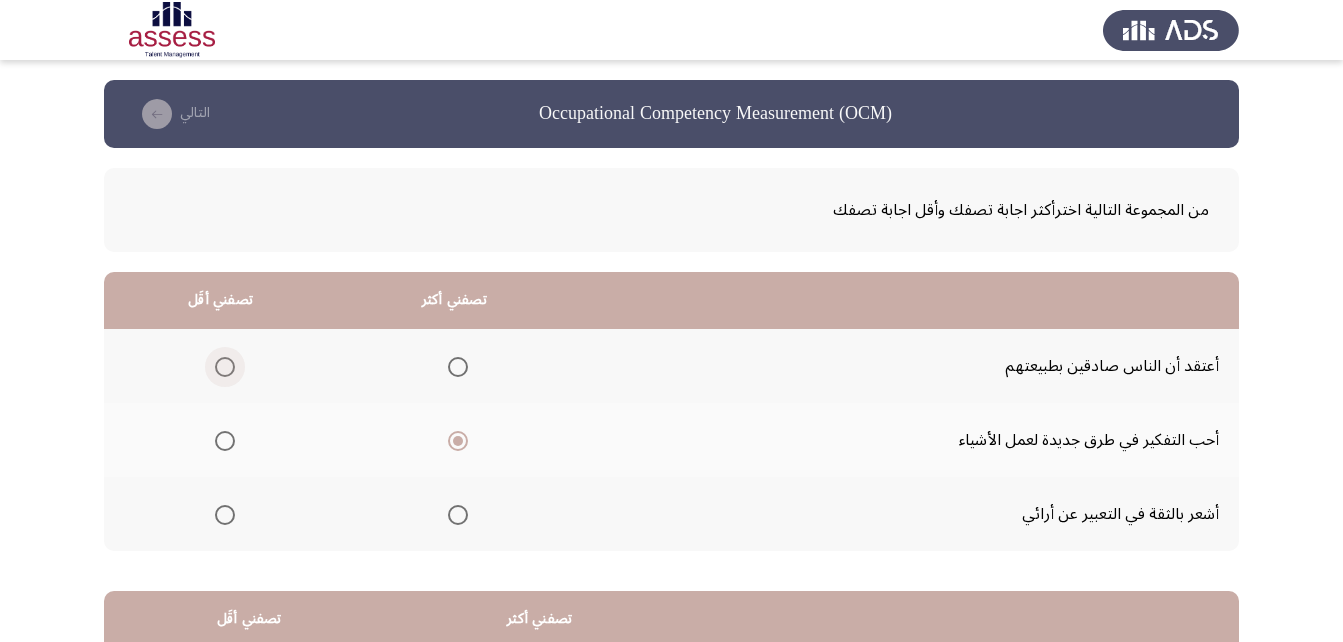 click at bounding box center (225, 367) 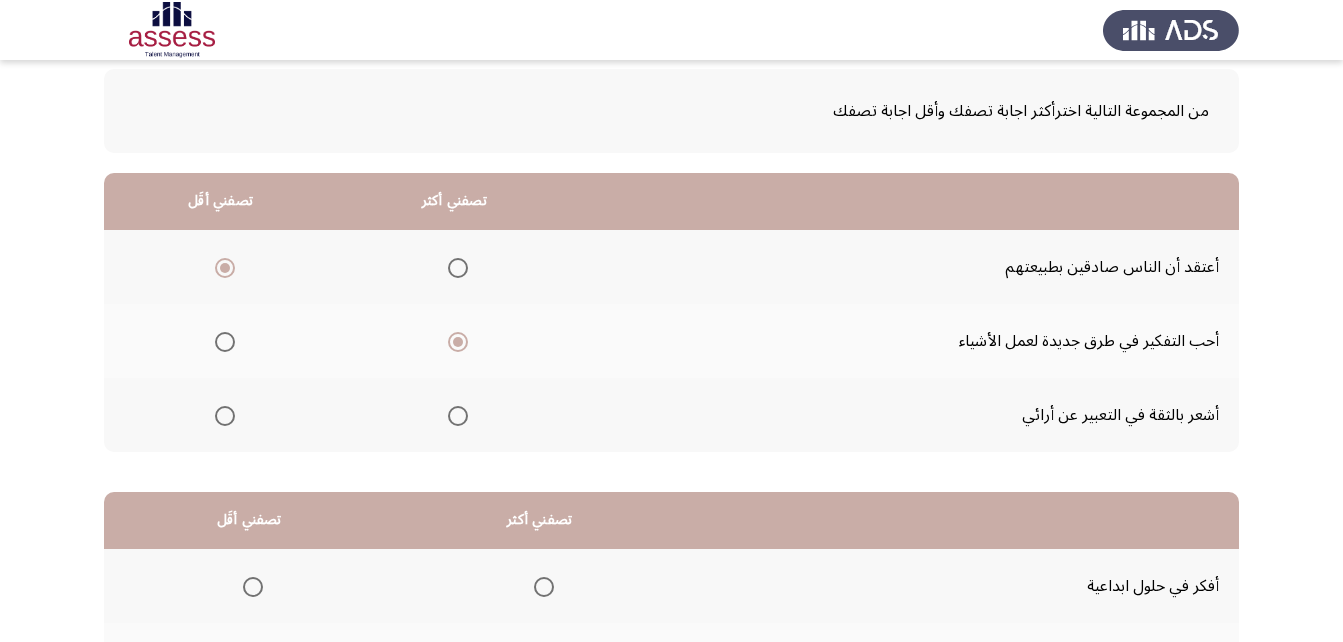 scroll, scrollTop: 300, scrollLeft: 0, axis: vertical 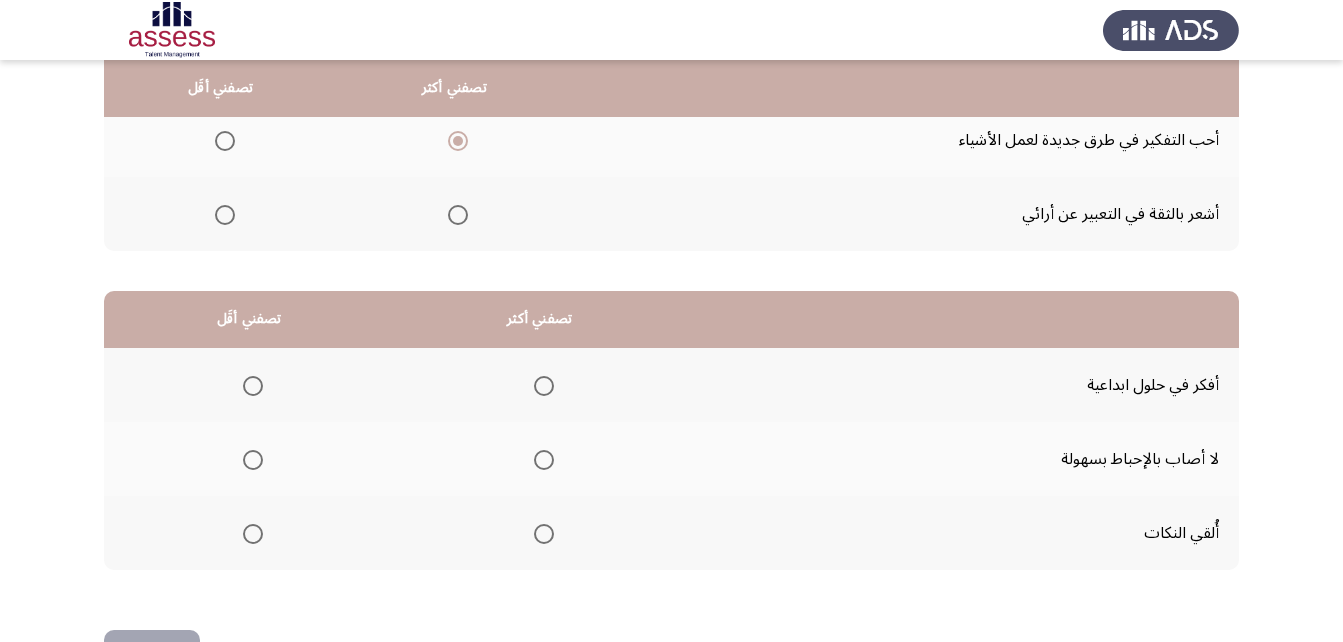 click at bounding box center (544, 460) 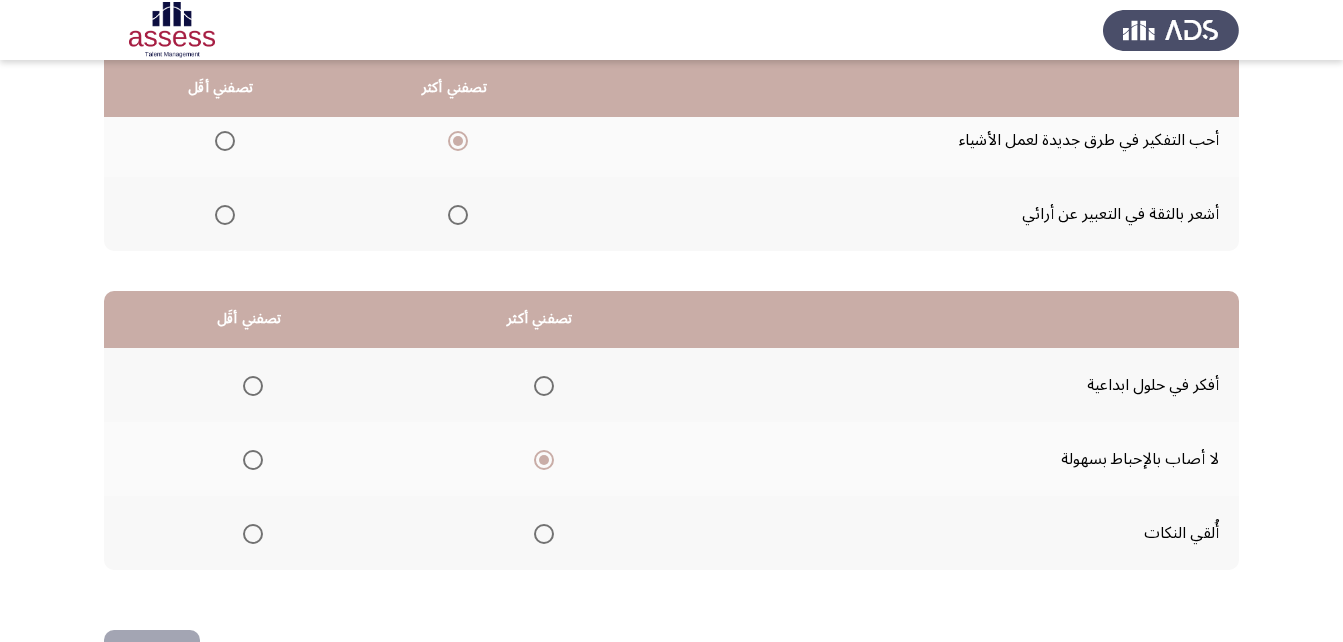click at bounding box center (253, 534) 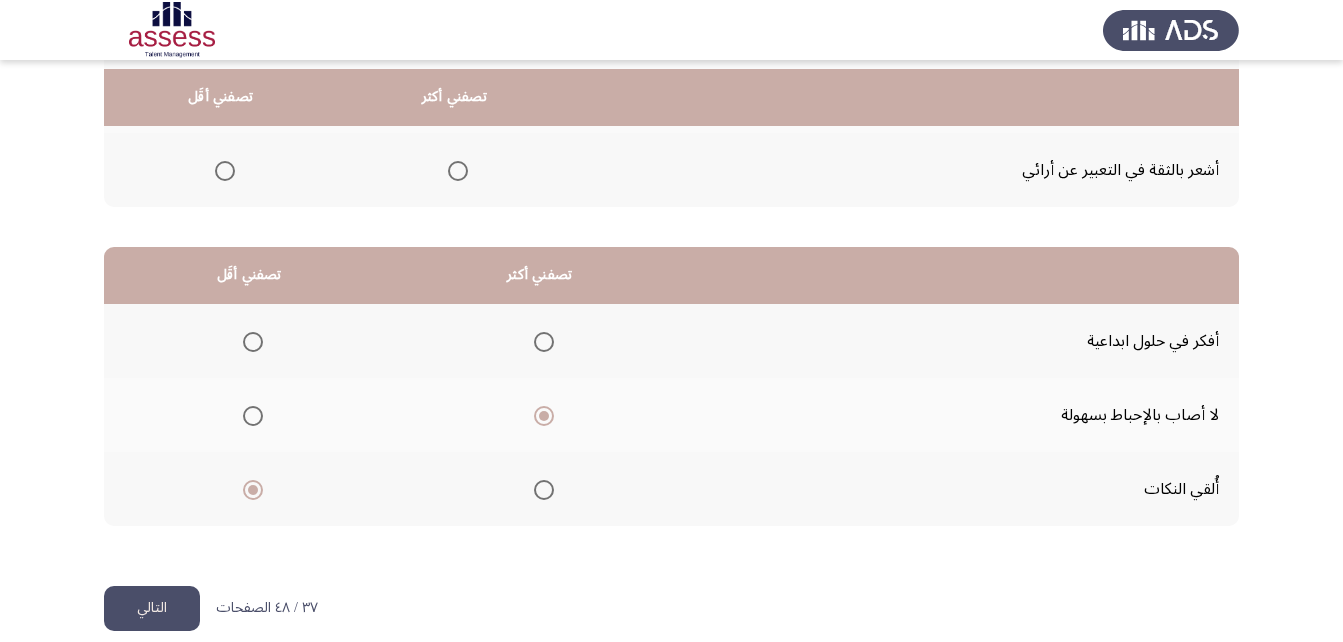 scroll, scrollTop: 368, scrollLeft: 0, axis: vertical 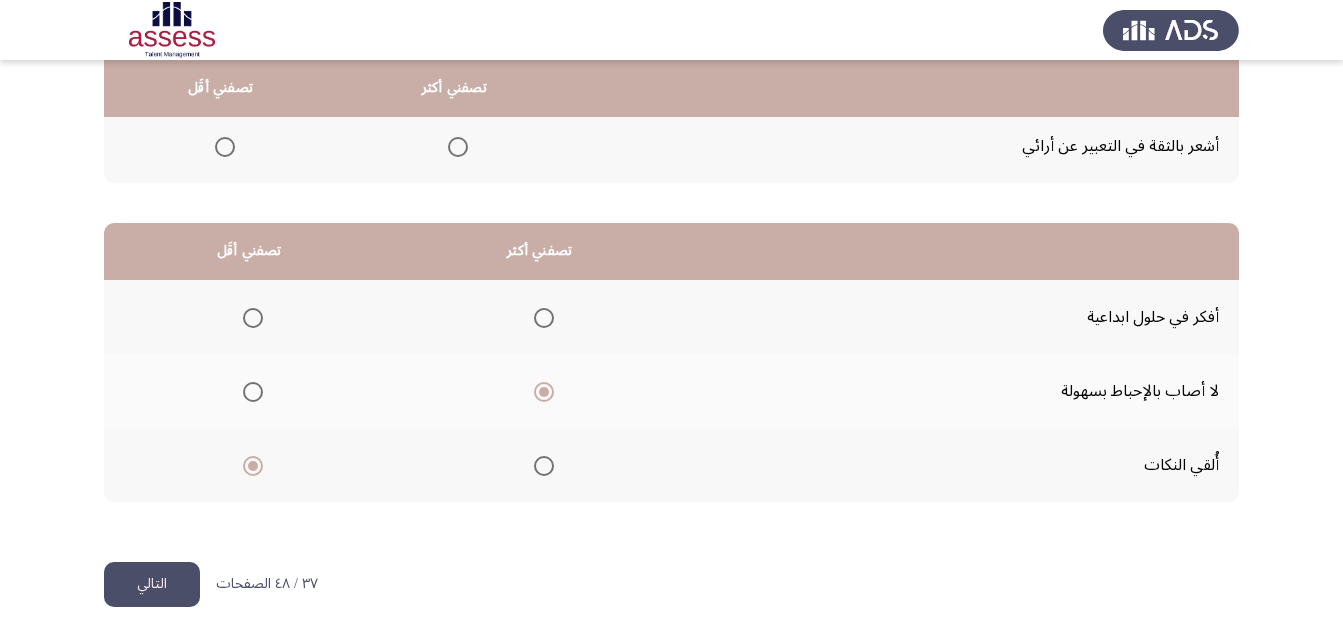 click on "التالي" 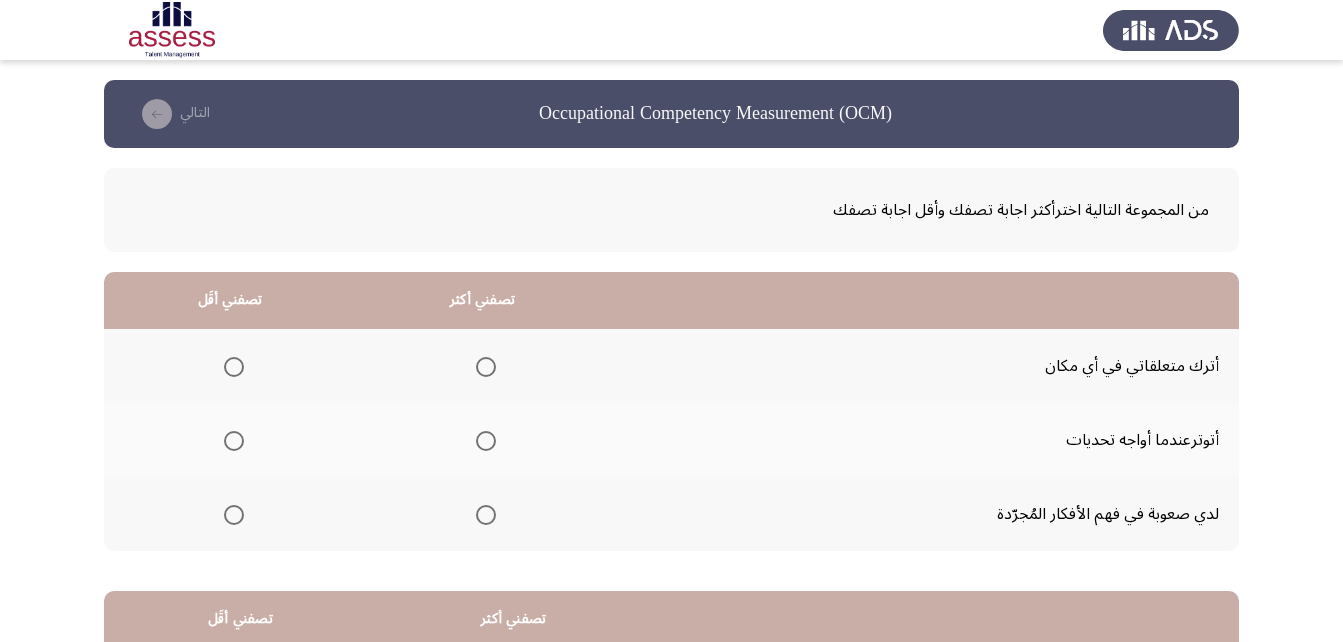 click at bounding box center [234, 367] 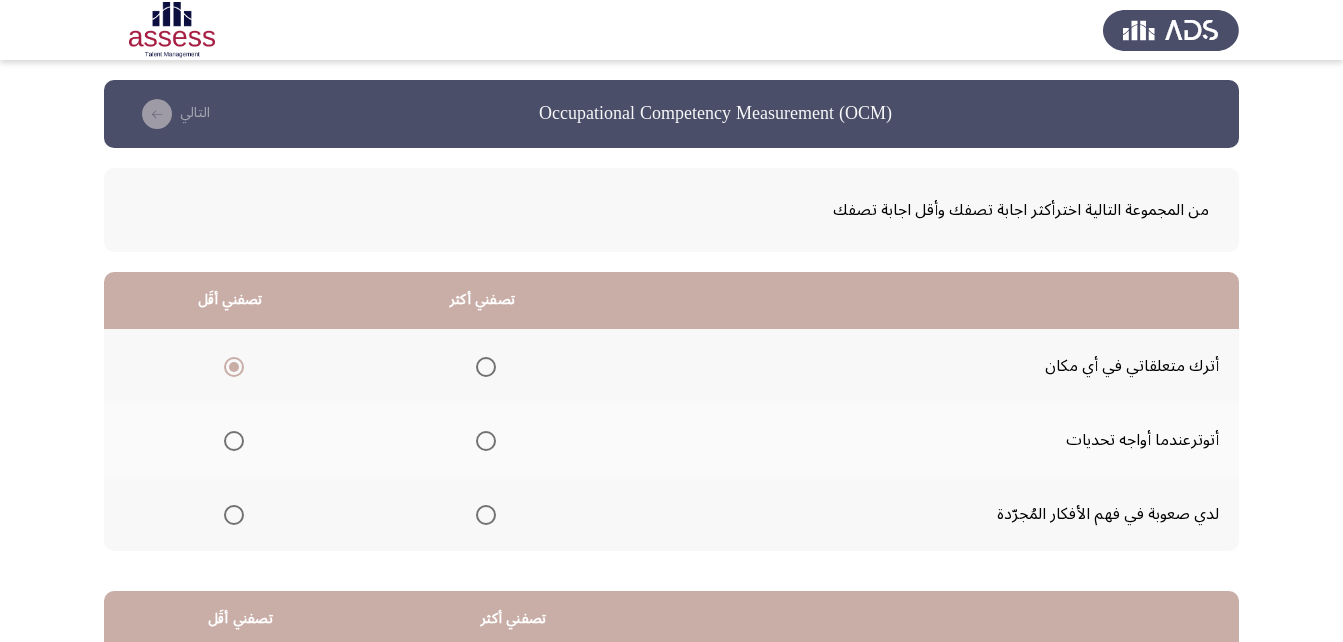 click at bounding box center [486, 515] 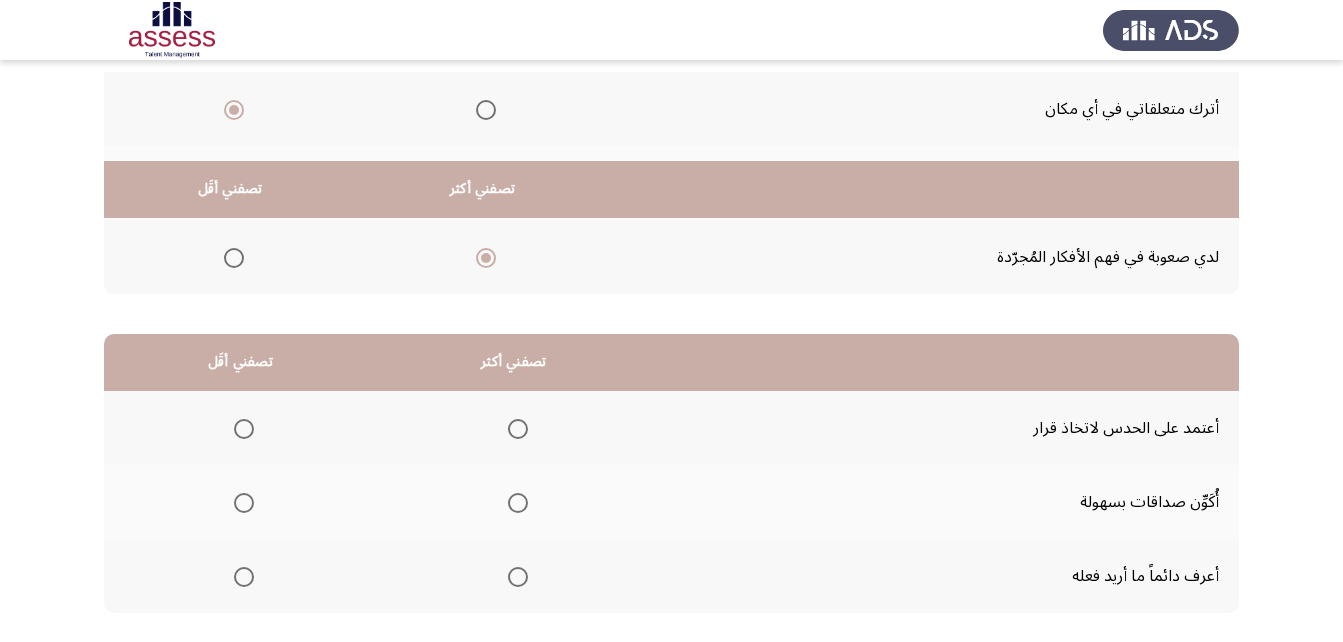 scroll, scrollTop: 368, scrollLeft: 0, axis: vertical 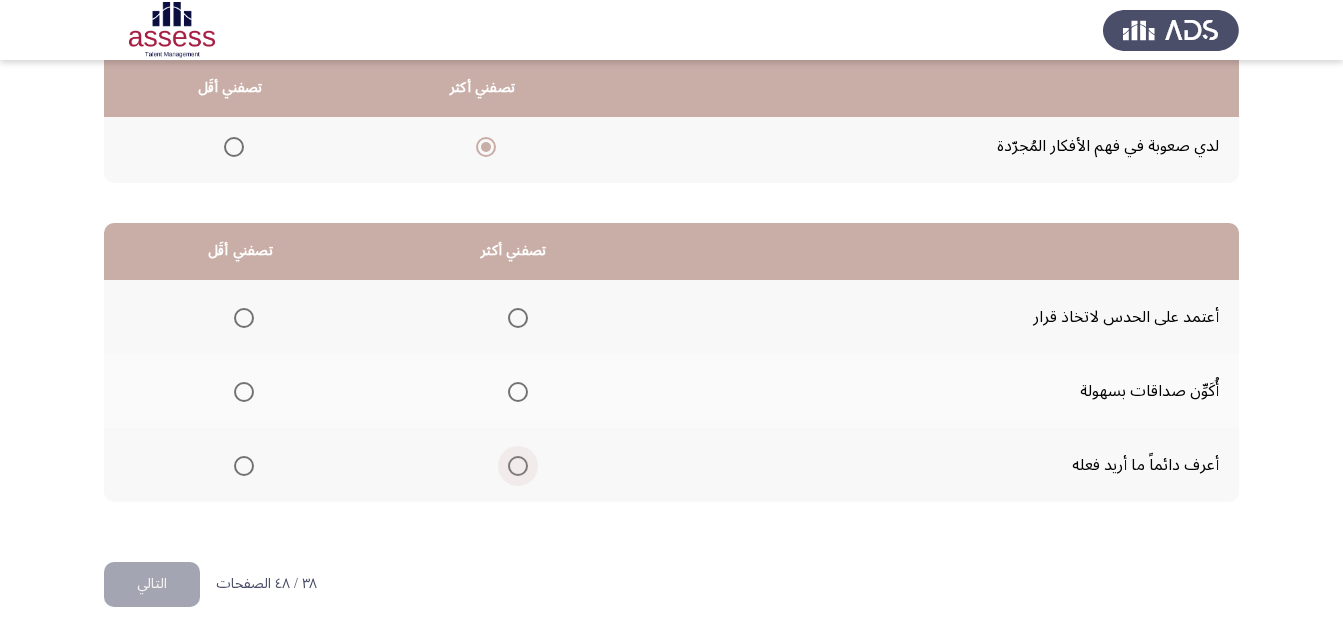 click at bounding box center (518, 466) 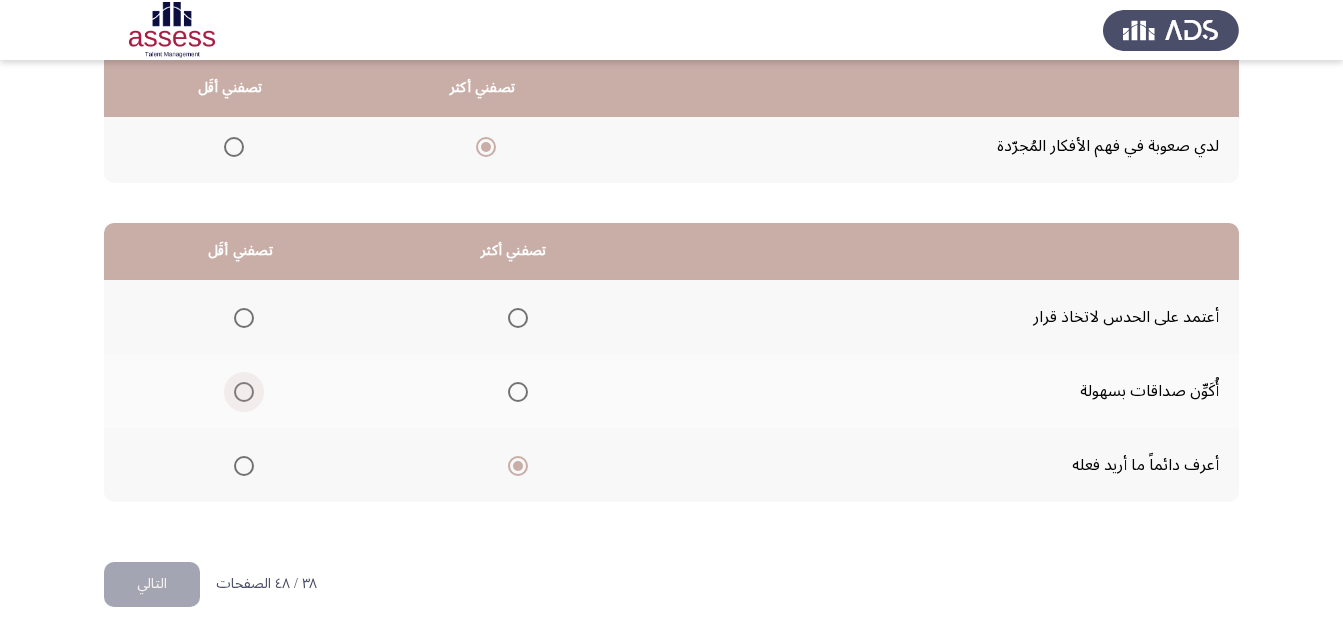 click at bounding box center [244, 392] 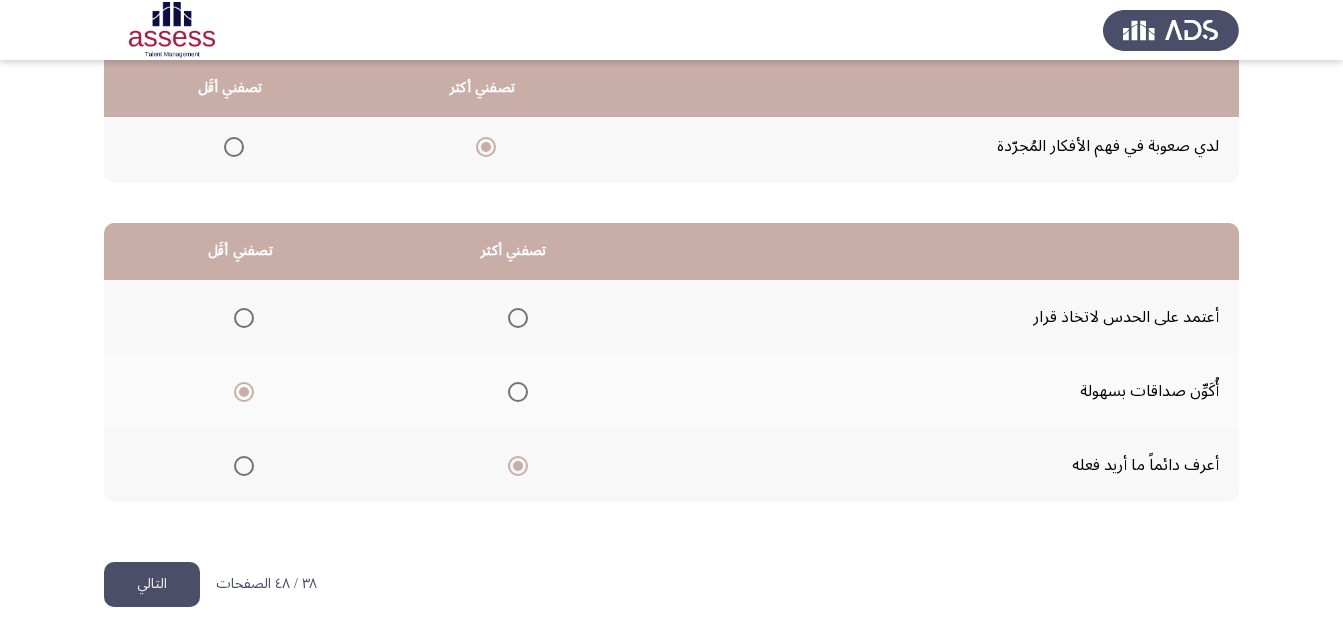 click on "التالي" 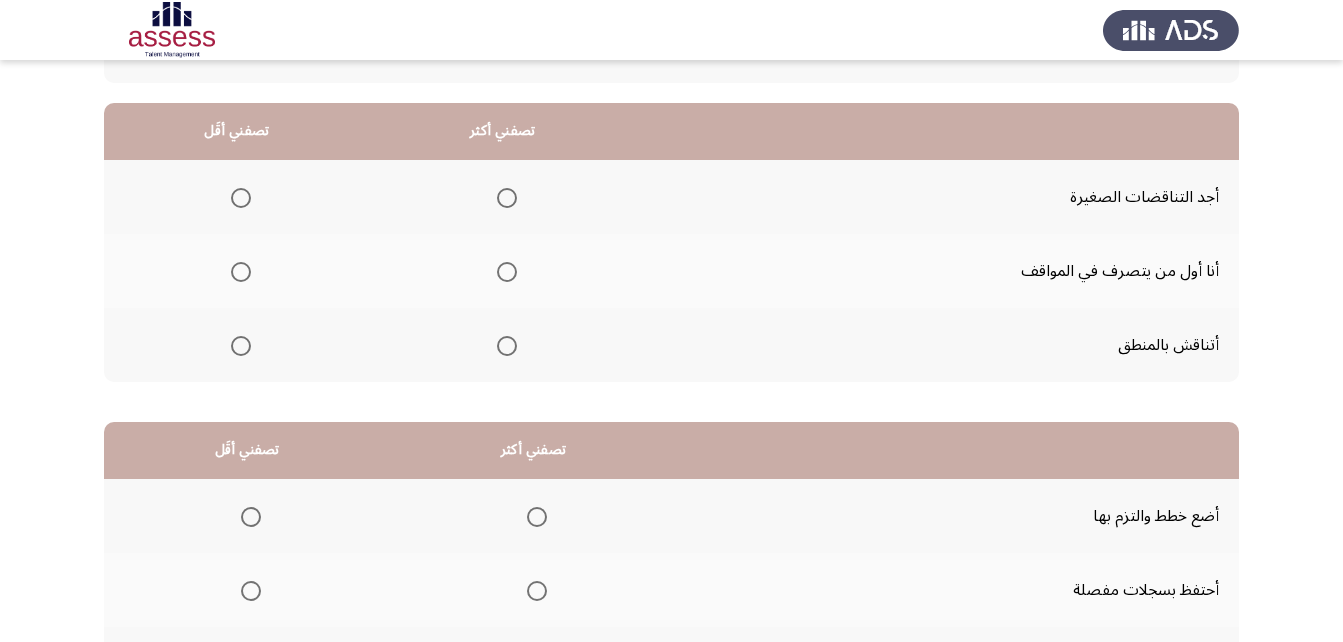 scroll, scrollTop: 200, scrollLeft: 0, axis: vertical 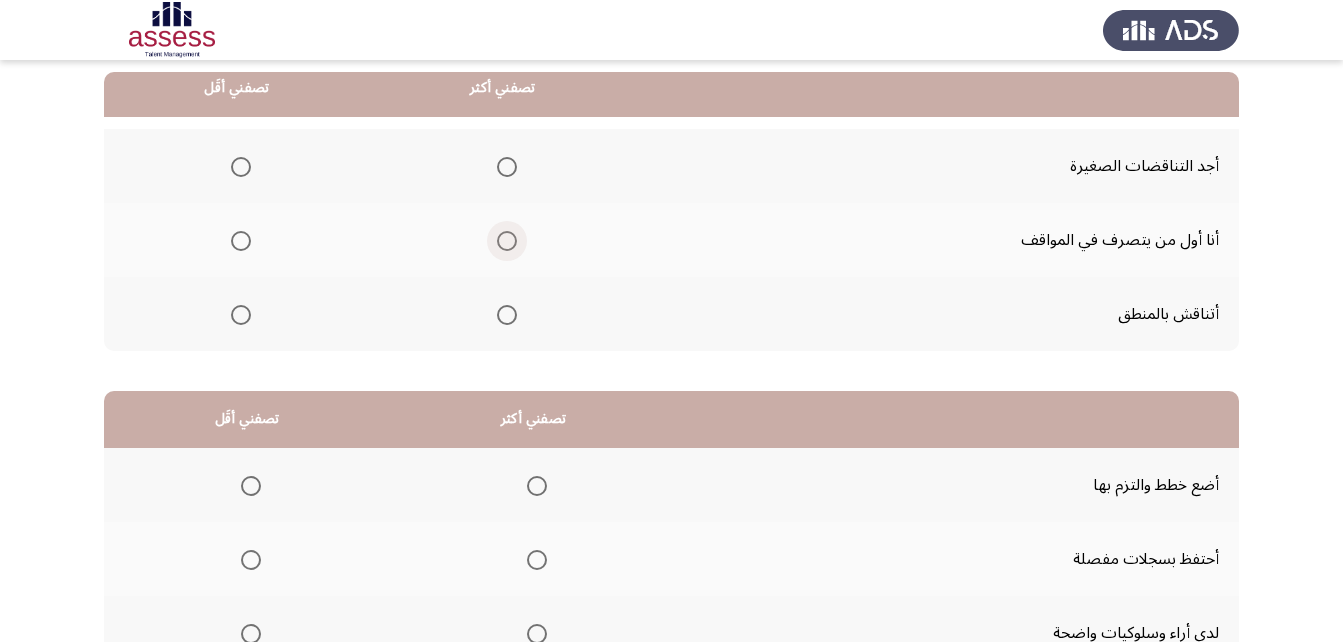 click at bounding box center [507, 241] 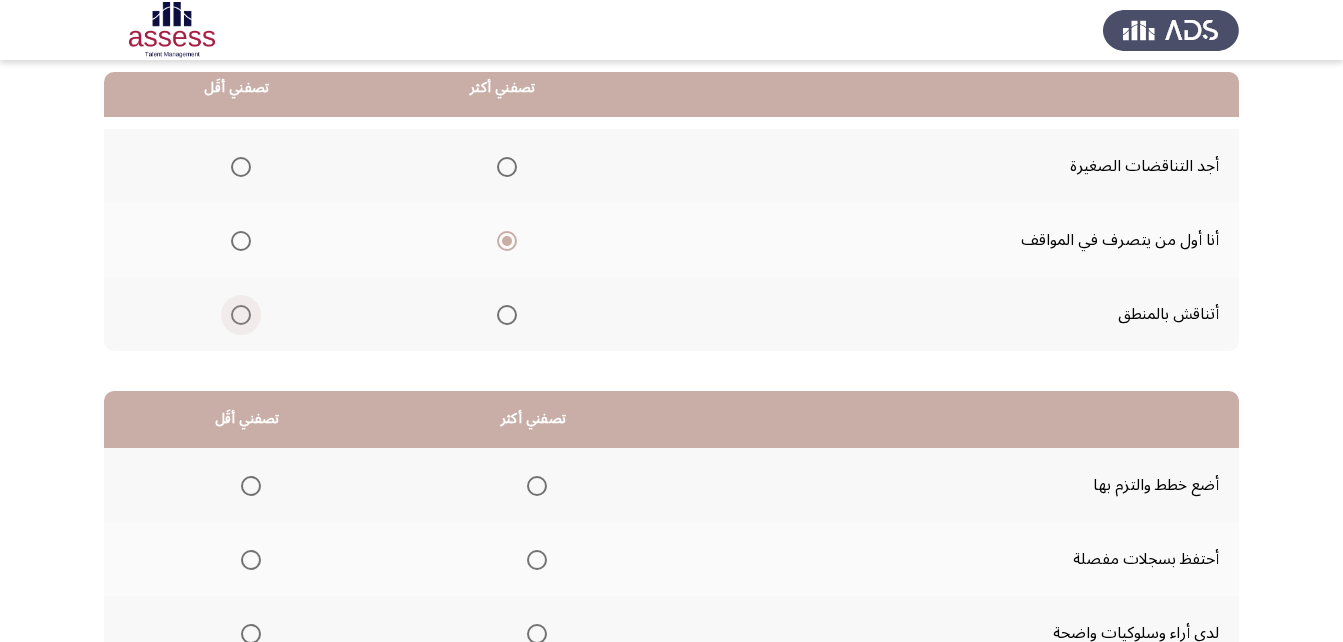 click at bounding box center (241, 315) 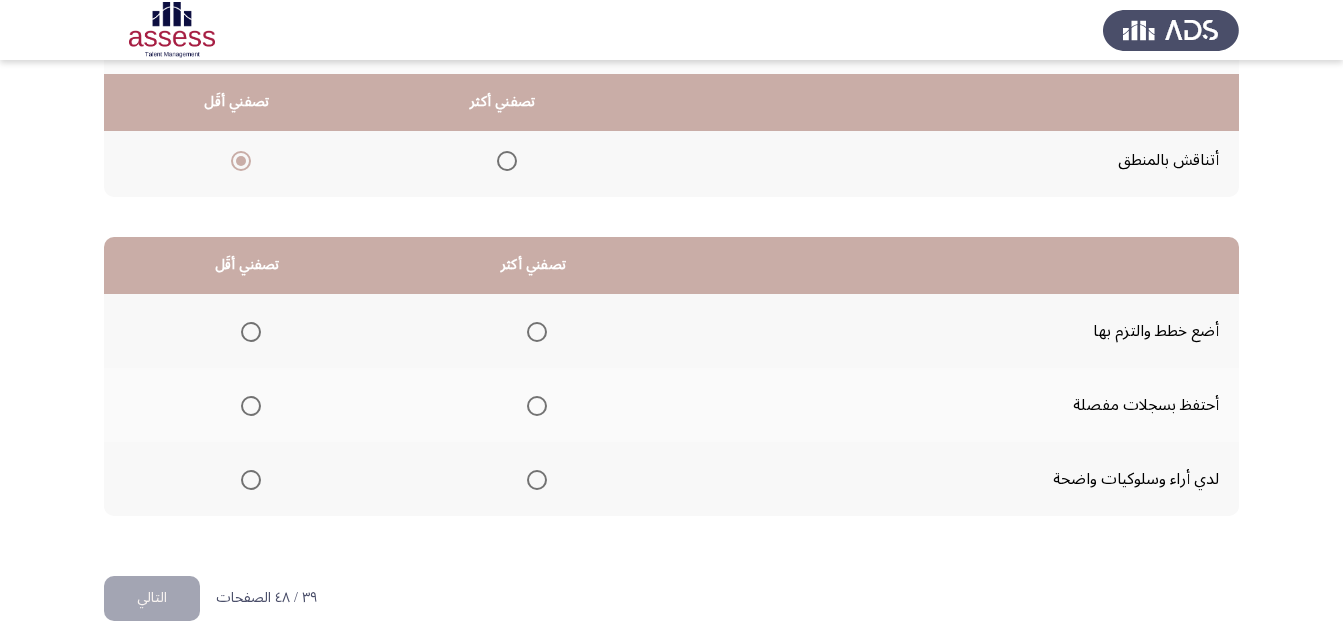 scroll, scrollTop: 368, scrollLeft: 0, axis: vertical 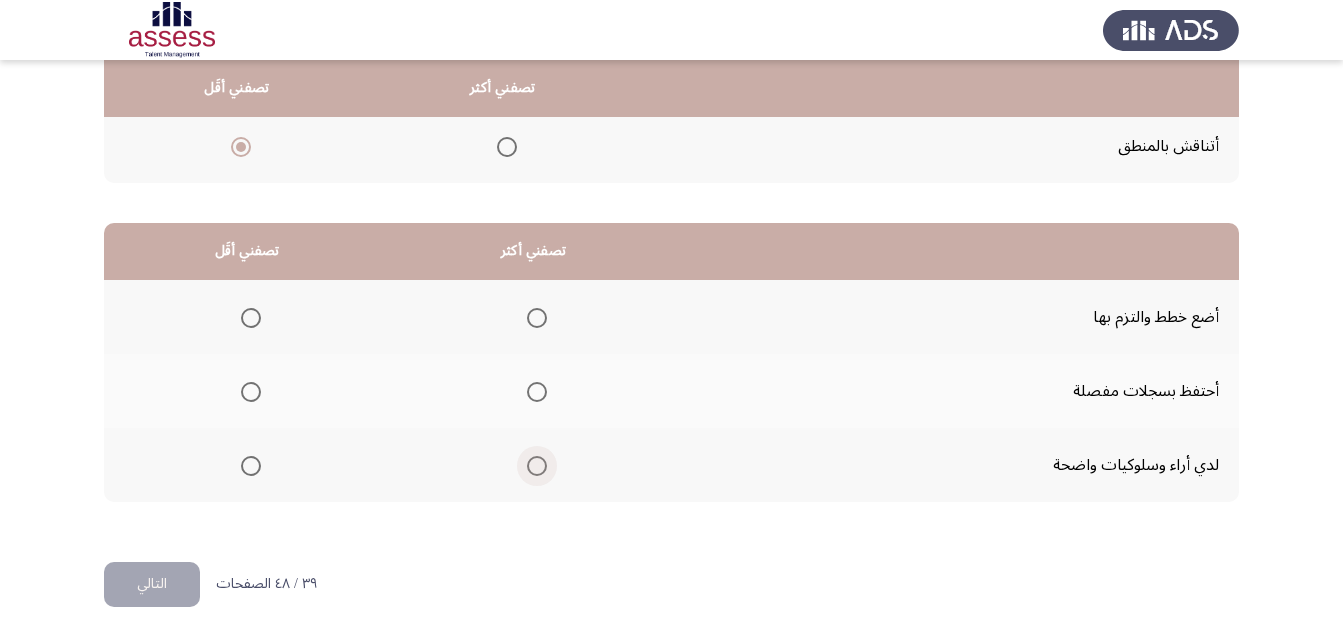 click at bounding box center (537, 466) 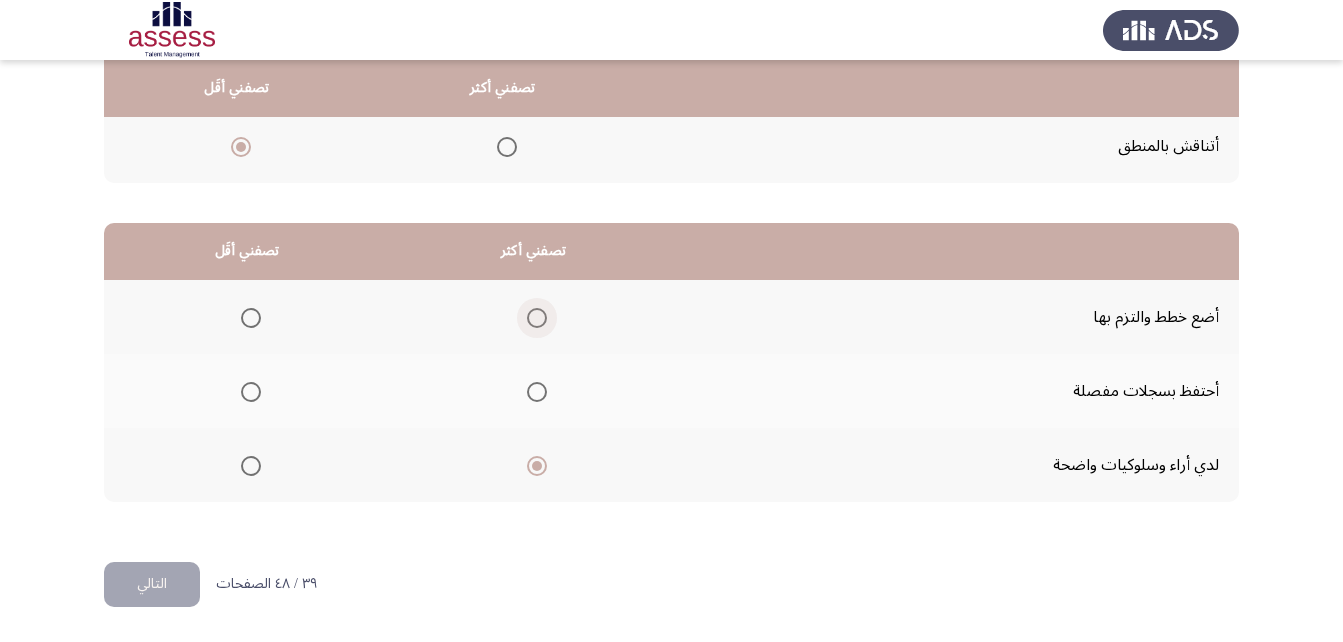 click at bounding box center [537, 318] 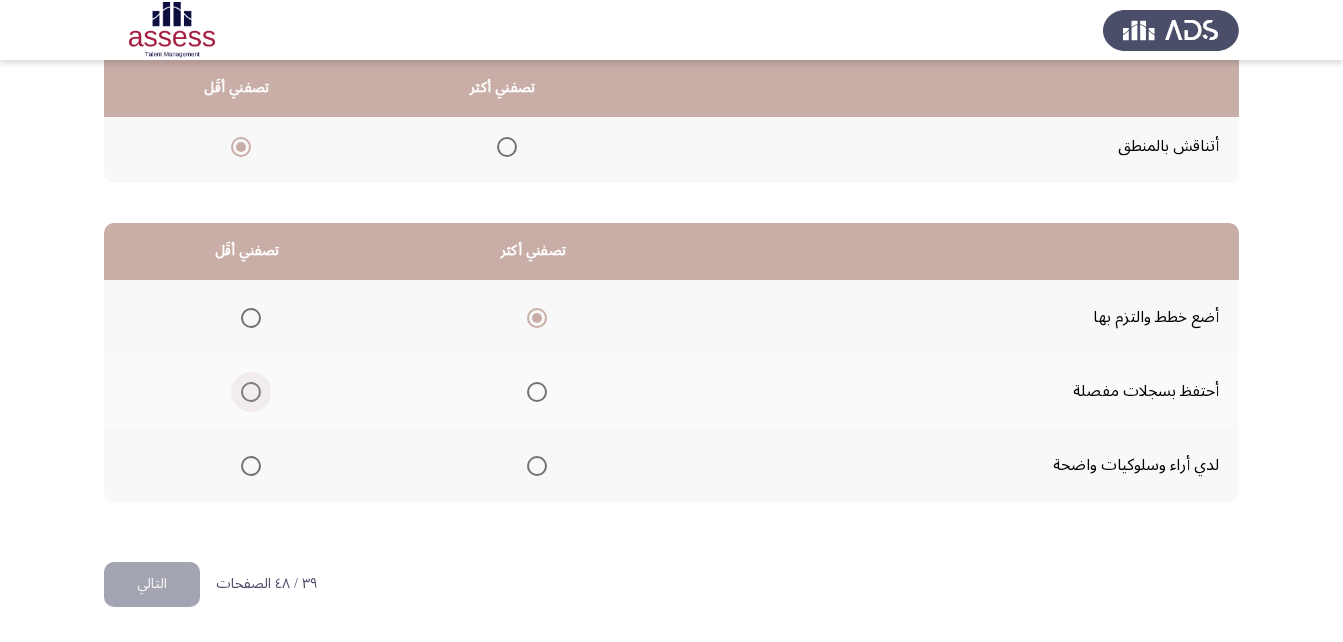 click at bounding box center [251, 392] 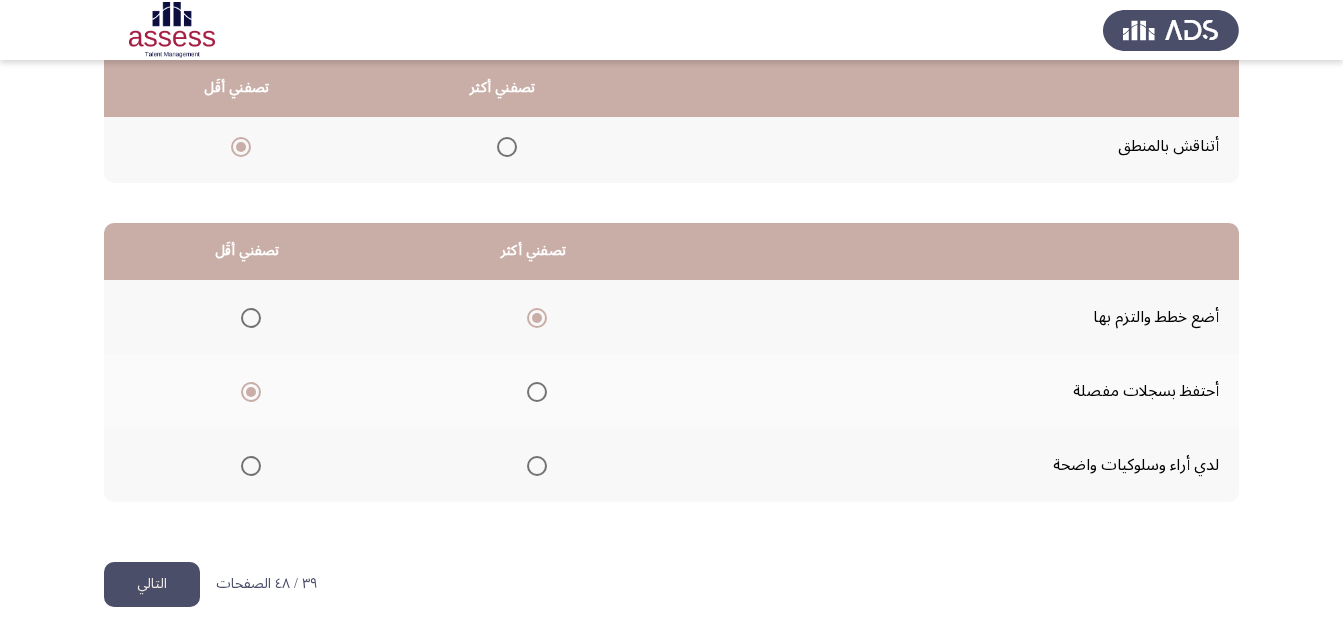 click on "التالي" 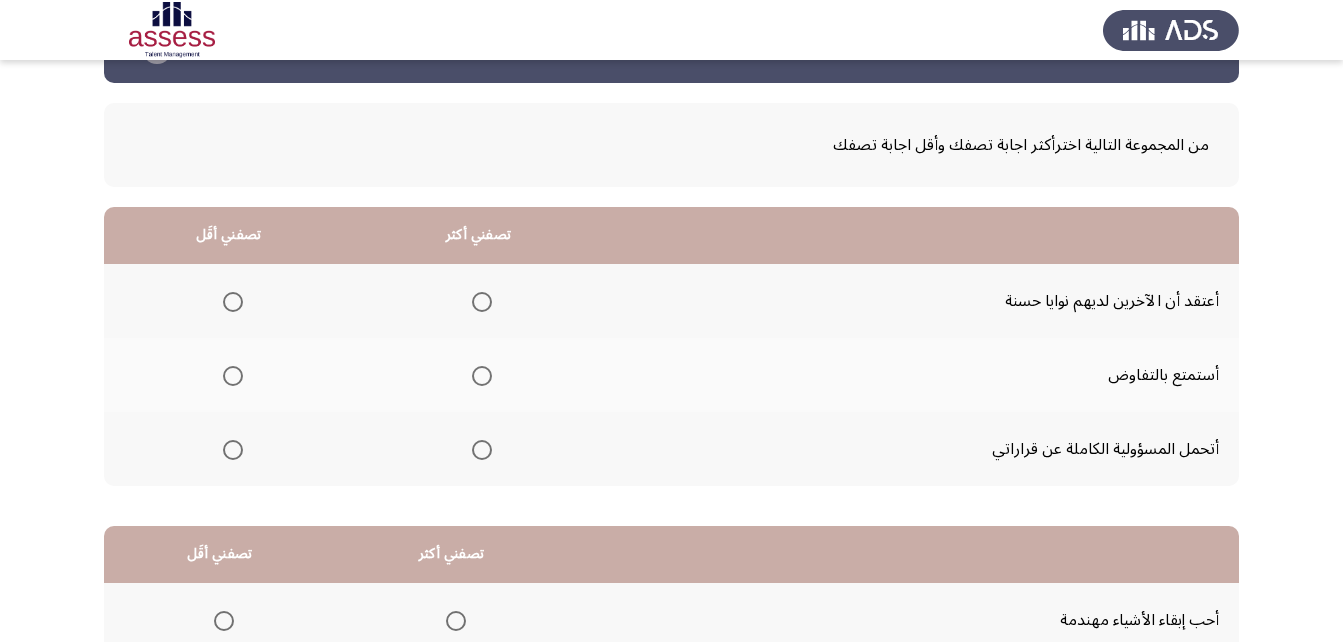 scroll, scrollTop: 100, scrollLeft: 0, axis: vertical 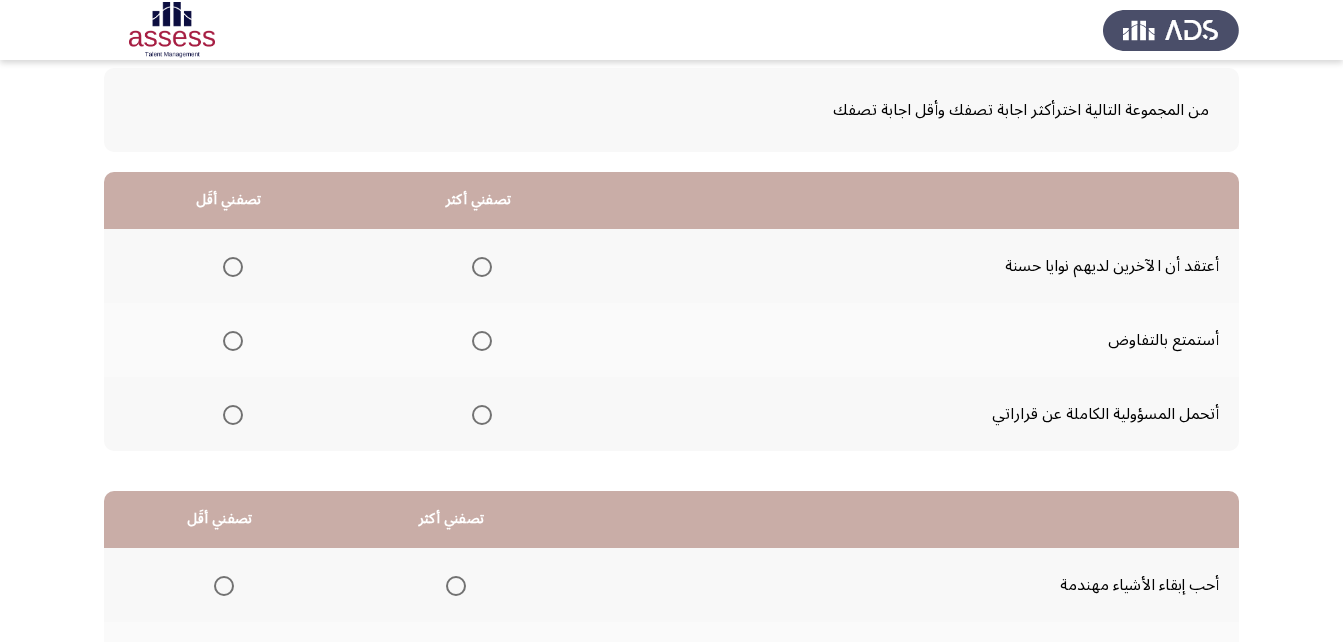 click at bounding box center (482, 415) 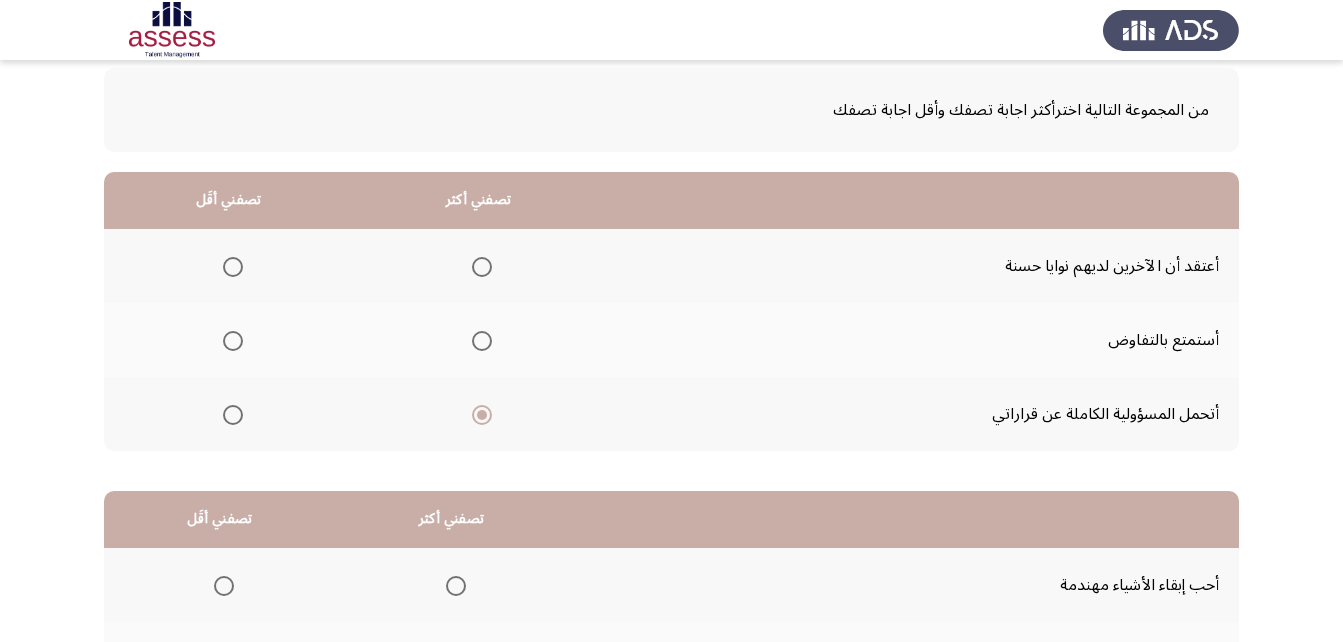 click at bounding box center [482, 341] 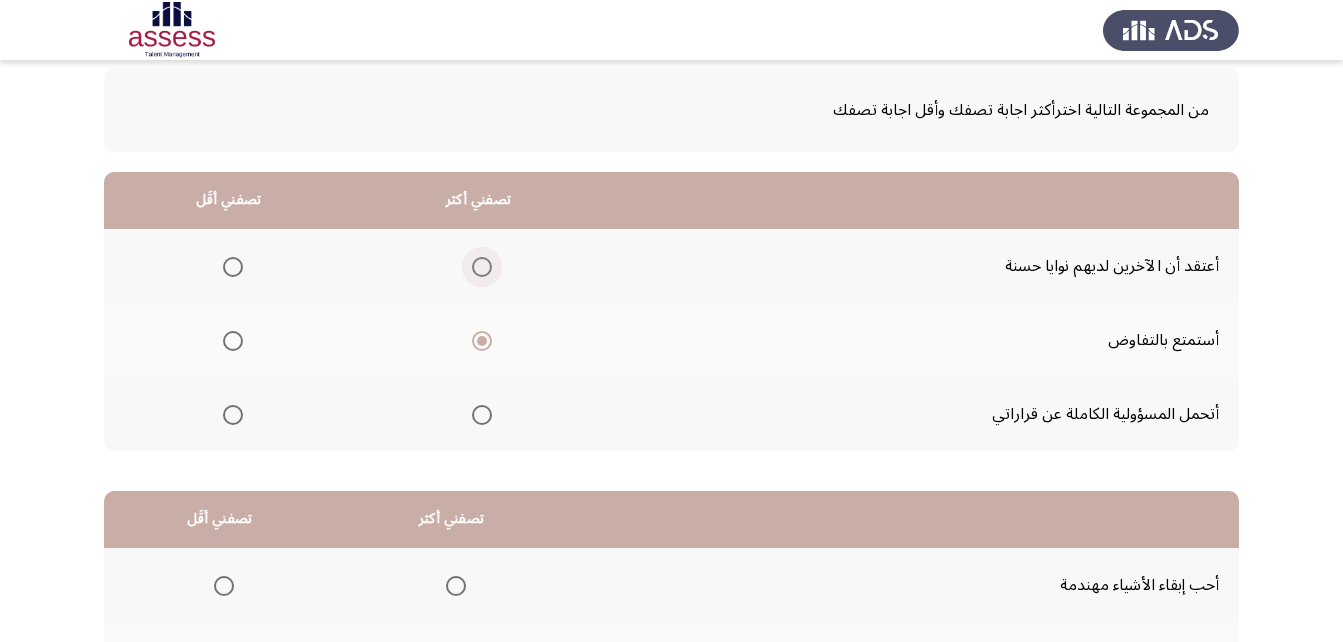 click at bounding box center [482, 267] 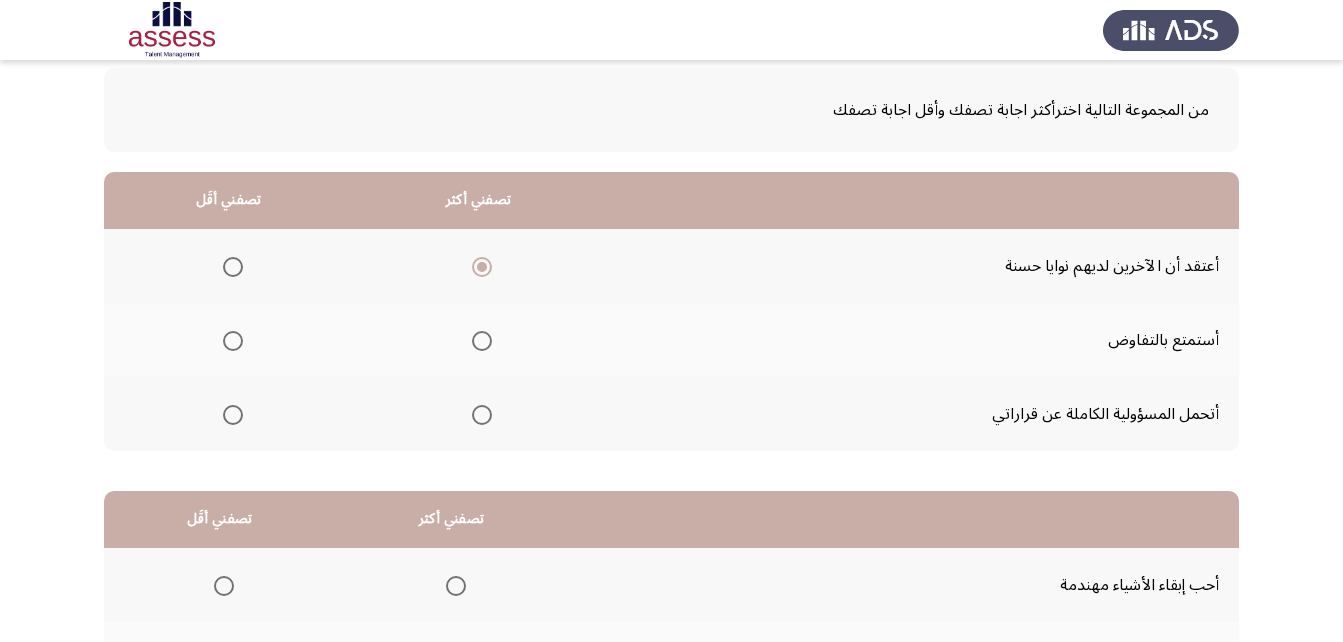 click at bounding box center (233, 415) 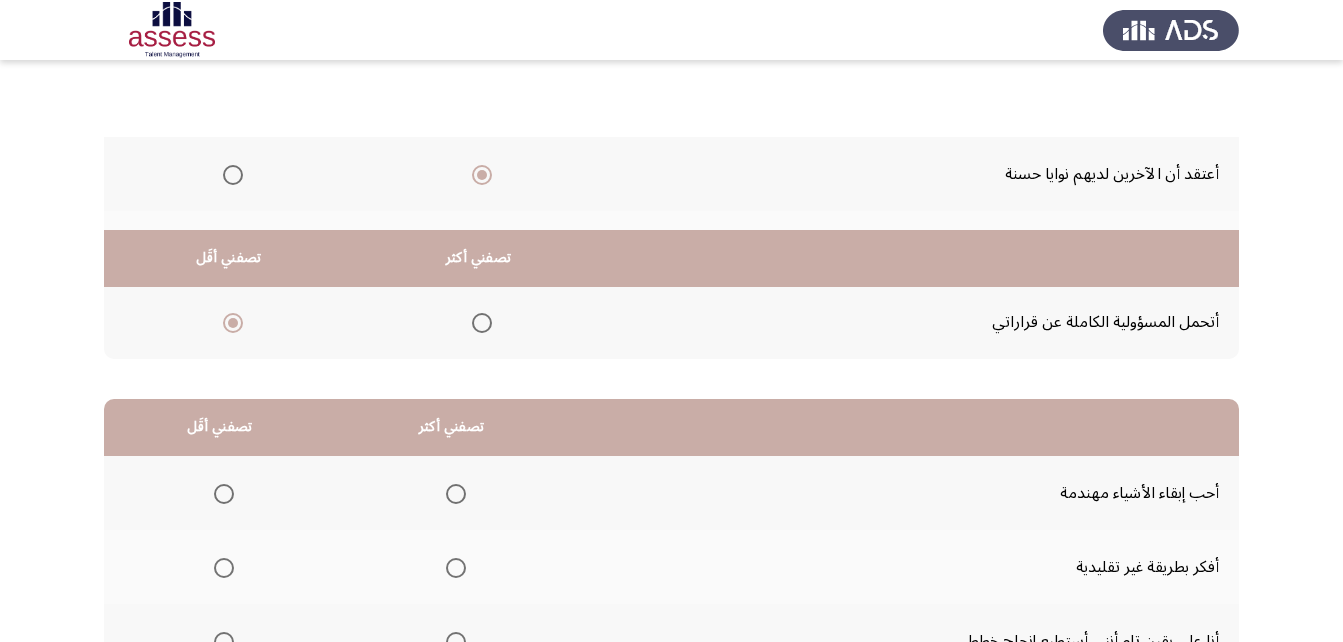 scroll, scrollTop: 368, scrollLeft: 0, axis: vertical 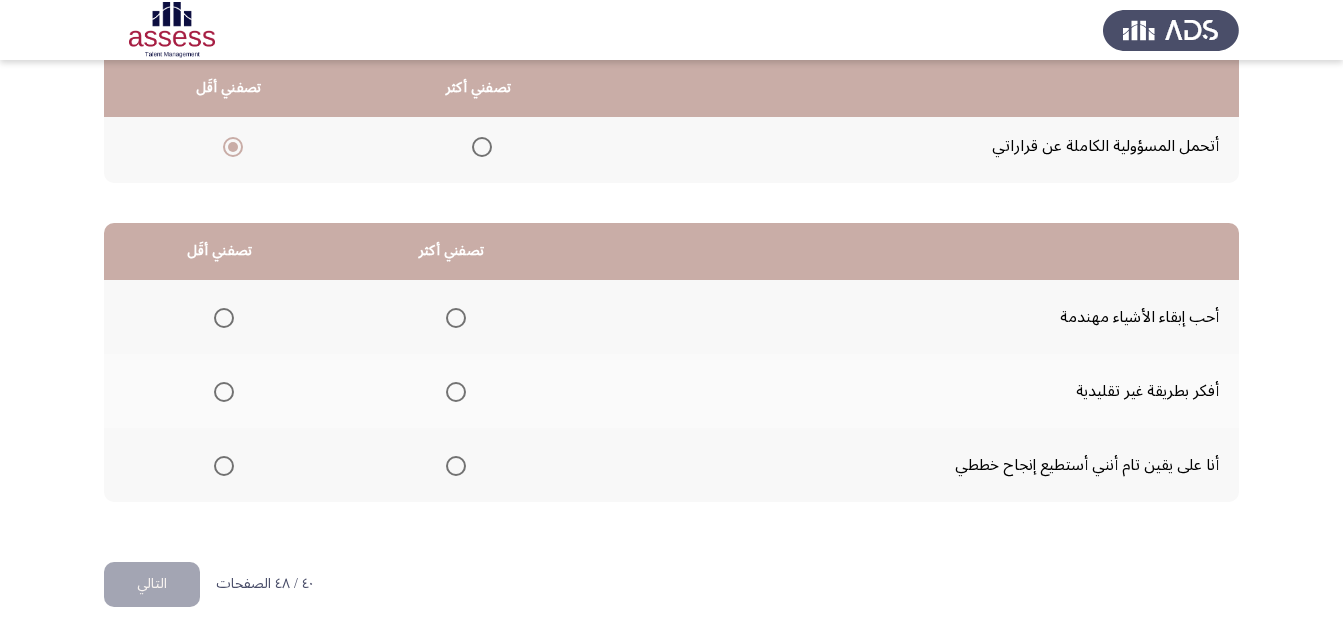 click at bounding box center (456, 392) 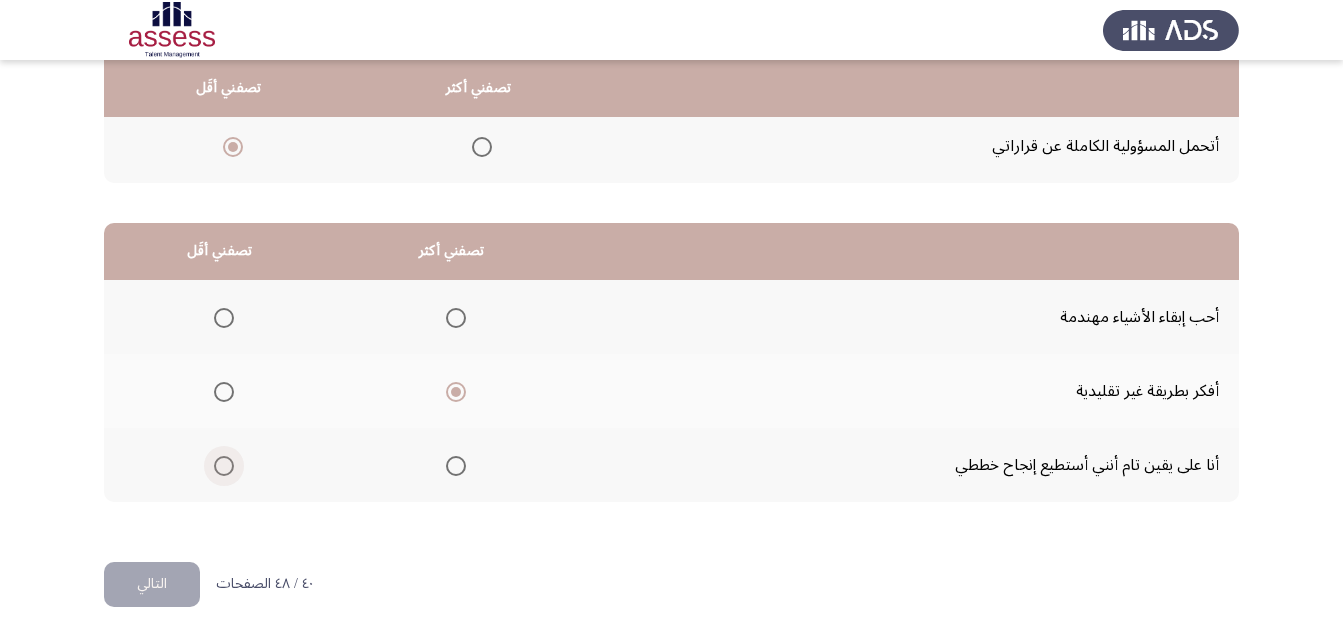 click at bounding box center (224, 466) 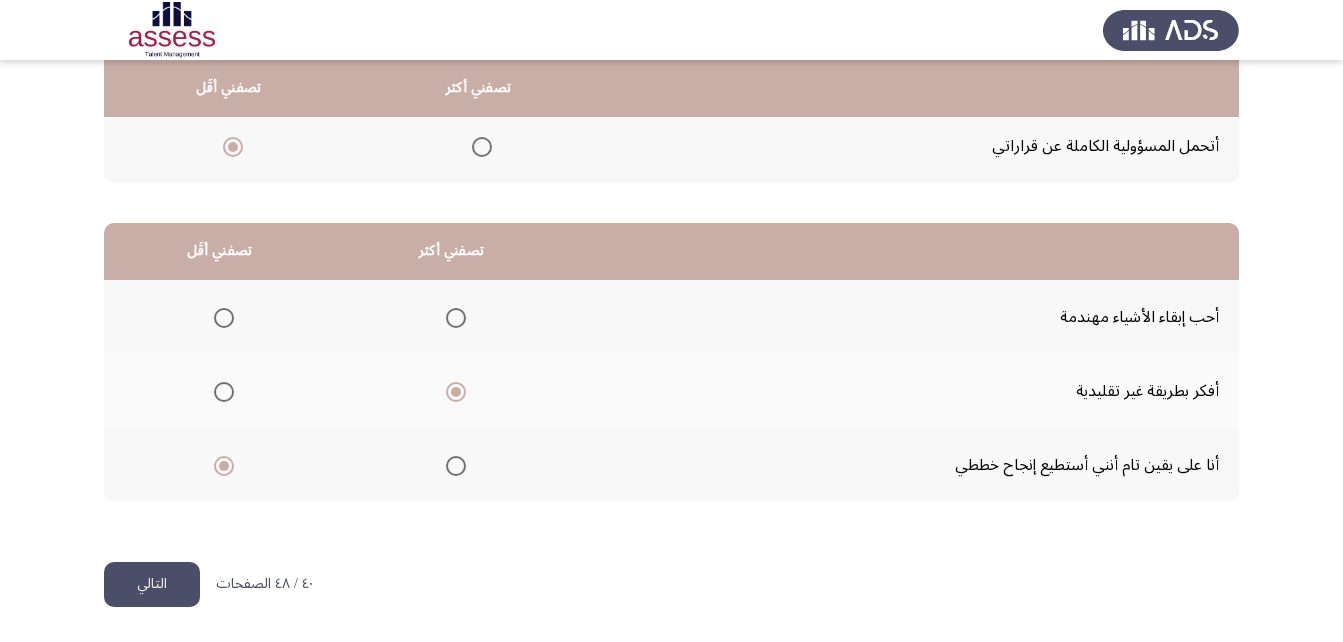 click on "التالي" 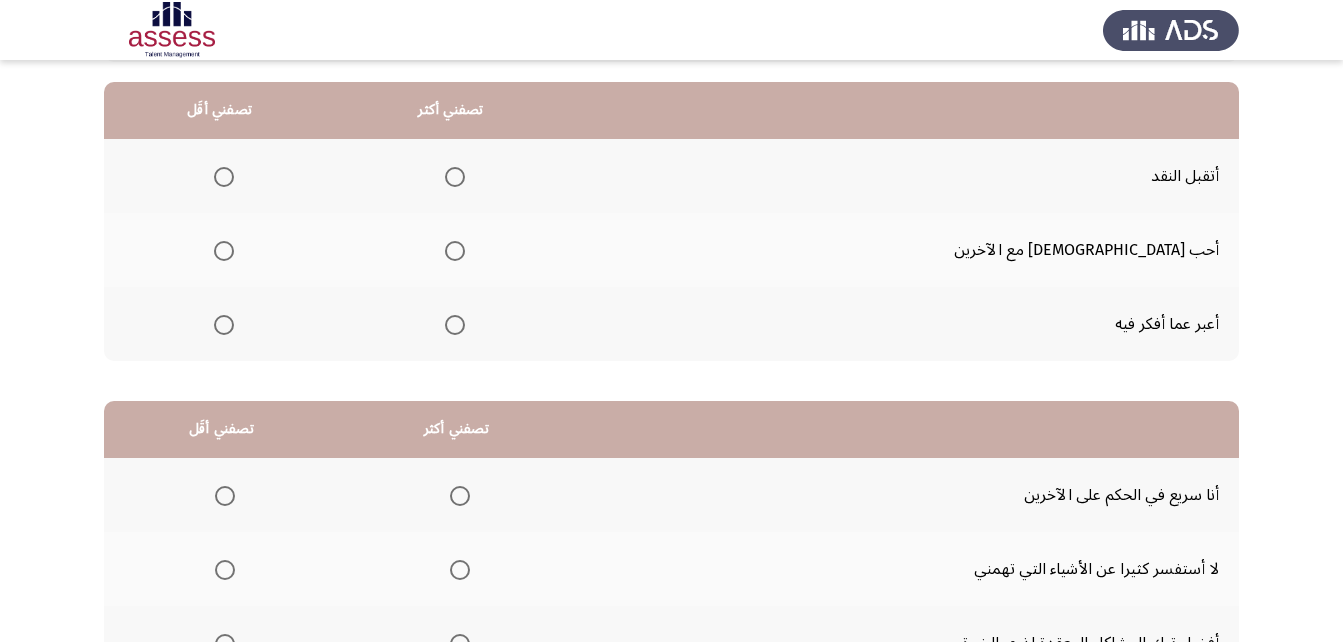 scroll, scrollTop: 200, scrollLeft: 0, axis: vertical 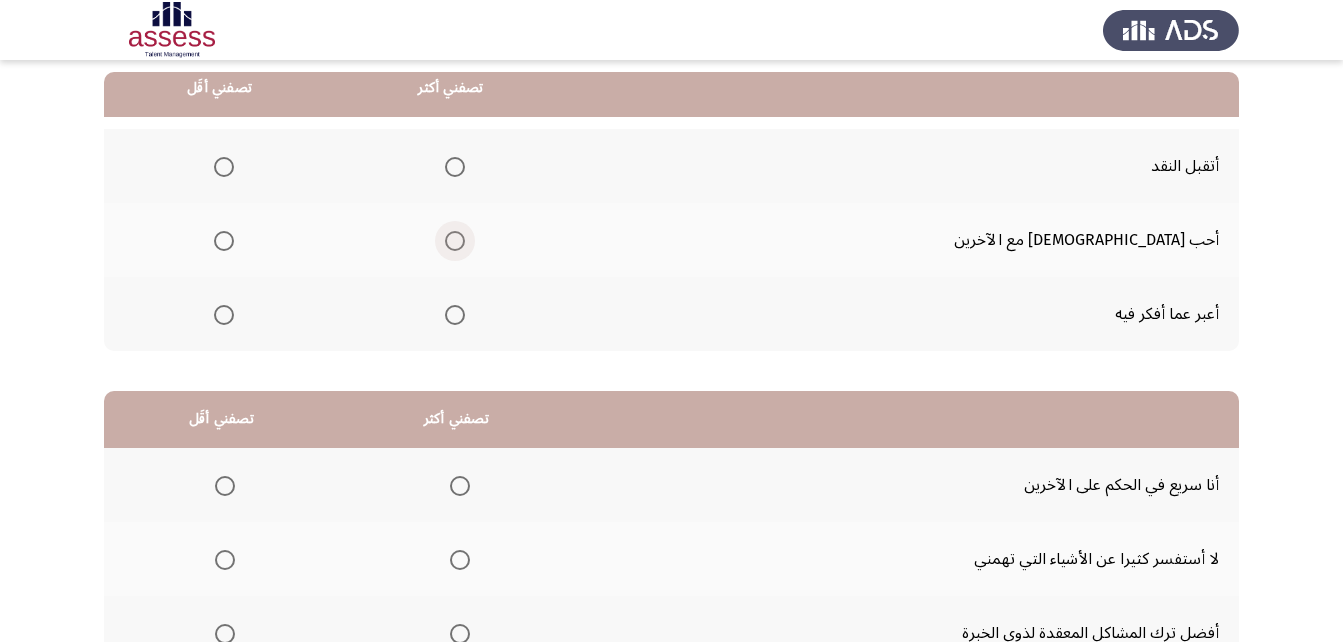 click at bounding box center [455, 241] 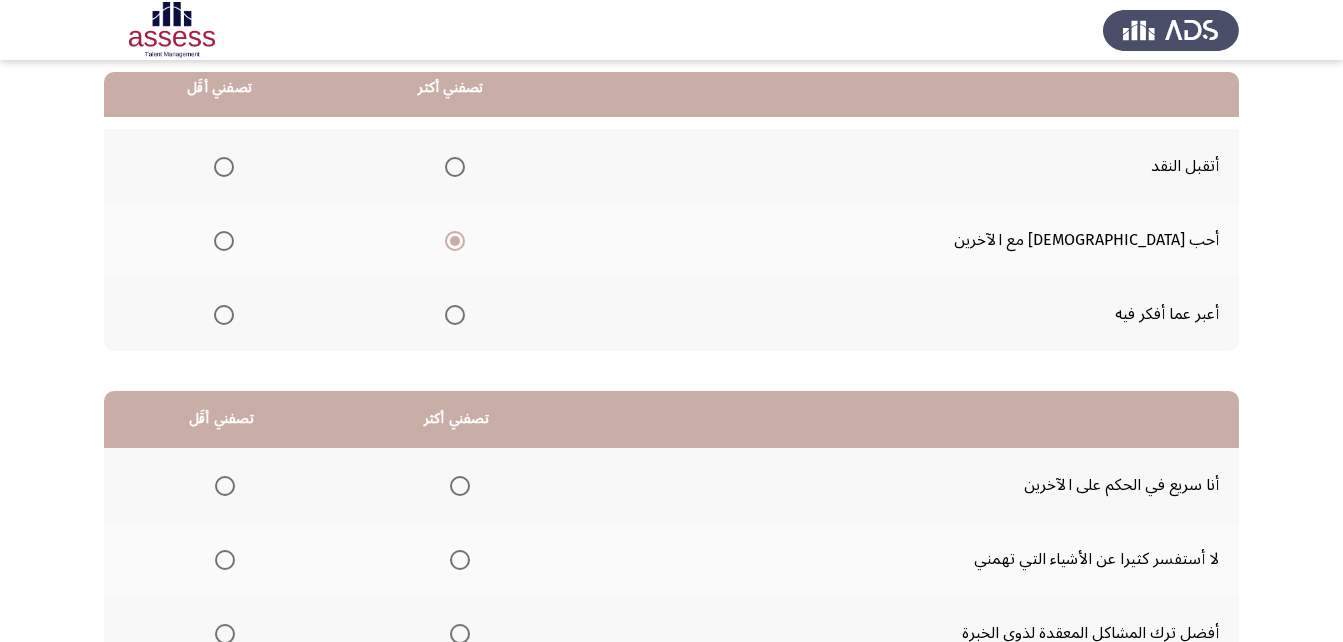 click at bounding box center [224, 315] 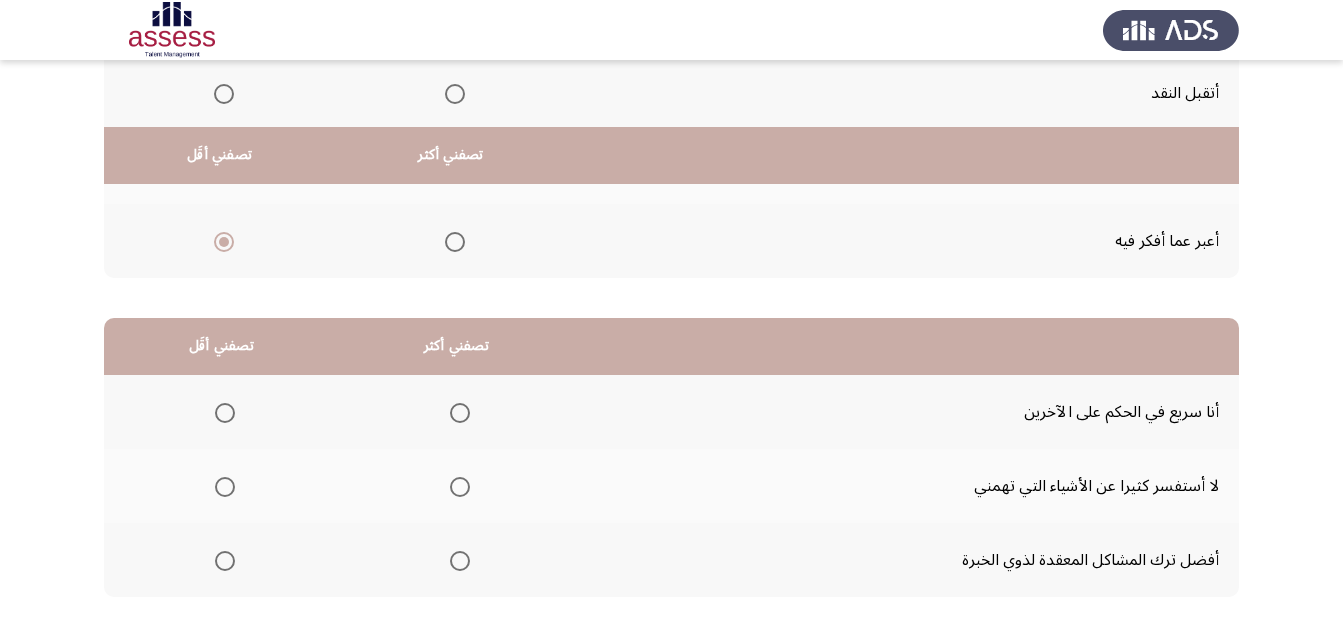 scroll, scrollTop: 368, scrollLeft: 0, axis: vertical 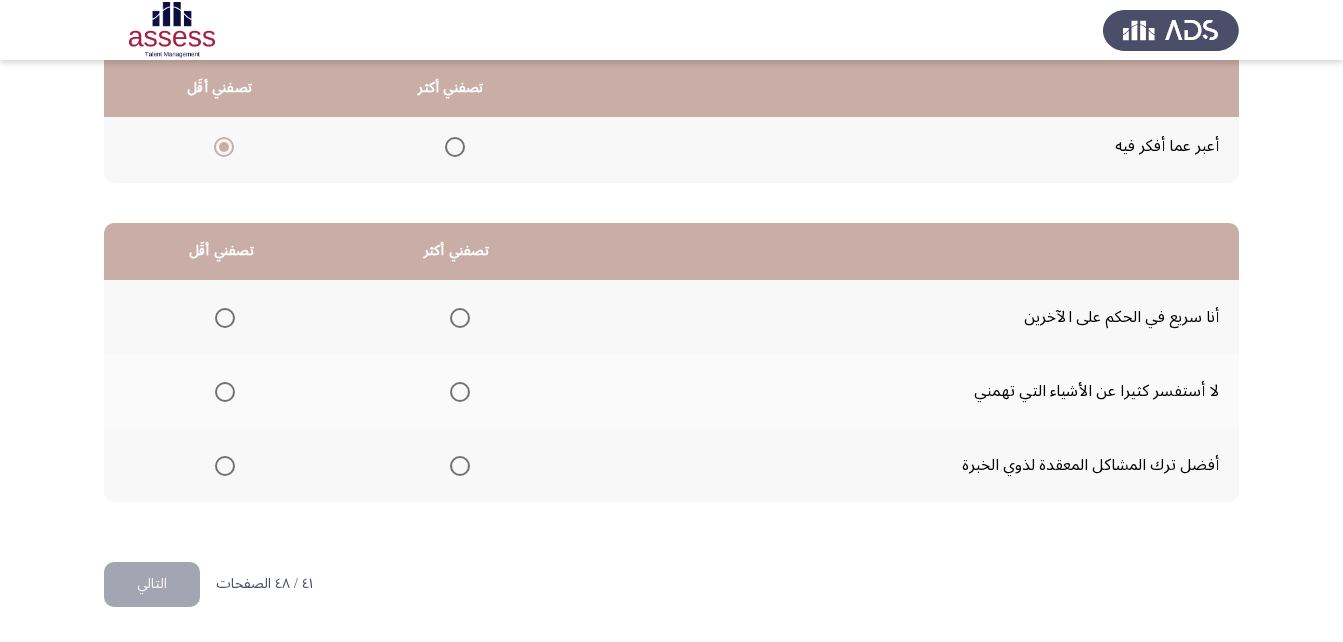 click at bounding box center (460, 392) 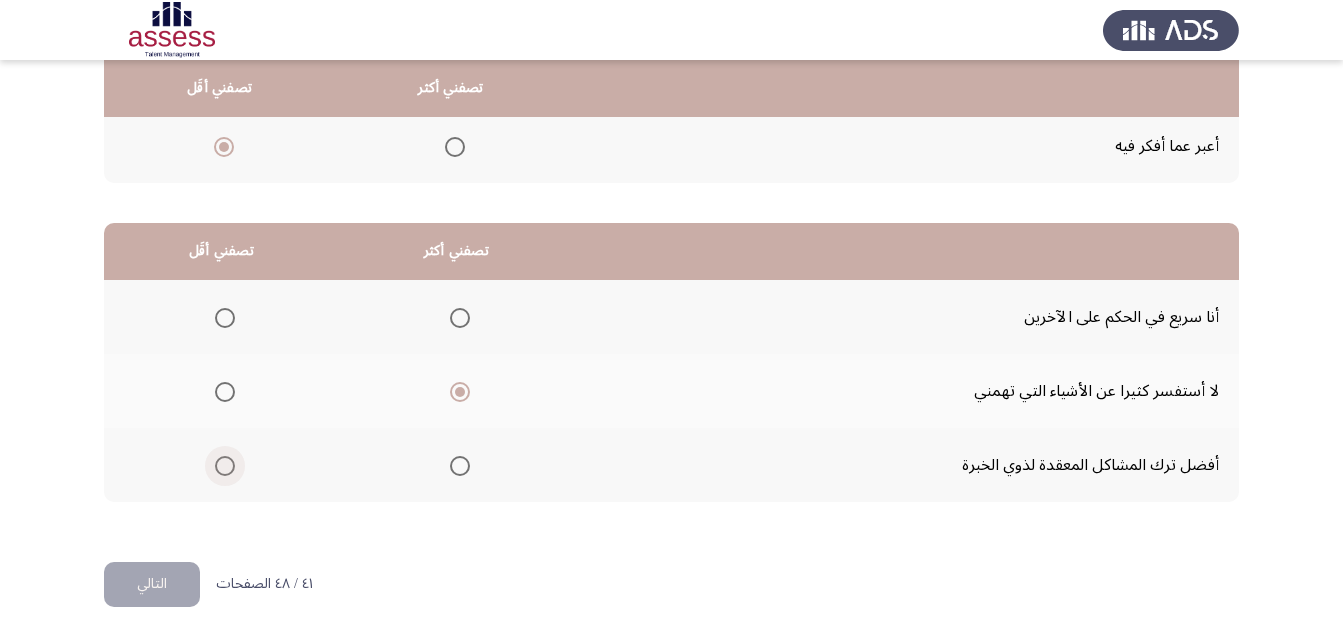 click at bounding box center [225, 466] 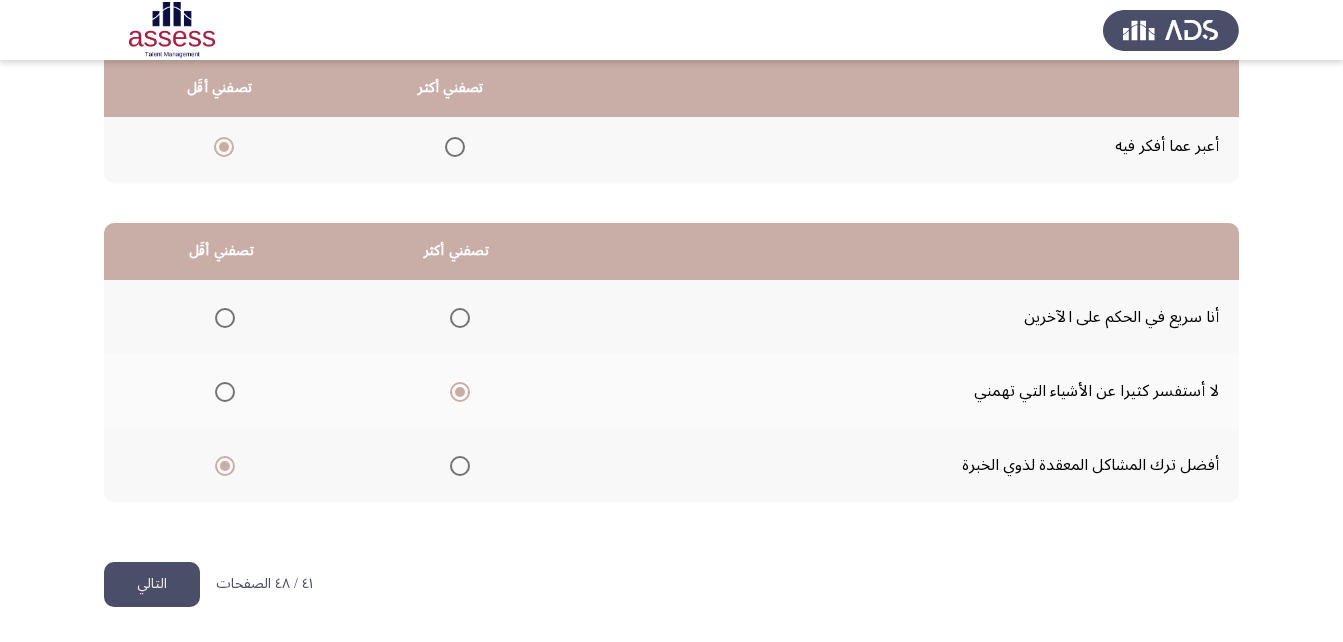 click on "التالي" 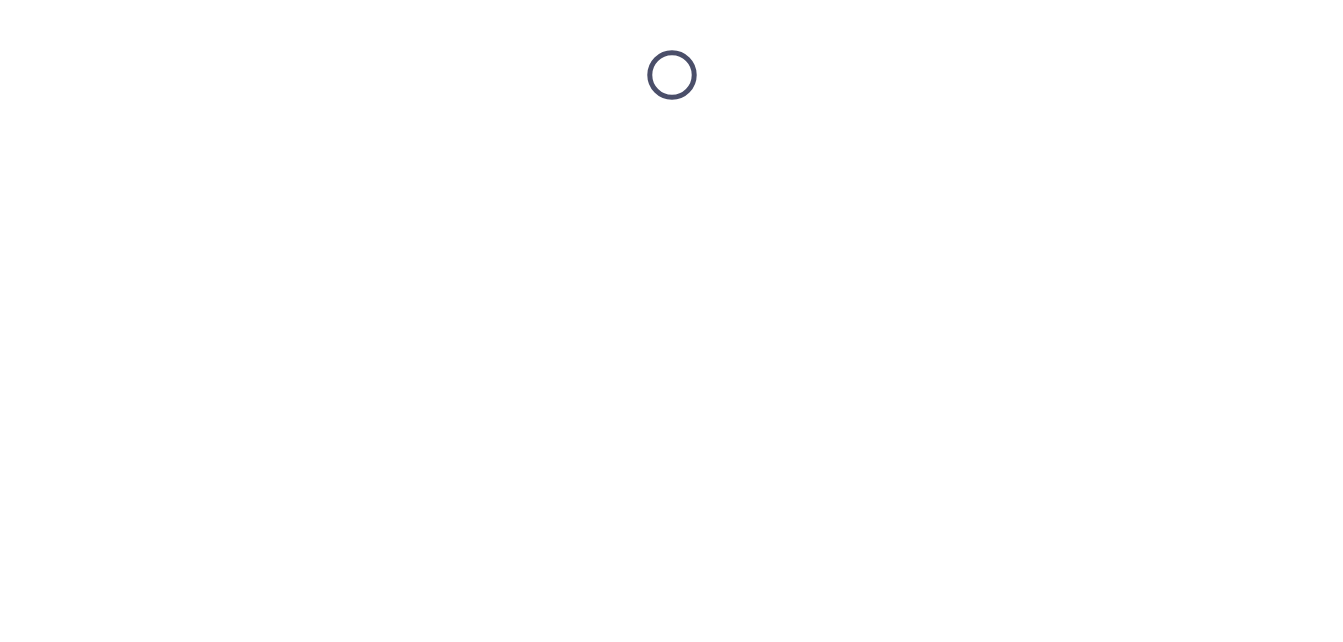 scroll, scrollTop: 0, scrollLeft: 0, axis: both 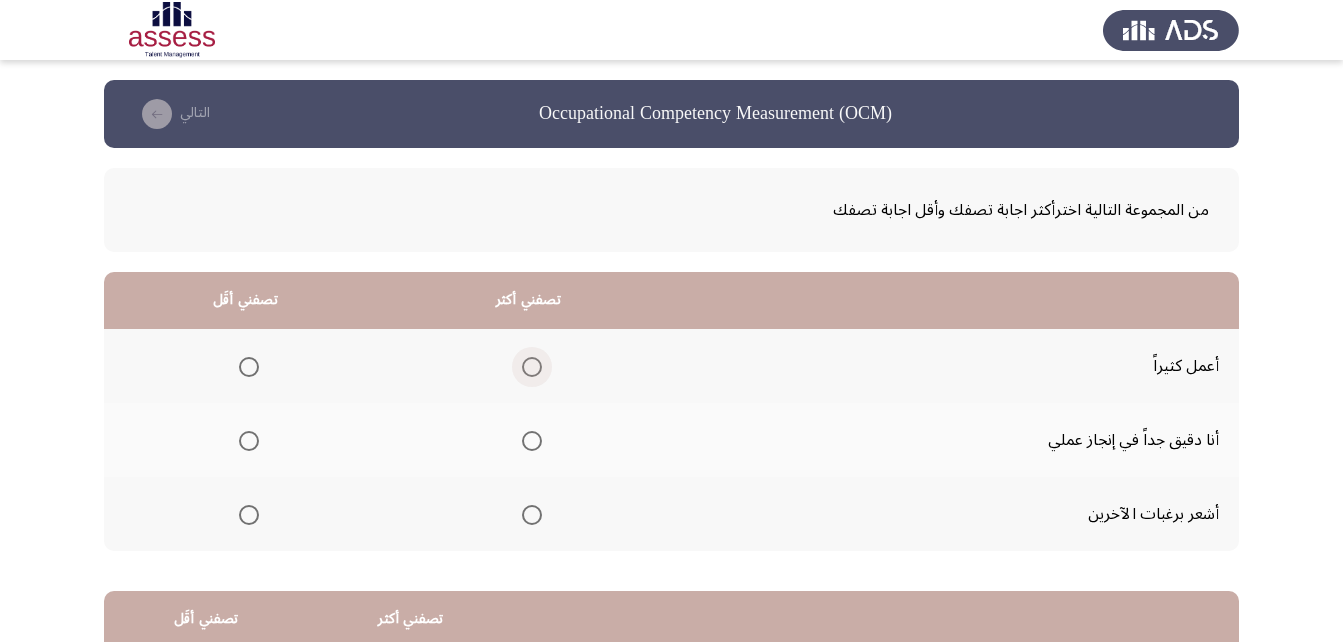 click at bounding box center (532, 367) 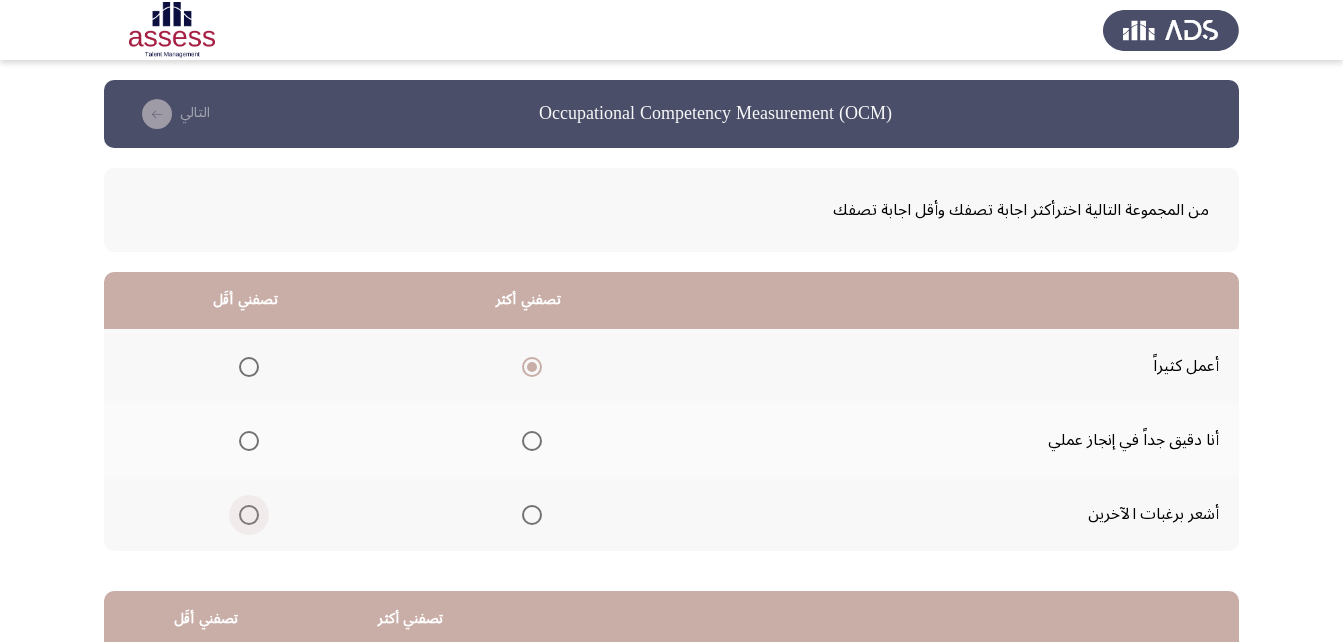 click at bounding box center [249, 515] 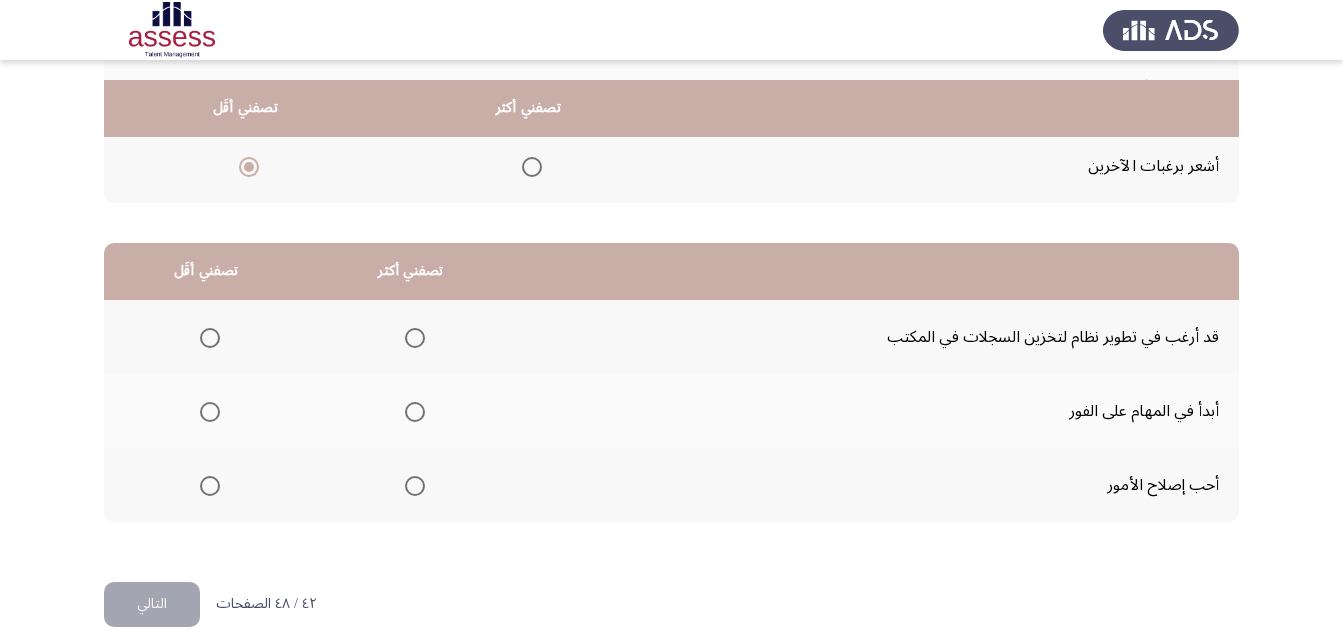 scroll, scrollTop: 368, scrollLeft: 0, axis: vertical 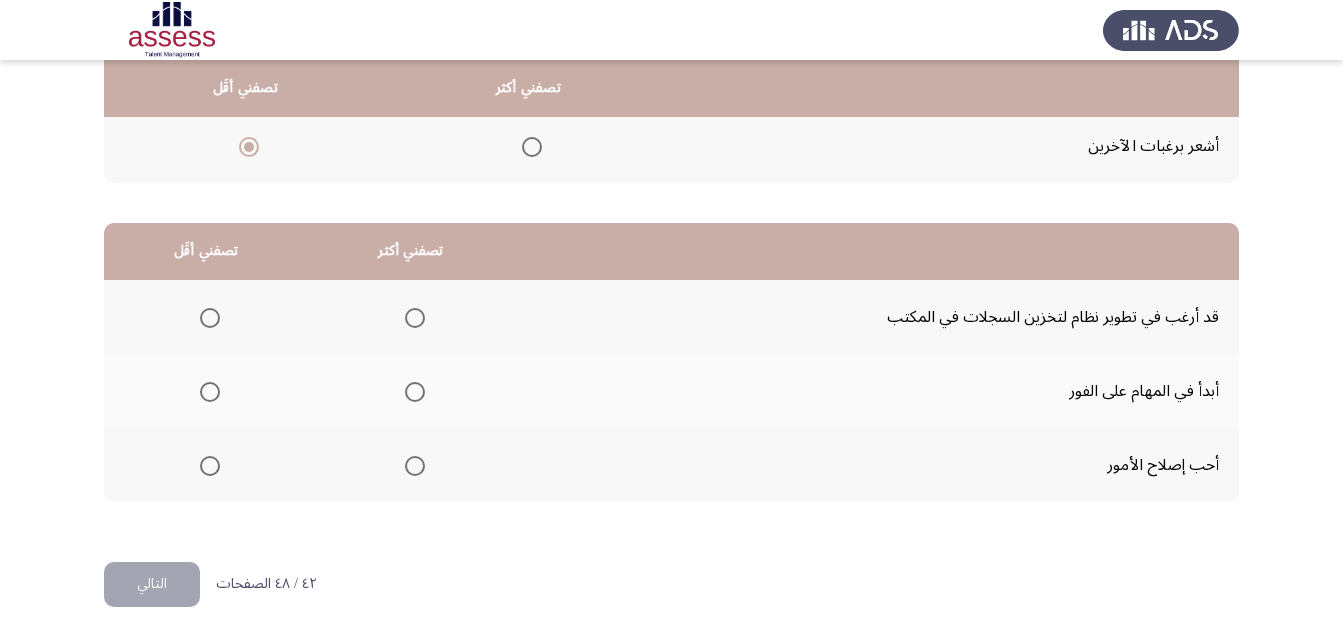 click at bounding box center (415, 466) 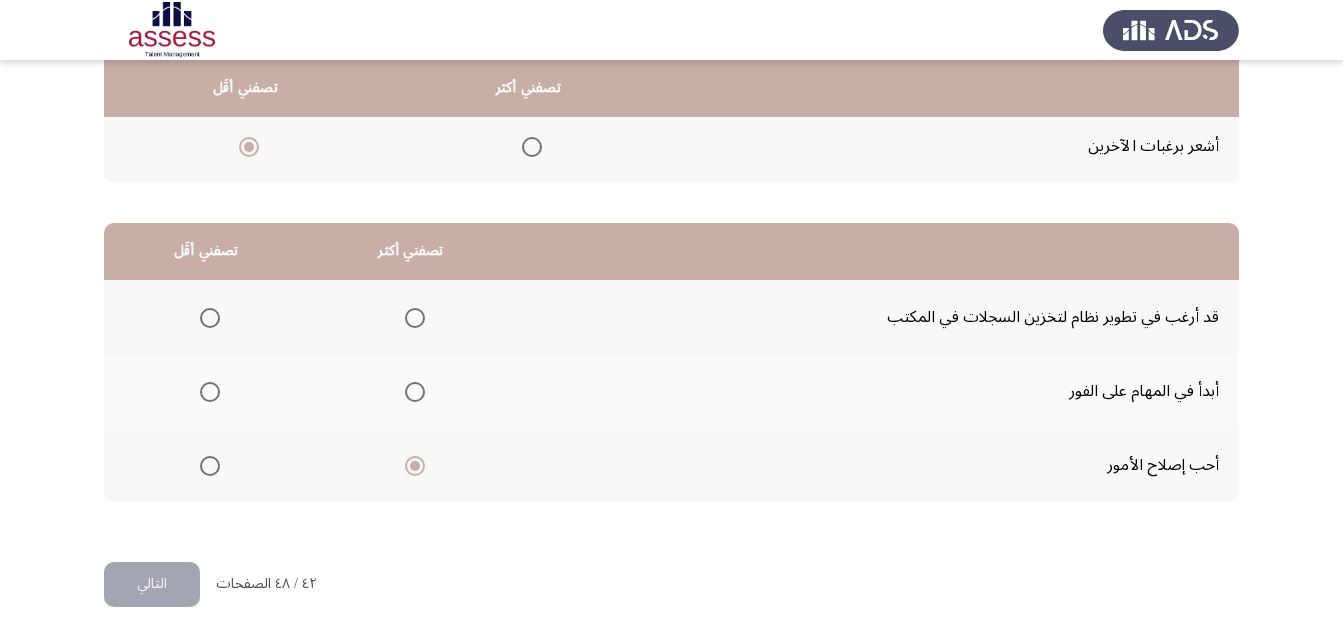 click at bounding box center (210, 318) 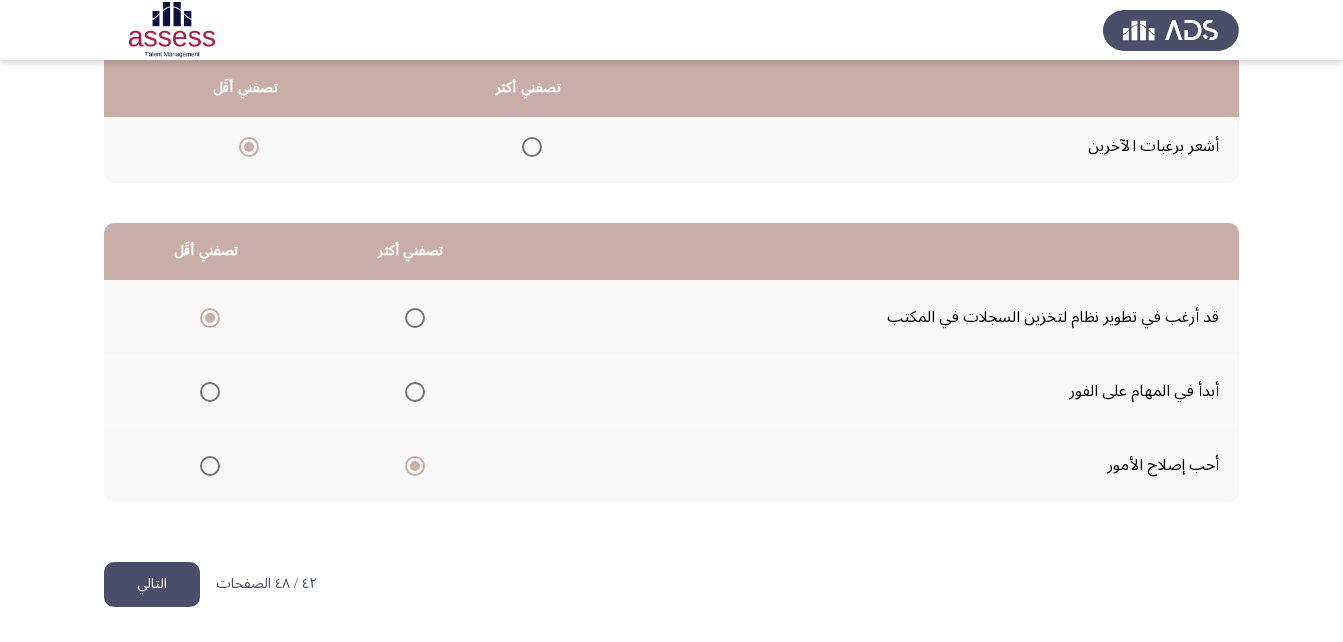 click on "التالي" 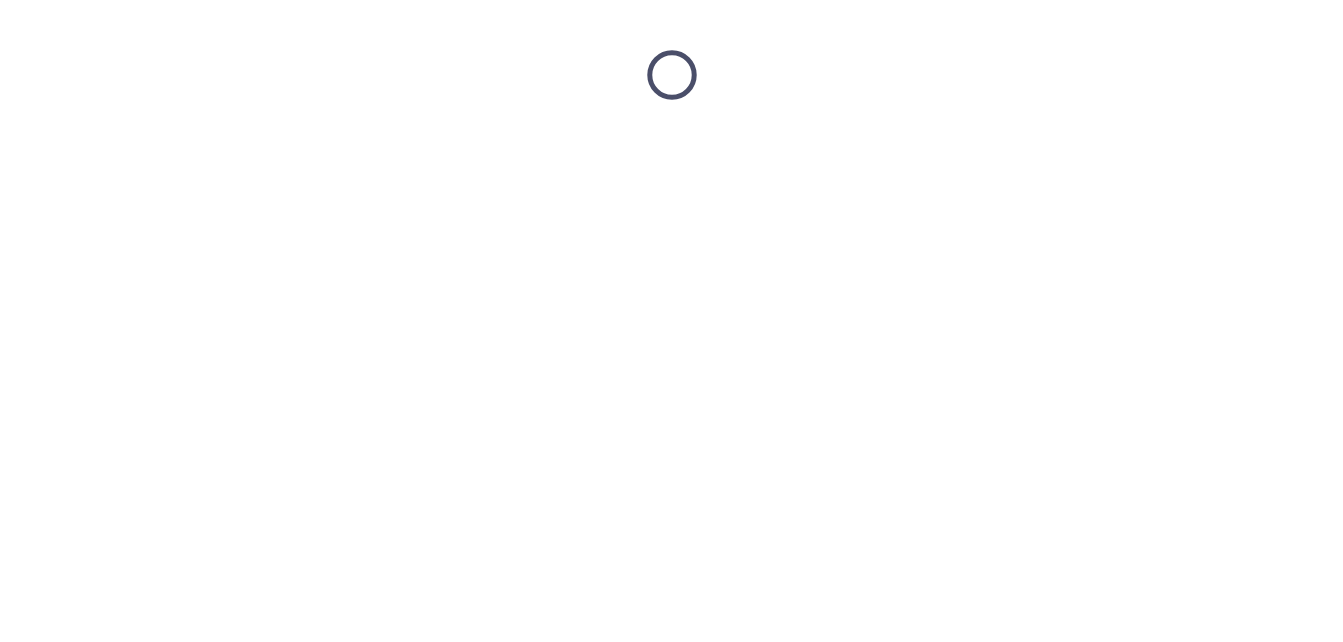 scroll, scrollTop: 0, scrollLeft: 0, axis: both 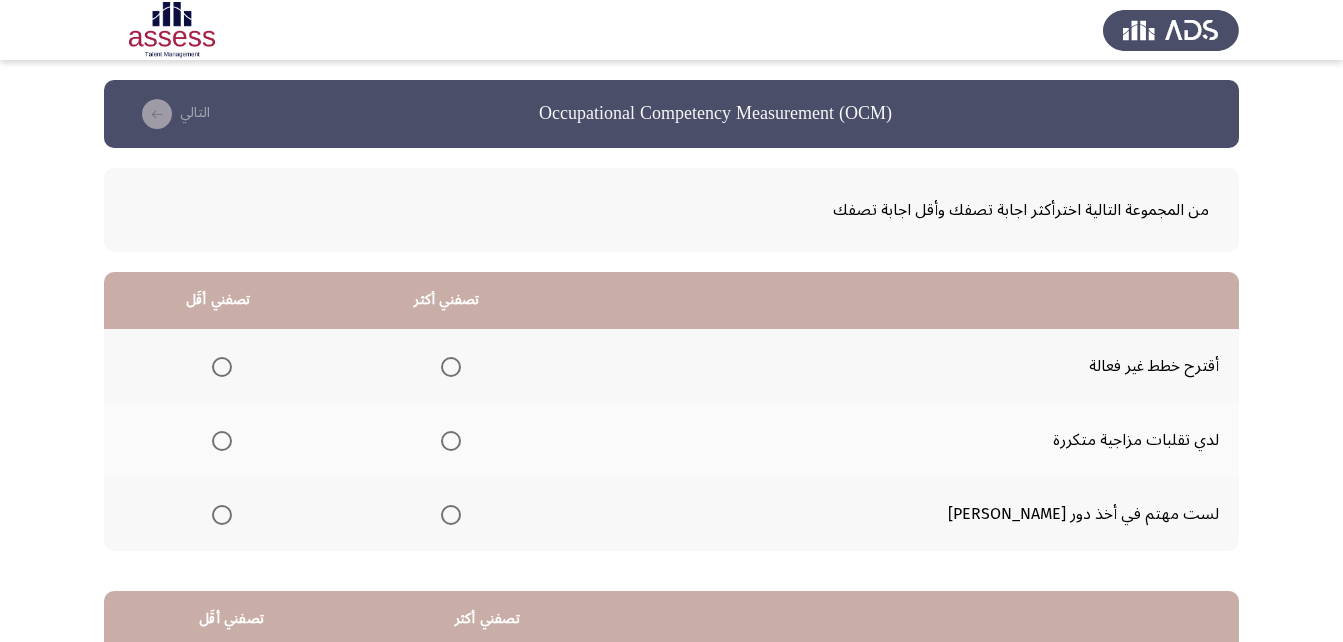 click at bounding box center [222, 367] 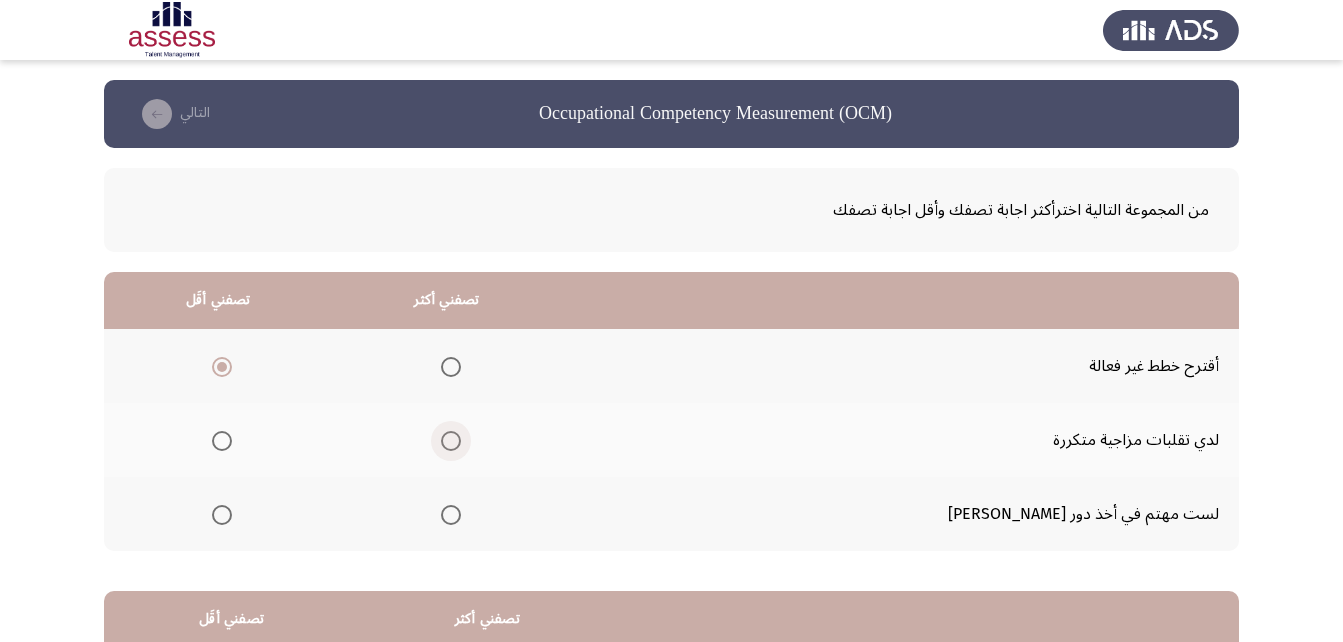click at bounding box center [451, 441] 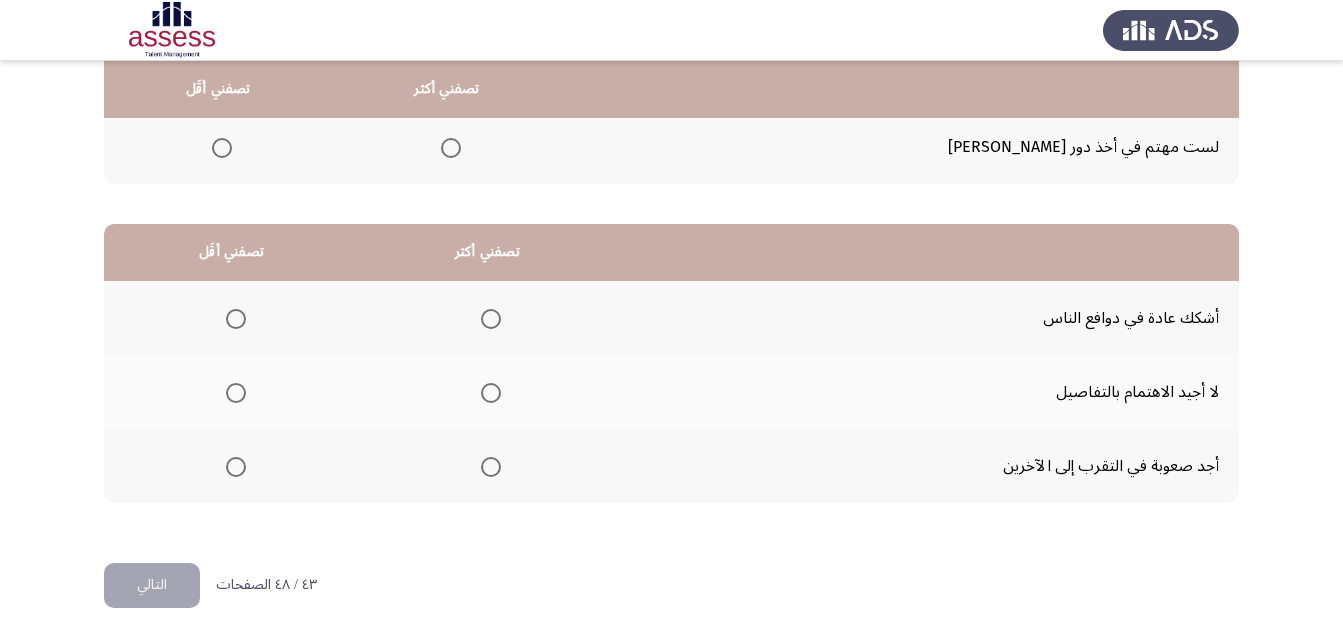 scroll, scrollTop: 368, scrollLeft: 0, axis: vertical 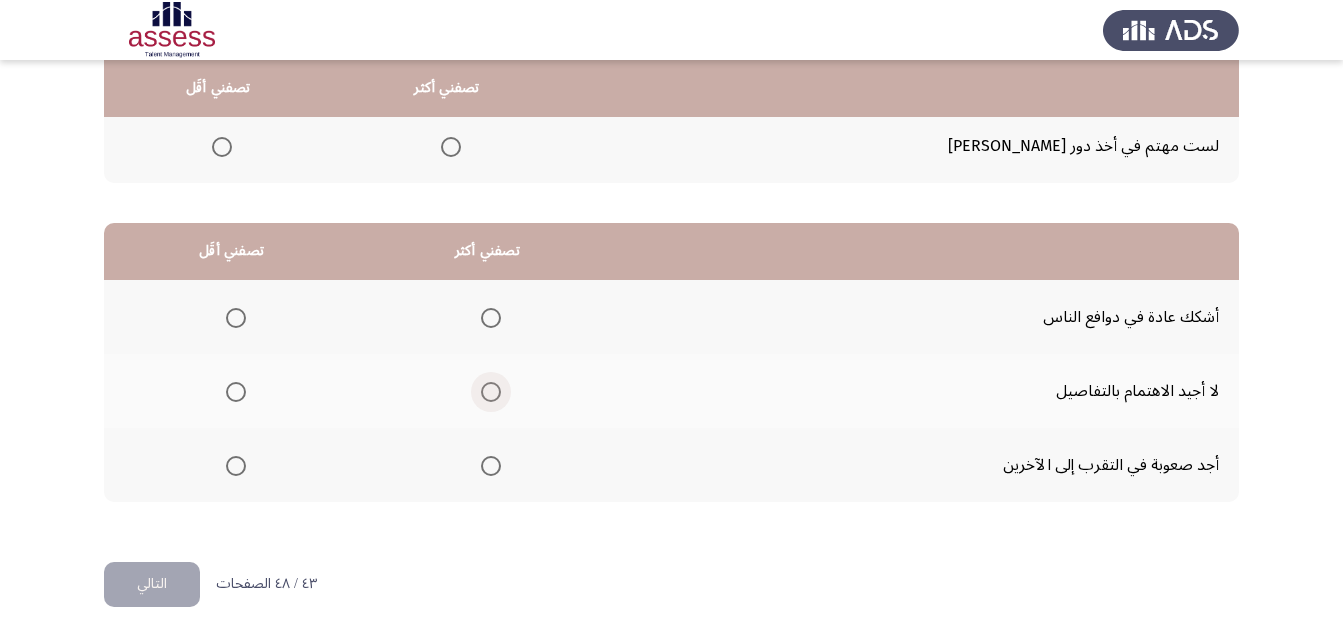 click at bounding box center (491, 392) 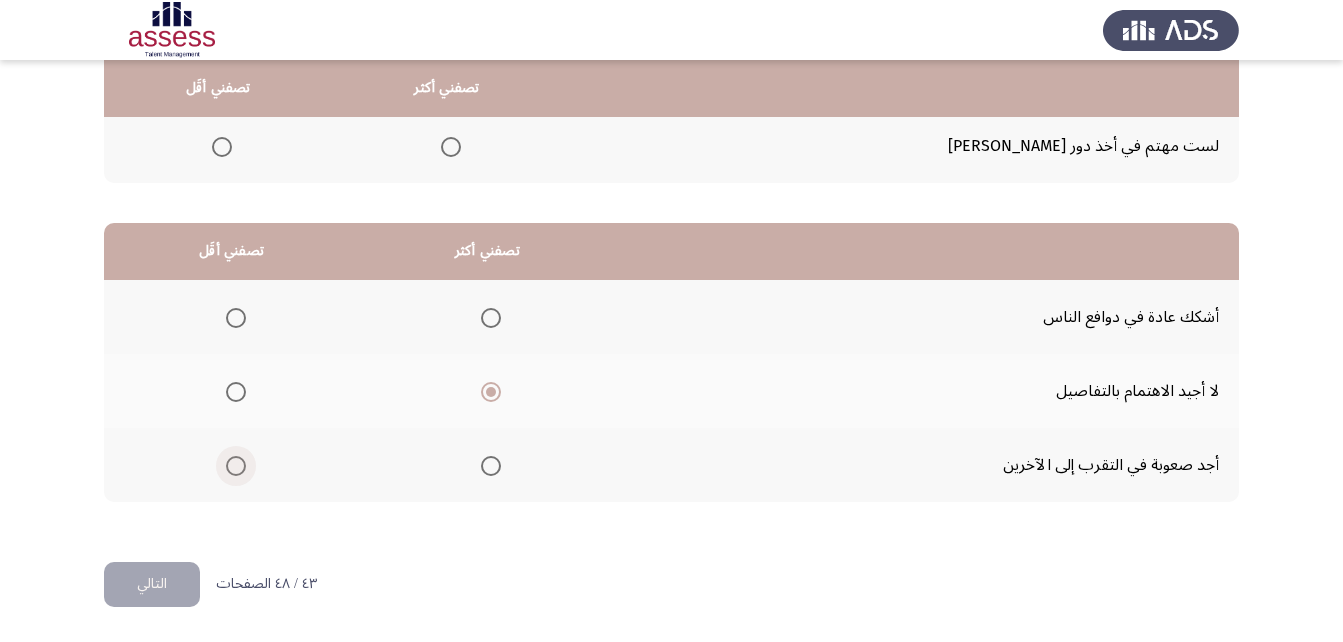 click at bounding box center (236, 466) 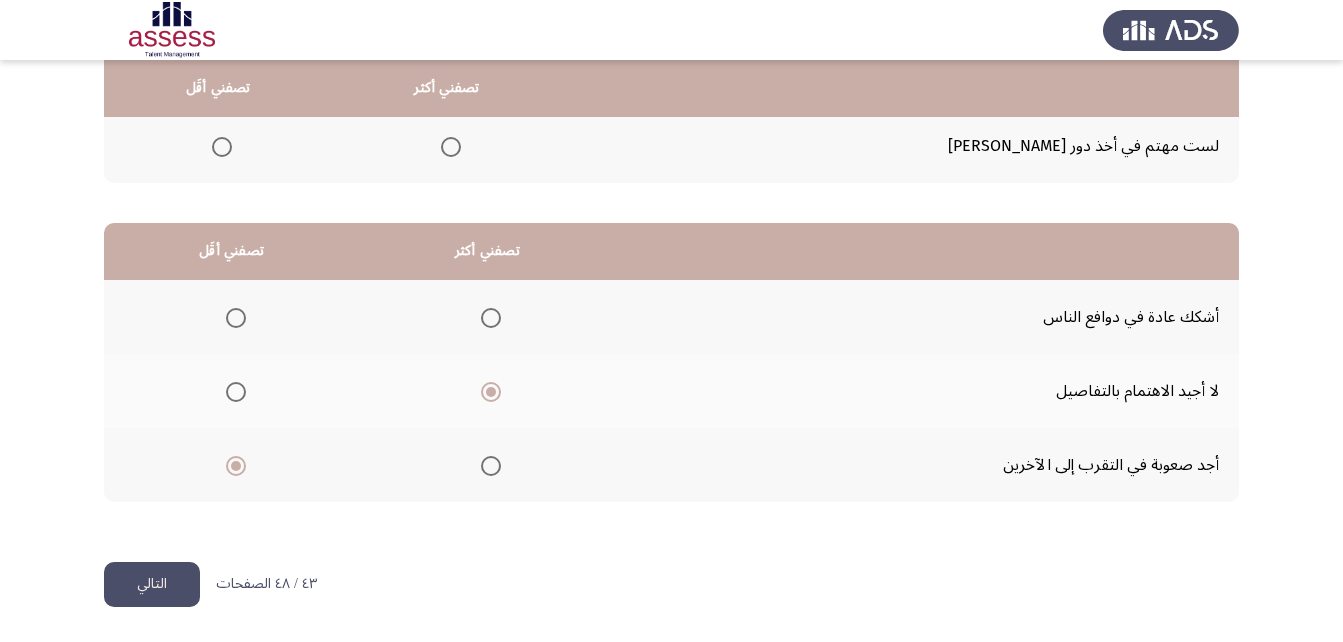 click on "التالي" 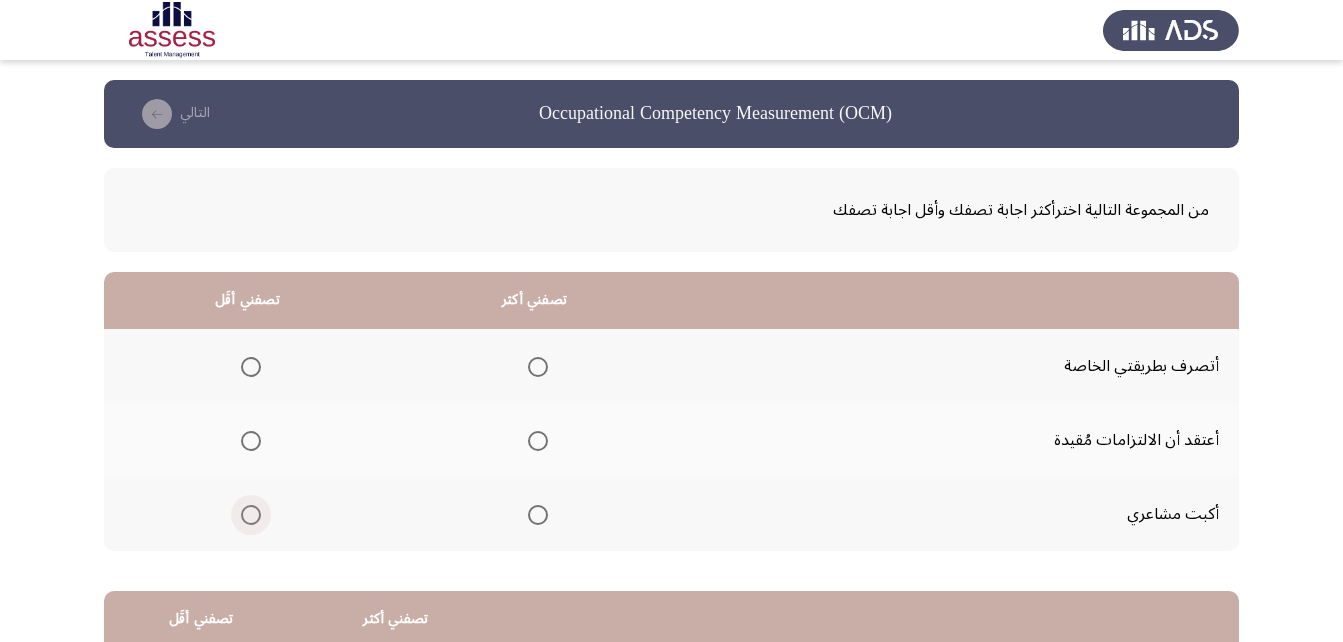 click at bounding box center (251, 515) 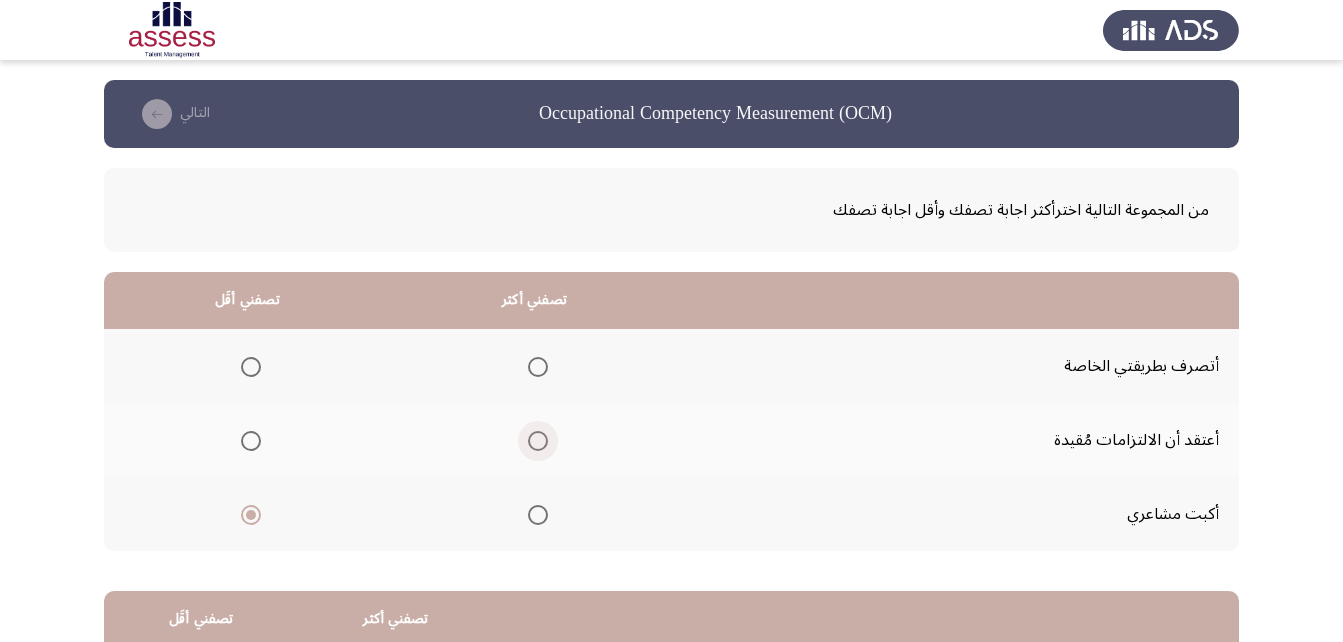 click at bounding box center [538, 441] 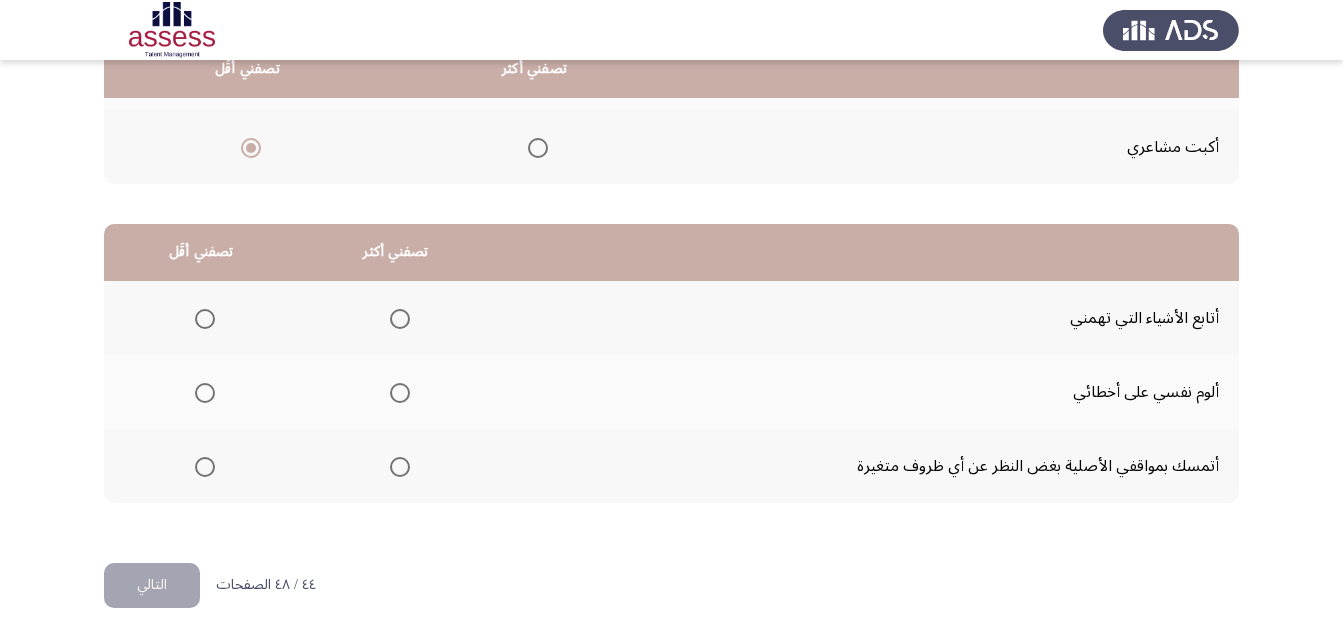 scroll, scrollTop: 368, scrollLeft: 0, axis: vertical 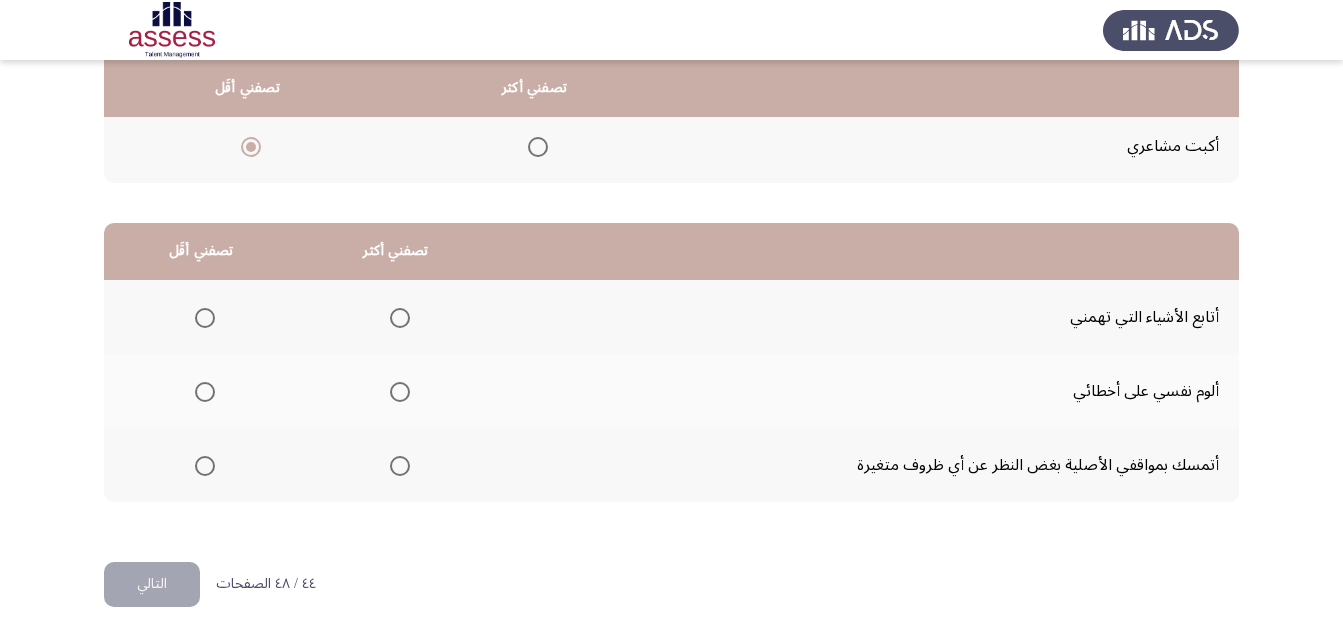 click at bounding box center [400, 392] 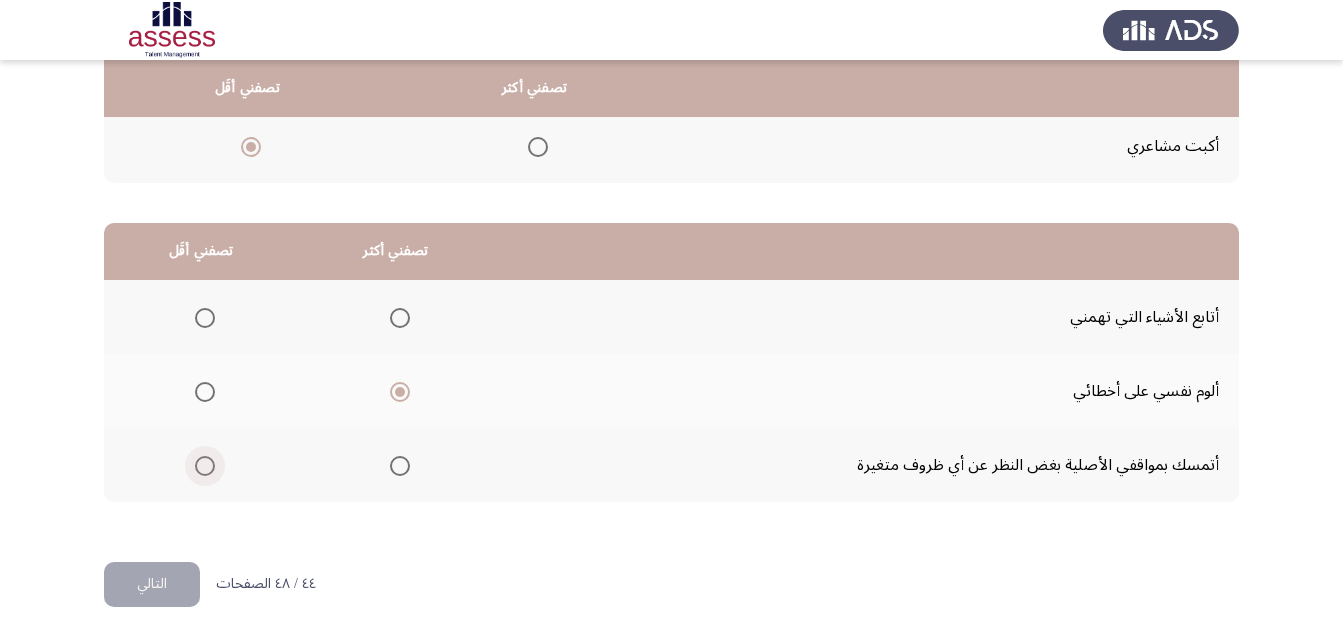 click at bounding box center (205, 466) 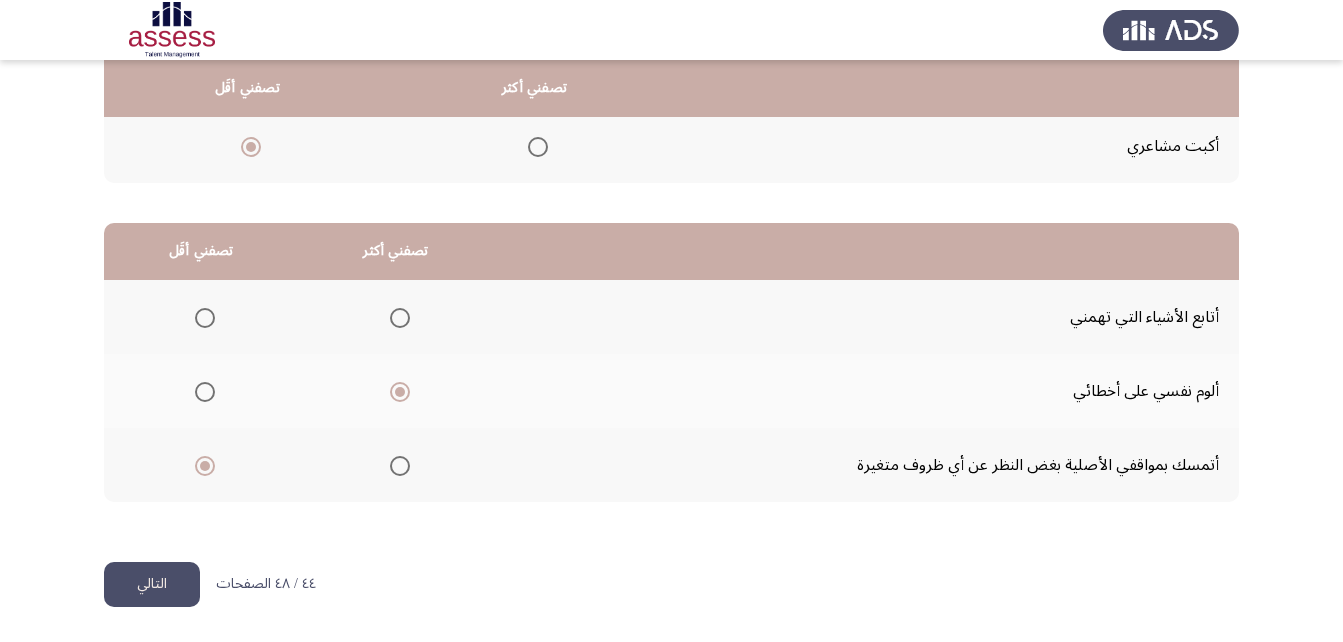 drag, startPoint x: 147, startPoint y: 579, endPoint x: 157, endPoint y: 574, distance: 11.18034 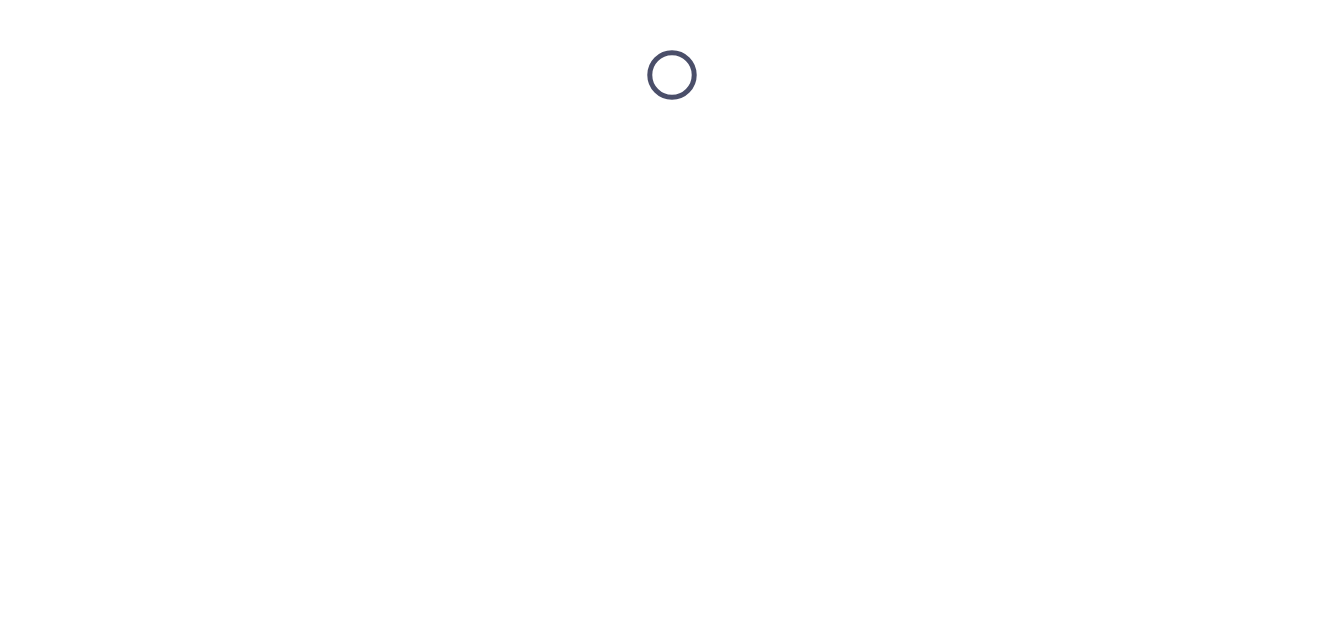 scroll, scrollTop: 0, scrollLeft: 0, axis: both 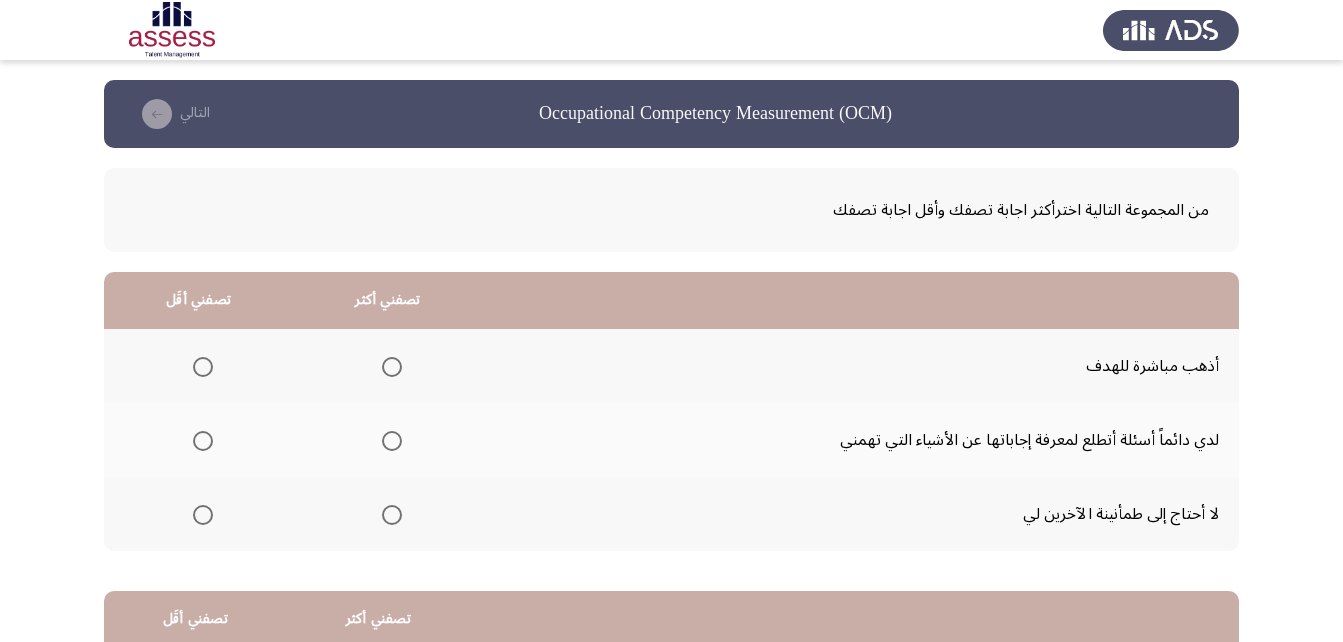 click at bounding box center (392, 441) 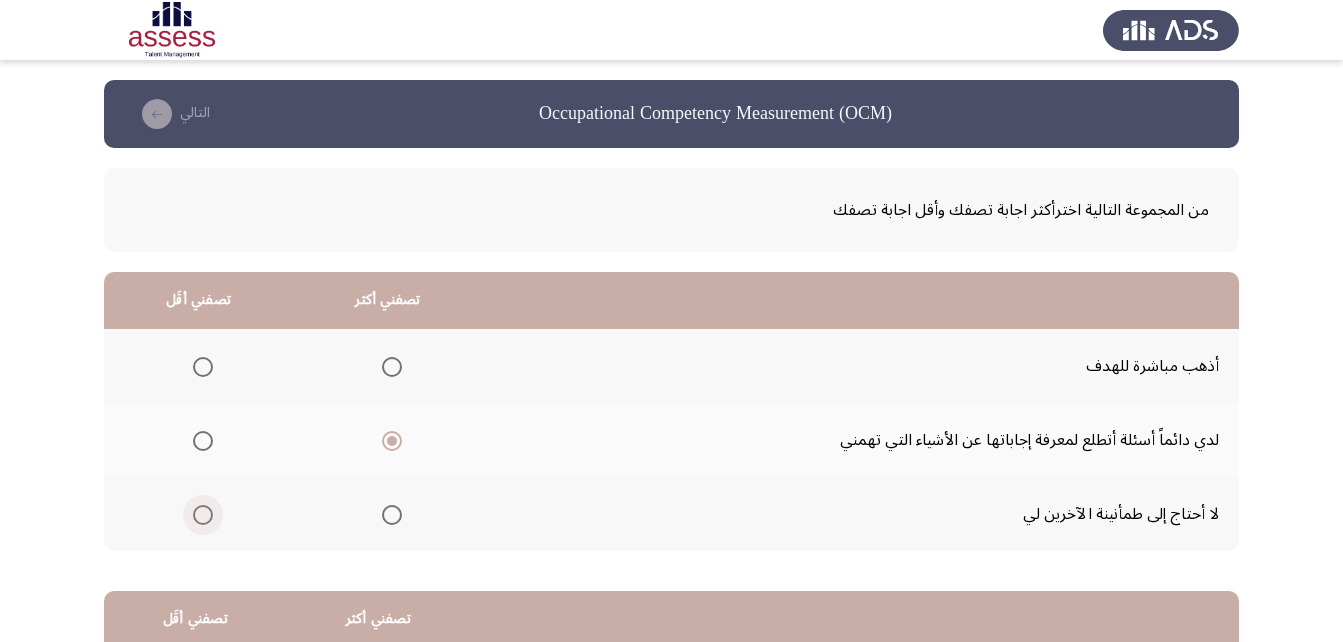 click at bounding box center (203, 515) 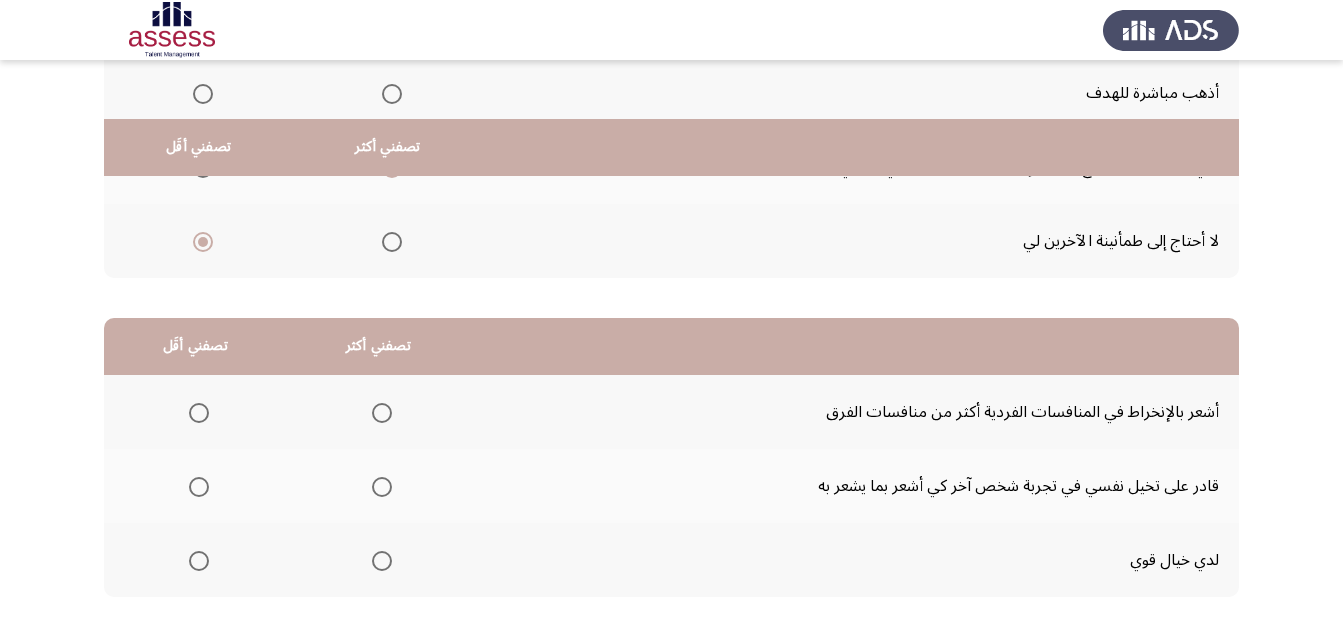 scroll, scrollTop: 368, scrollLeft: 0, axis: vertical 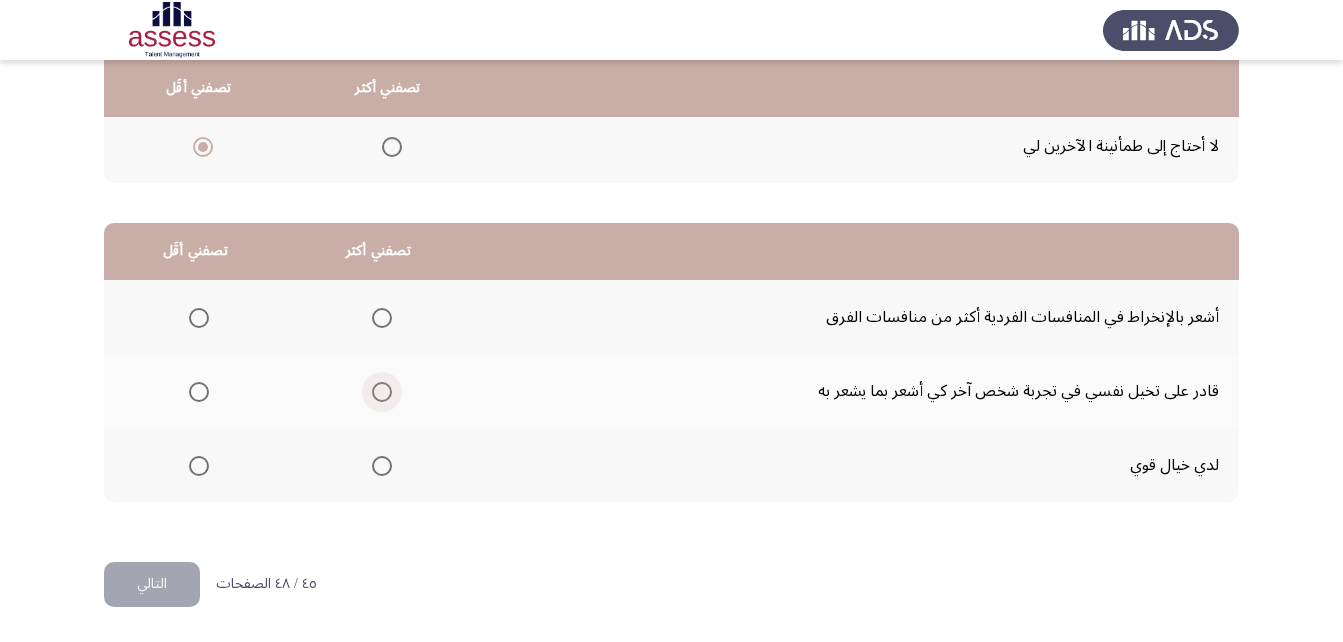click at bounding box center [382, 392] 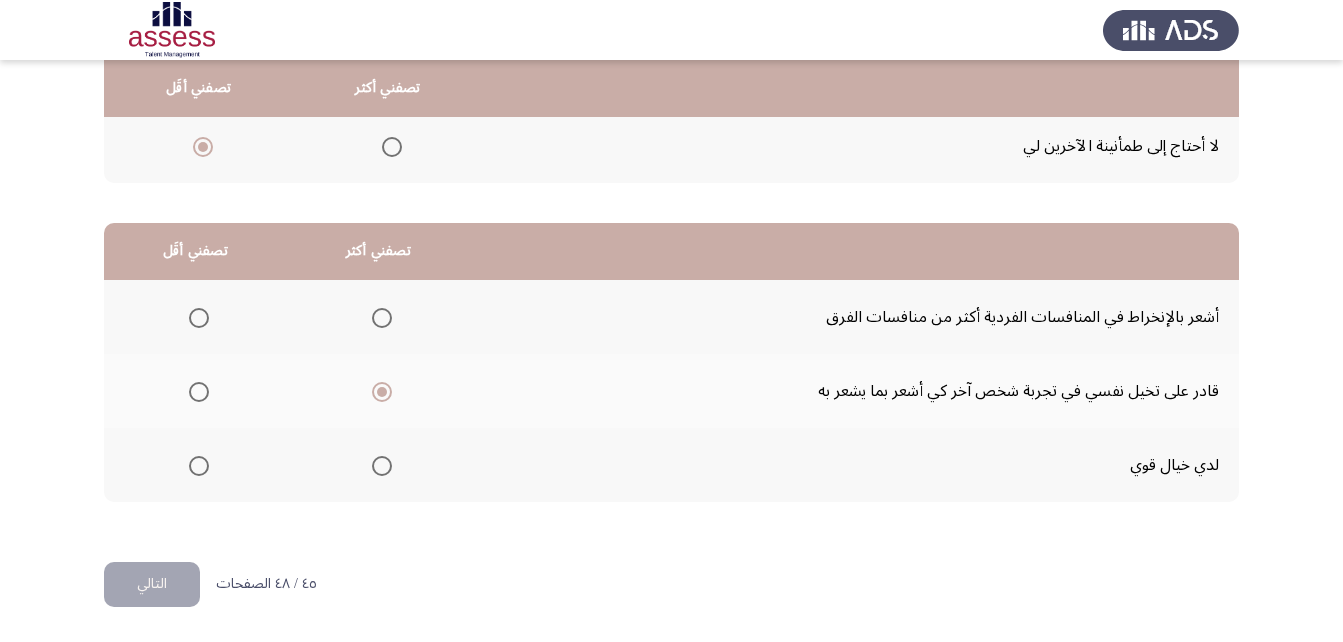click at bounding box center (199, 466) 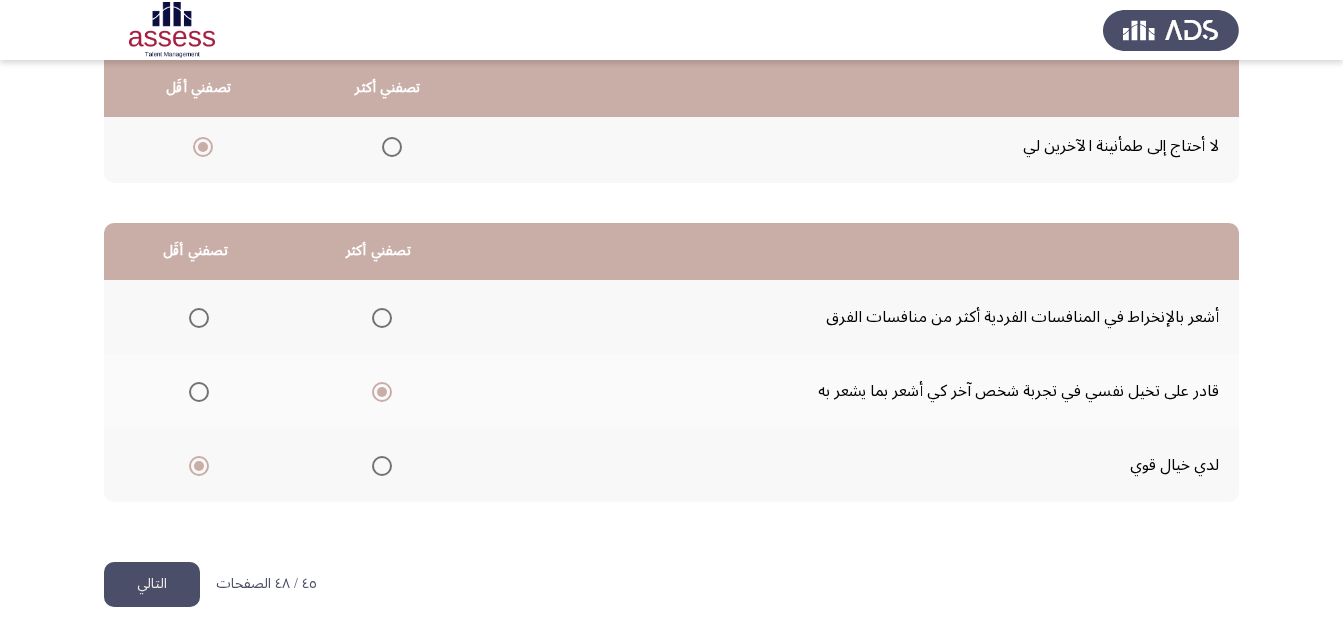 click on "التالي" 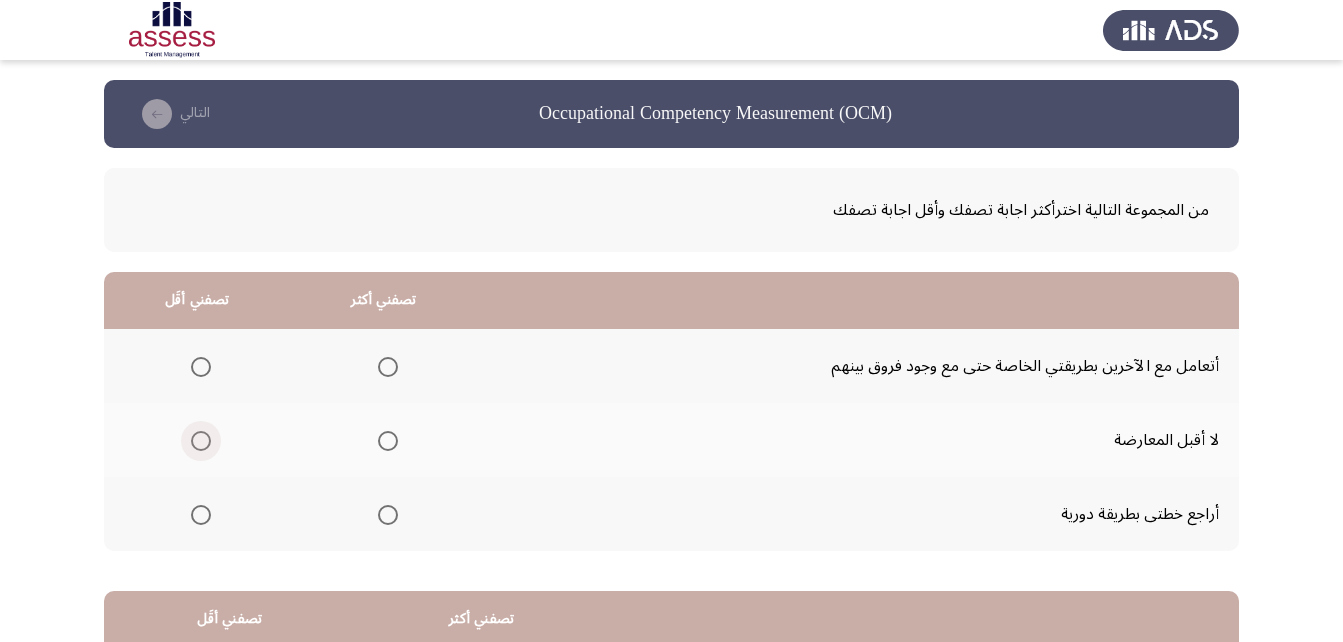 drag, startPoint x: 204, startPoint y: 441, endPoint x: 213, endPoint y: 446, distance: 10.29563 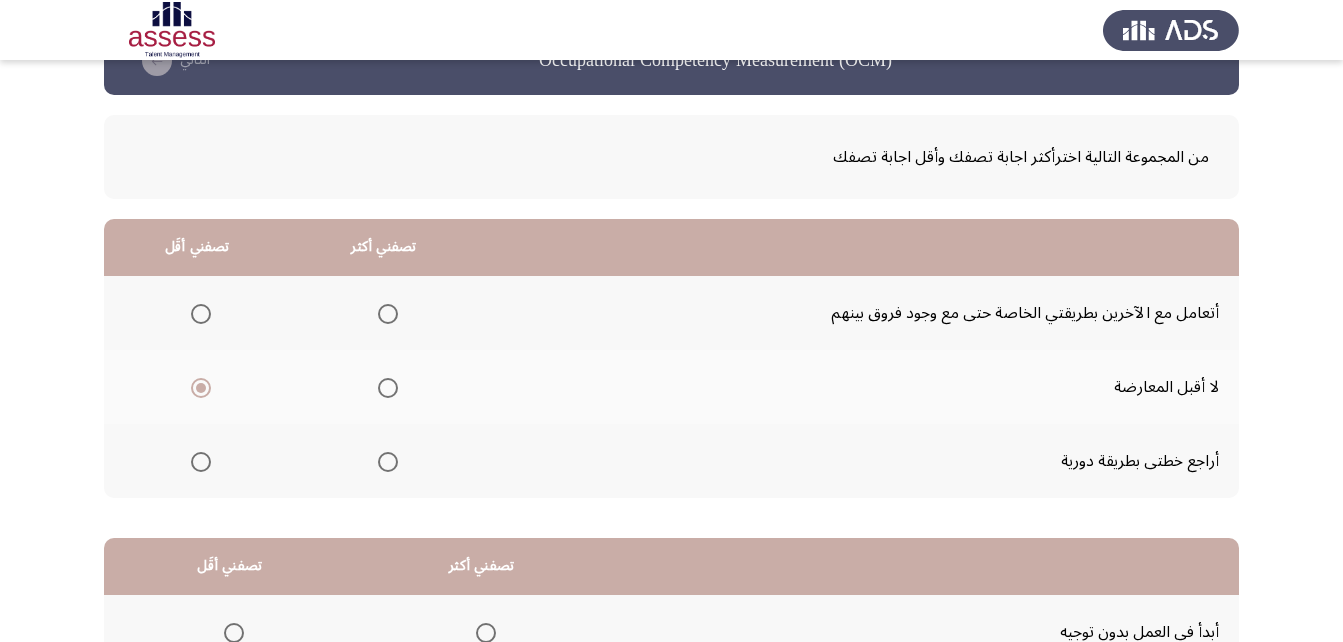 scroll, scrollTop: 100, scrollLeft: 0, axis: vertical 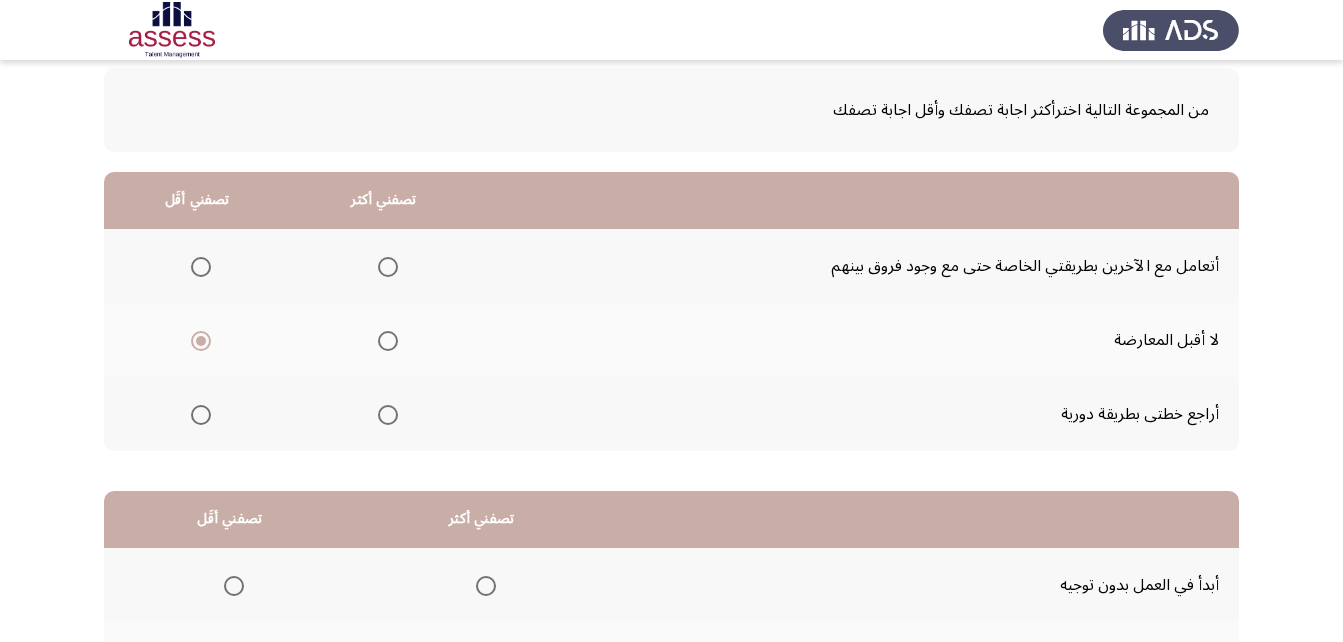 drag, startPoint x: 386, startPoint y: 265, endPoint x: 400, endPoint y: 270, distance: 14.866069 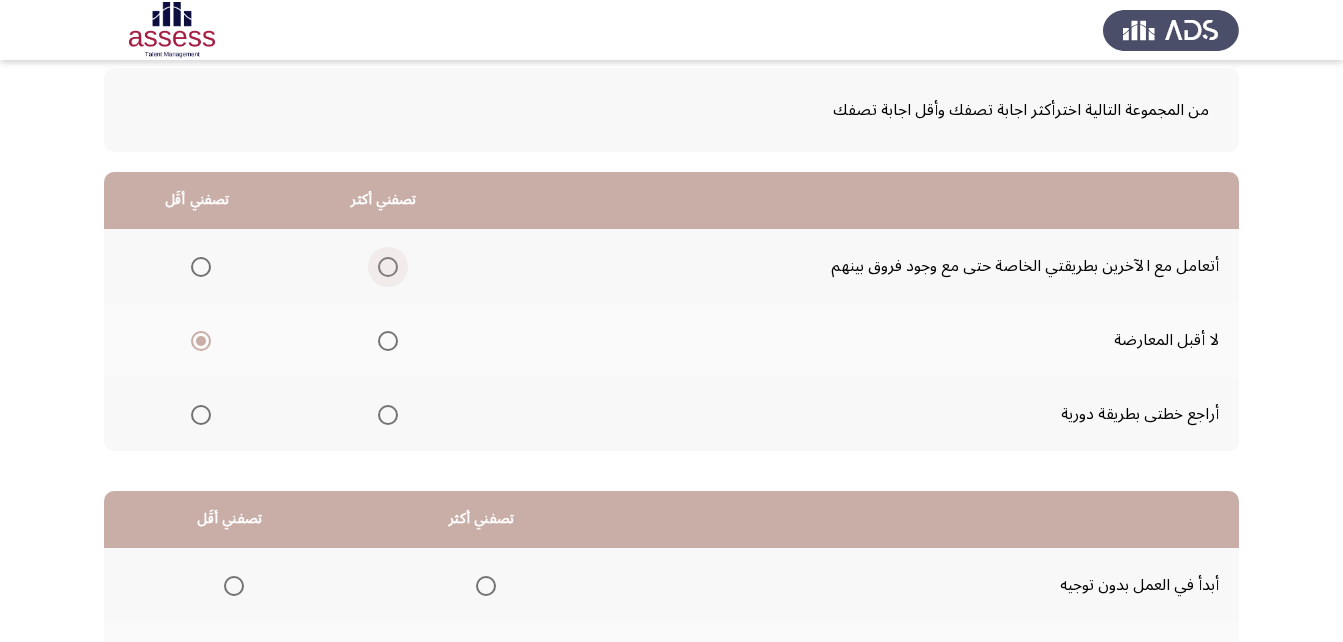click at bounding box center (388, 267) 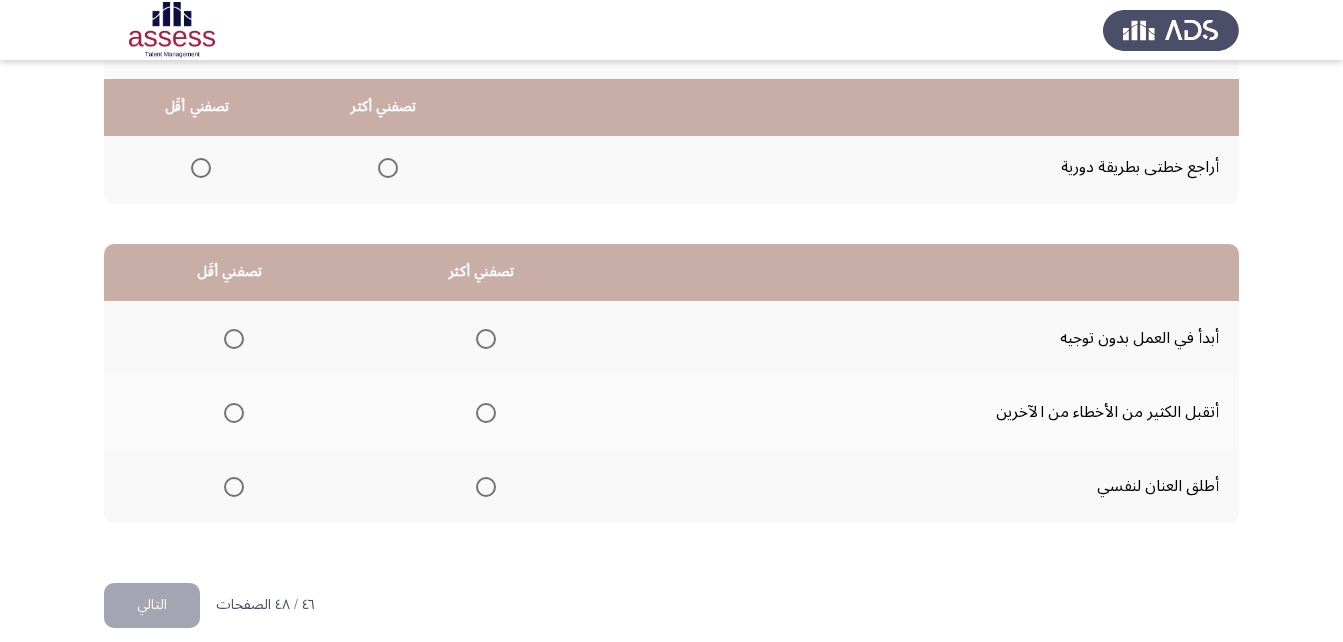 scroll, scrollTop: 368, scrollLeft: 0, axis: vertical 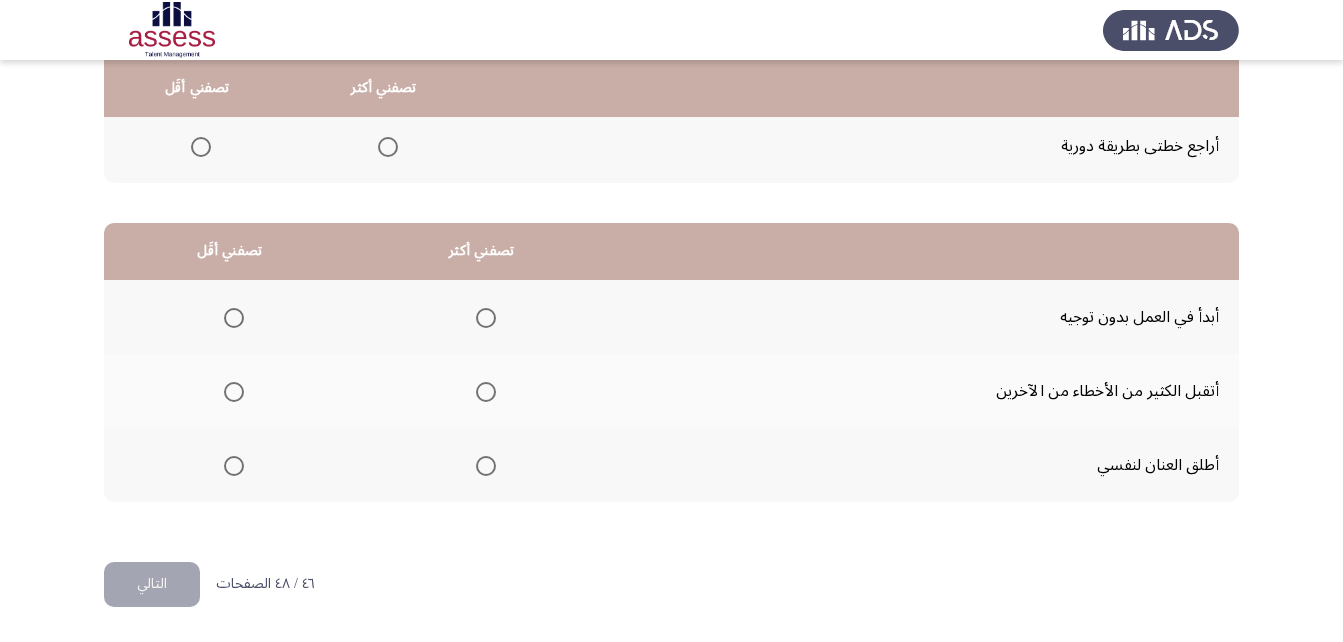 click at bounding box center (486, 392) 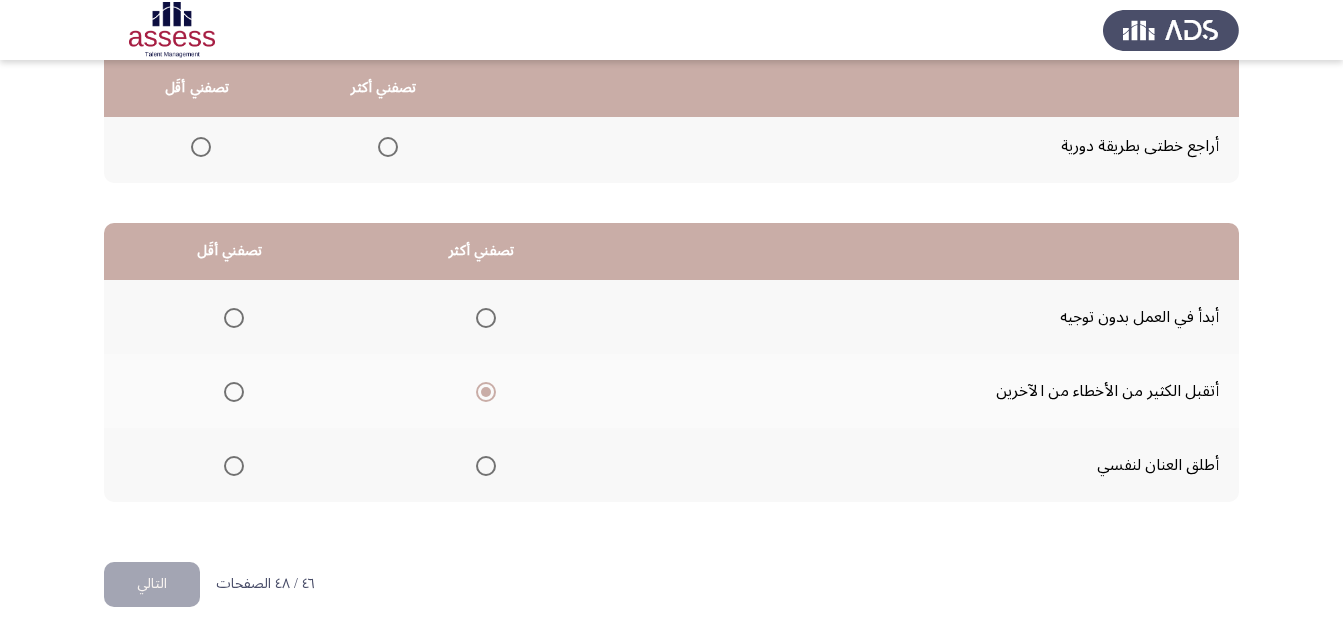 click at bounding box center (234, 466) 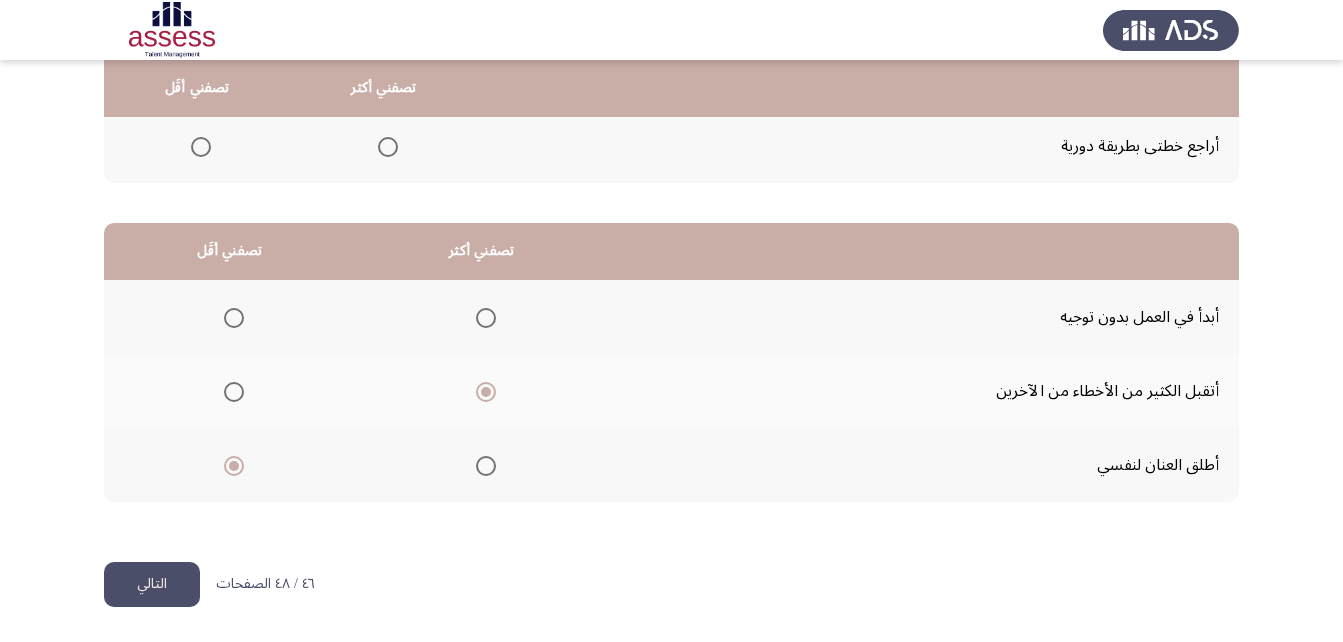 click on "التالي" 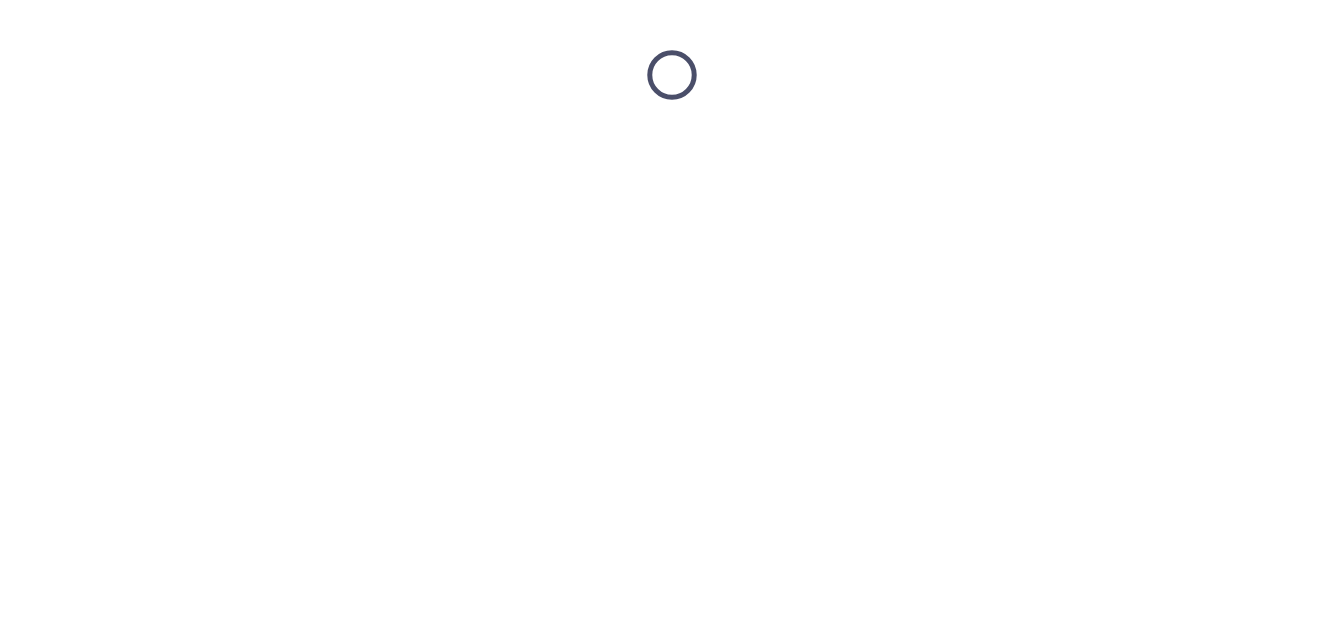 scroll, scrollTop: 0, scrollLeft: 0, axis: both 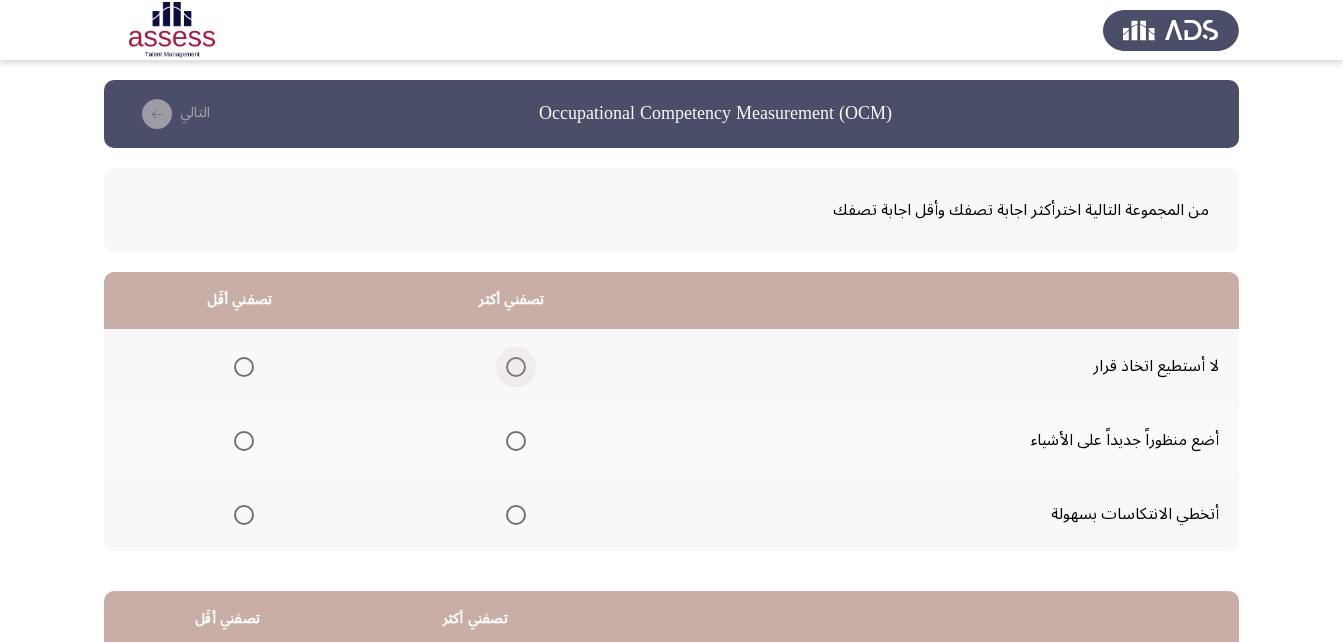 click at bounding box center (516, 367) 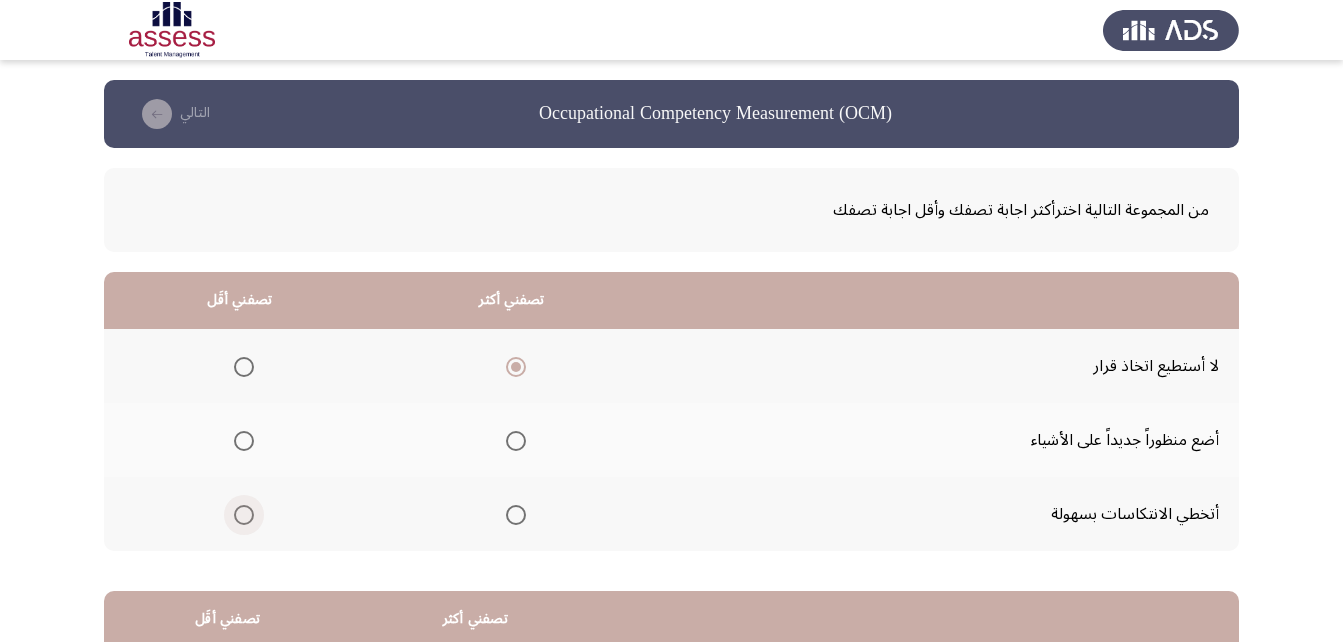 click at bounding box center (244, 515) 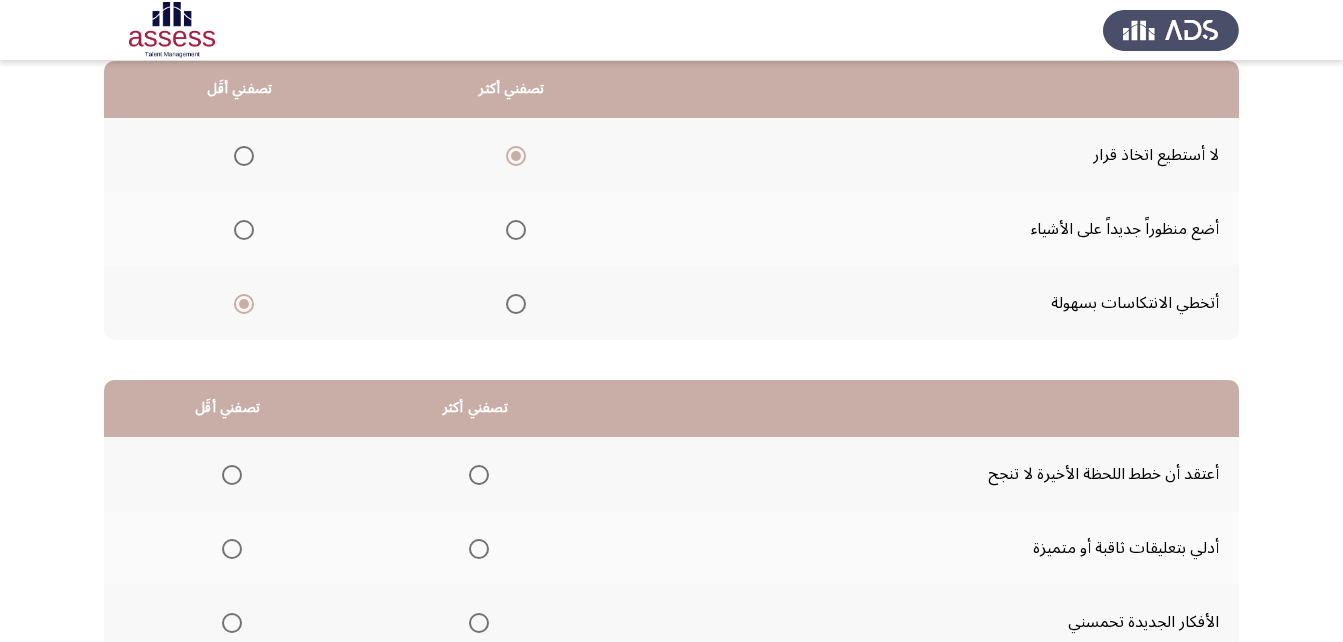 scroll, scrollTop: 300, scrollLeft: 0, axis: vertical 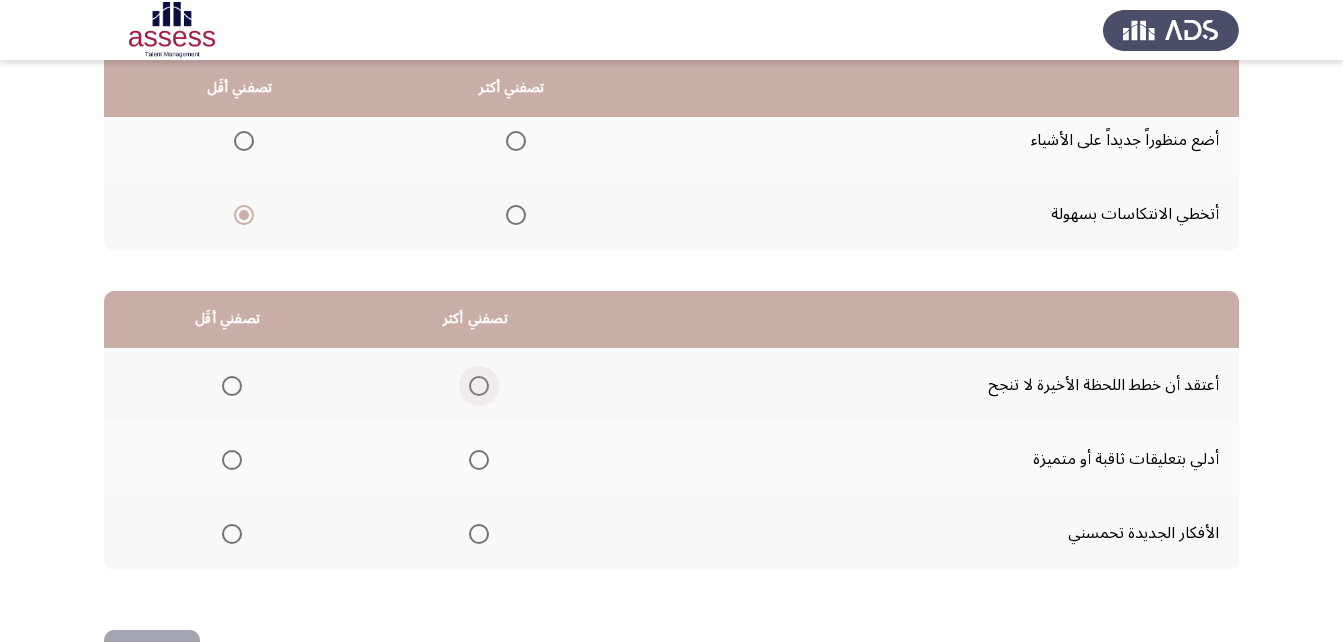 click at bounding box center [479, 386] 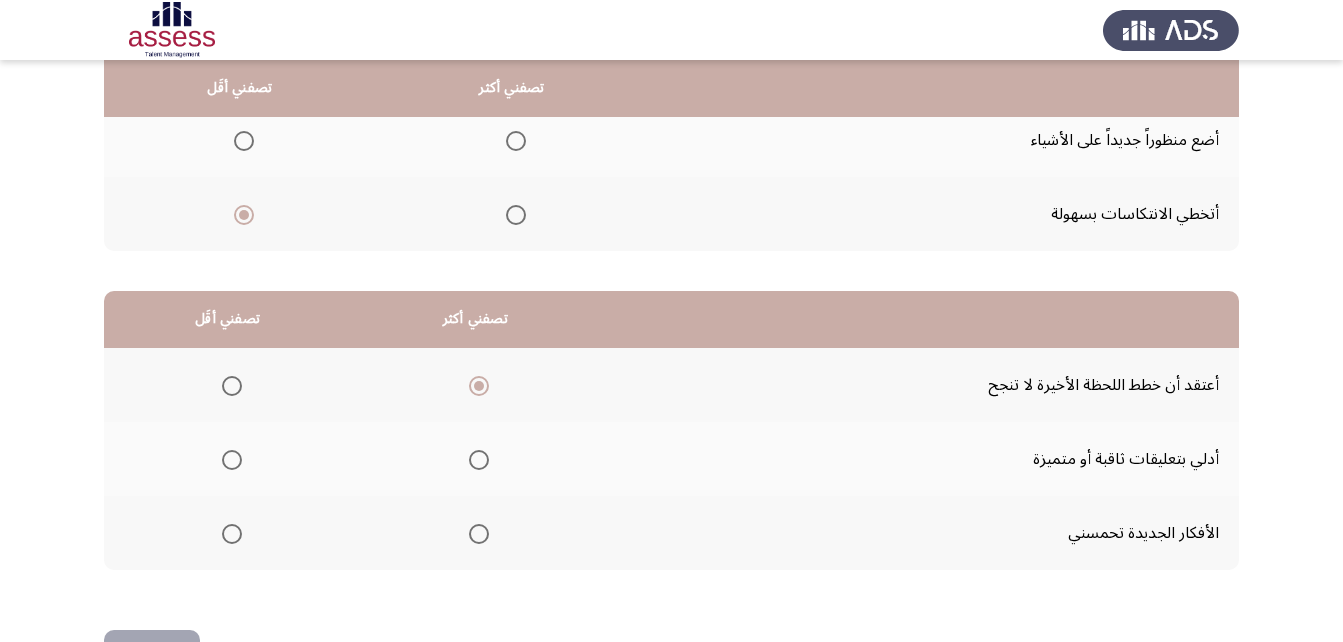click at bounding box center (232, 460) 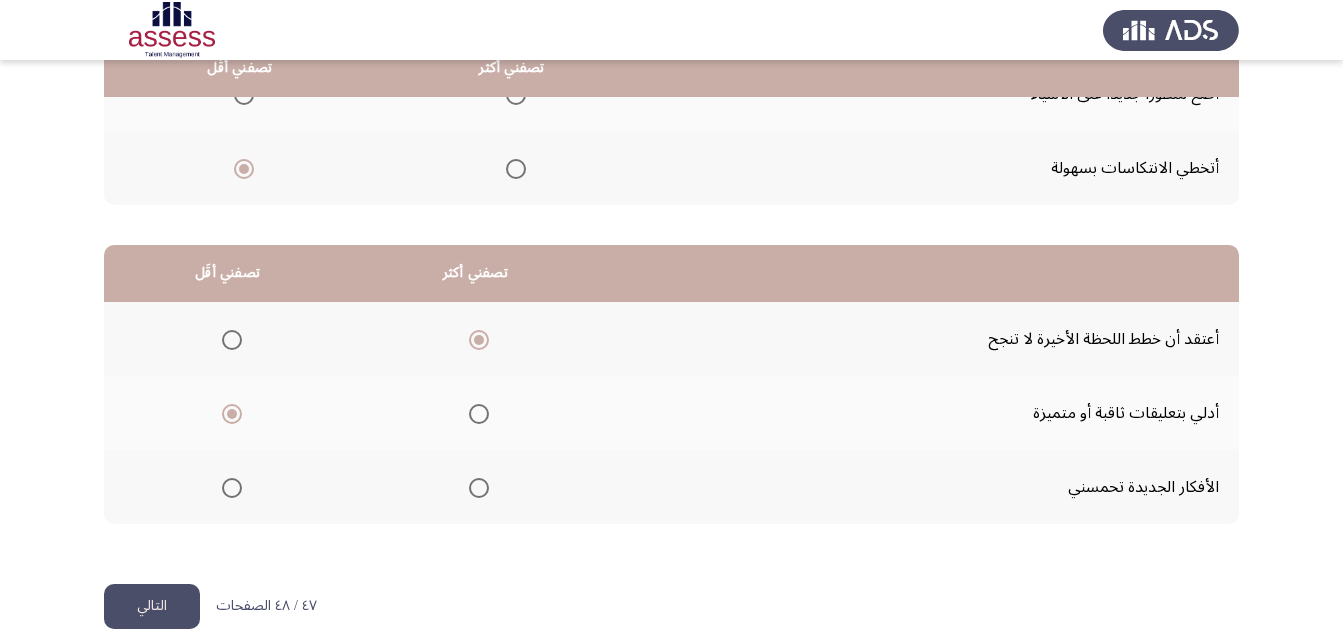 scroll, scrollTop: 368, scrollLeft: 0, axis: vertical 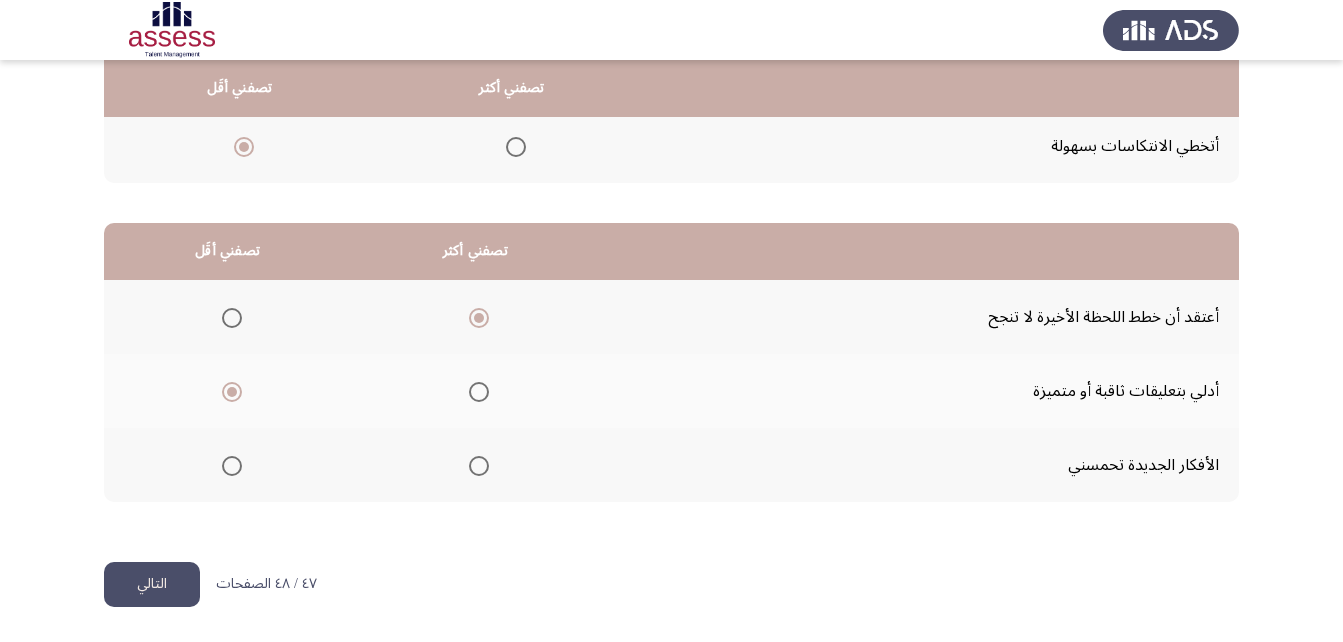 click on "التالي" 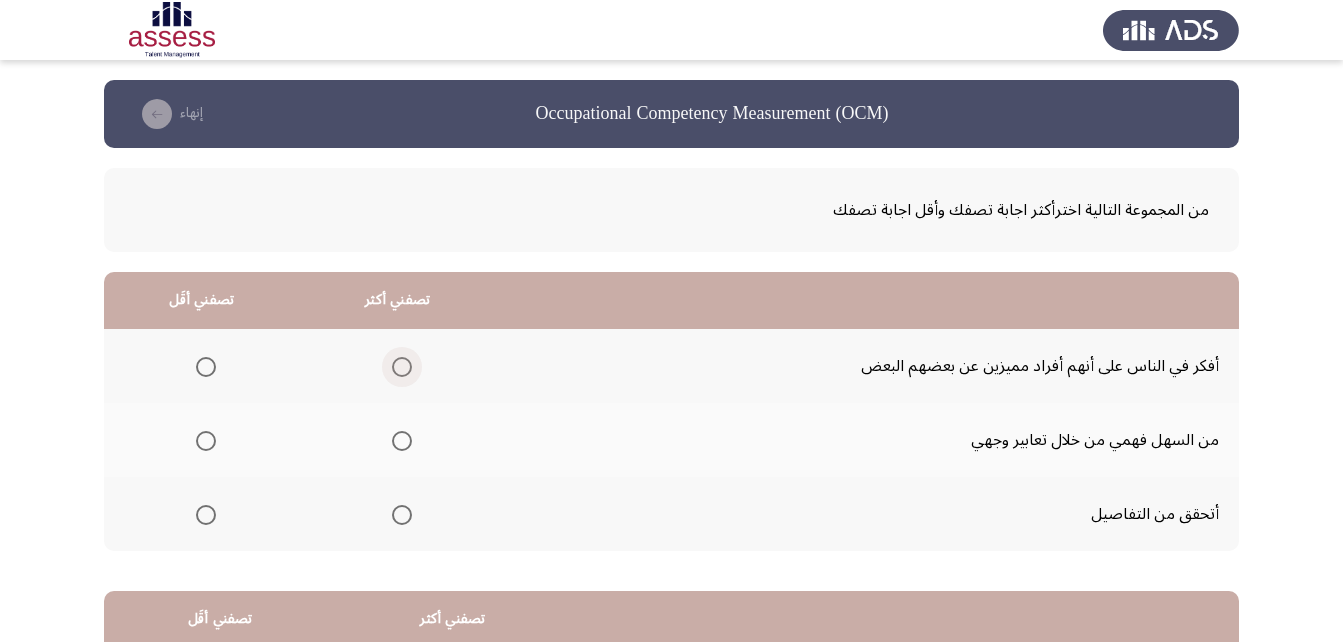 click at bounding box center [402, 367] 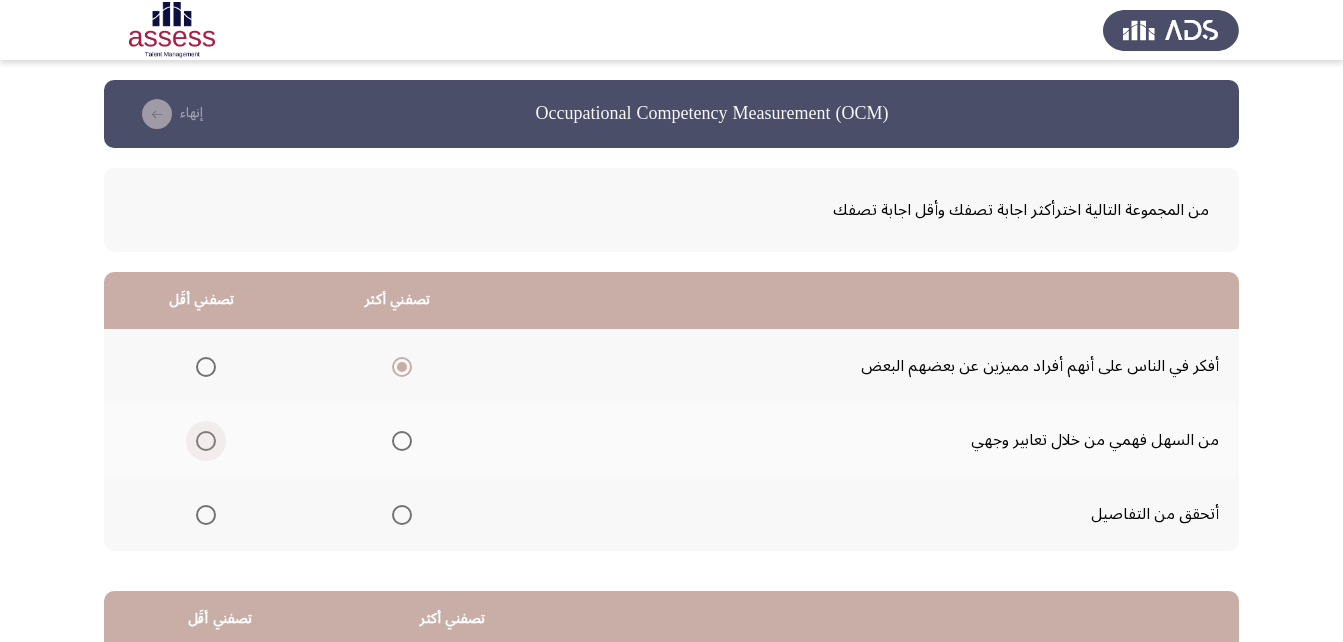 click at bounding box center [206, 441] 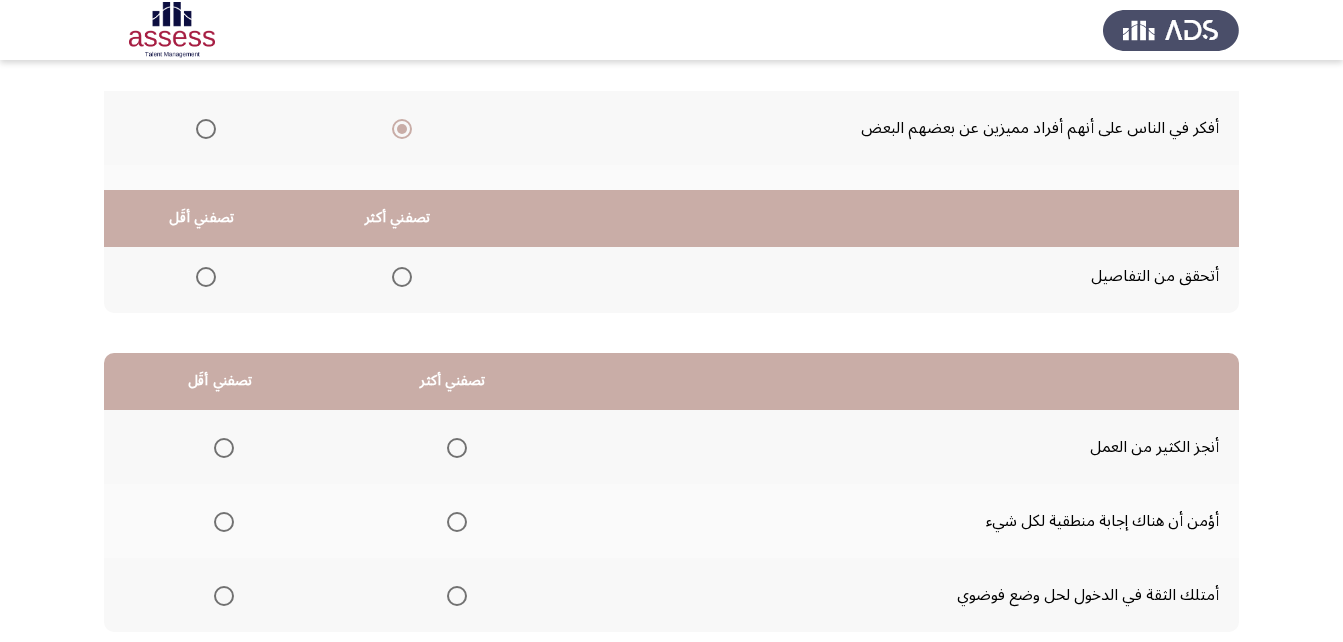 scroll, scrollTop: 368, scrollLeft: 0, axis: vertical 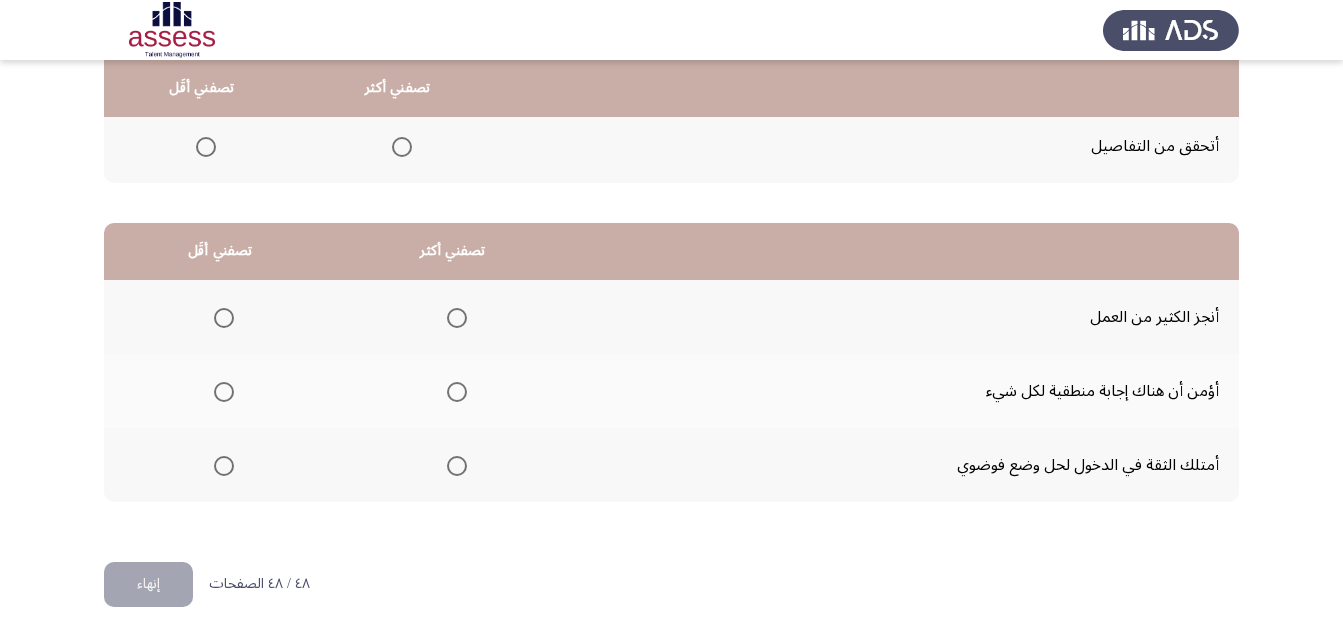 click at bounding box center (224, 392) 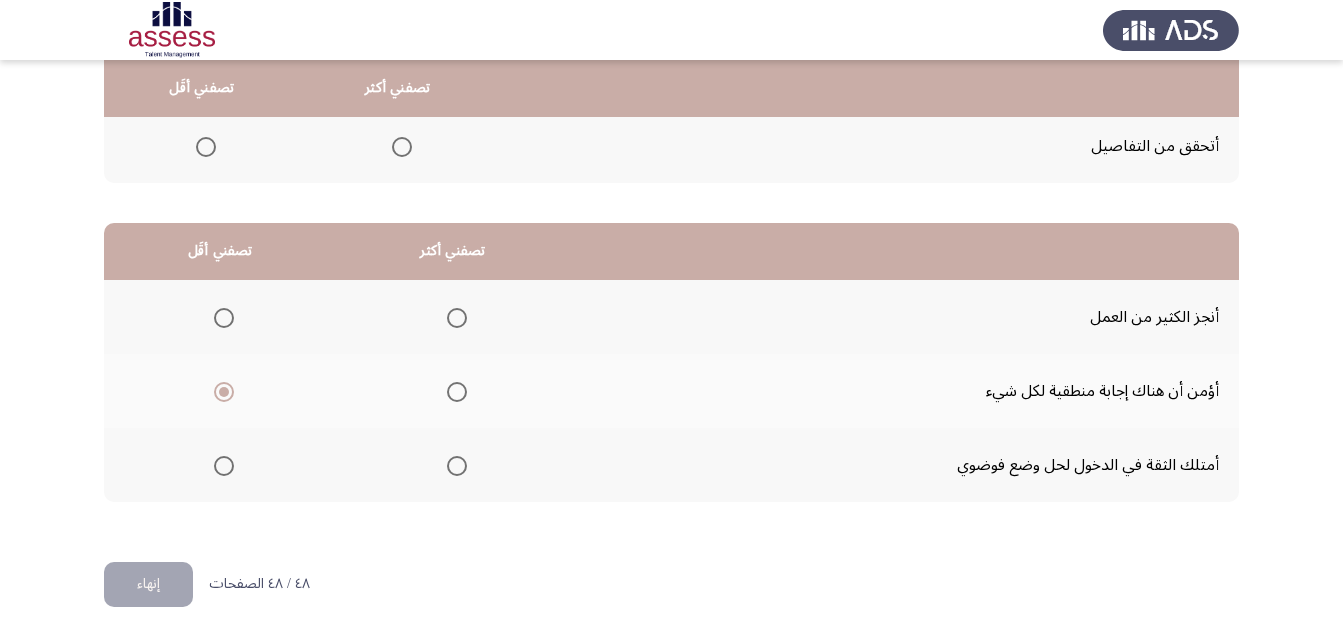 click at bounding box center [457, 318] 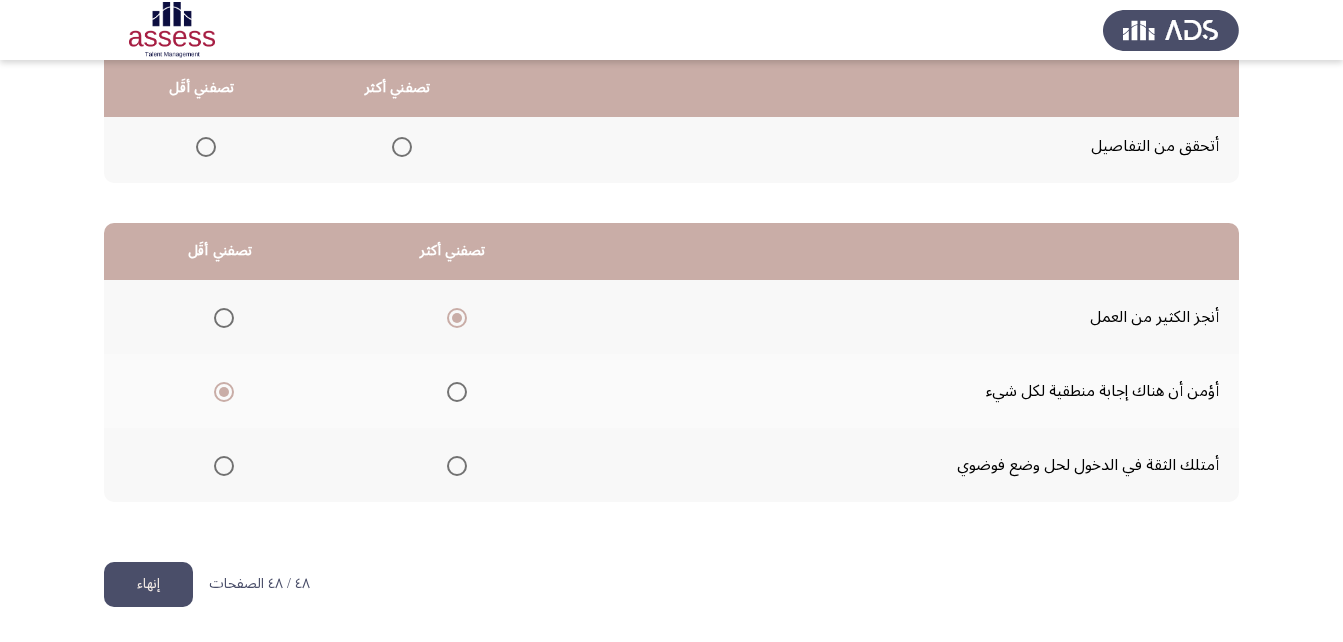 click on "إنهاء" 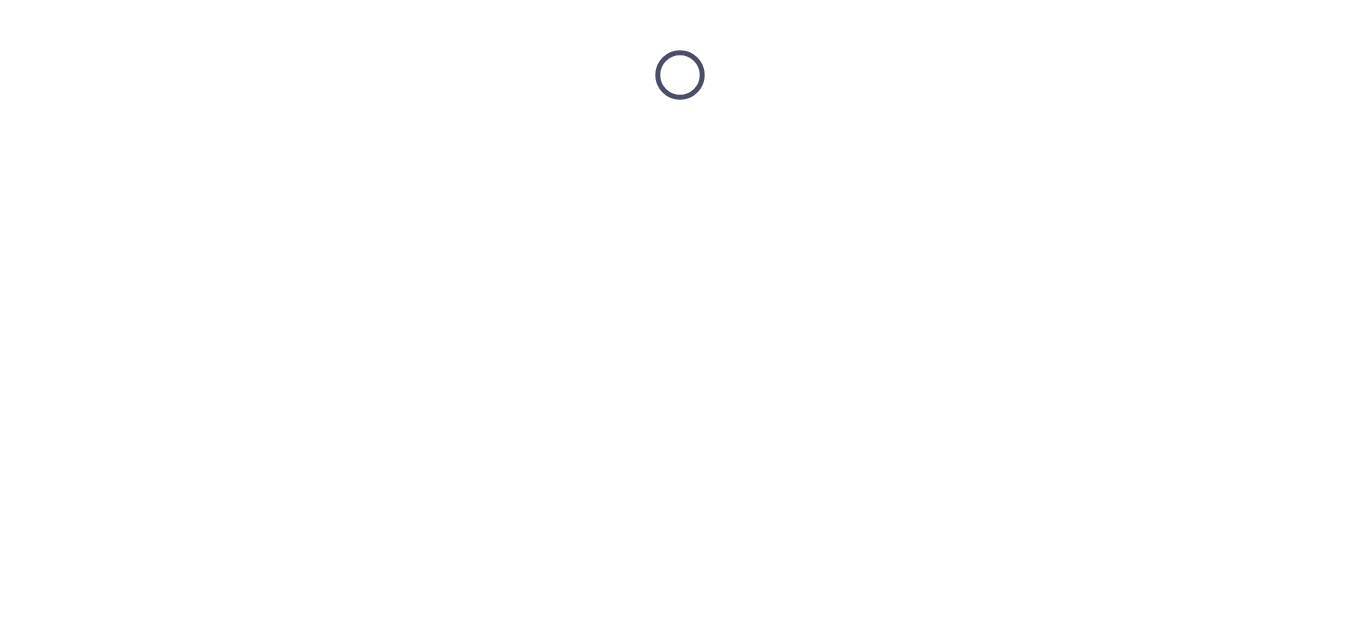 scroll, scrollTop: 0, scrollLeft: 0, axis: both 